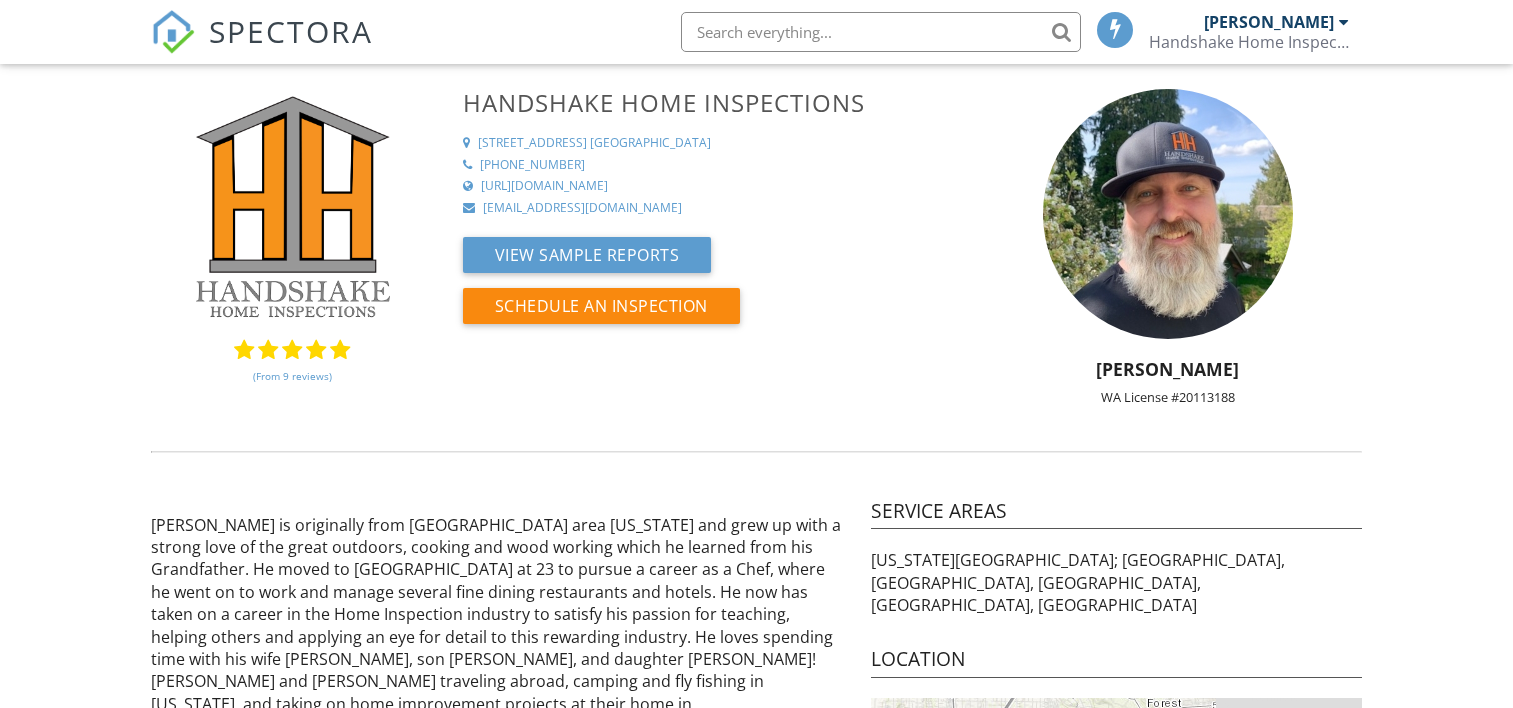 scroll, scrollTop: 0, scrollLeft: 0, axis: both 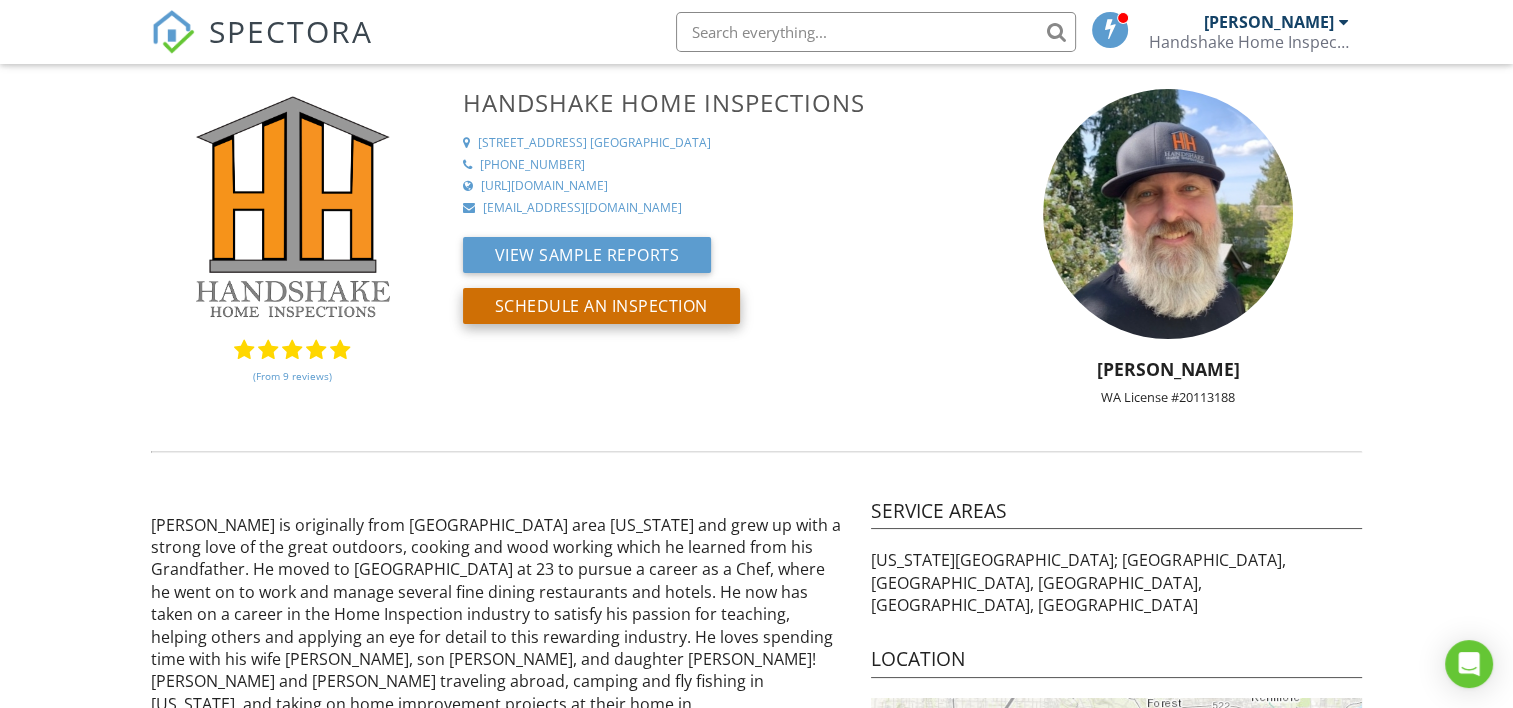 click on "Schedule an Inspection" at bounding box center [601, 306] 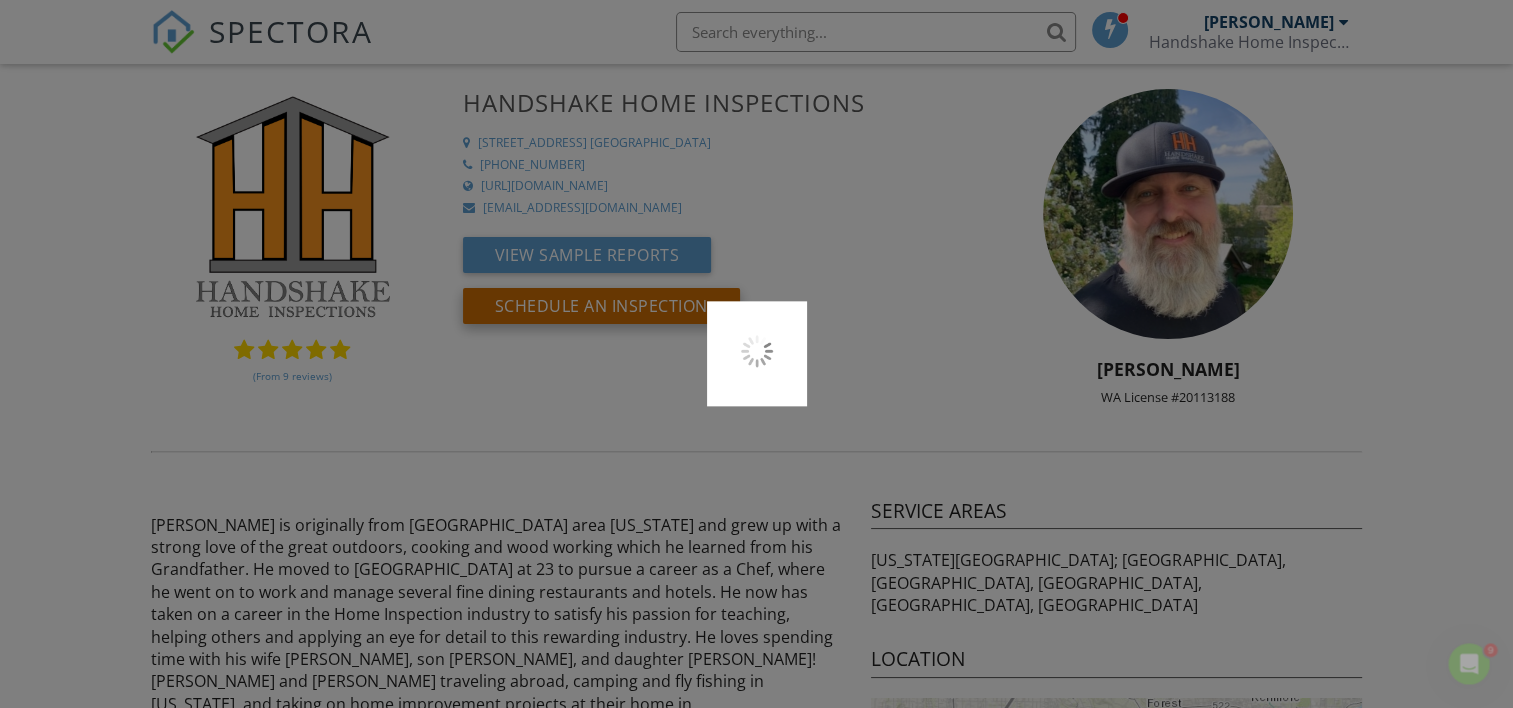 scroll, scrollTop: 0, scrollLeft: 0, axis: both 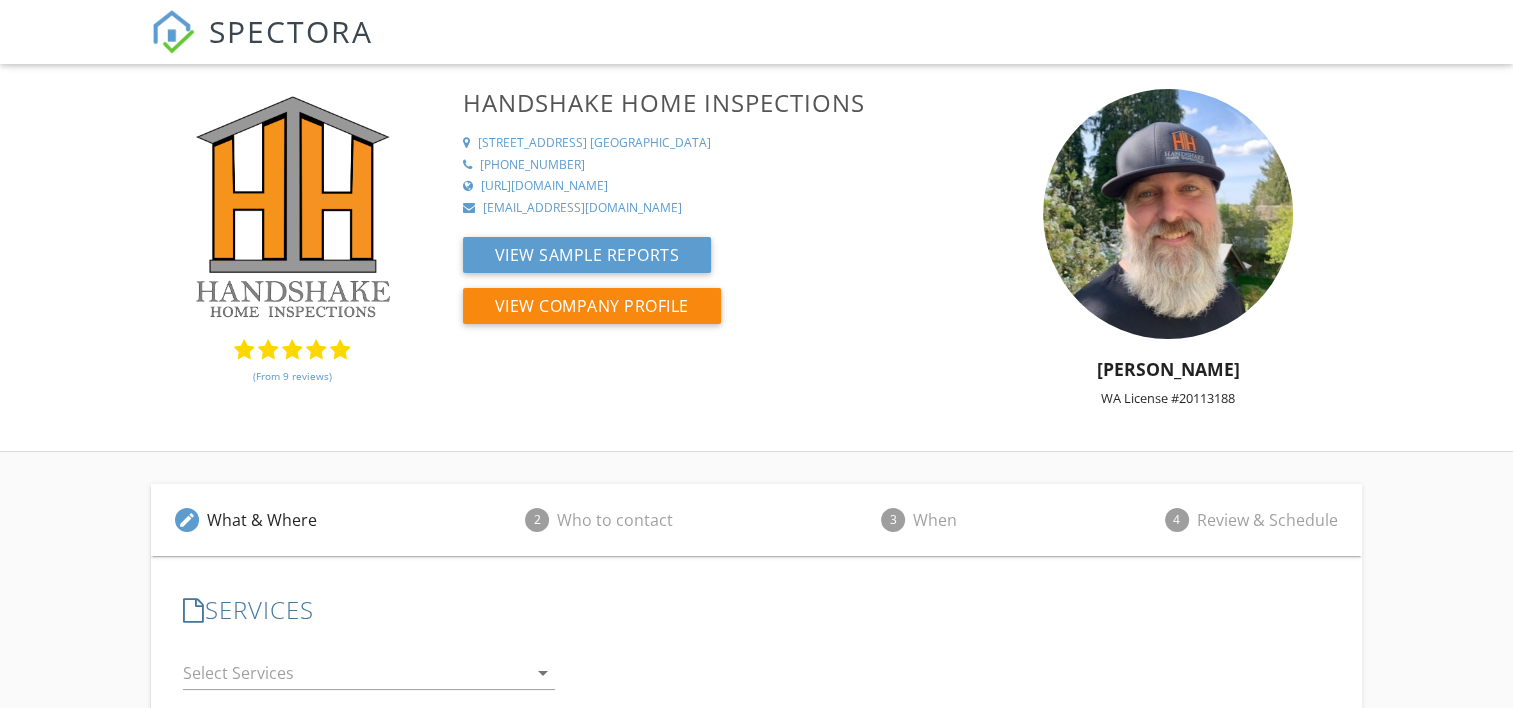 click on "SPECTORA" at bounding box center [291, 31] 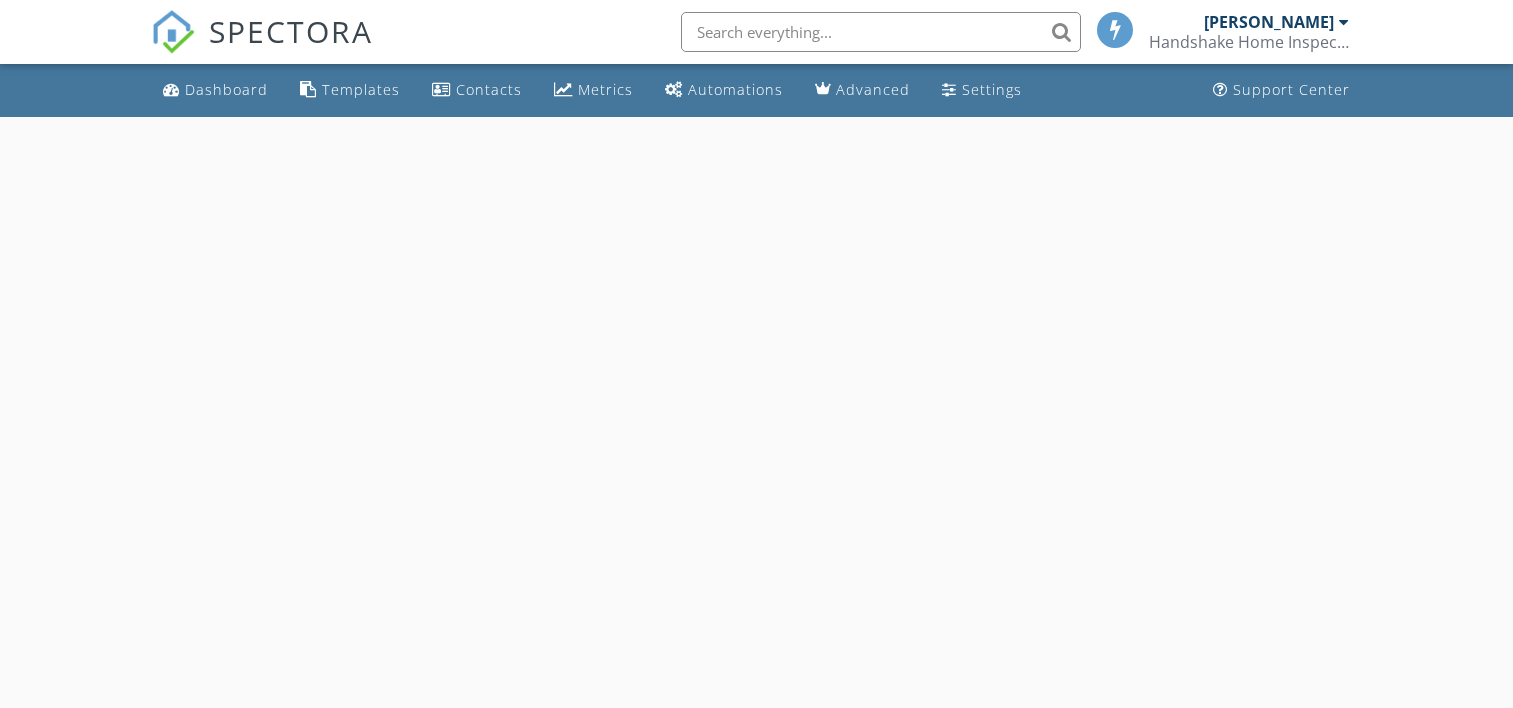 scroll, scrollTop: 0, scrollLeft: 0, axis: both 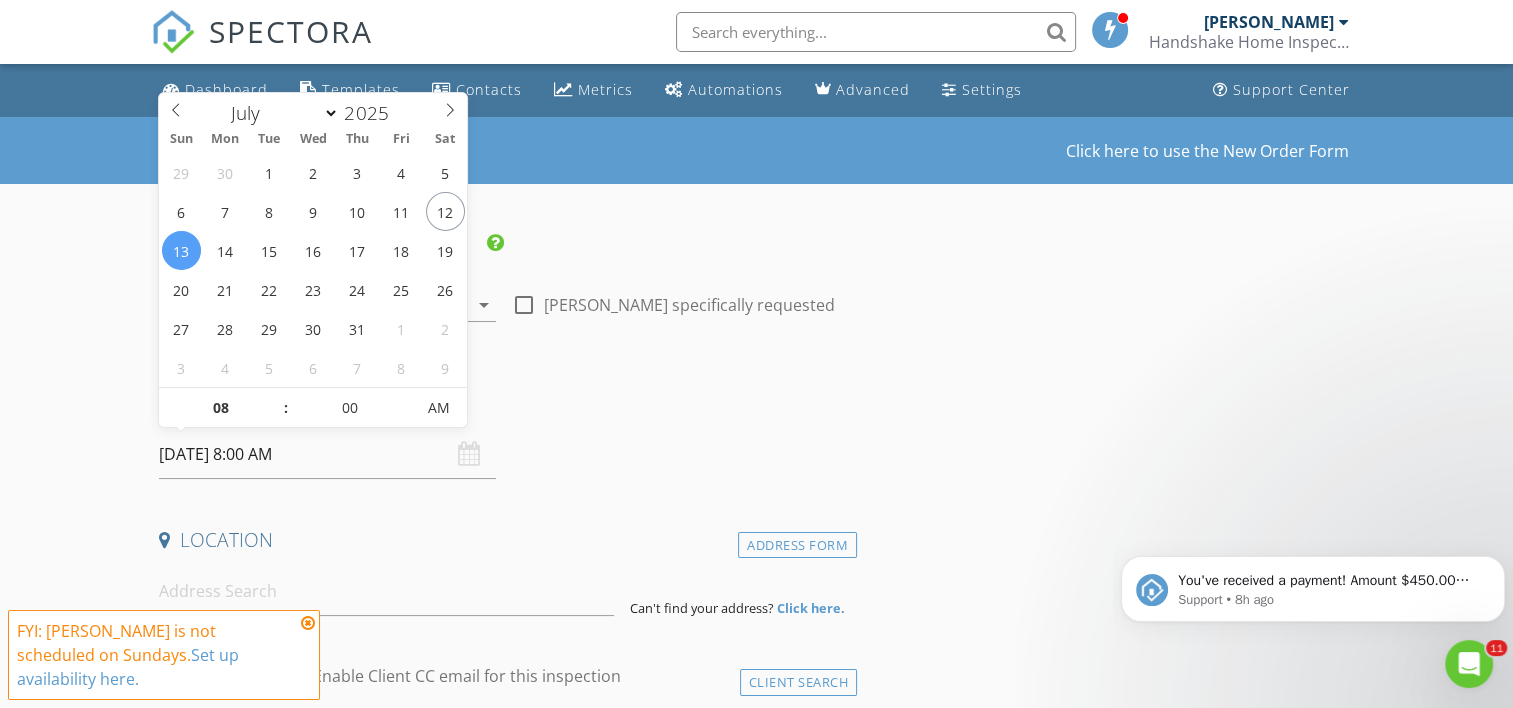 click on "07/13/2025 8:00 AM" at bounding box center [327, 454] 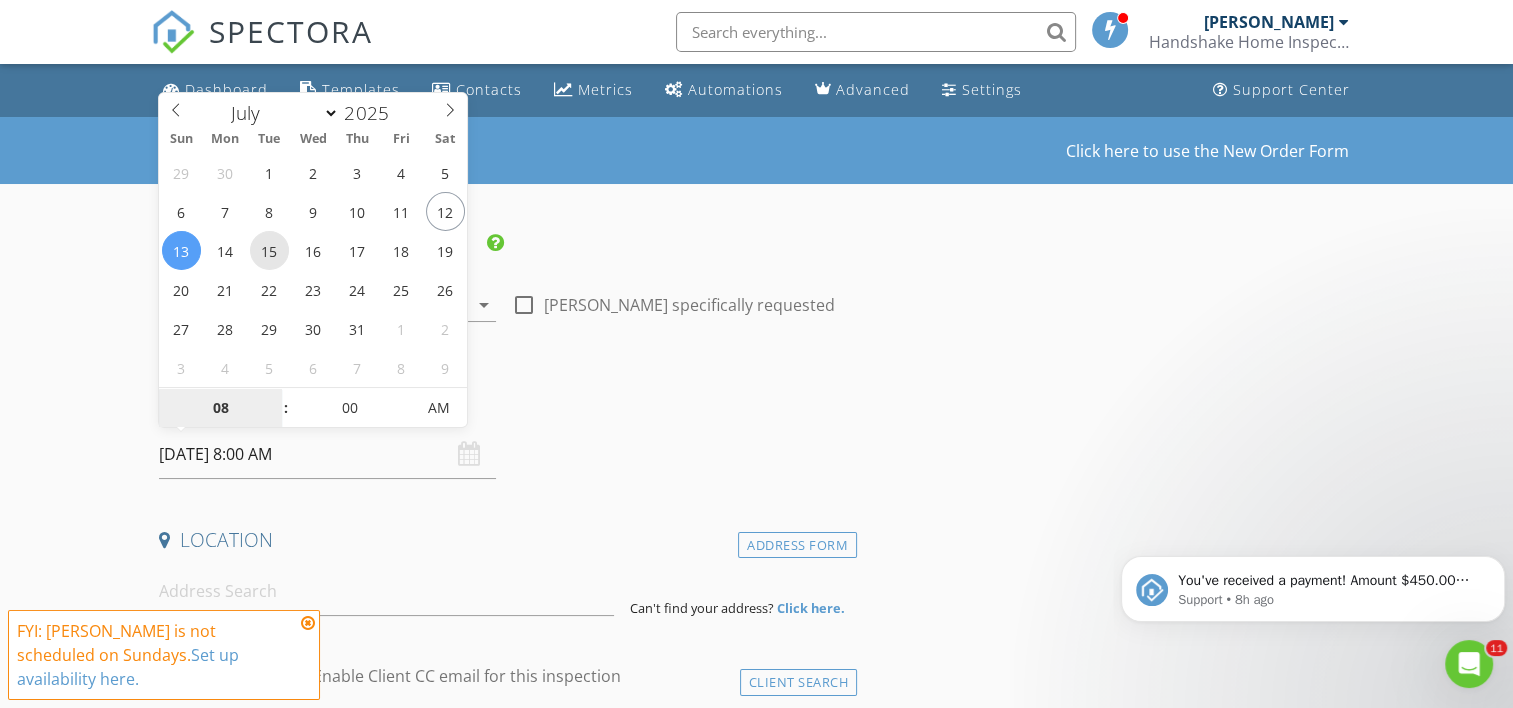 type on "07/15/2025 8:00 AM" 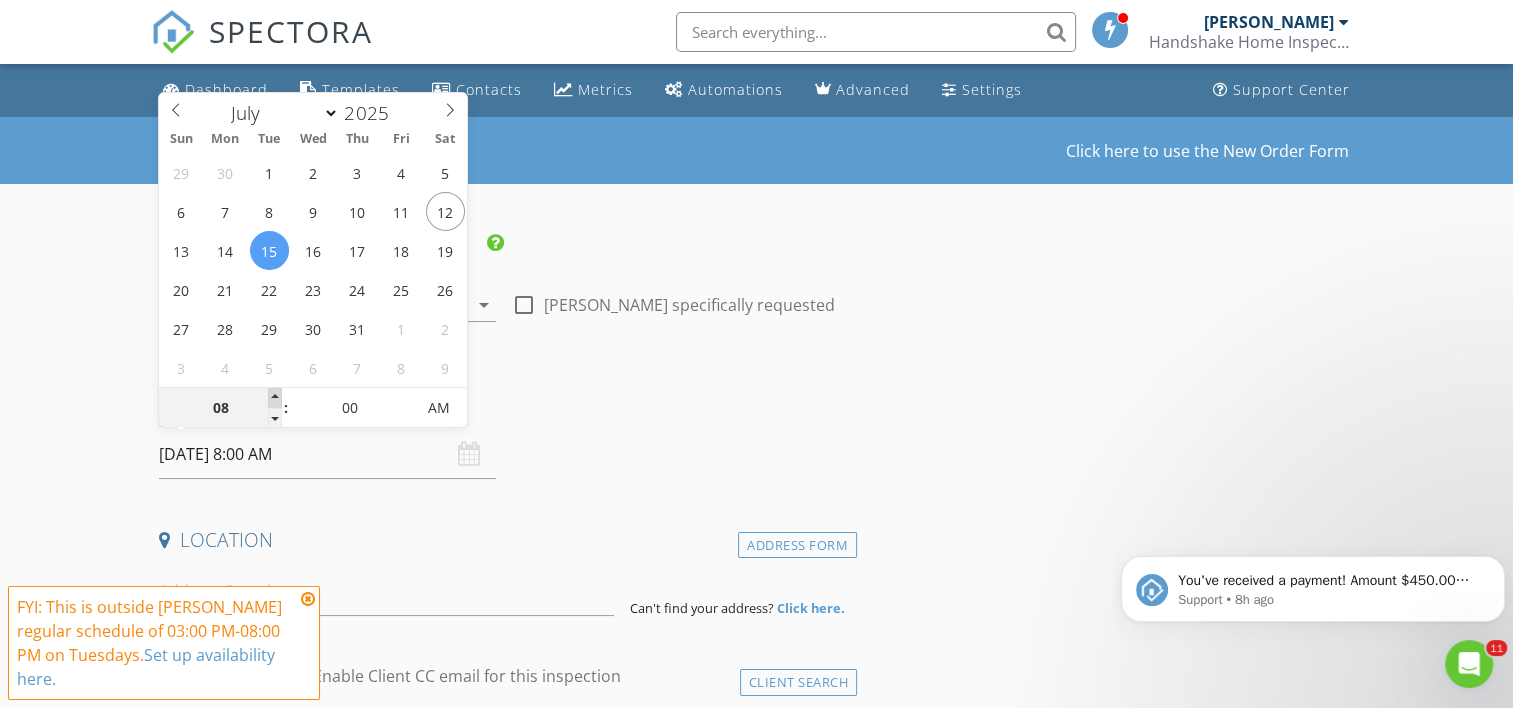 type on "09" 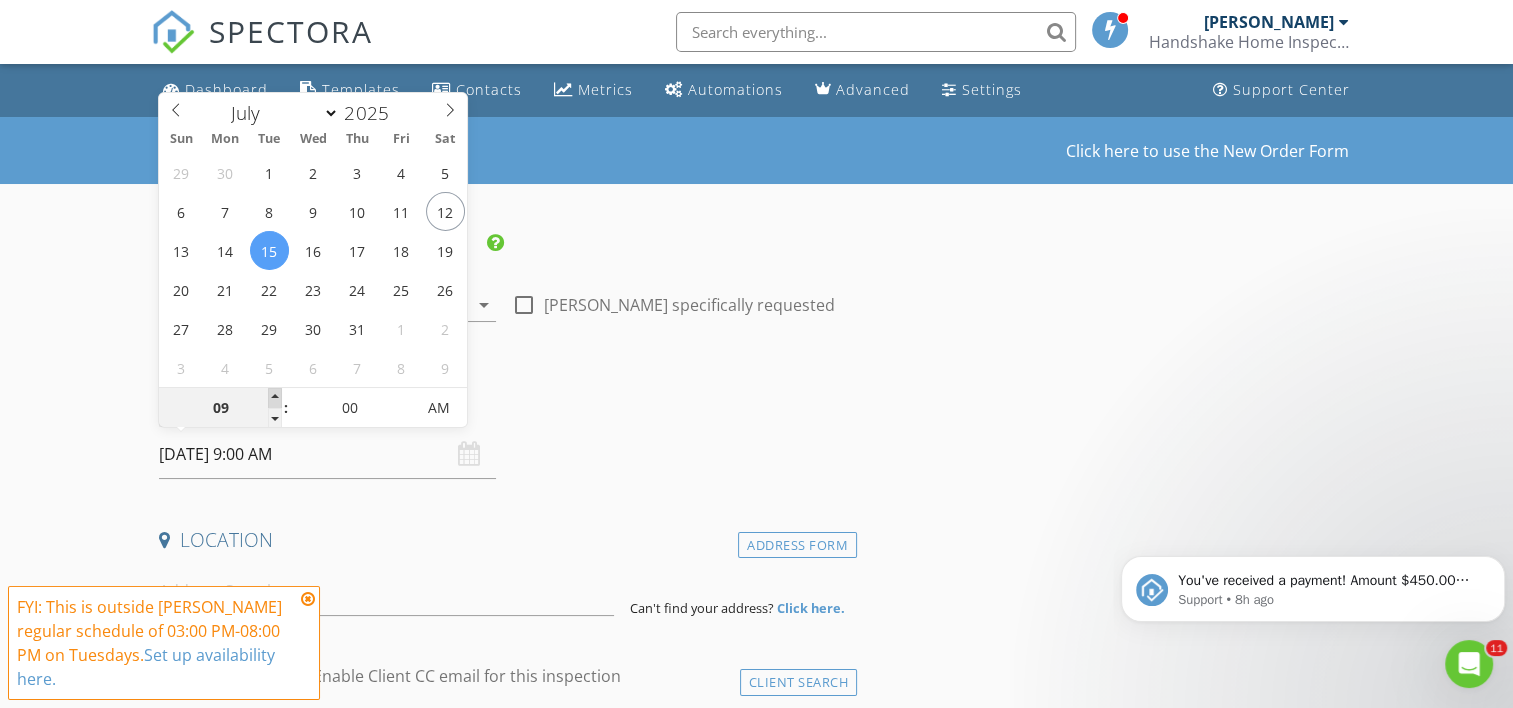 click at bounding box center [275, 398] 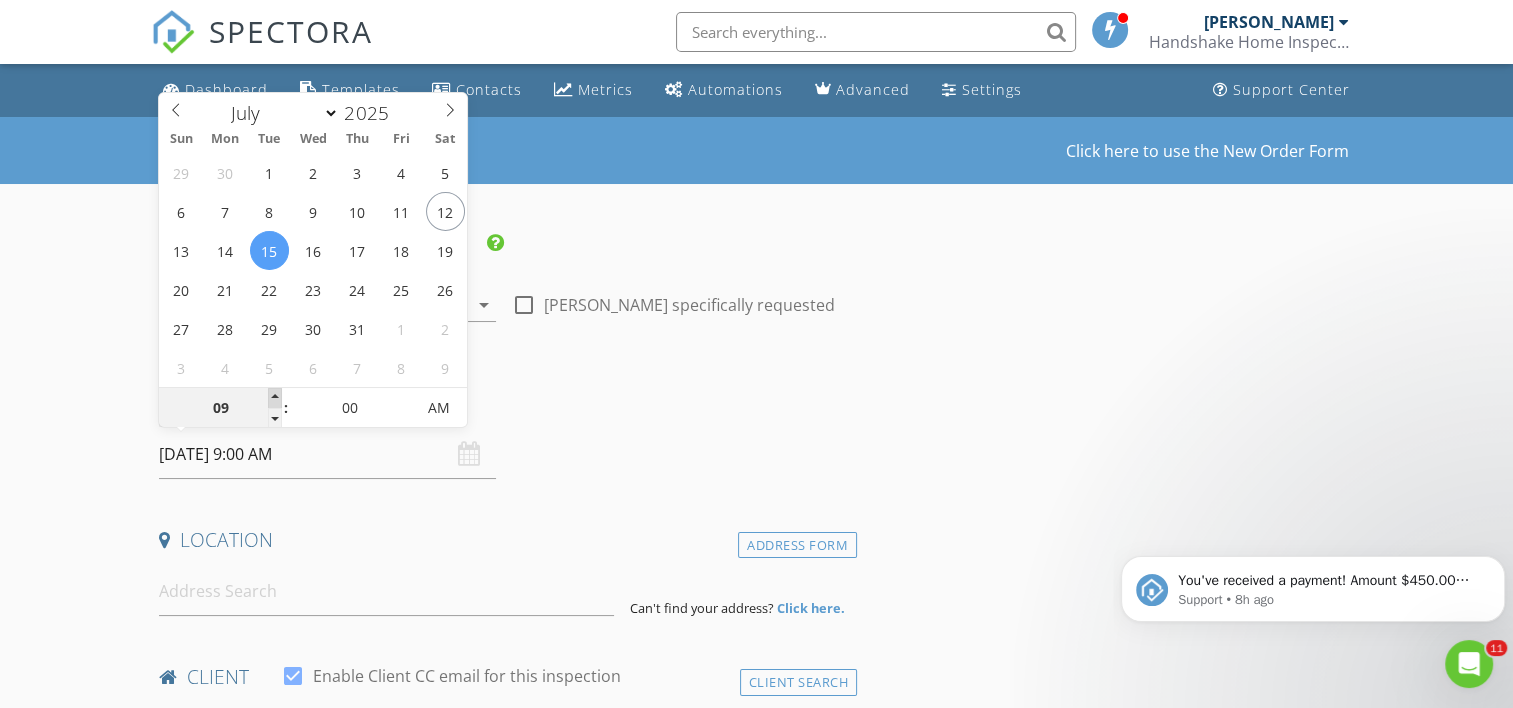 type on "10" 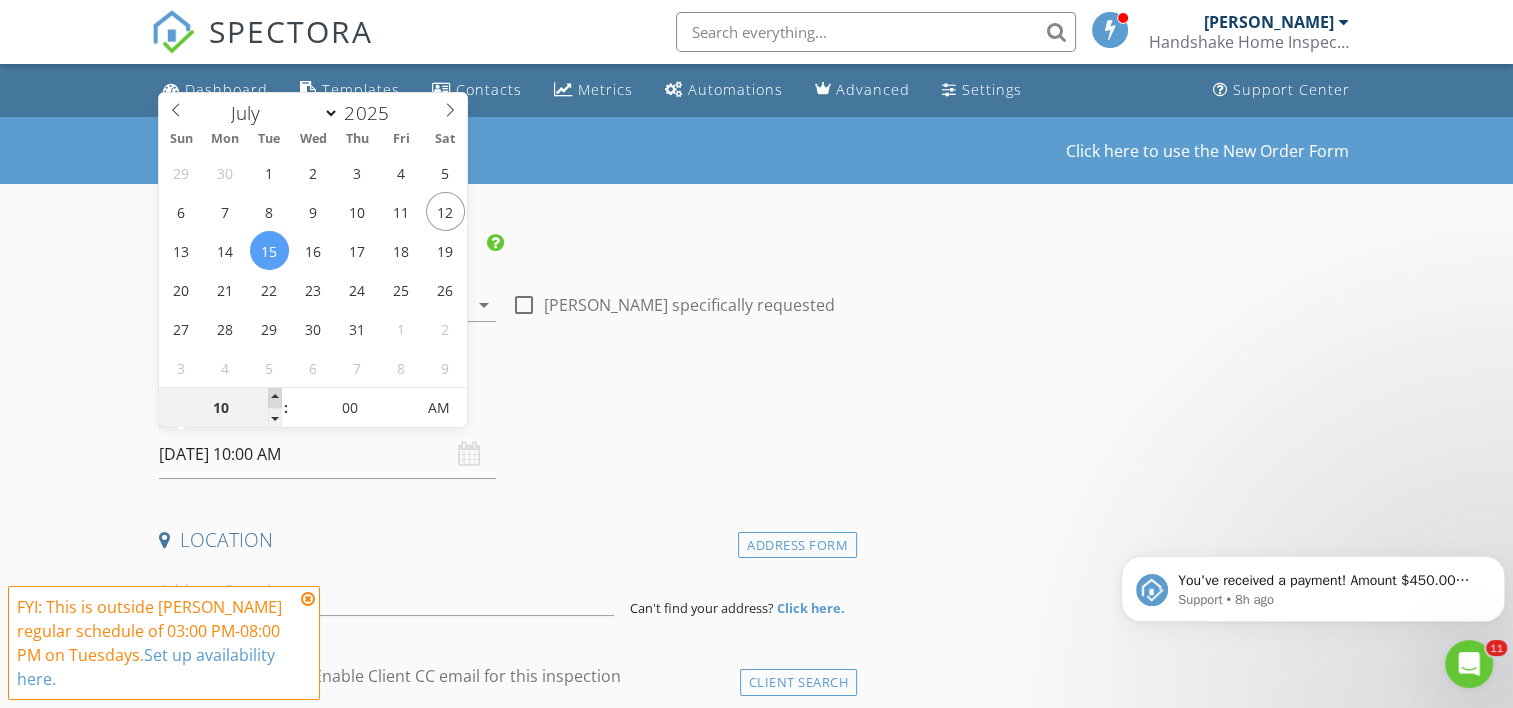 click at bounding box center (275, 398) 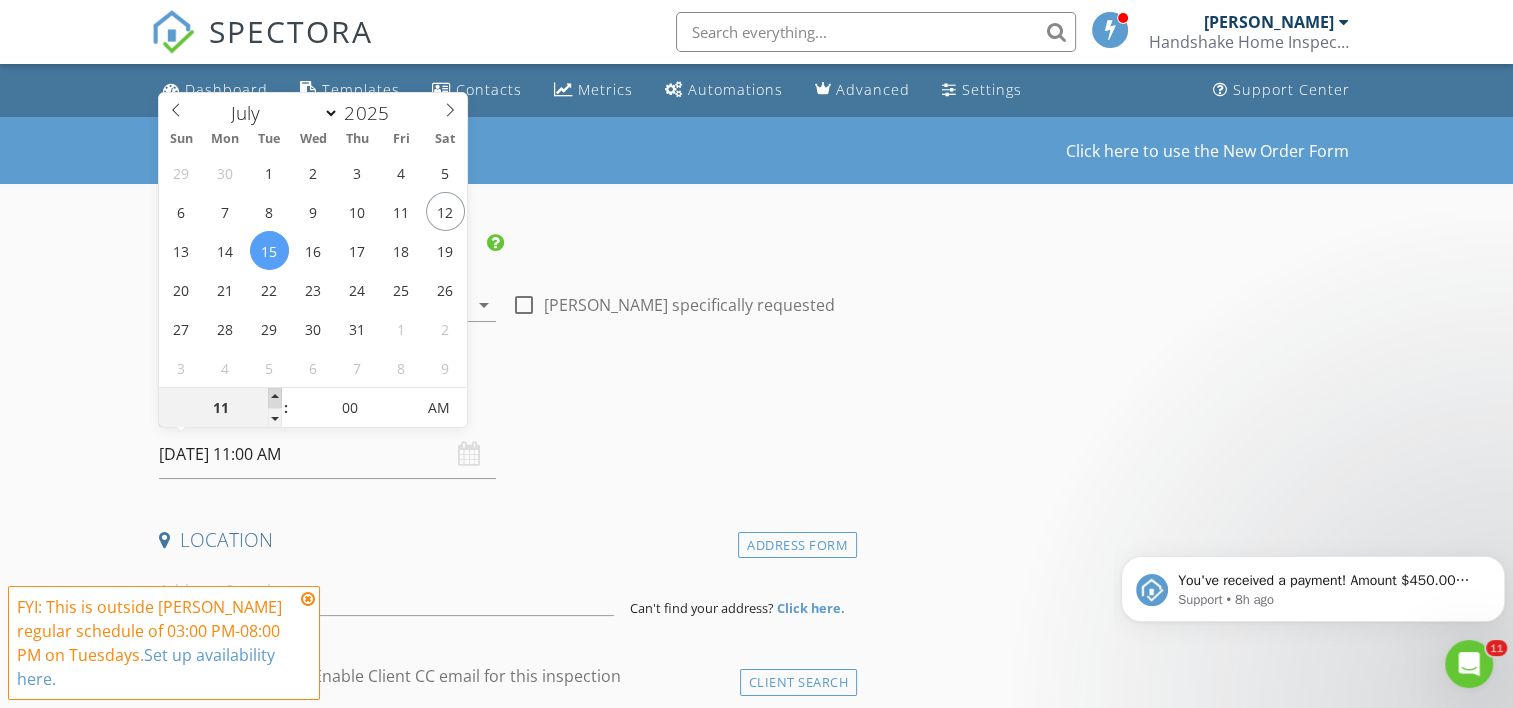 click at bounding box center [275, 398] 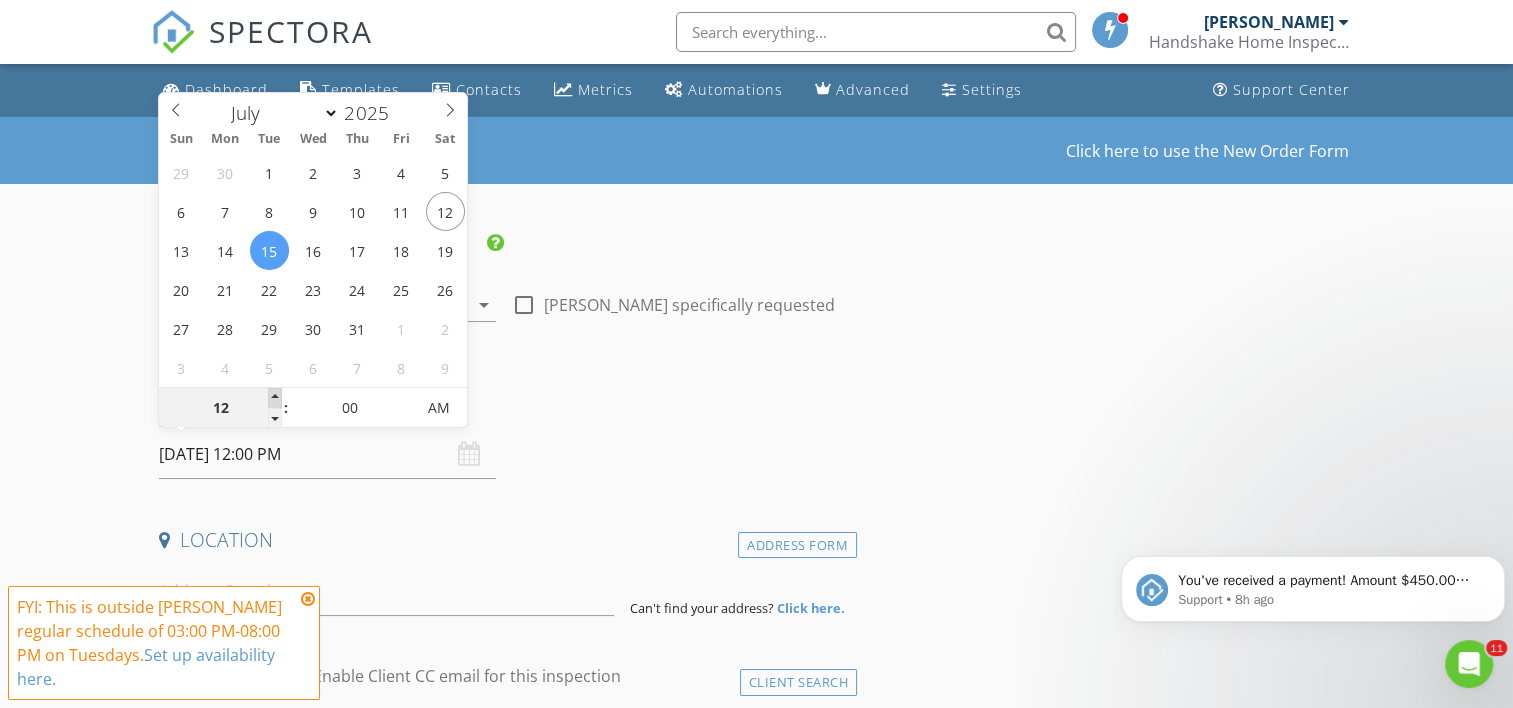 click at bounding box center (275, 398) 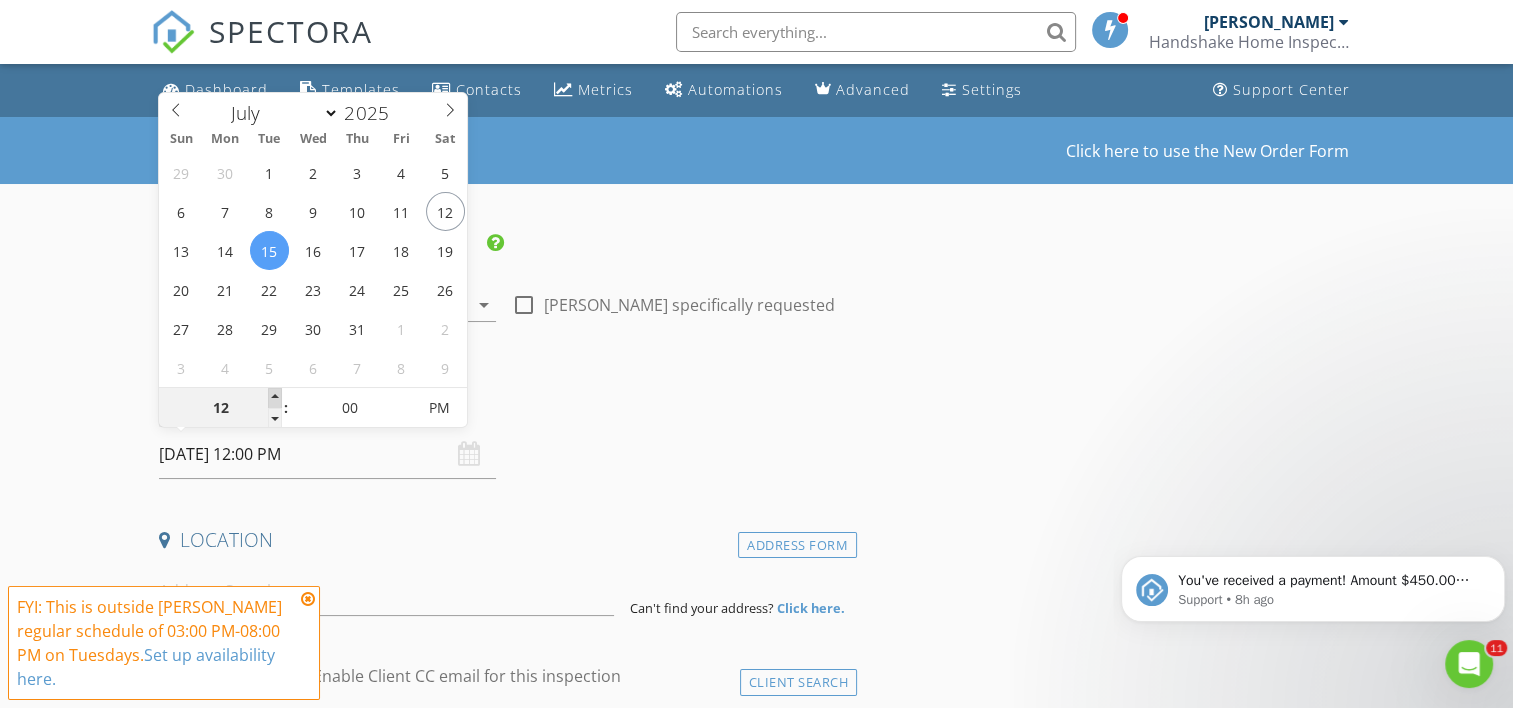 type on "01" 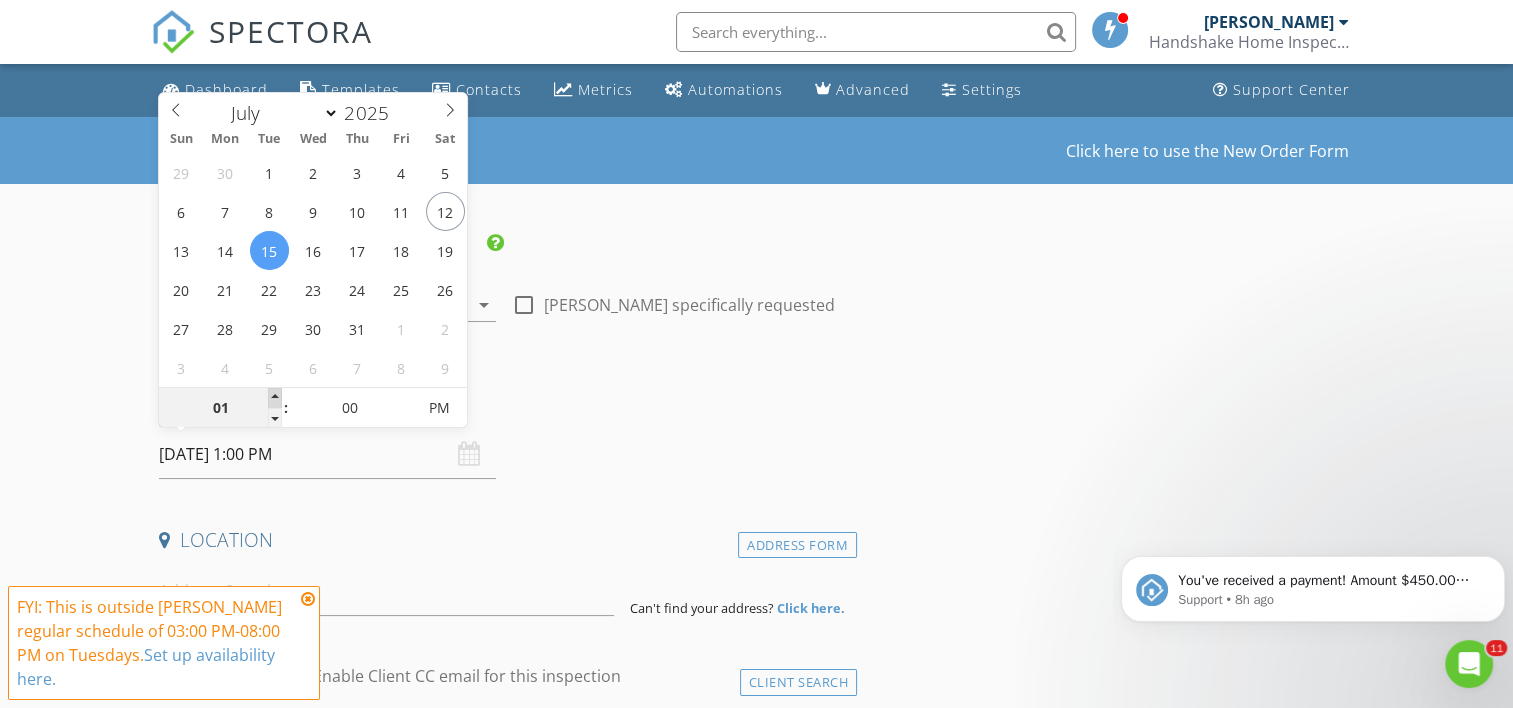 click at bounding box center [275, 398] 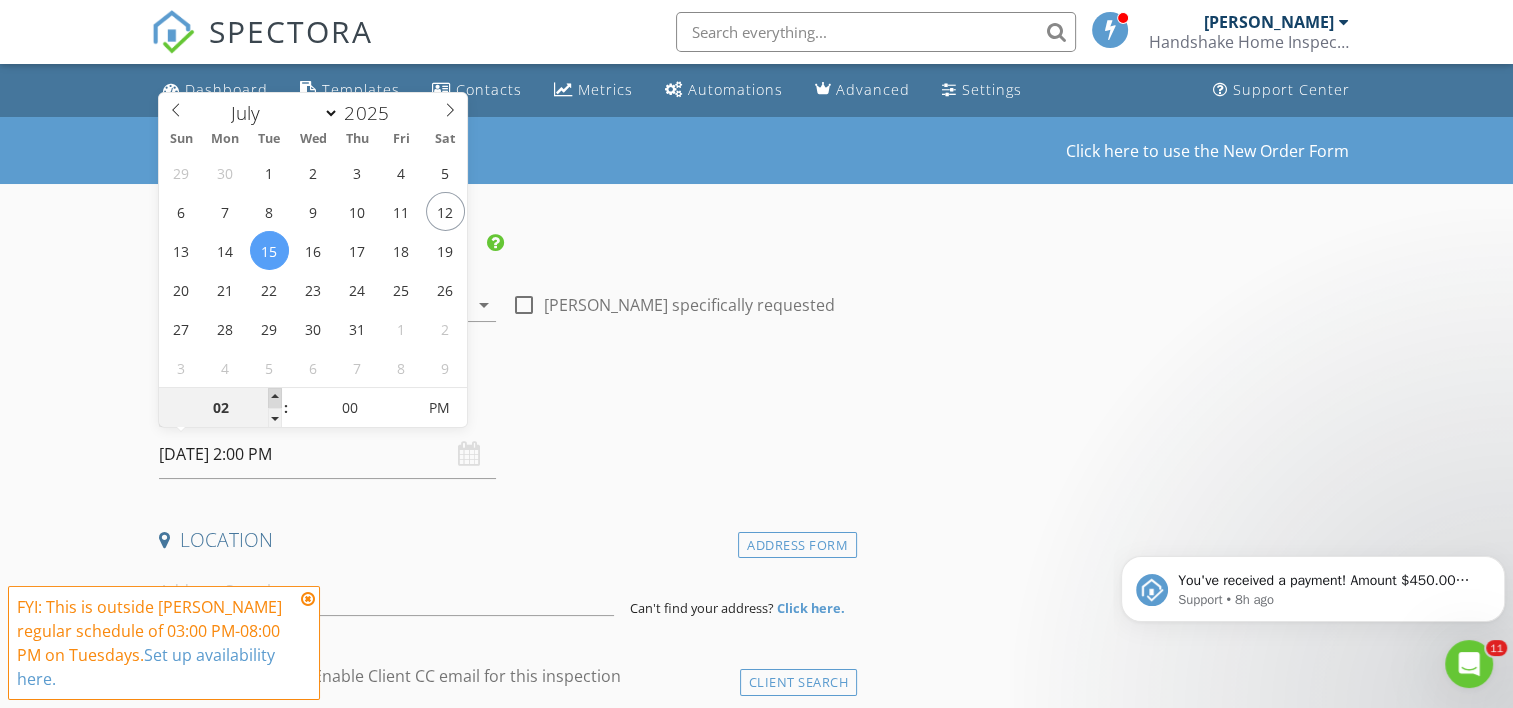 click at bounding box center [275, 398] 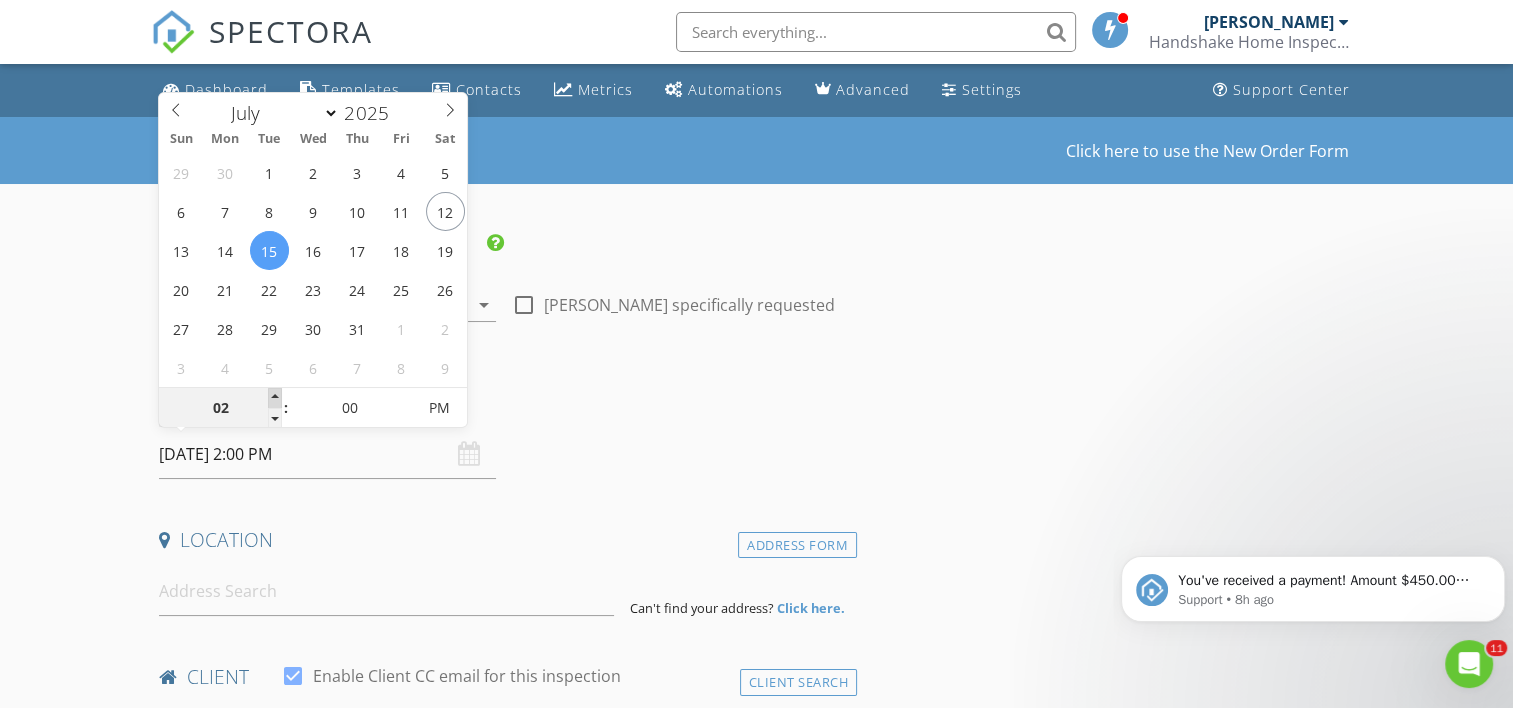 type on "03" 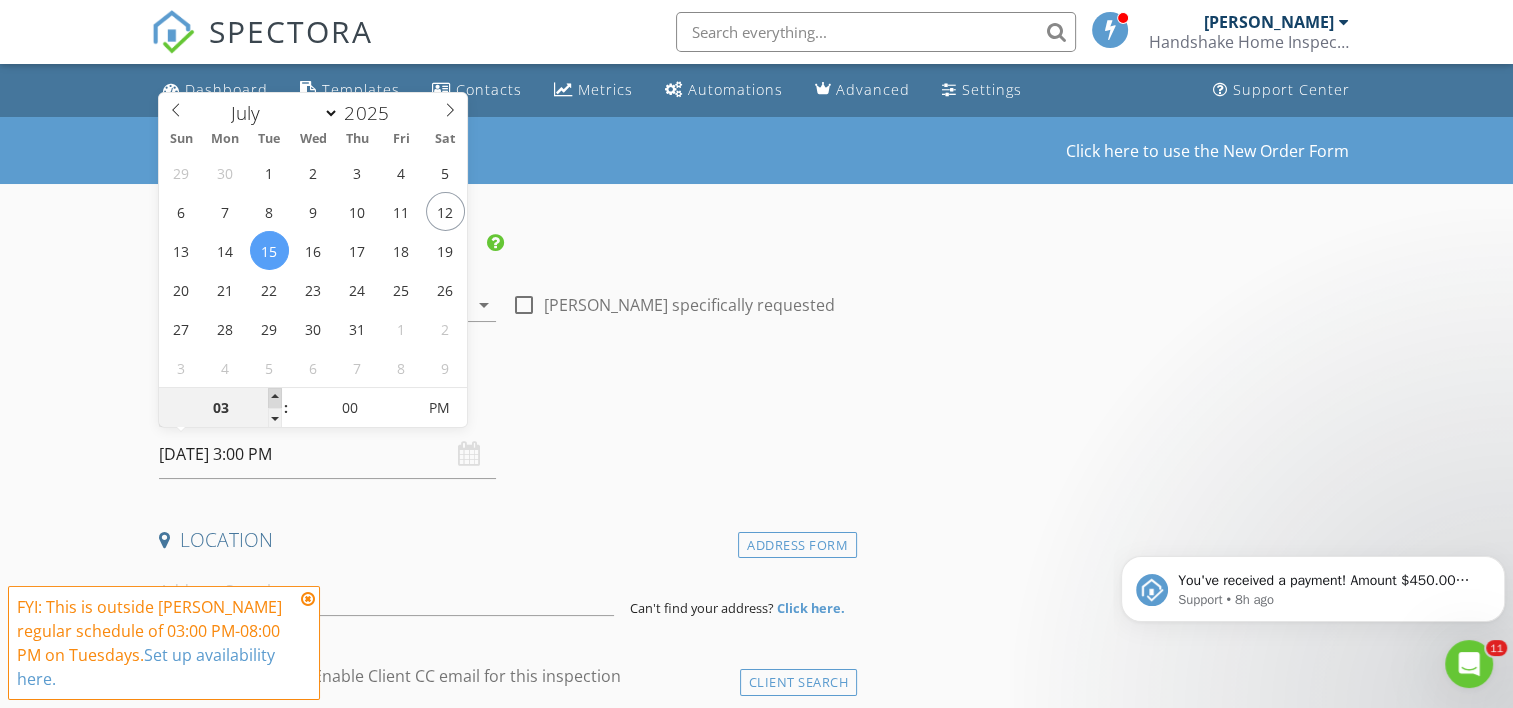 click at bounding box center (275, 398) 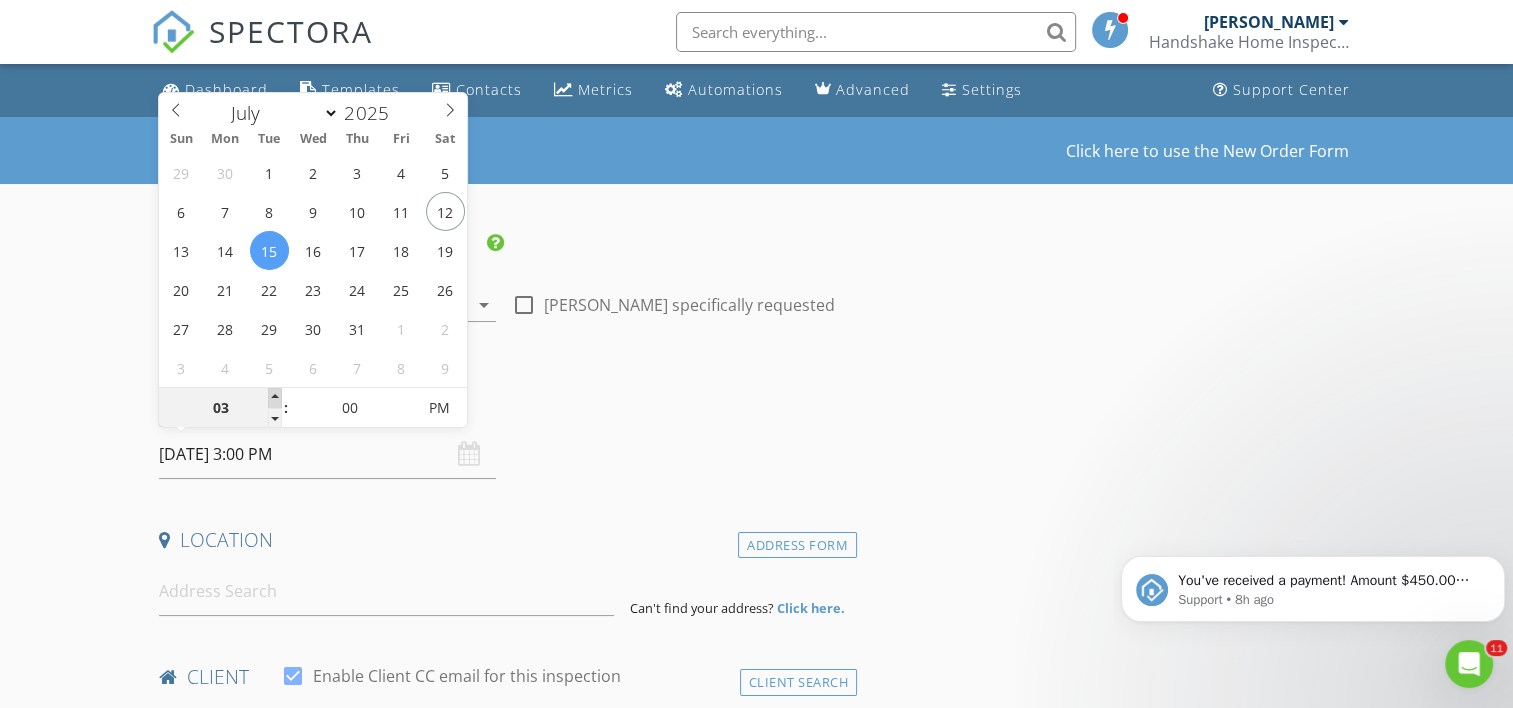 type on "04" 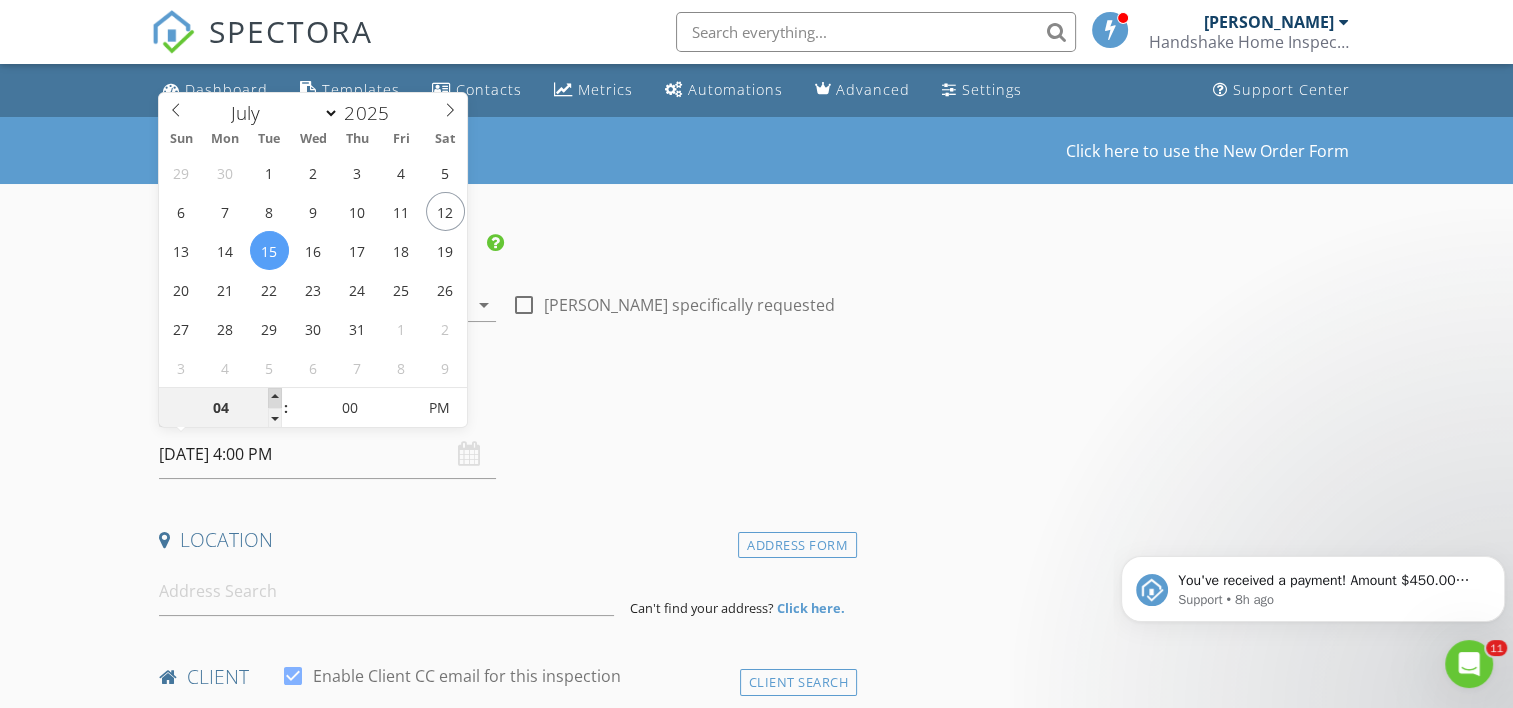 click at bounding box center (275, 398) 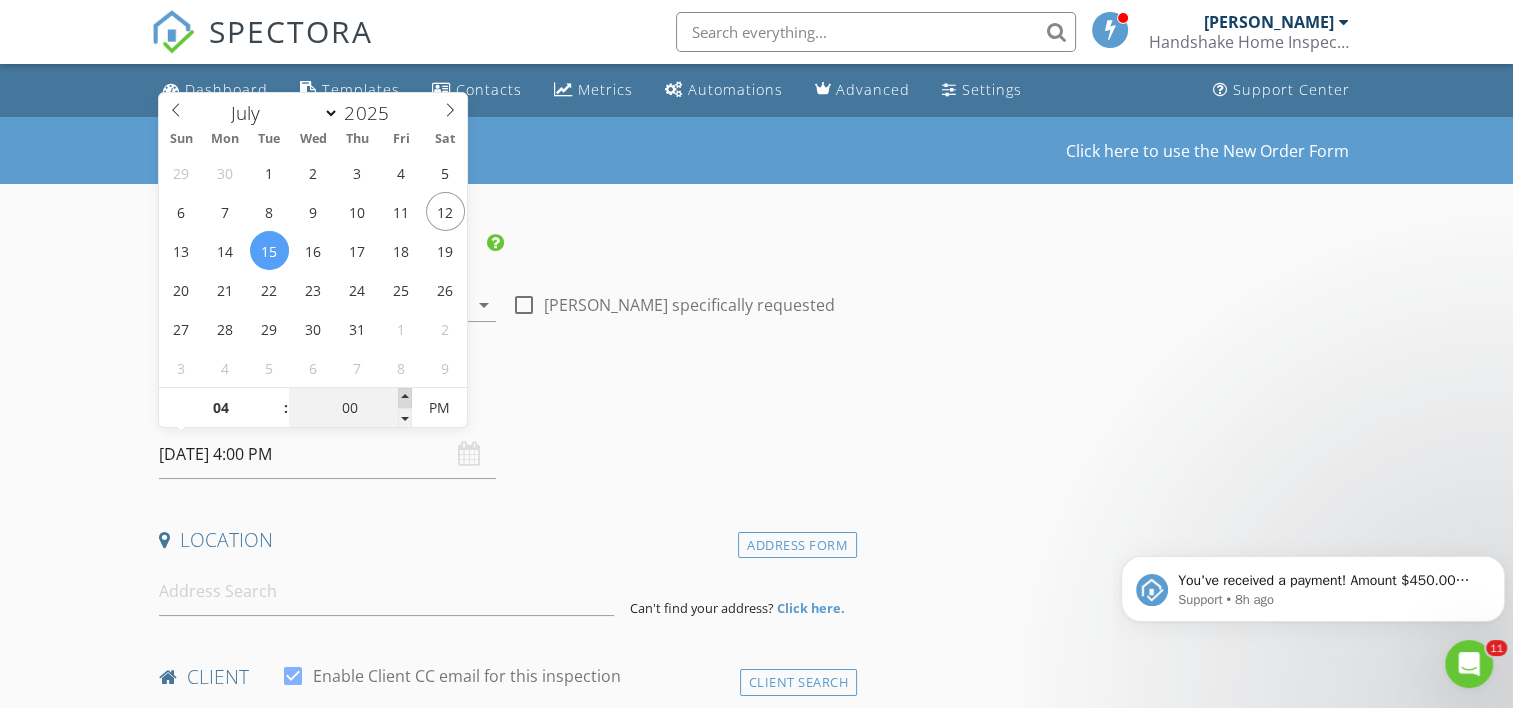 type on "05" 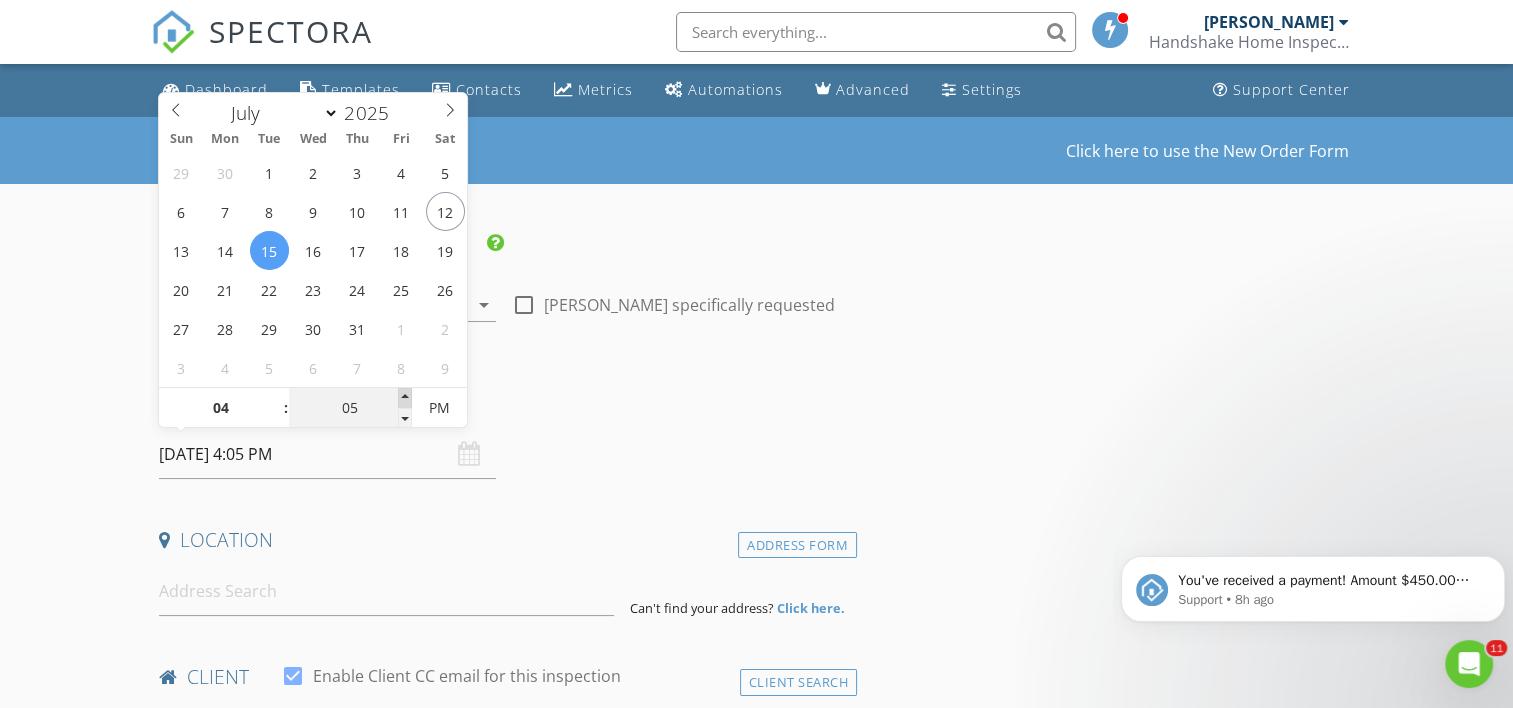 click at bounding box center (405, 398) 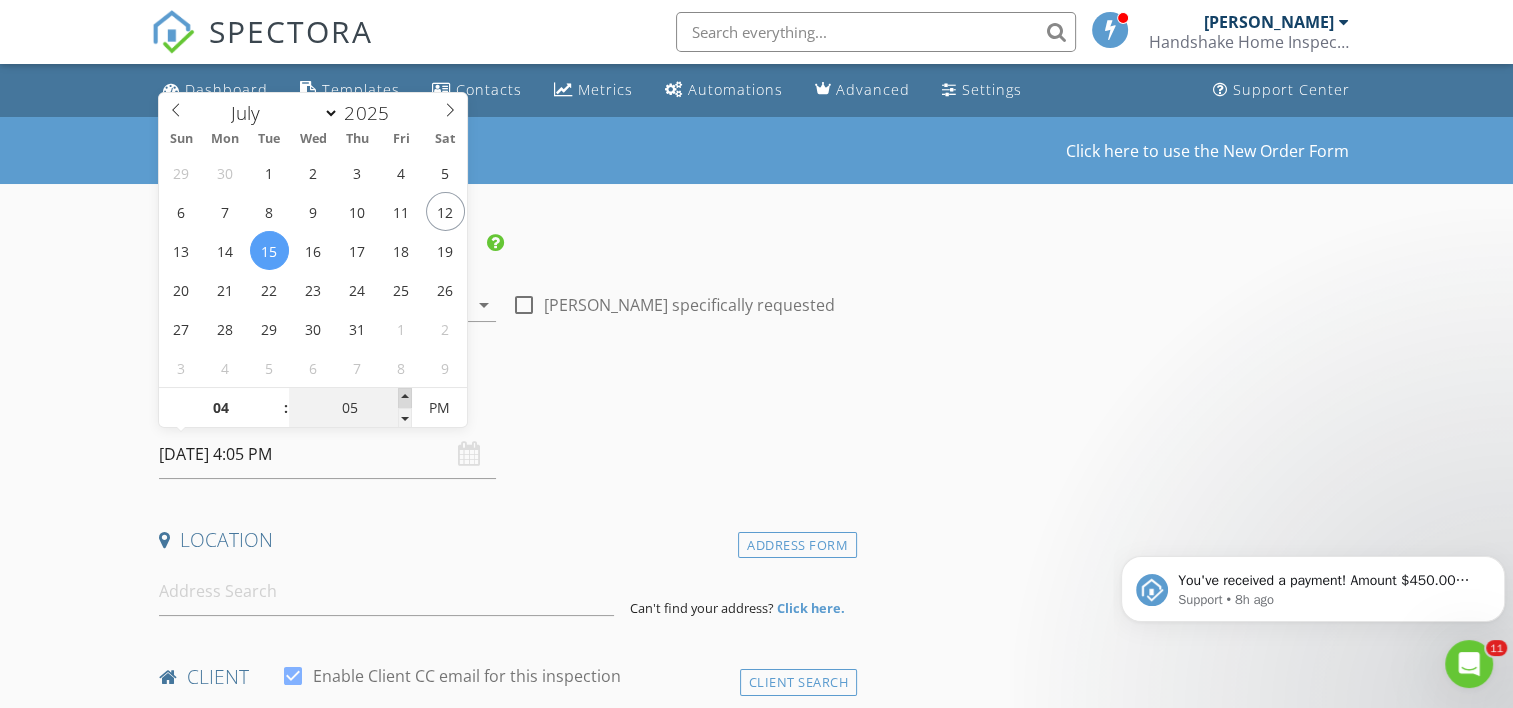 type on "10" 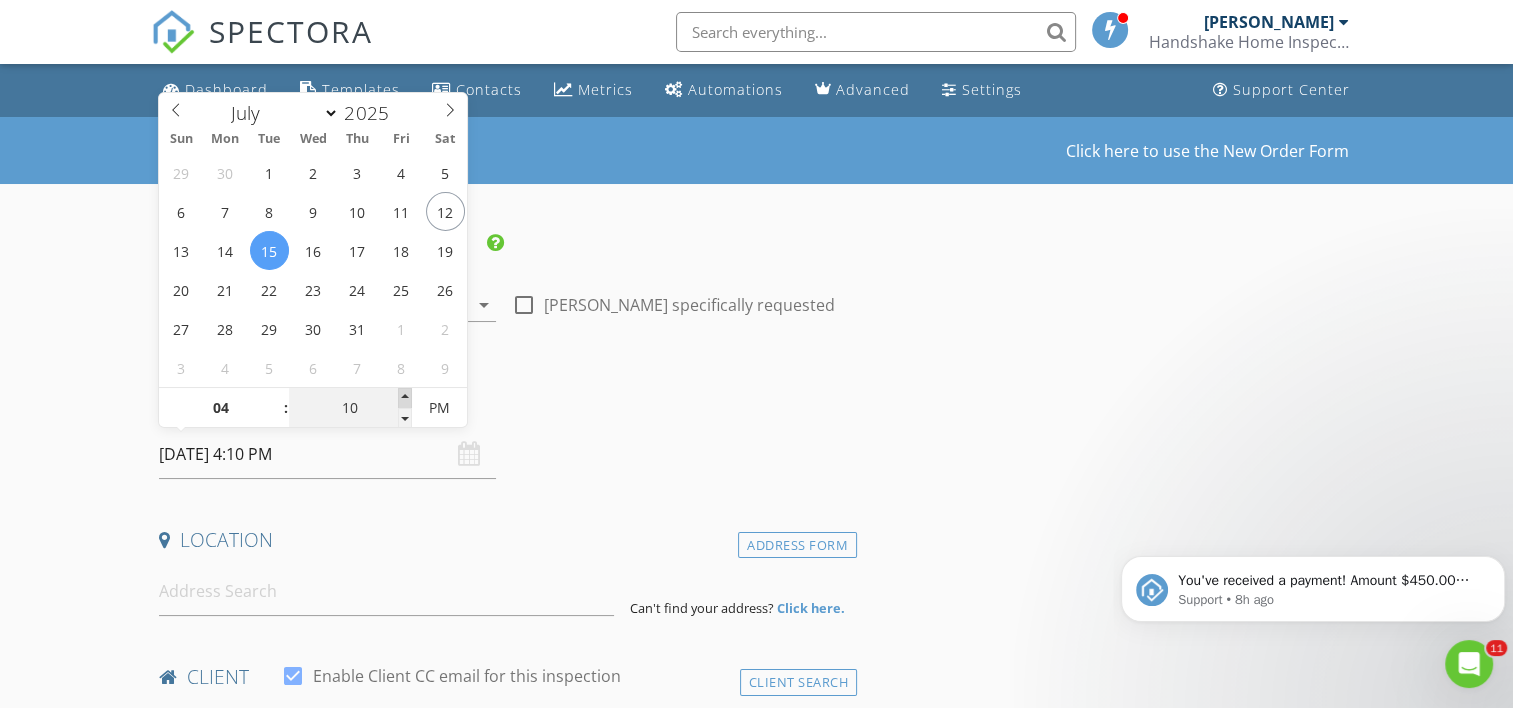 click at bounding box center (405, 398) 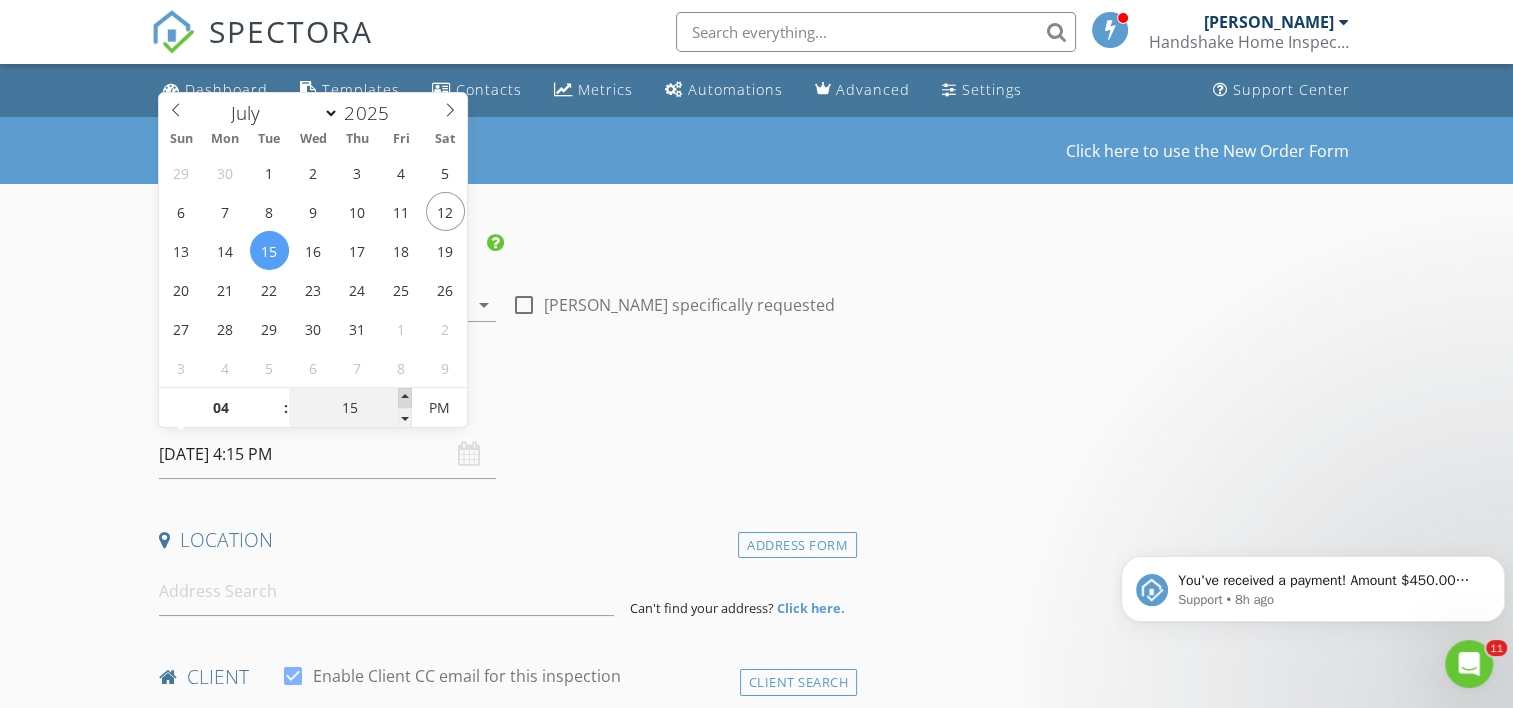 click at bounding box center [405, 398] 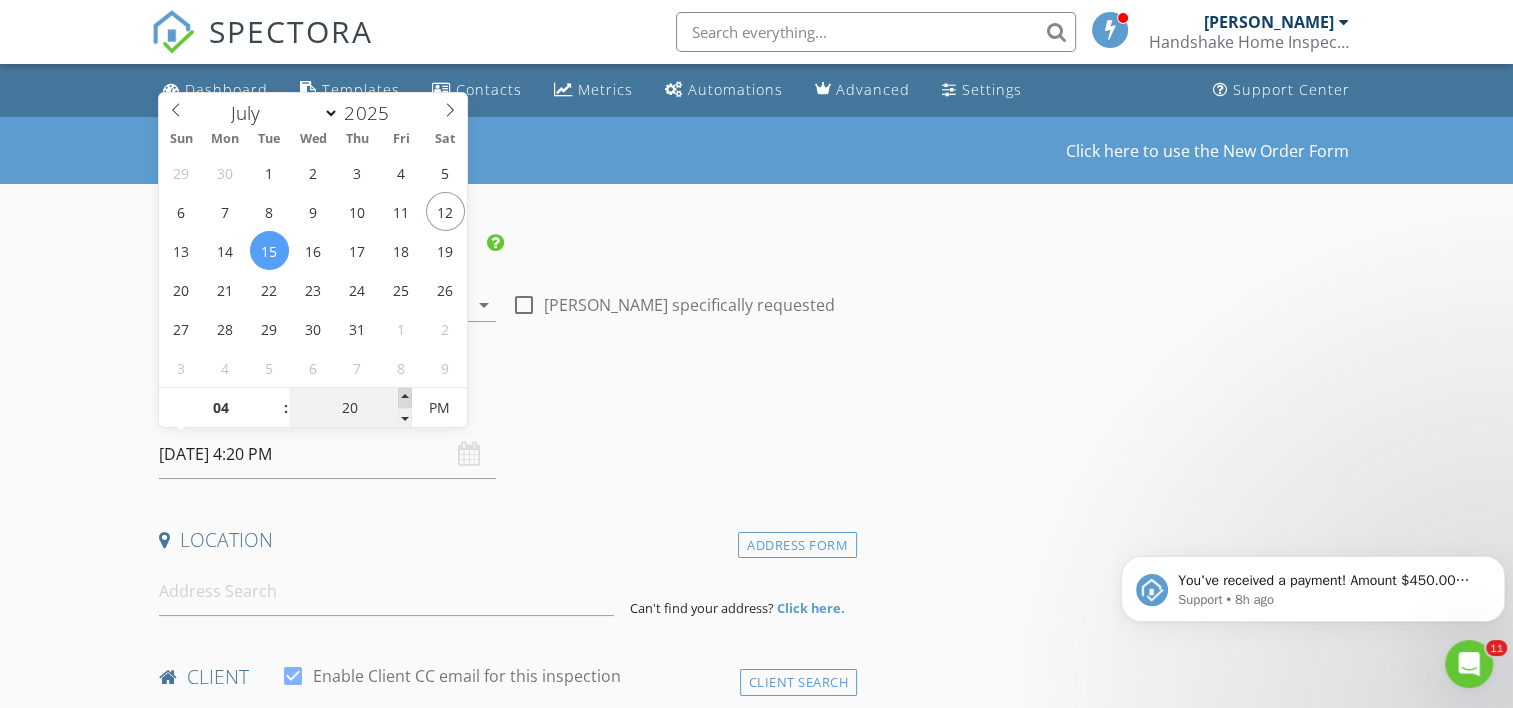 click at bounding box center (405, 398) 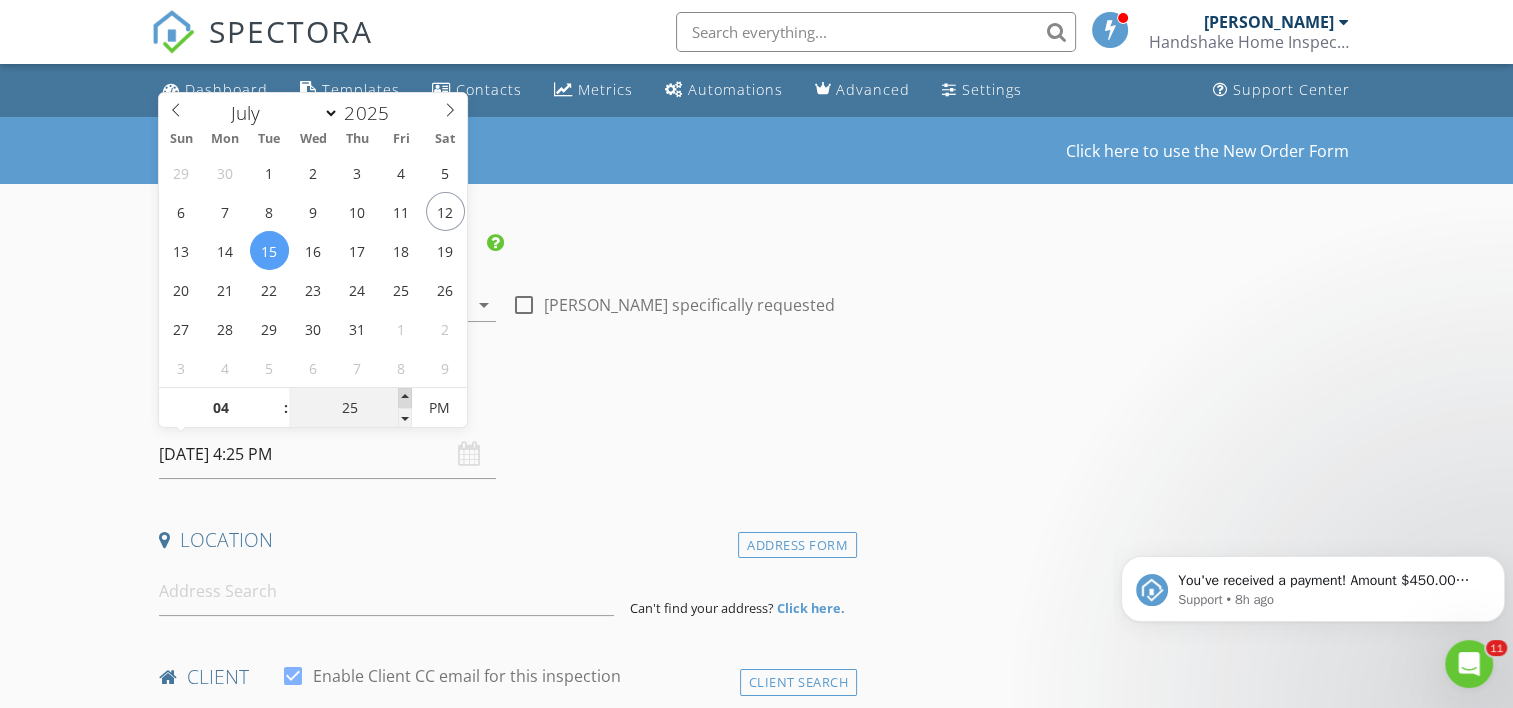 click at bounding box center [405, 398] 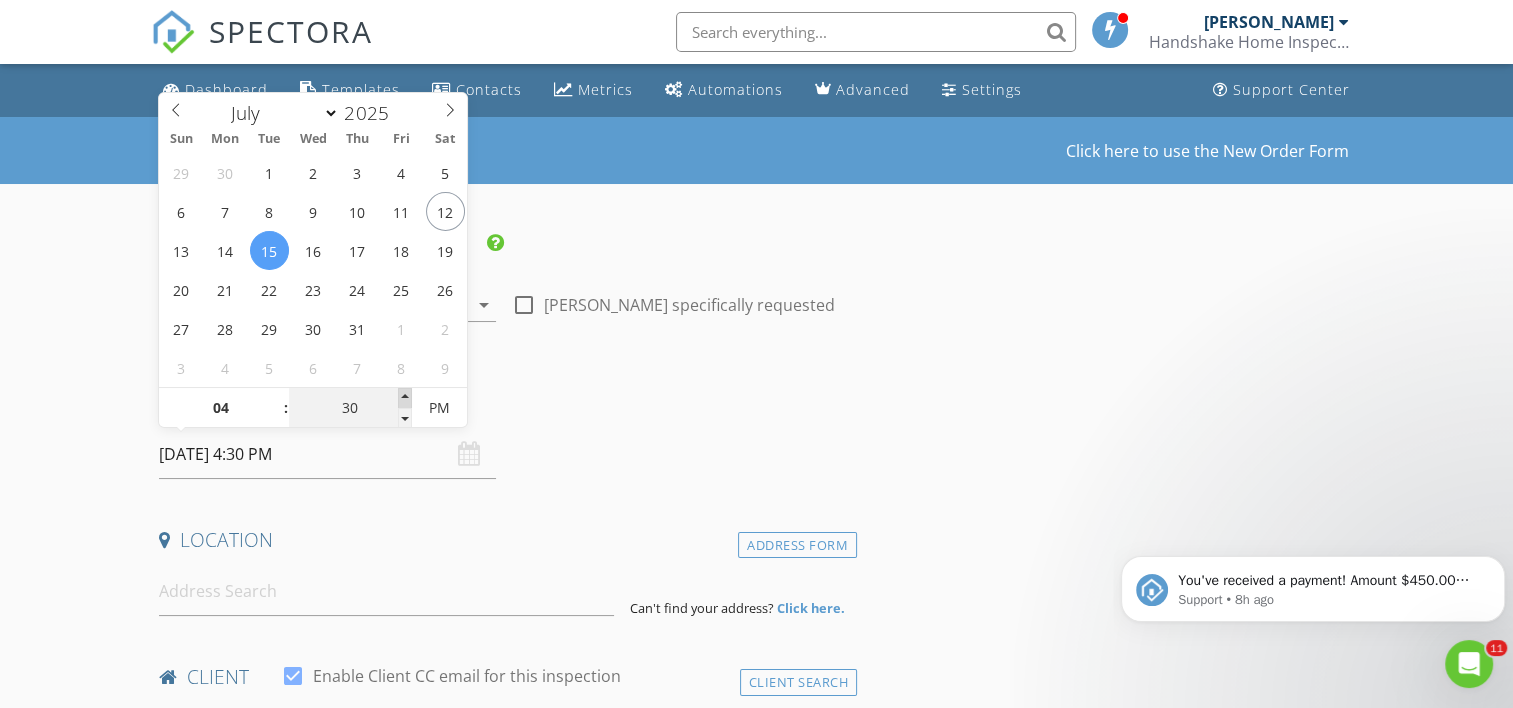 click at bounding box center (405, 398) 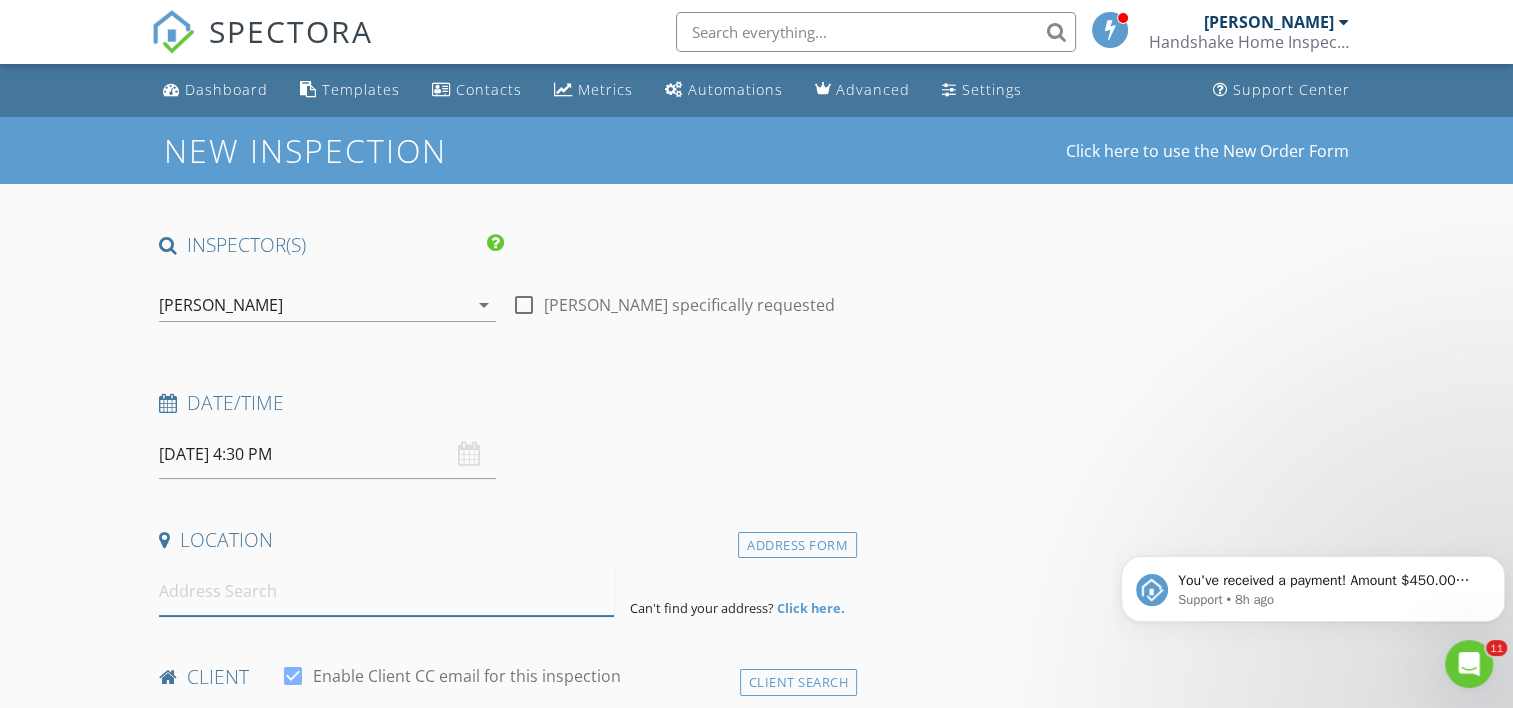 click at bounding box center (386, 591) 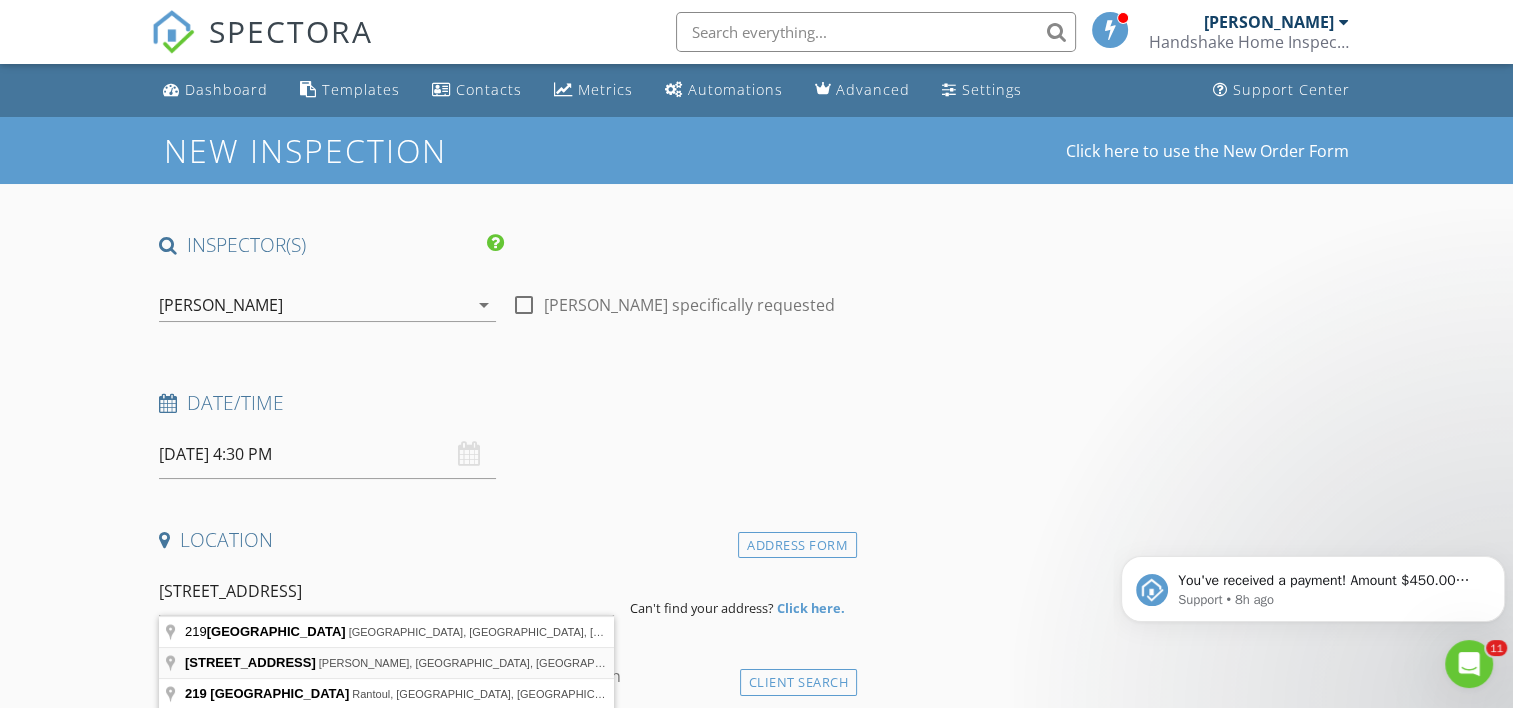 type on "219 South Cedar Street, Buckley, WA, USA" 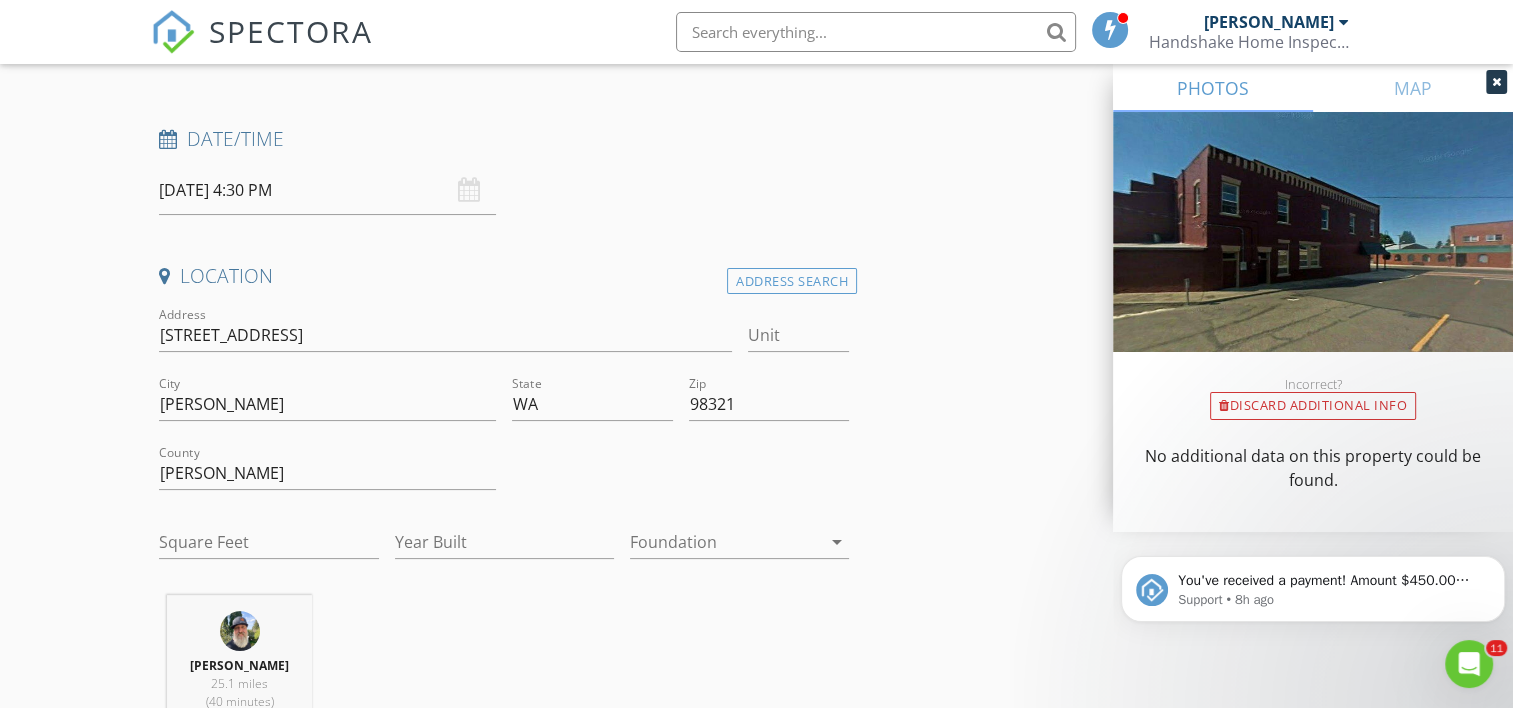scroll, scrollTop: 279, scrollLeft: 0, axis: vertical 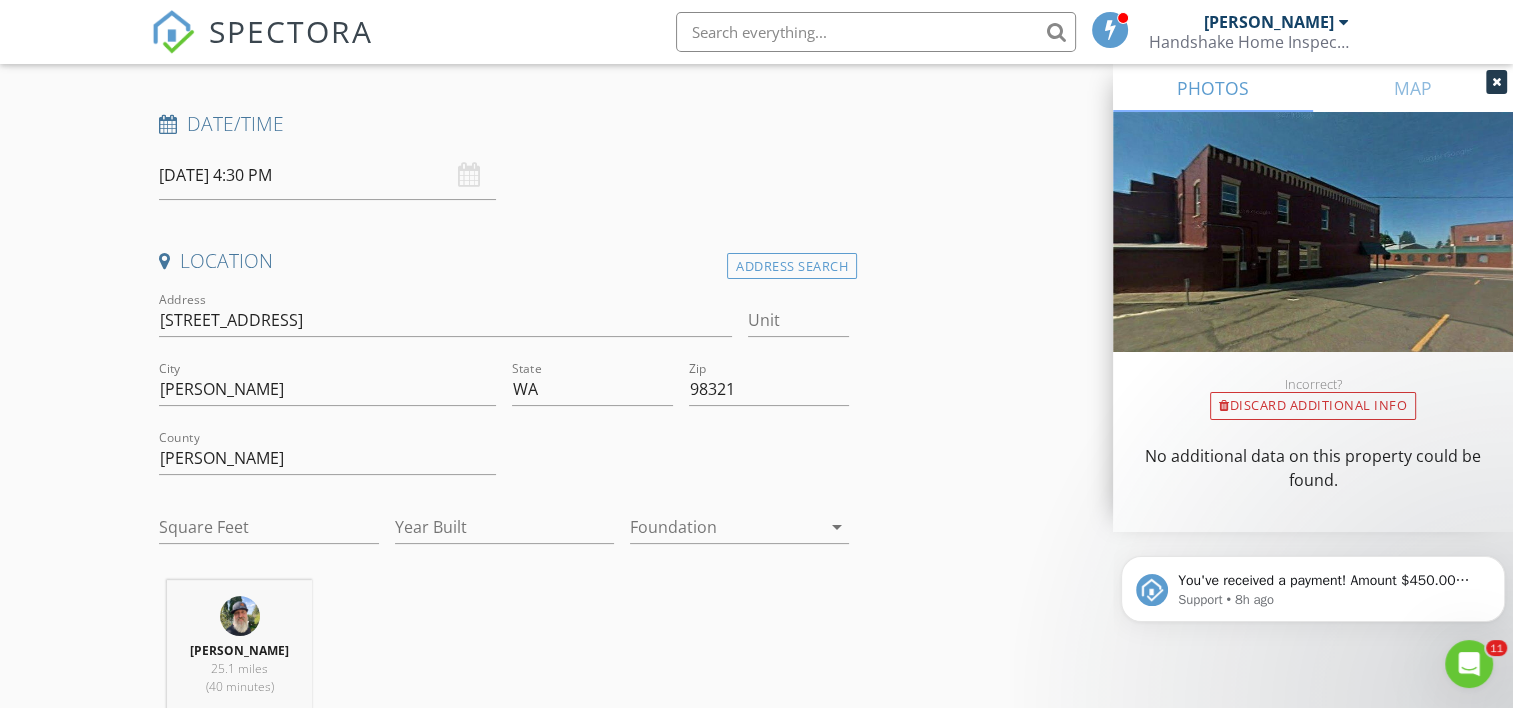 click at bounding box center [327, 489] 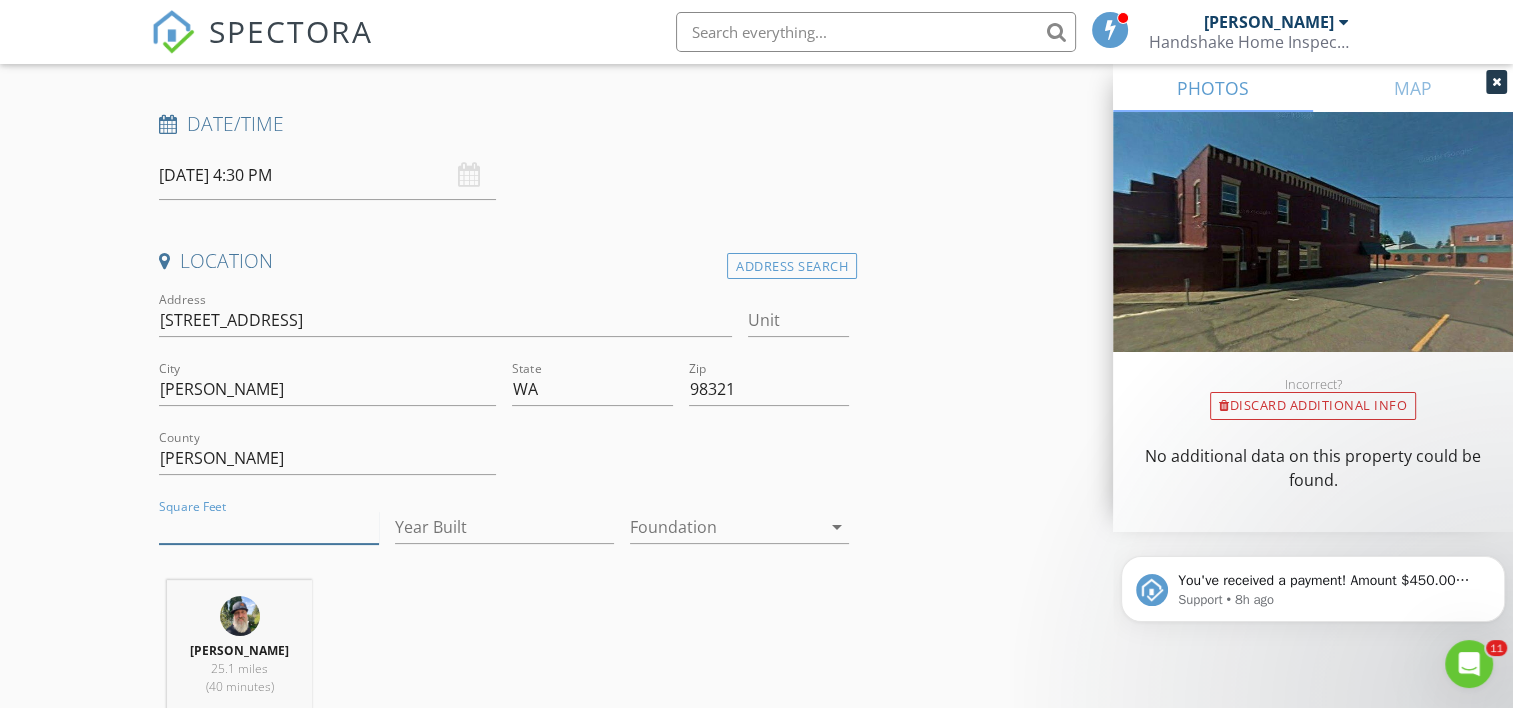 click on "Square Feet" at bounding box center [268, 527] 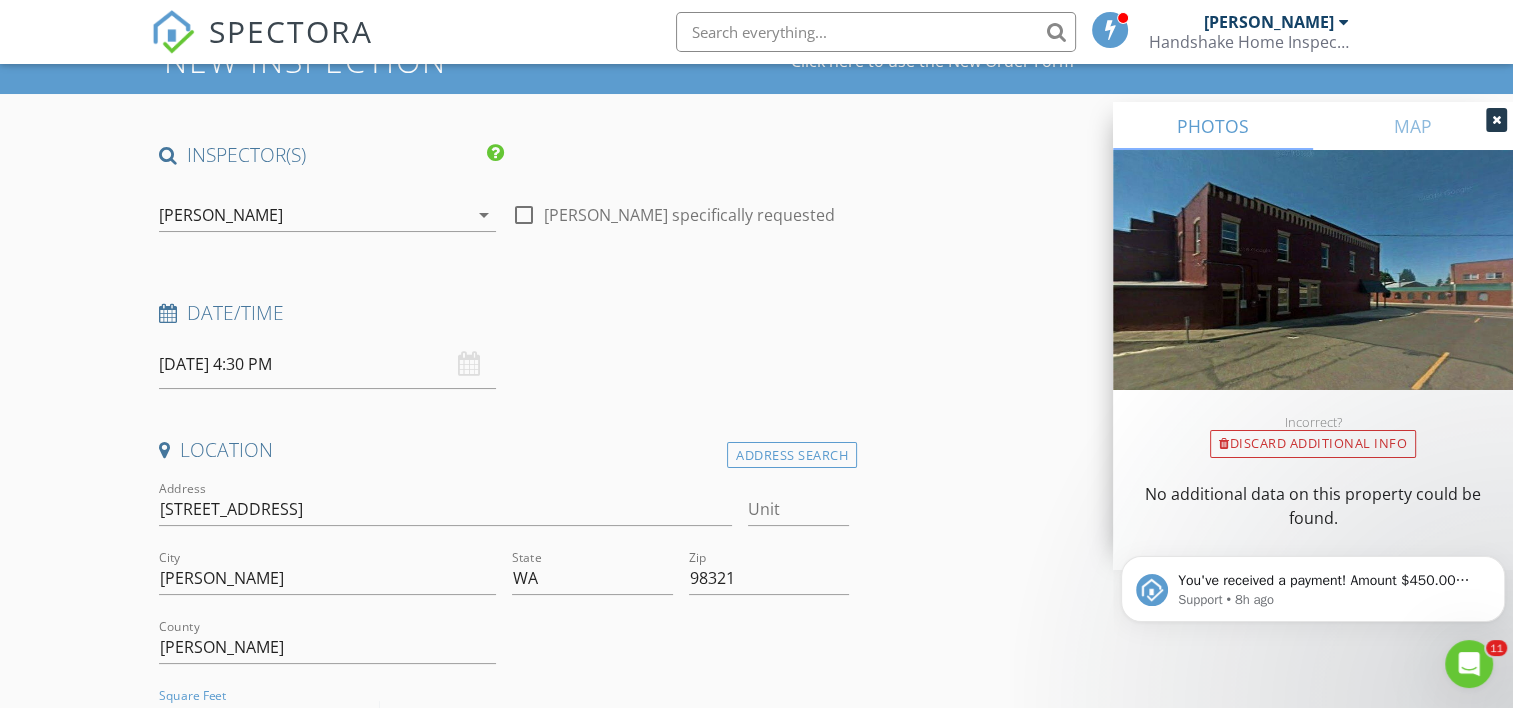 scroll, scrollTop: 0, scrollLeft: 0, axis: both 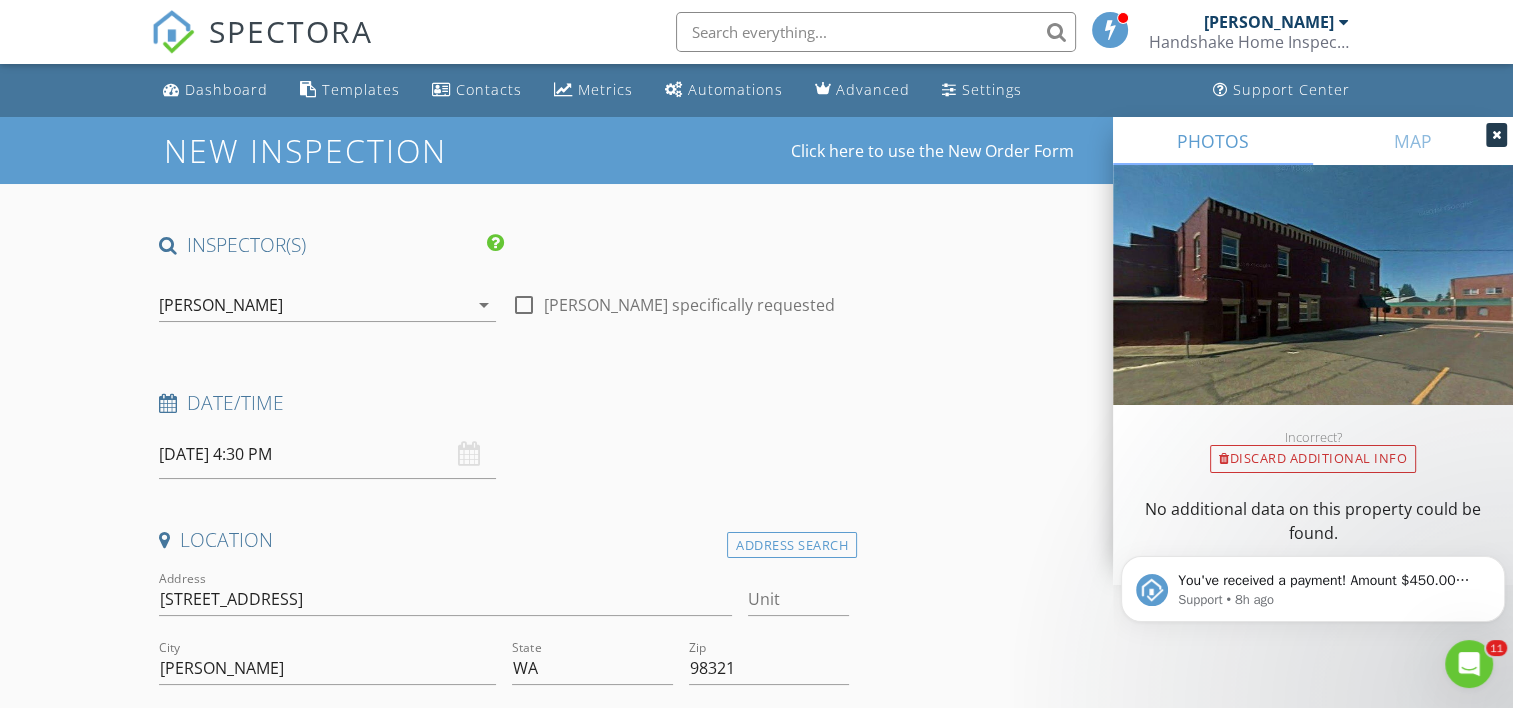 type on "2000" 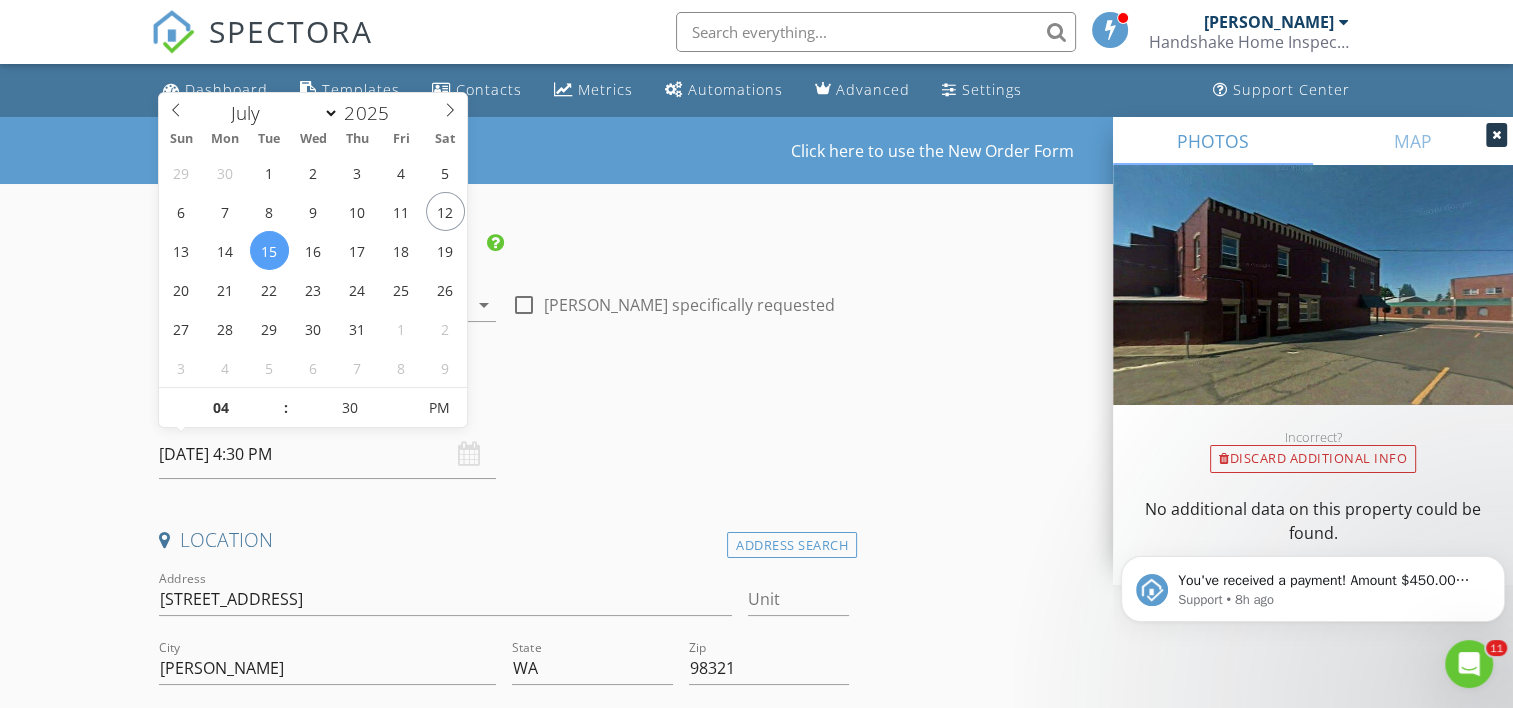 click on "07/15/2025 4:30 PM" at bounding box center (327, 454) 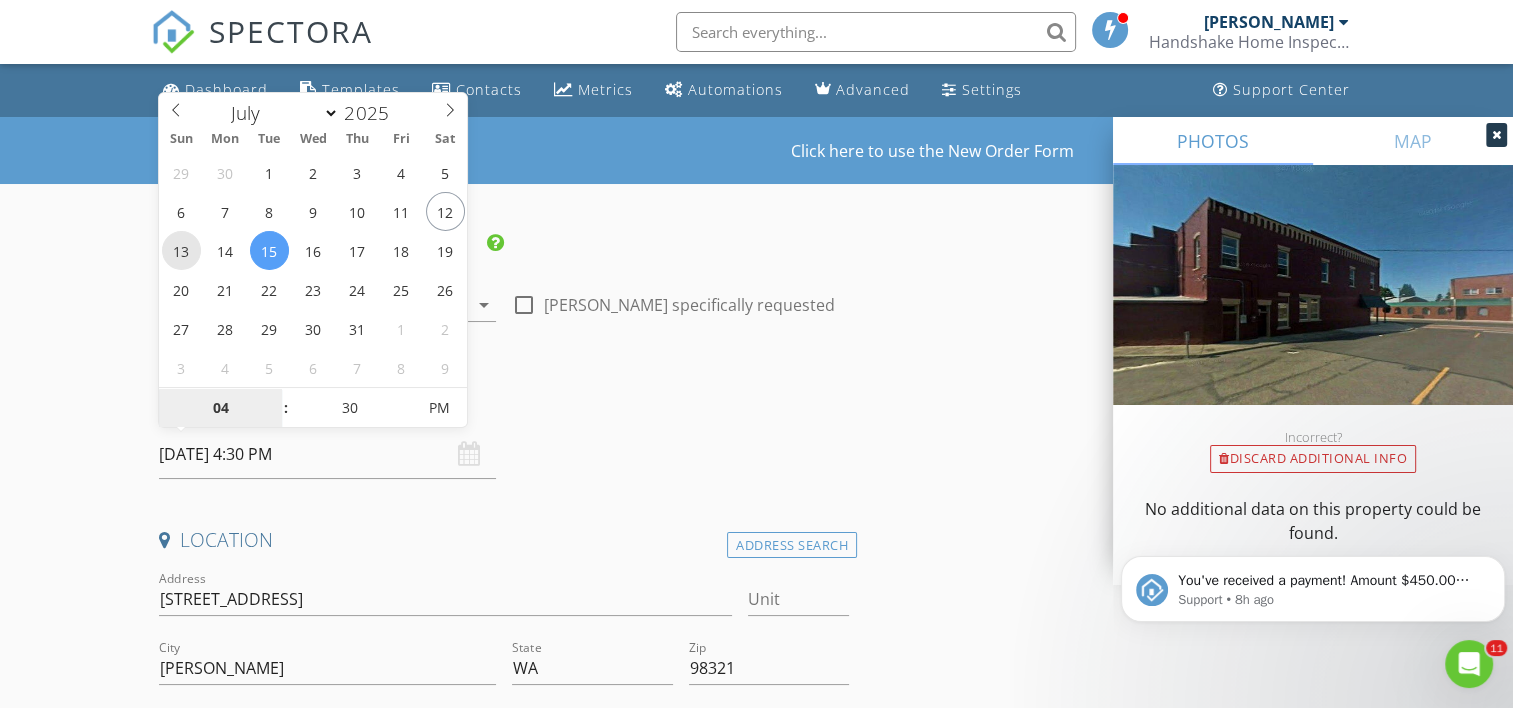 type on "07/13/2025 4:30 PM" 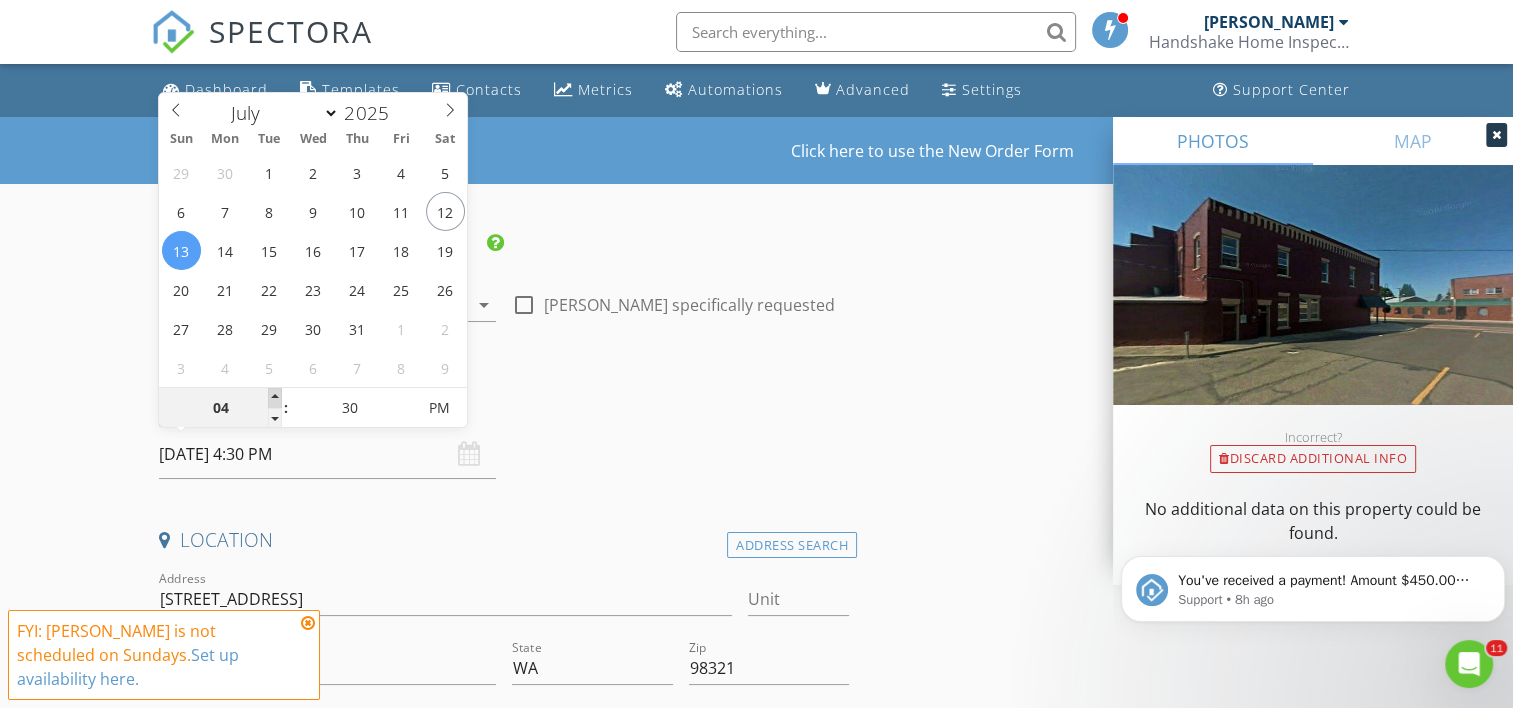 type on "05" 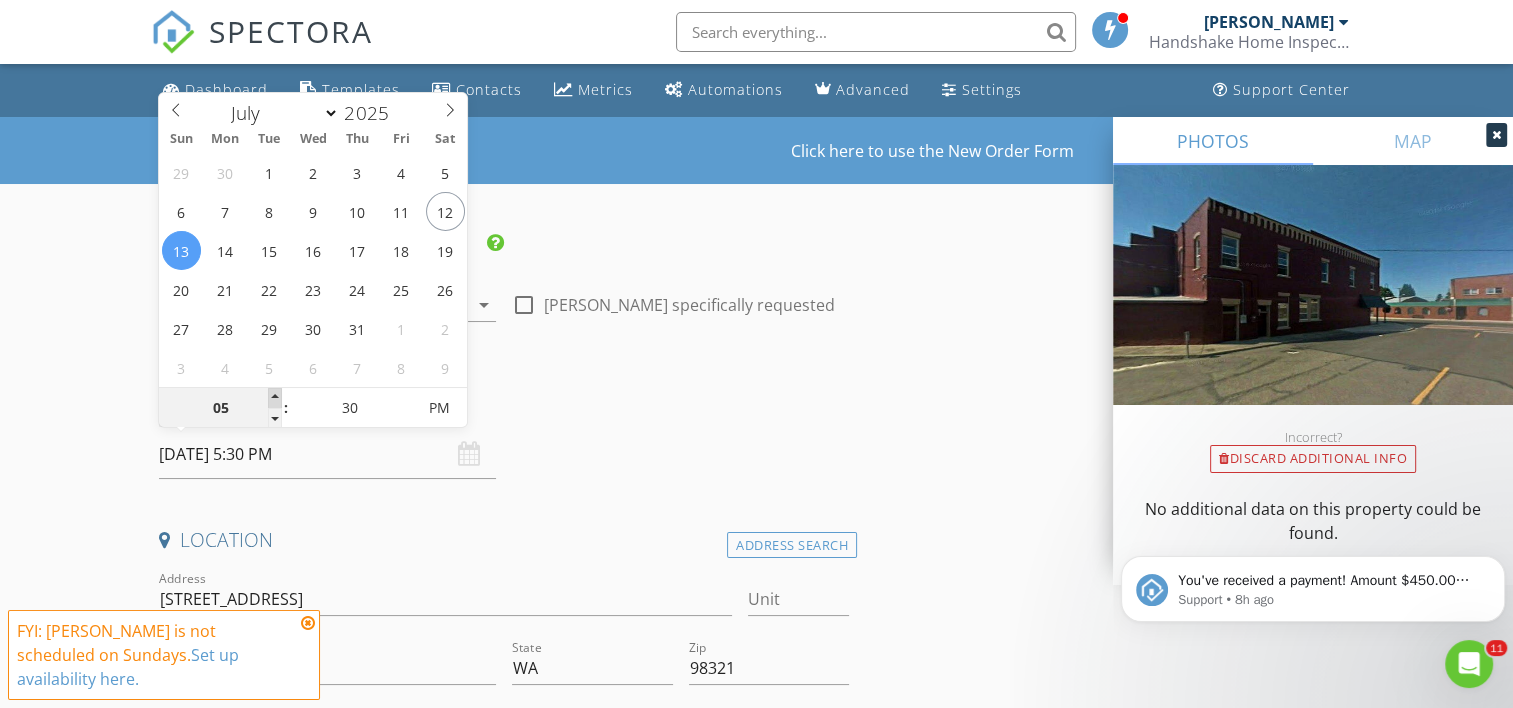 click at bounding box center (275, 398) 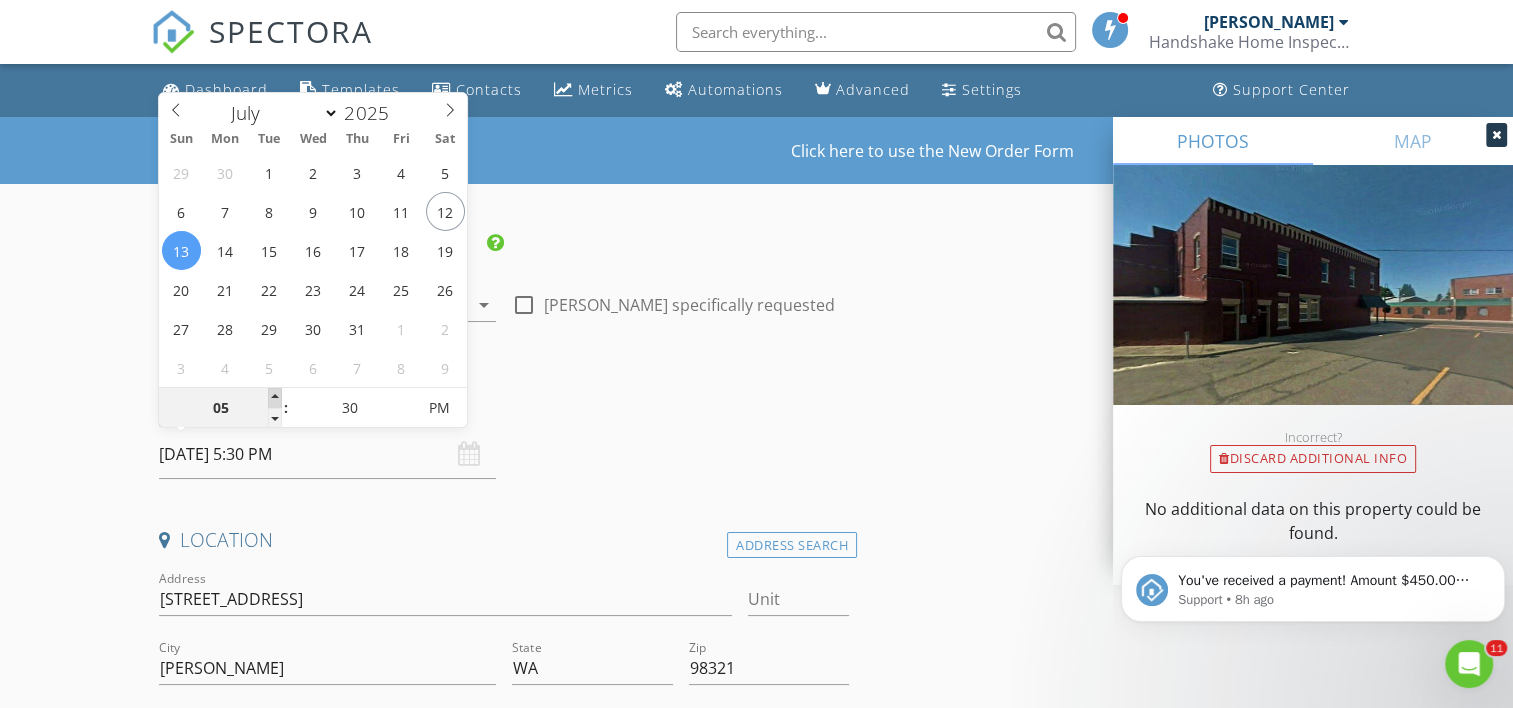 type on "06" 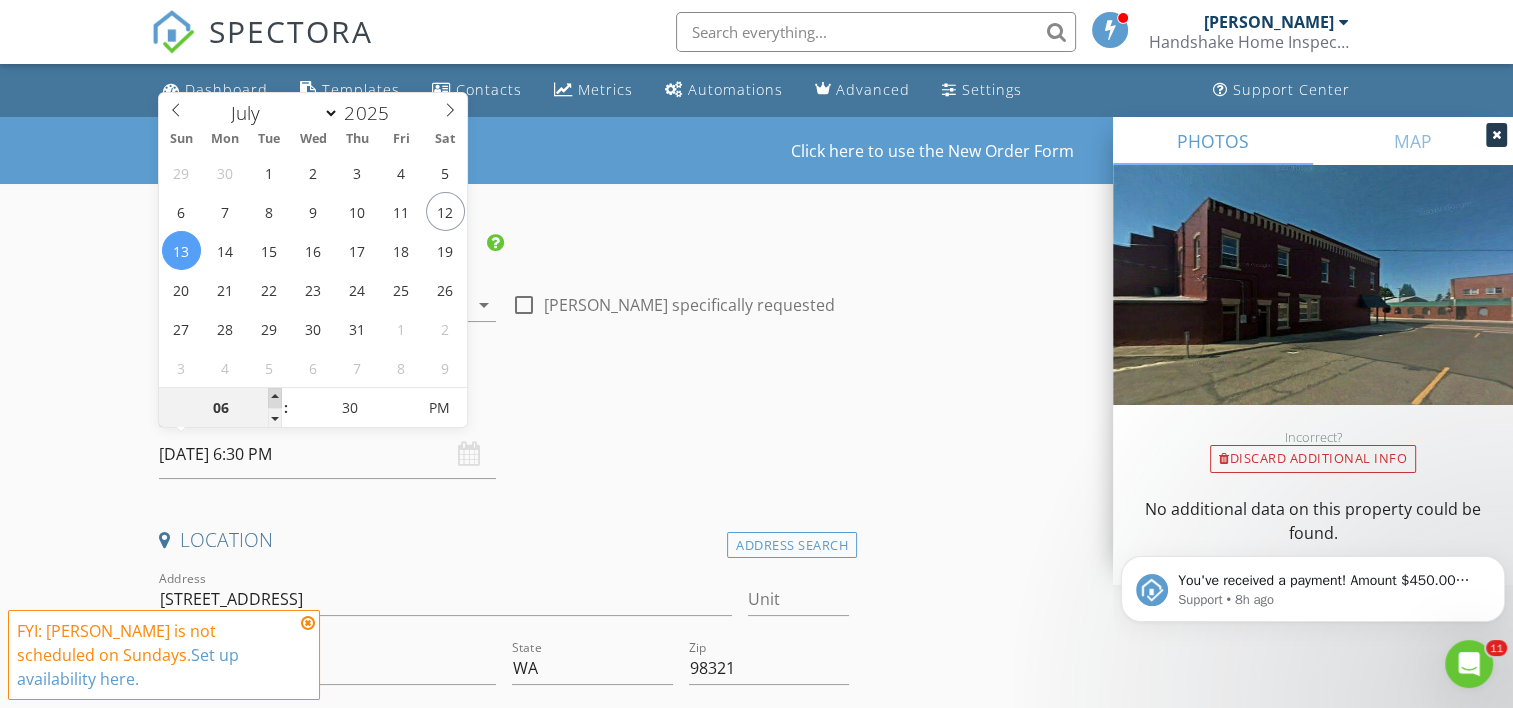 click at bounding box center (275, 398) 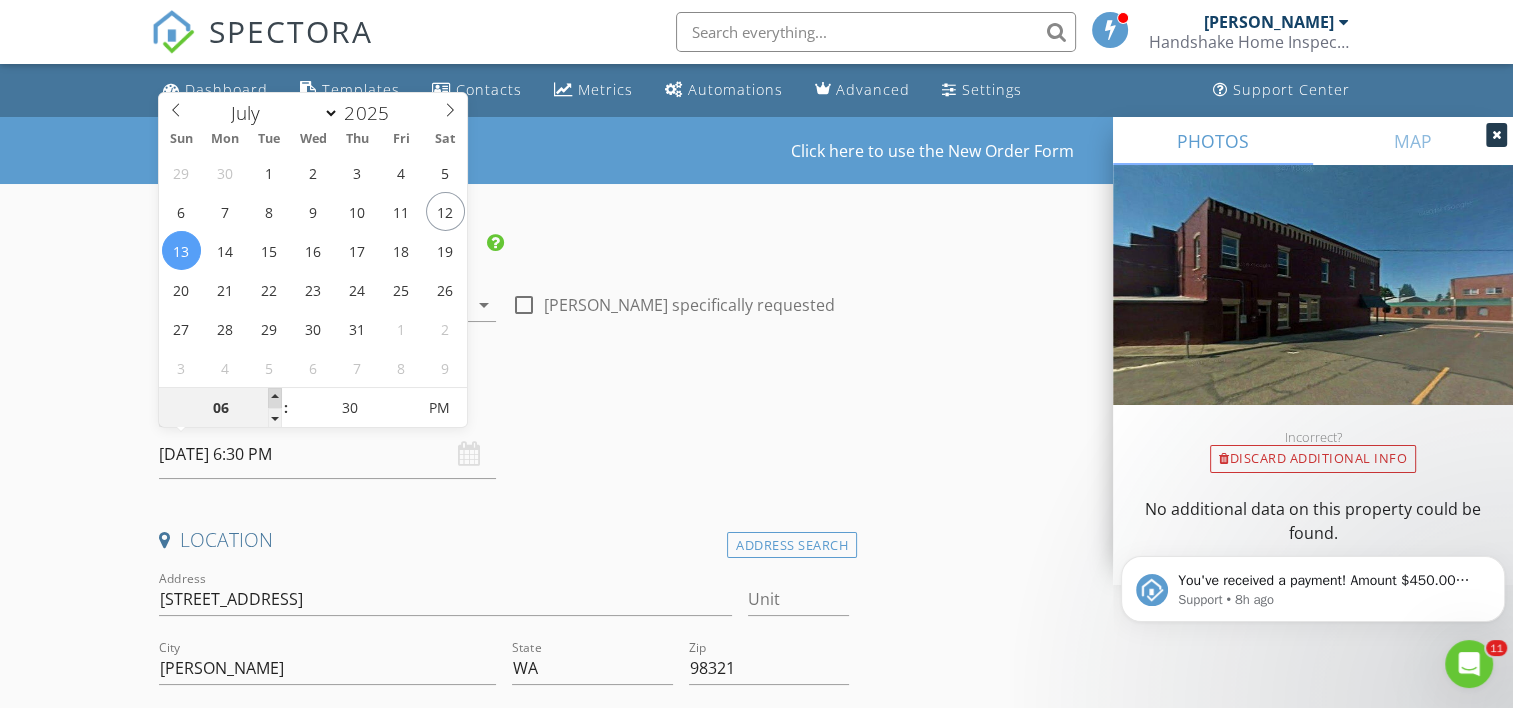 type on "07" 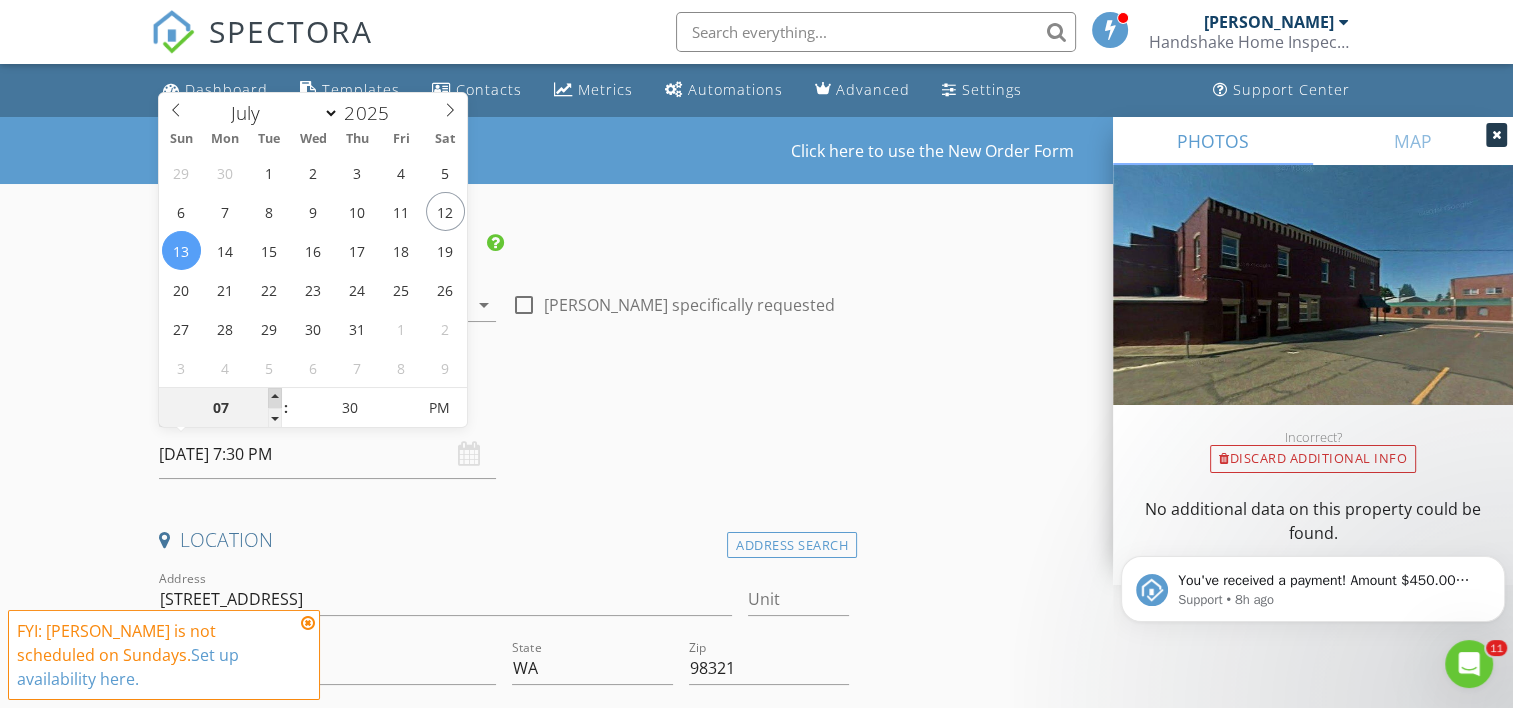 click at bounding box center (275, 398) 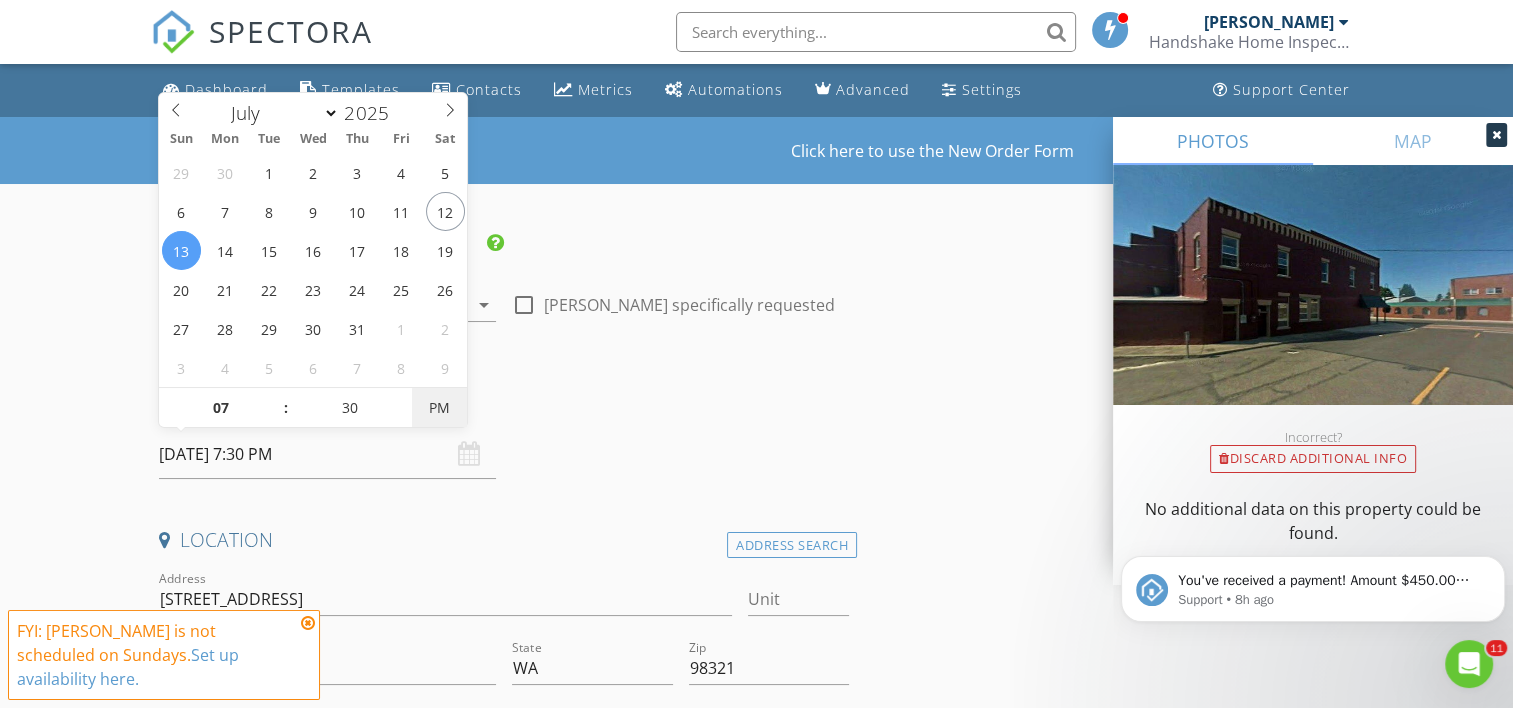 type on "07/13/2025 7:30 AM" 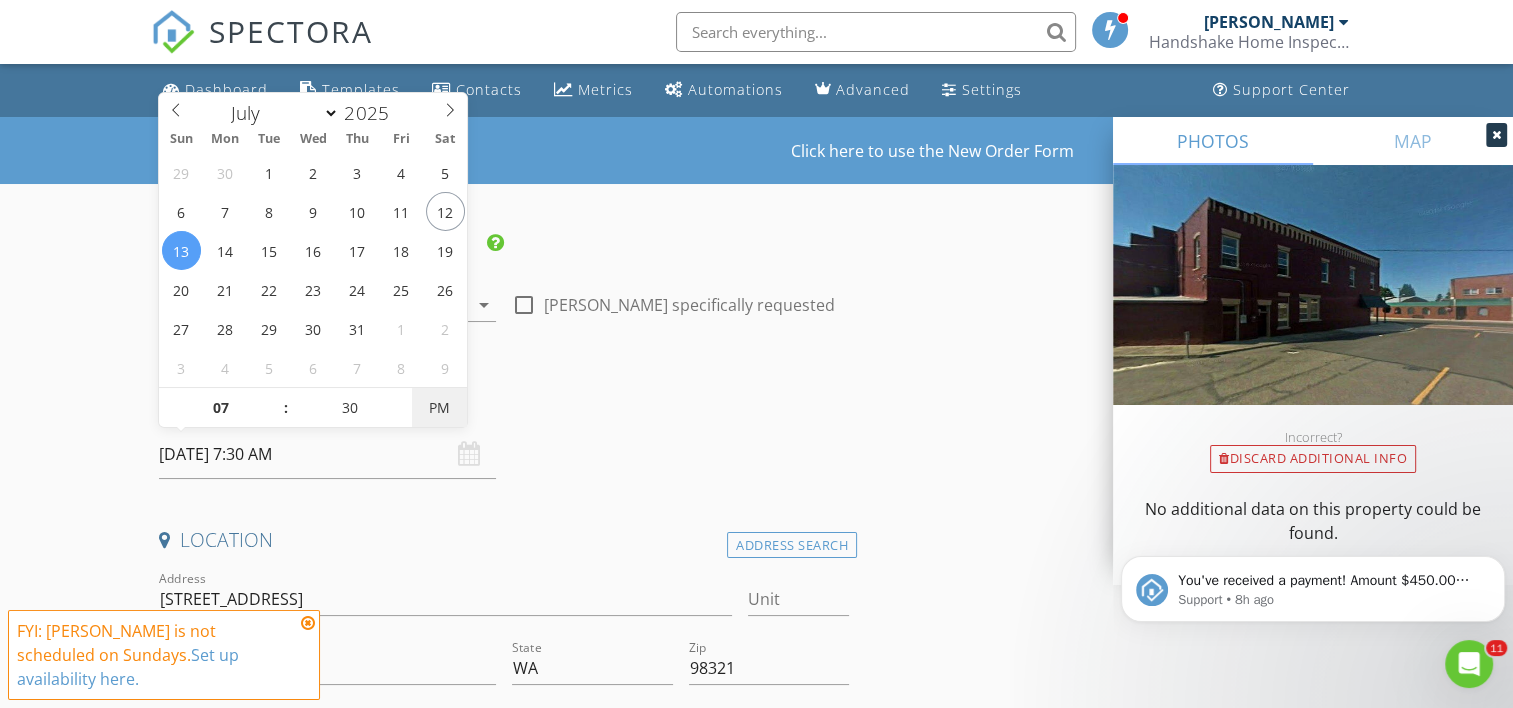 click on "PM" at bounding box center (439, 408) 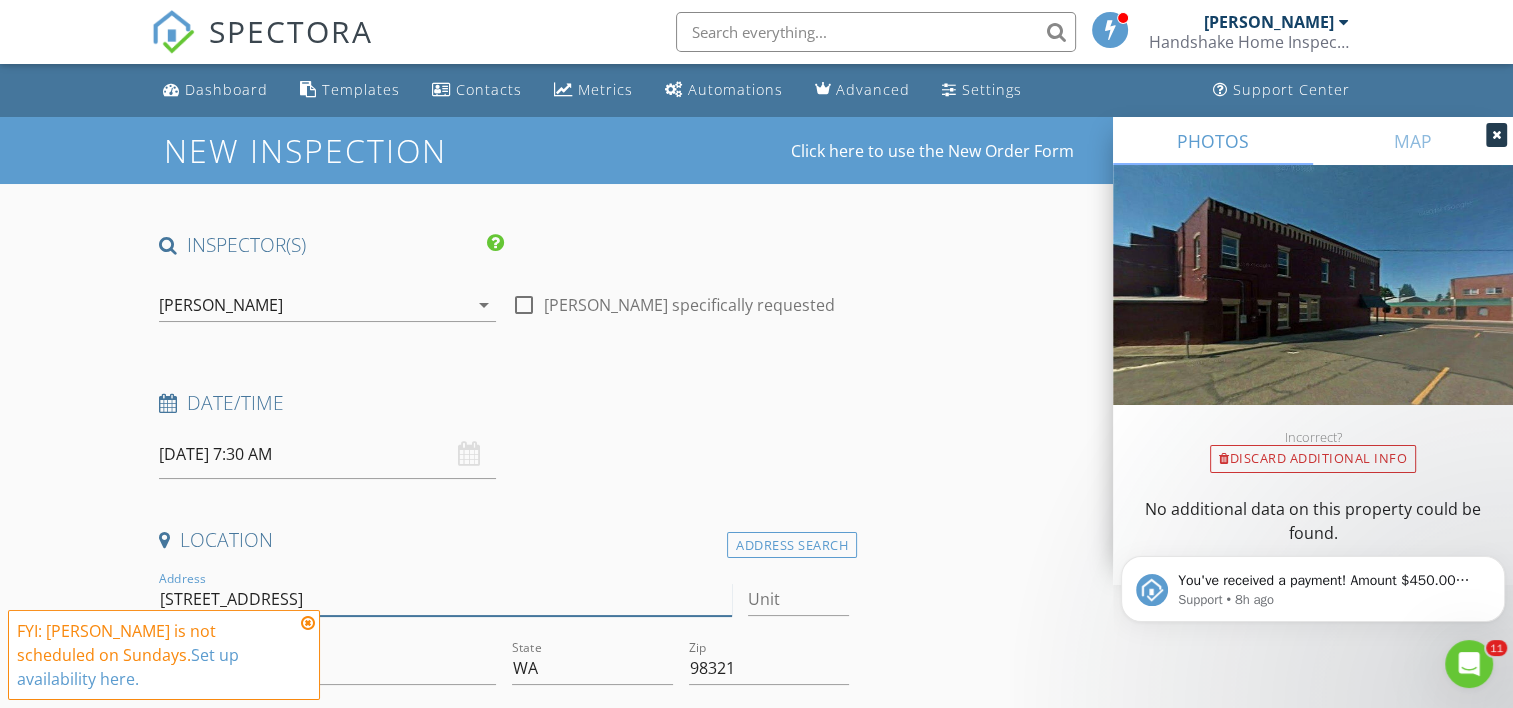 click on "219 S Cedar St" at bounding box center [445, 599] 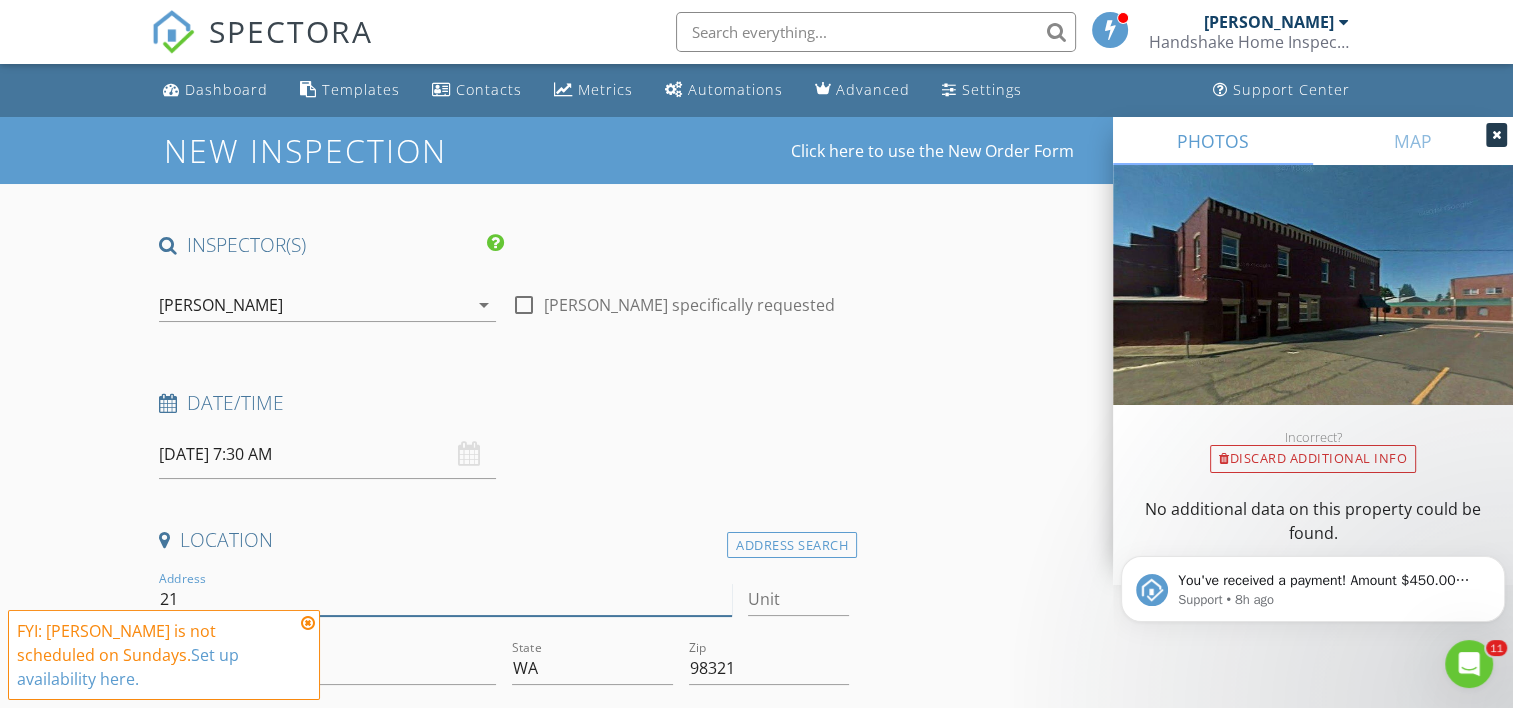 type on "2" 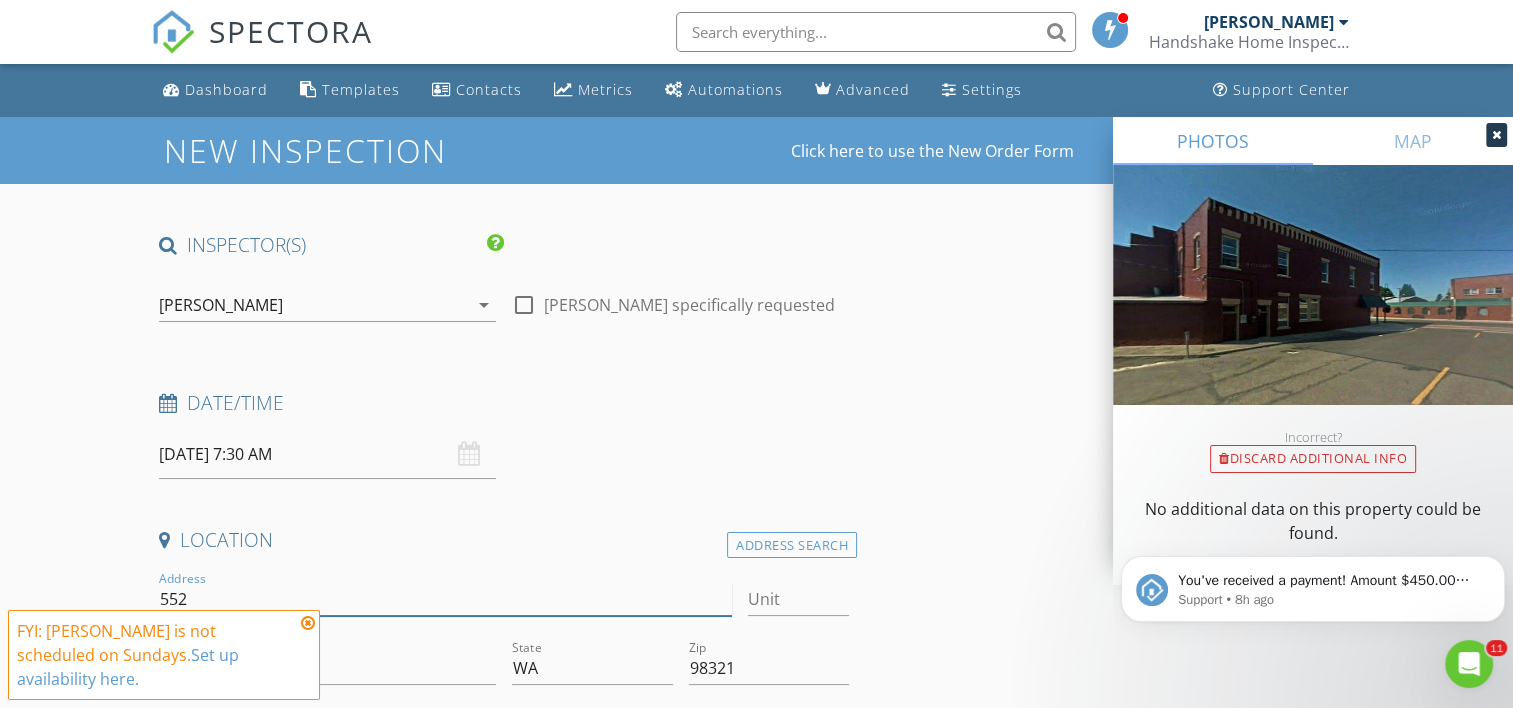 type on "5526" 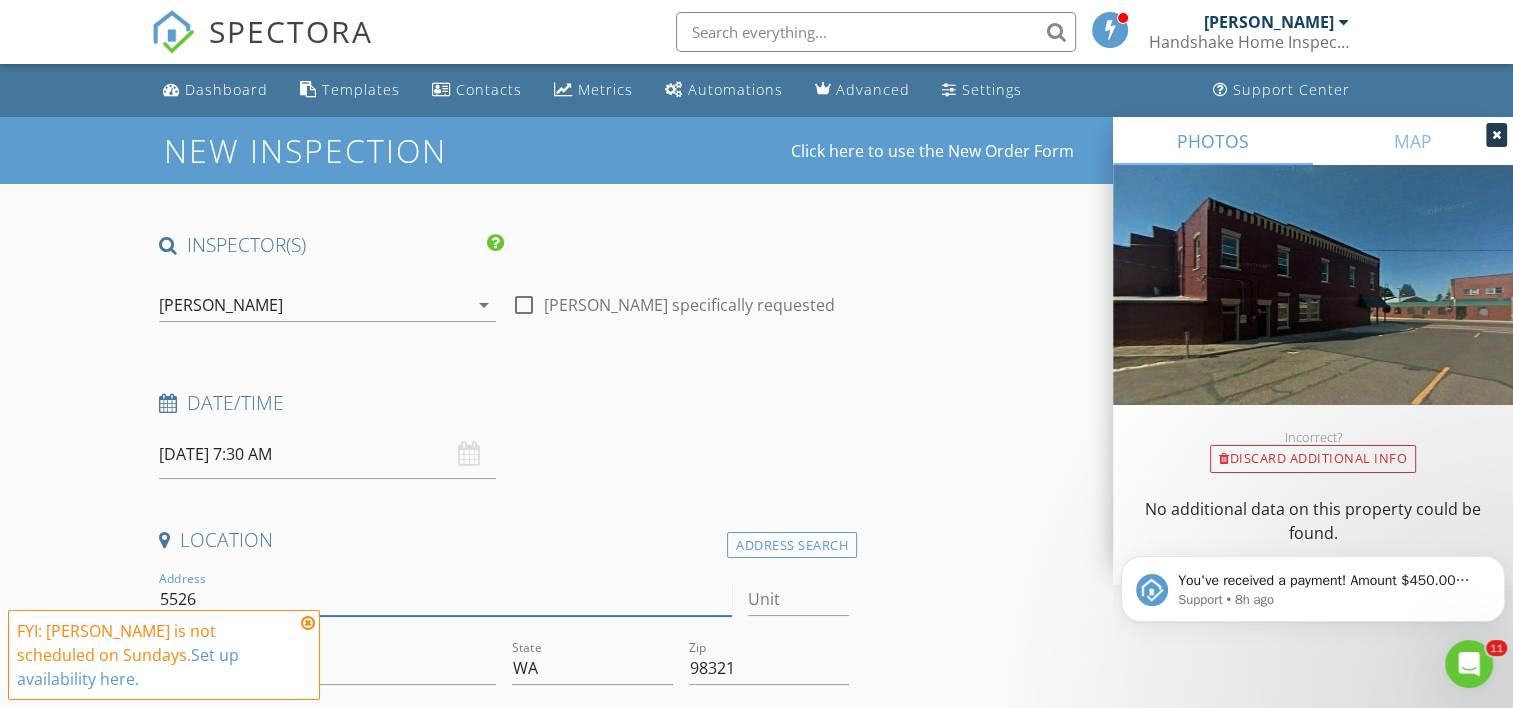 type 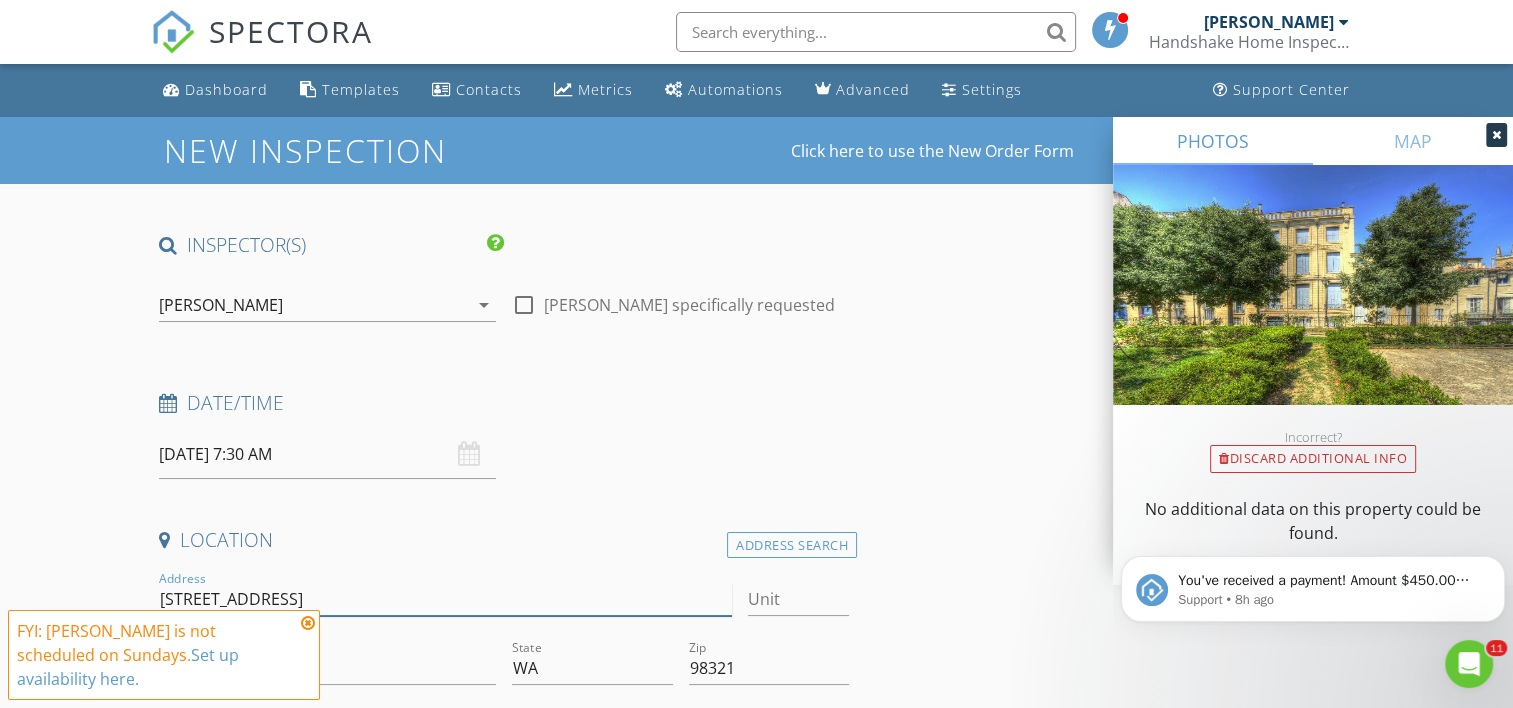 click on "5526 34 ave ne" at bounding box center (445, 599) 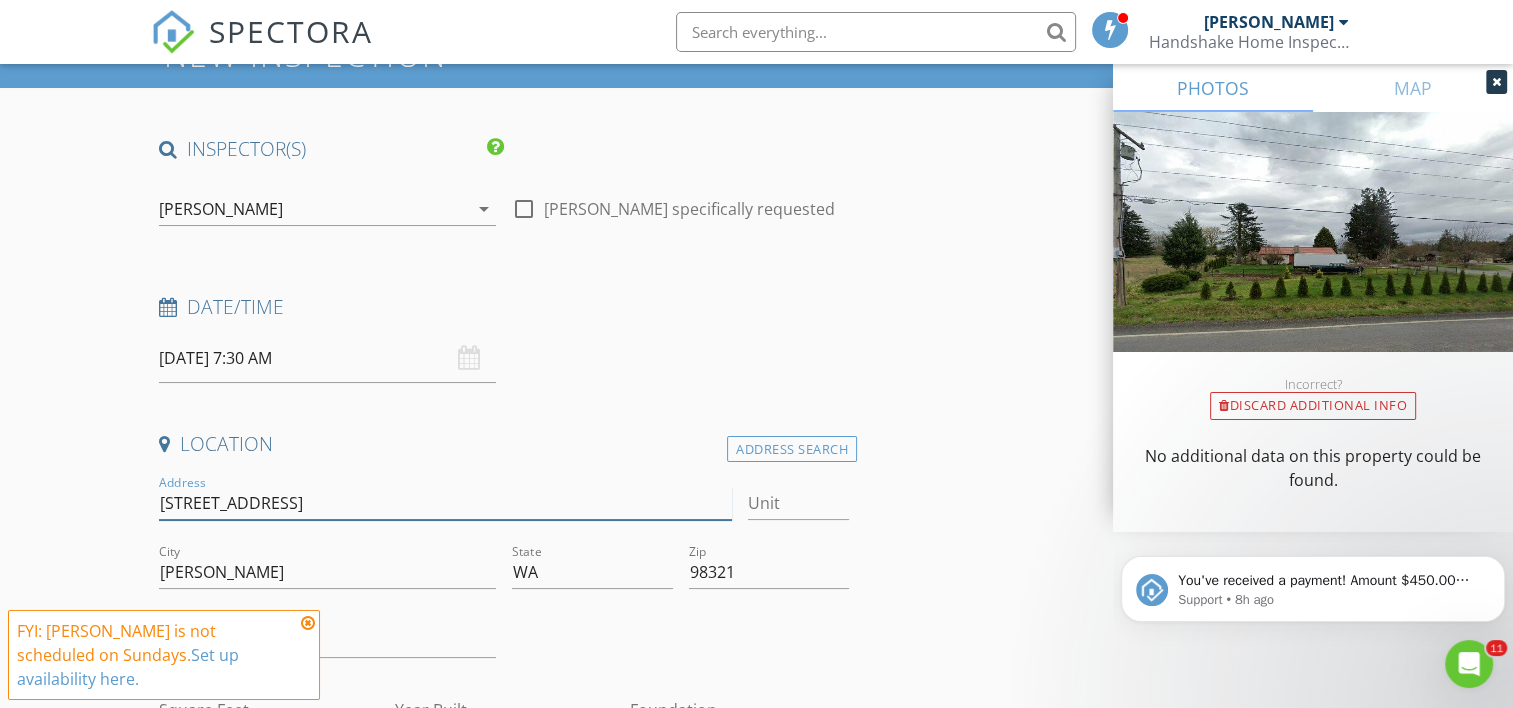 scroll, scrollTop: 124, scrollLeft: 0, axis: vertical 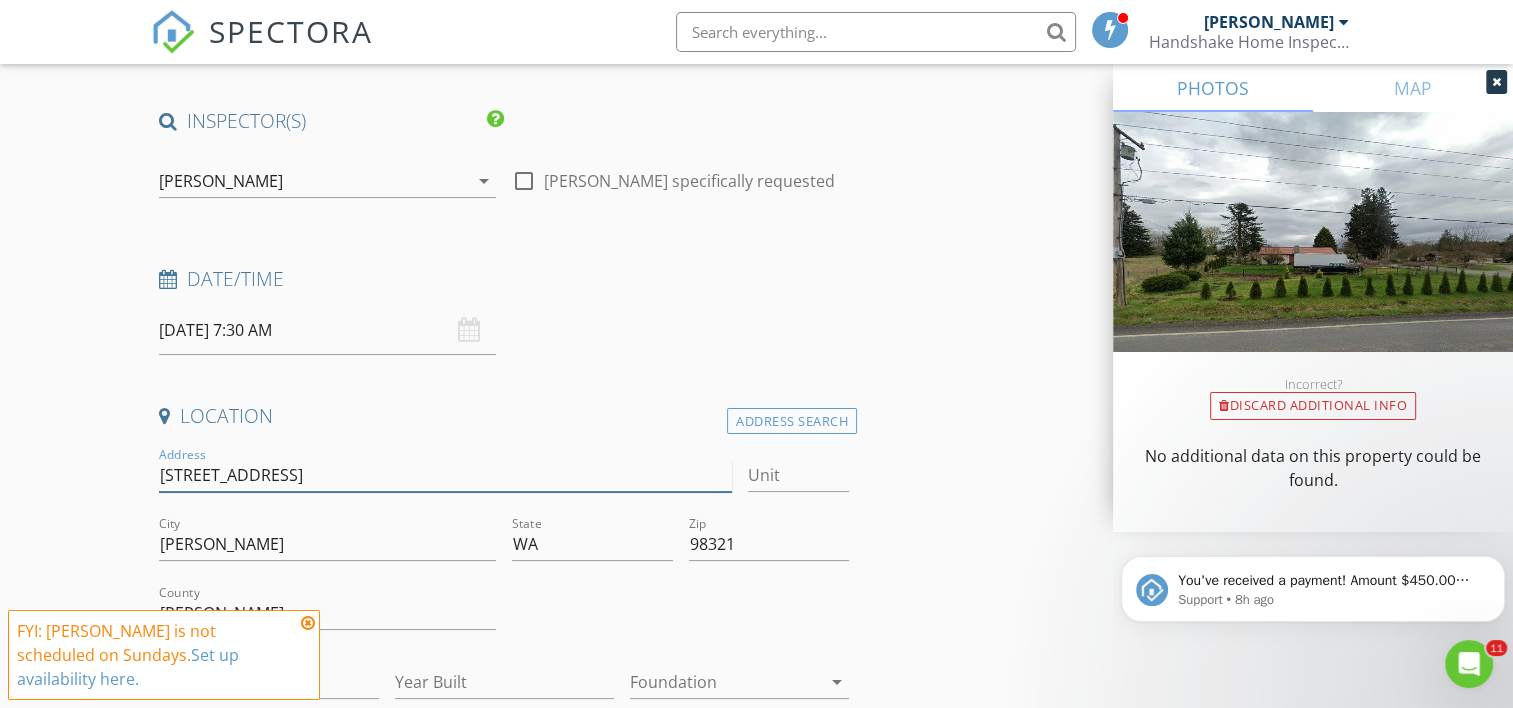 type on "5526 34th ave ne" 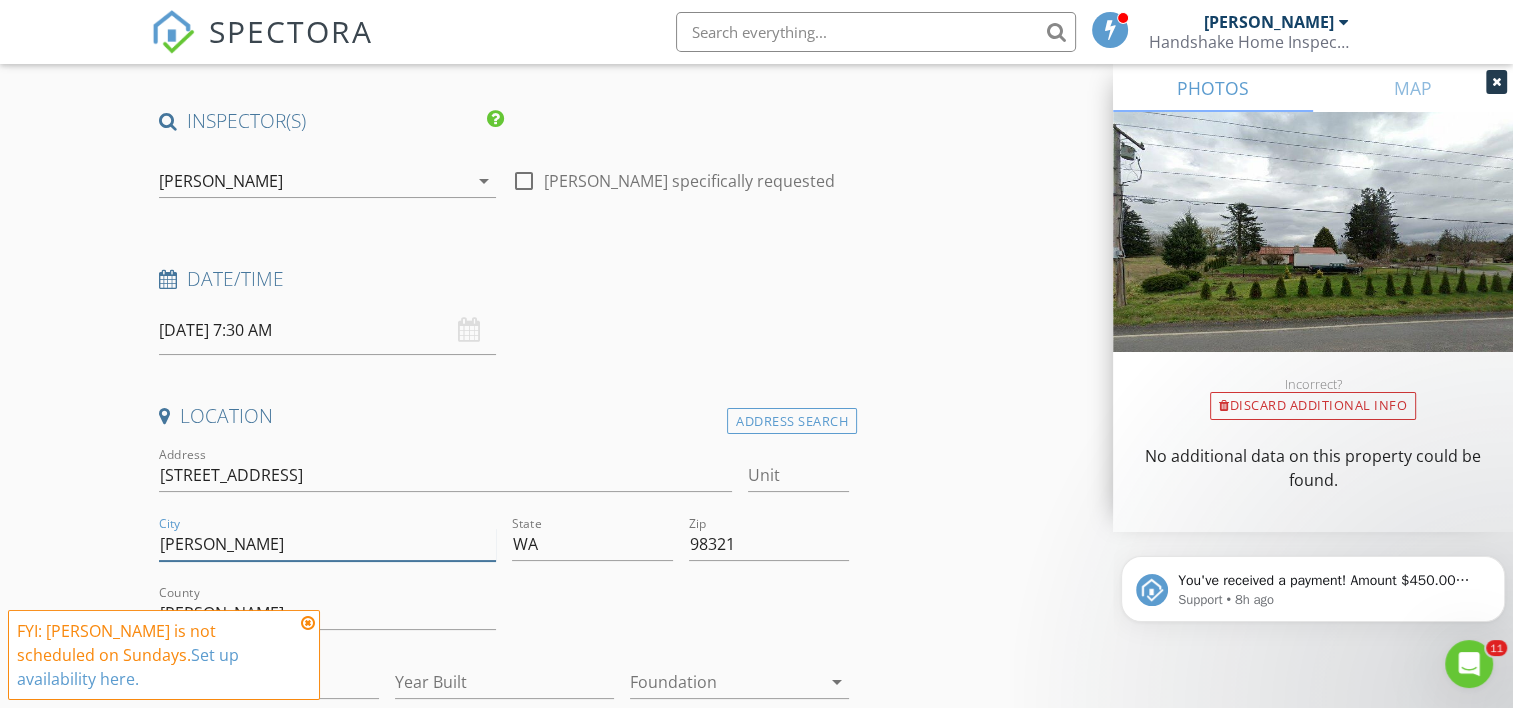 click on "[PERSON_NAME]" at bounding box center (327, 544) 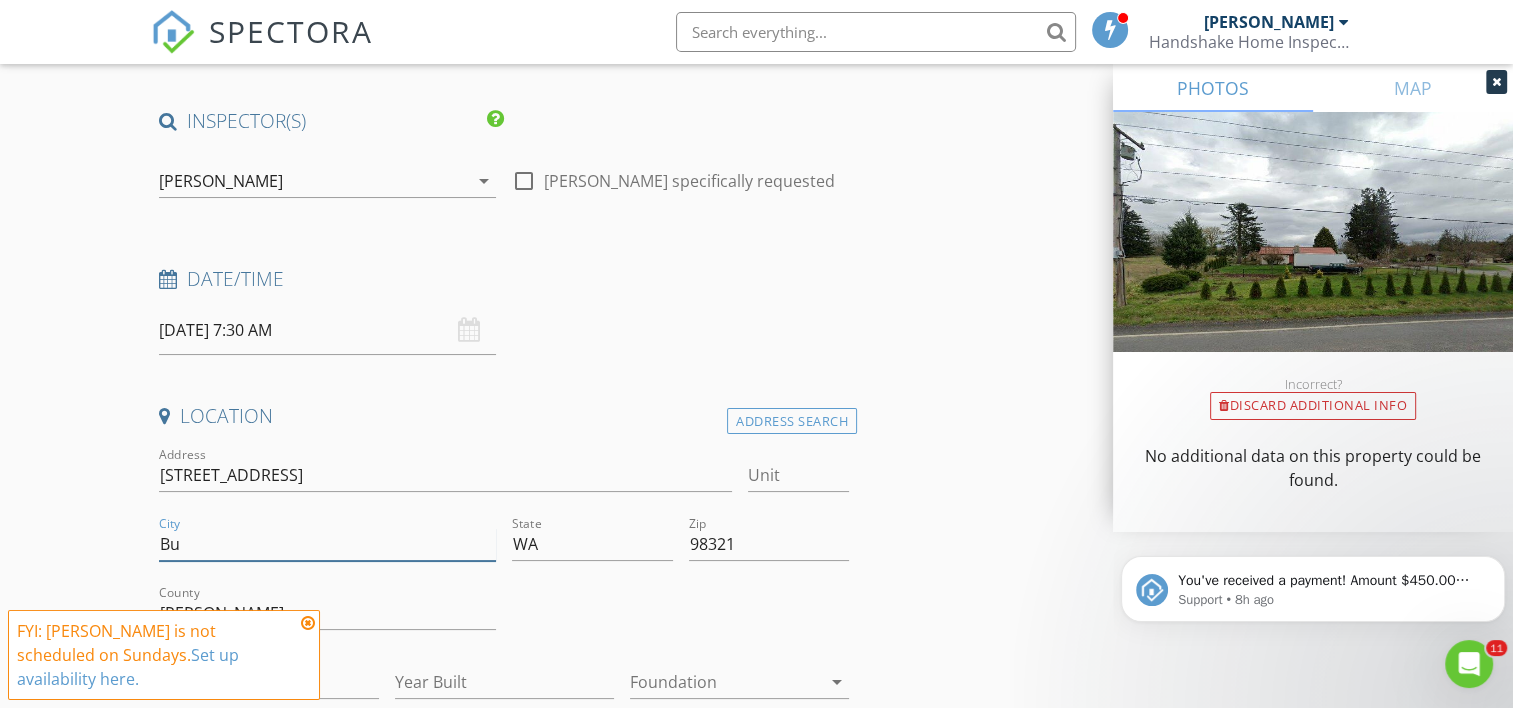 type on "B" 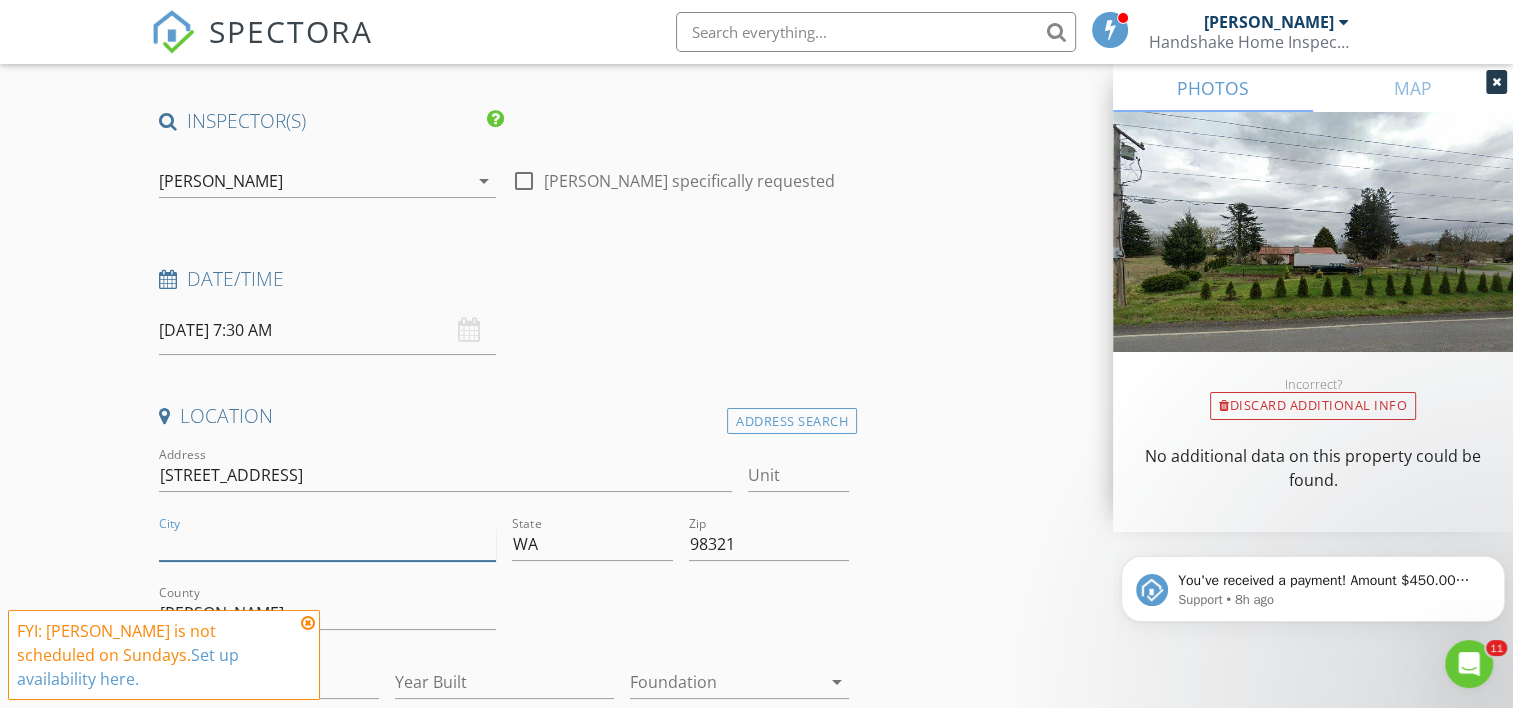type 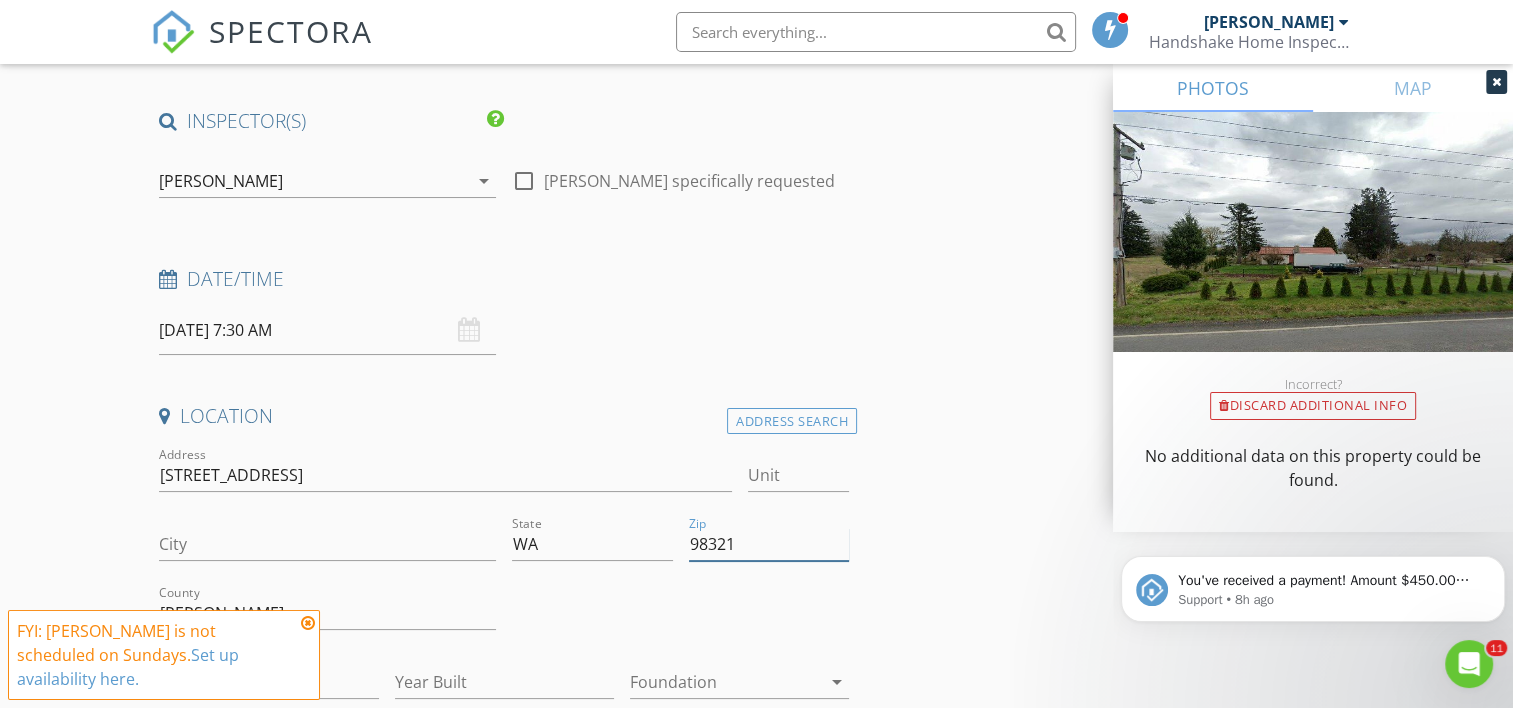 click on "98321" at bounding box center (769, 544) 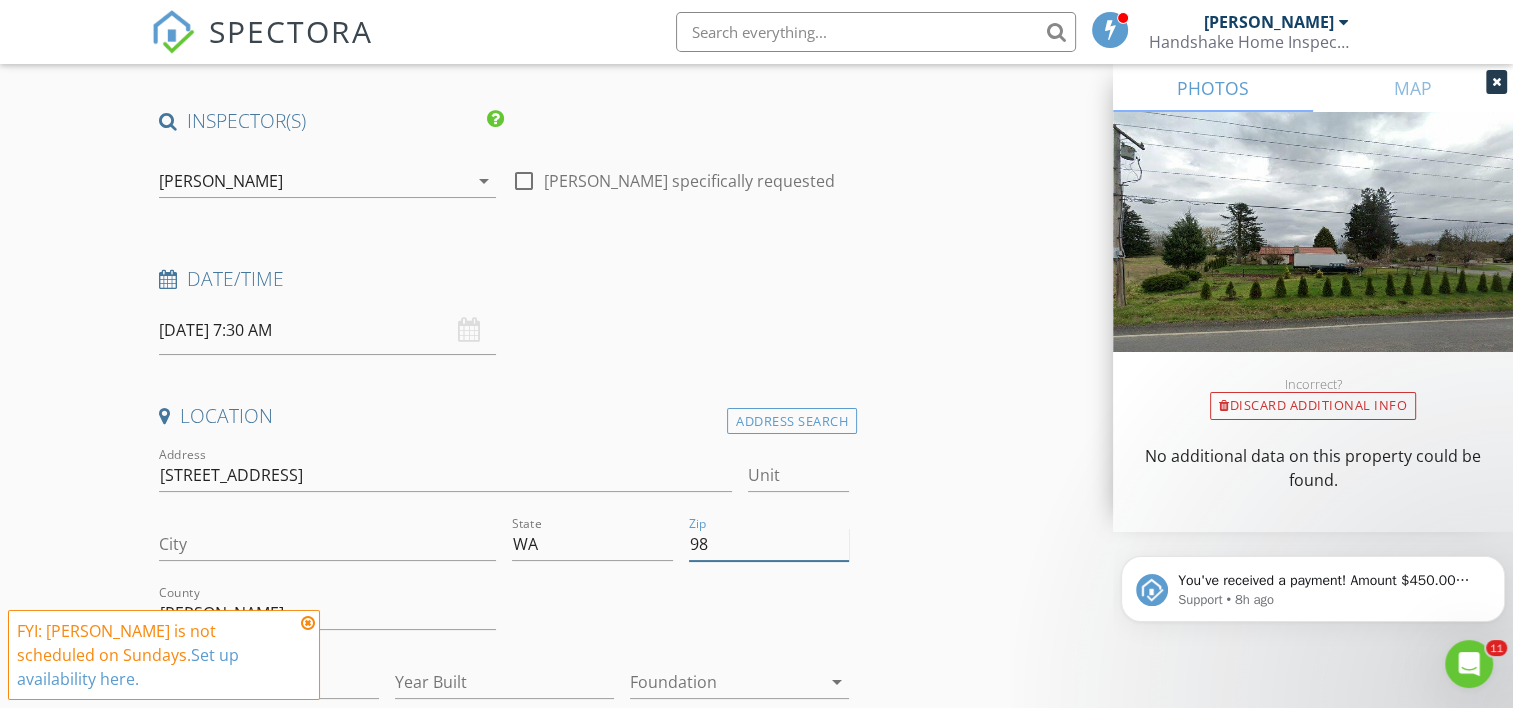 type on "9" 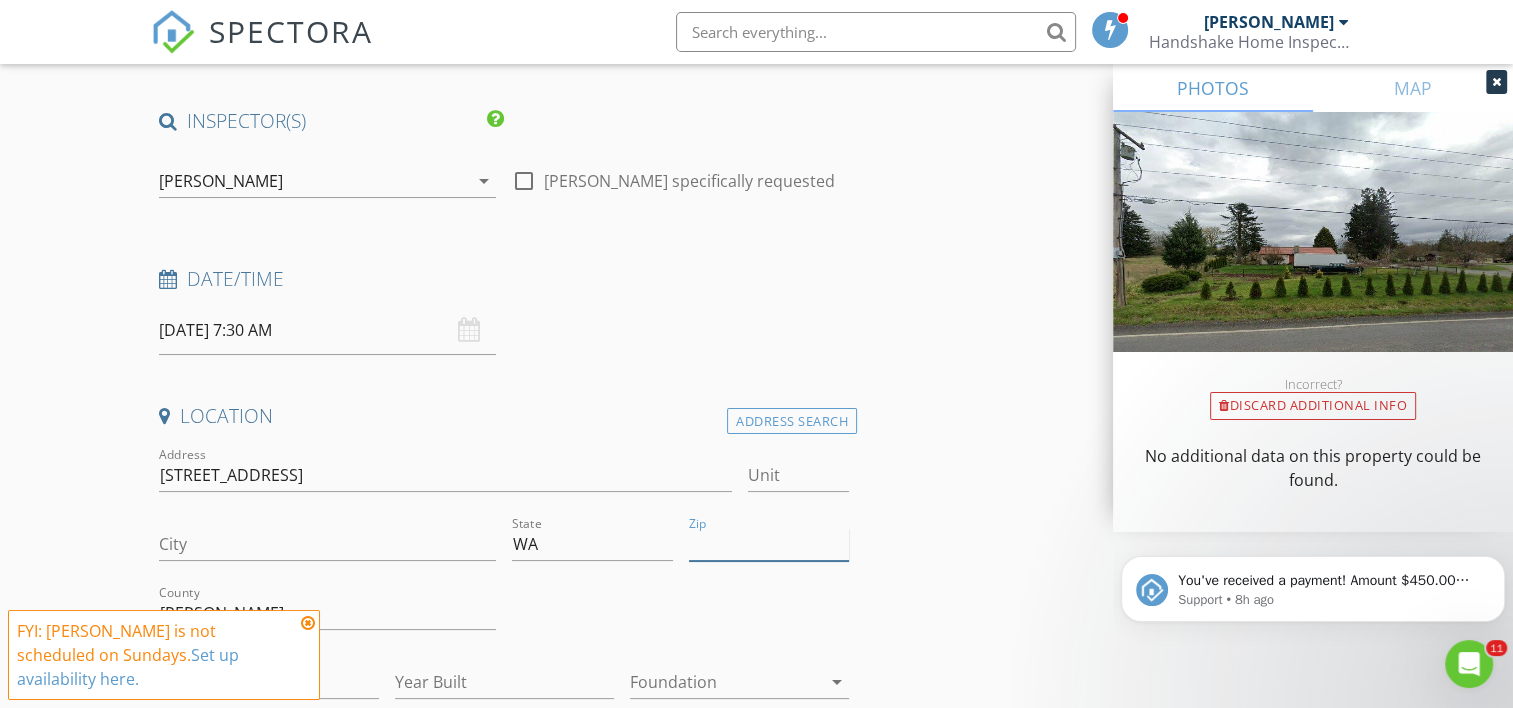 type 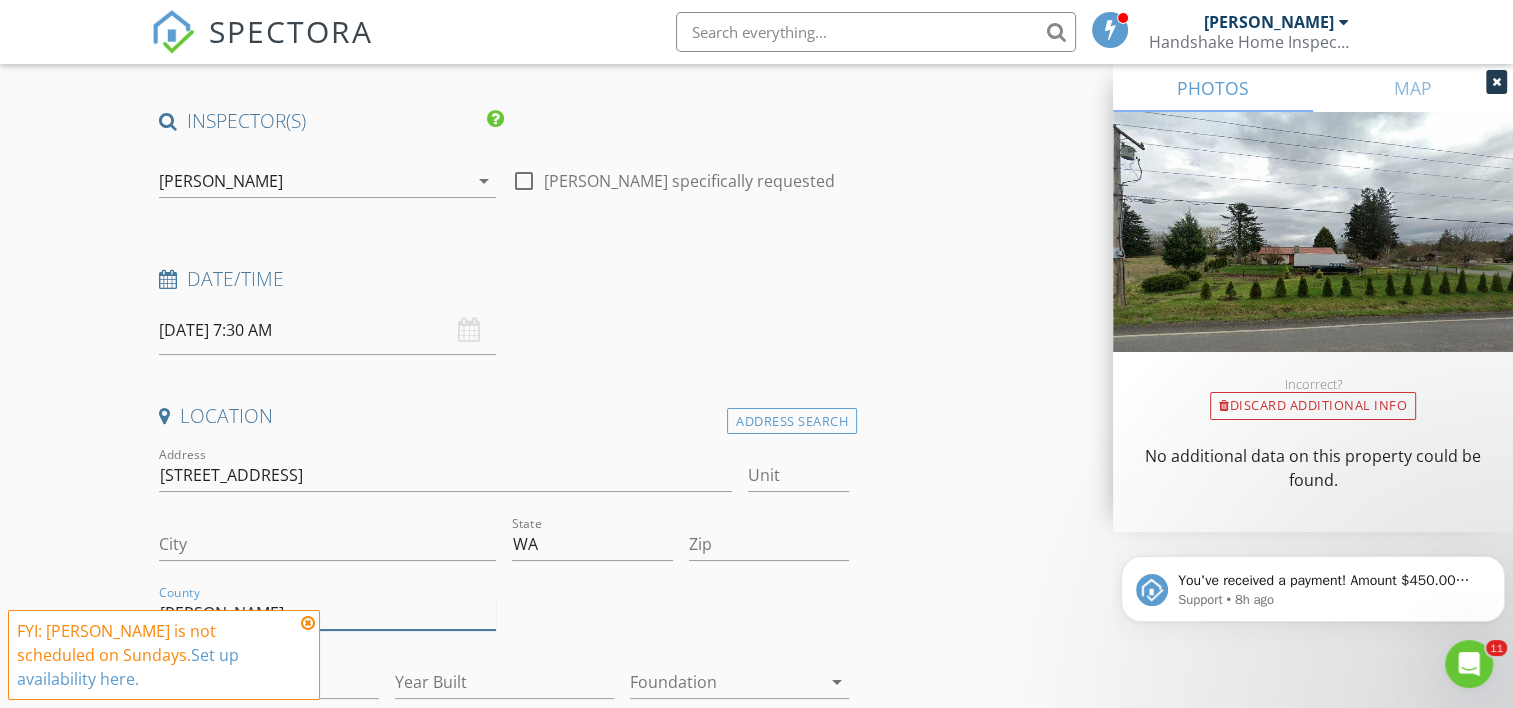 click on "[PERSON_NAME]" at bounding box center [327, 613] 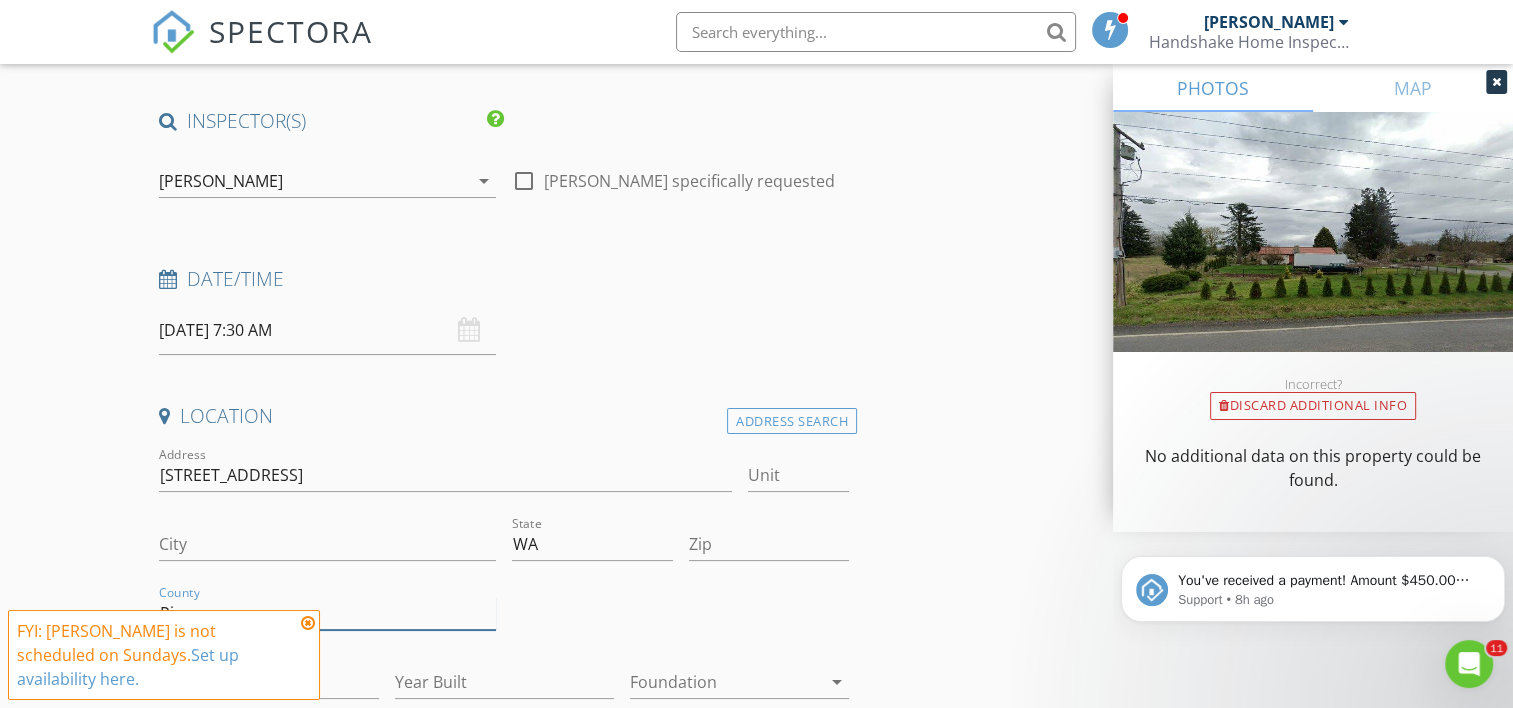 type on "P" 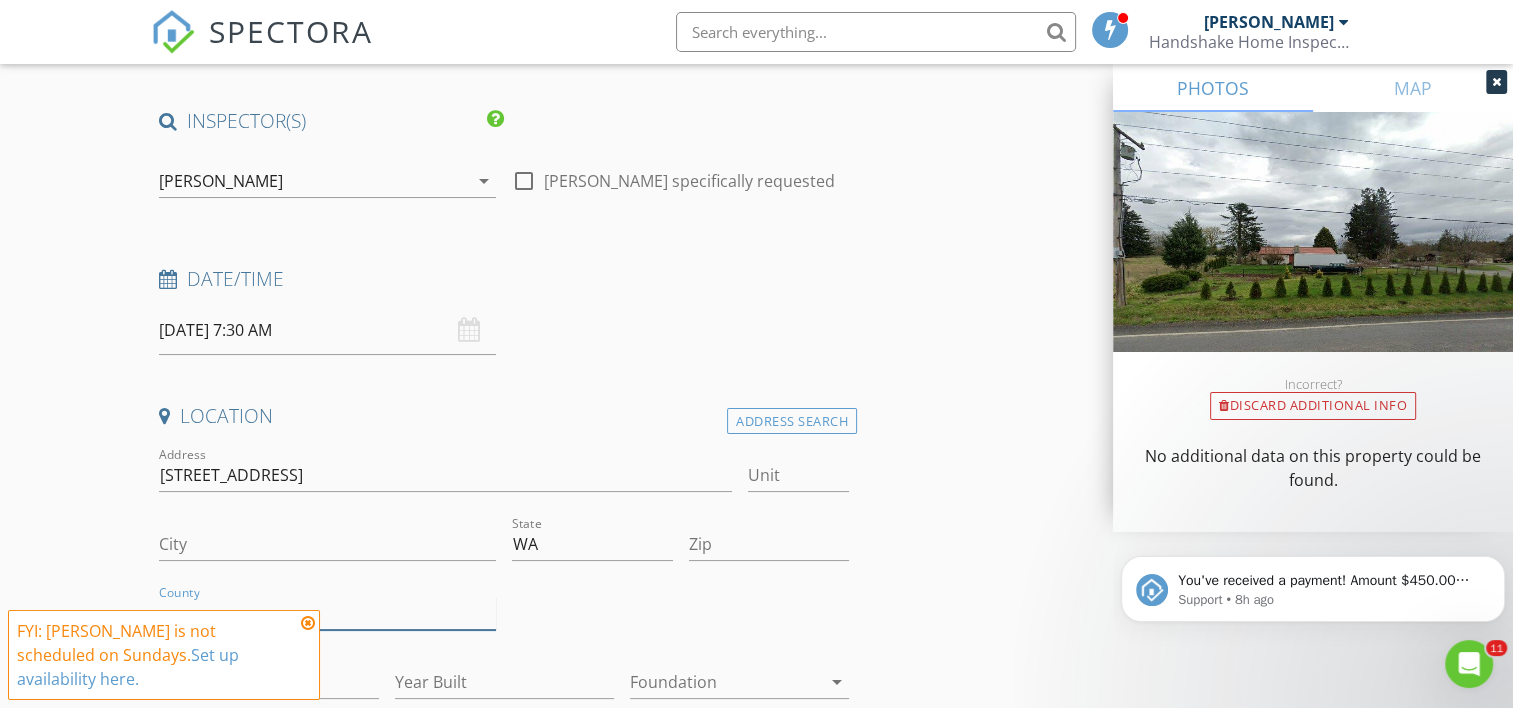 type 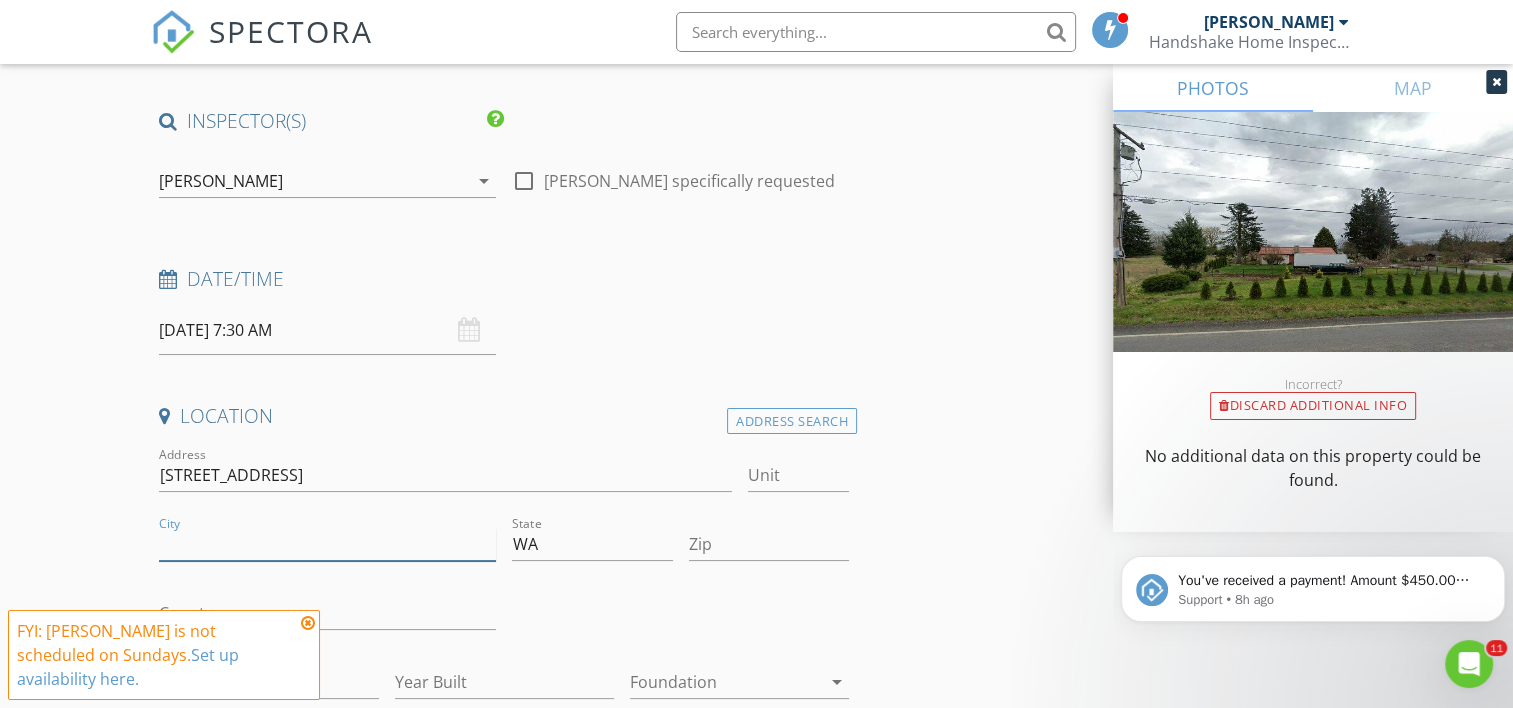 click on "City" at bounding box center (327, 544) 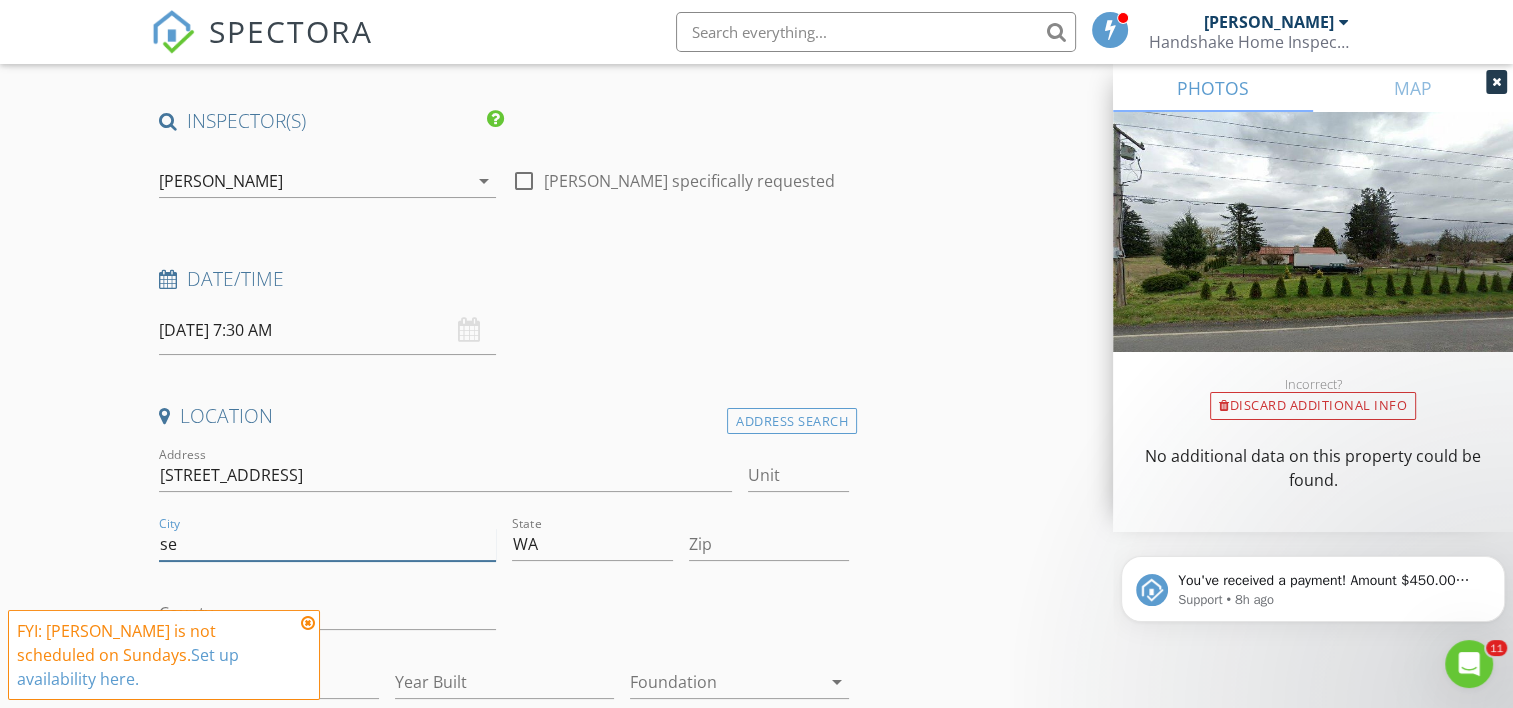 type on "s" 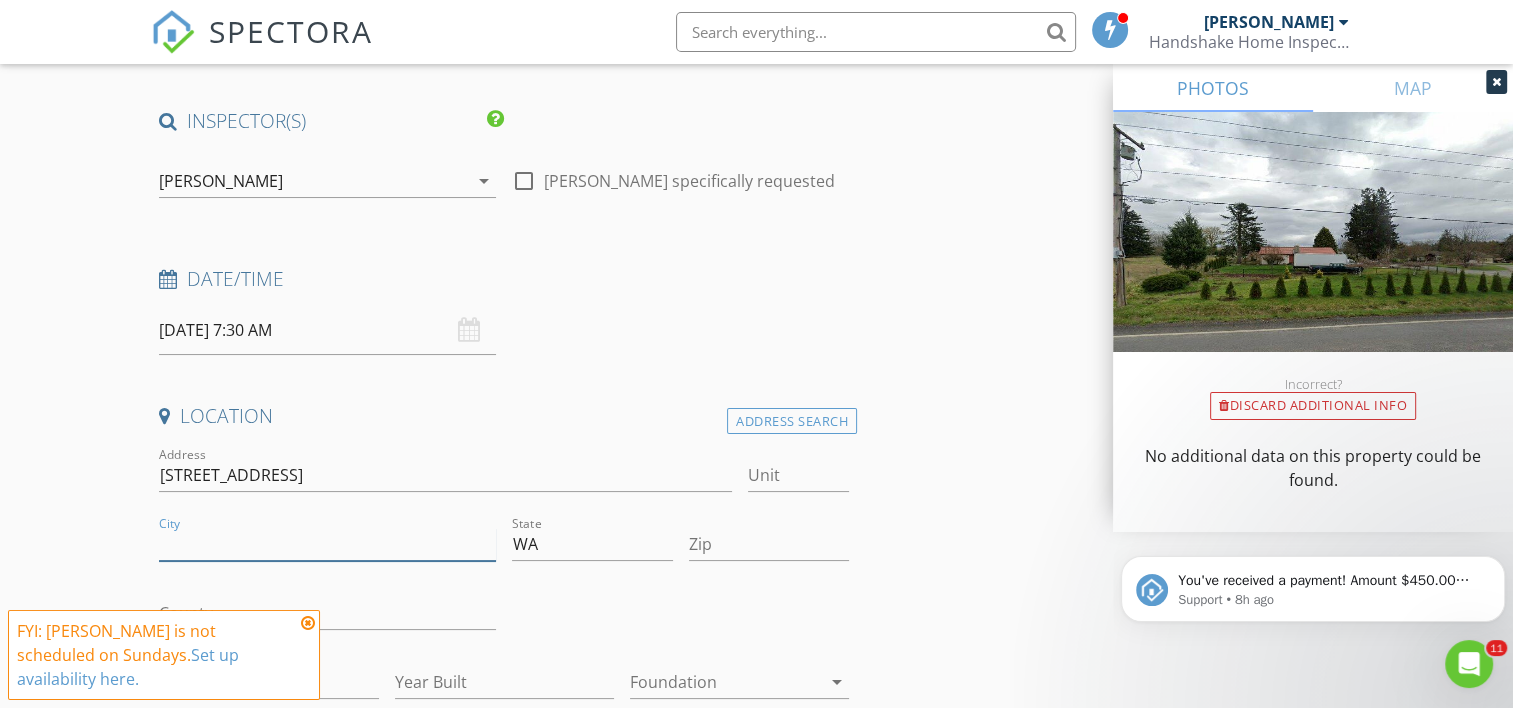 type 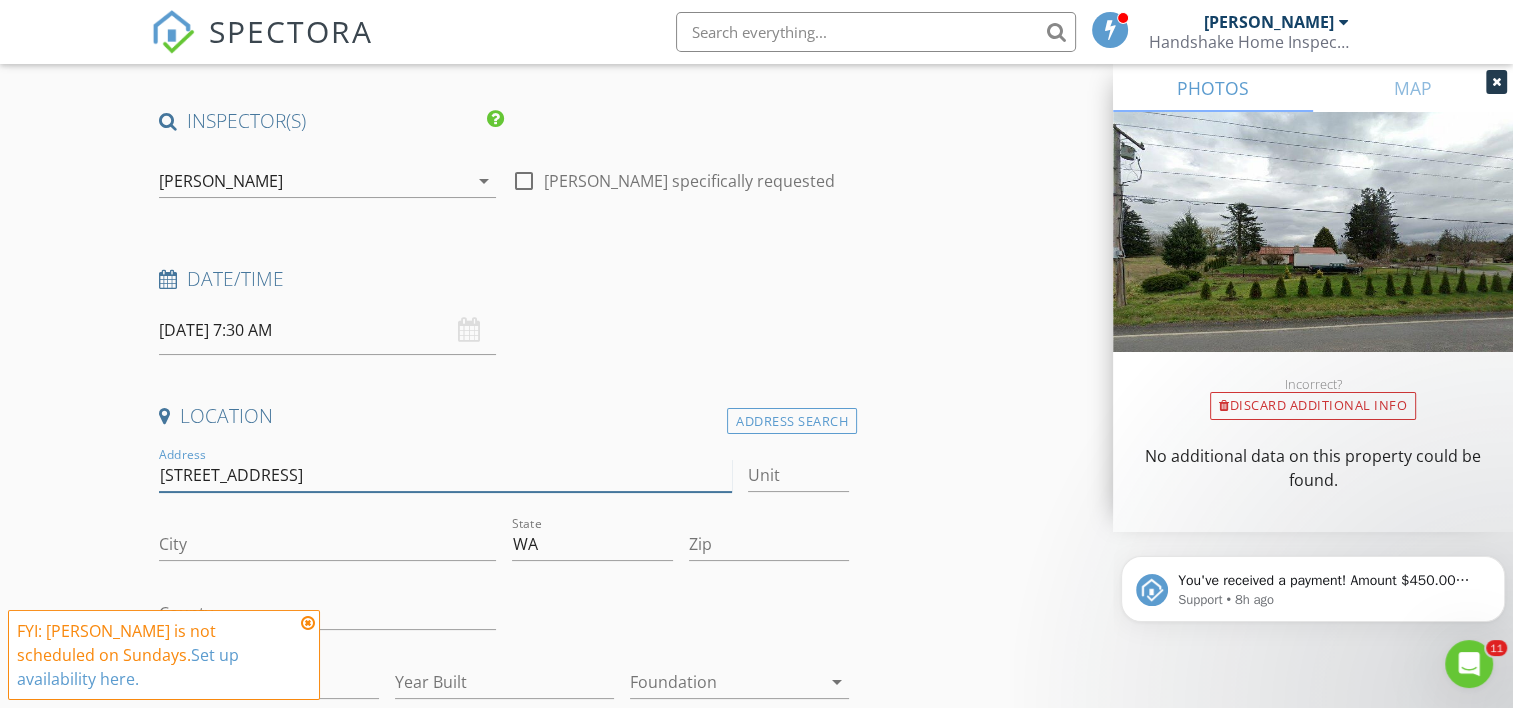 click on "[STREET_ADDRESS]" at bounding box center (445, 475) 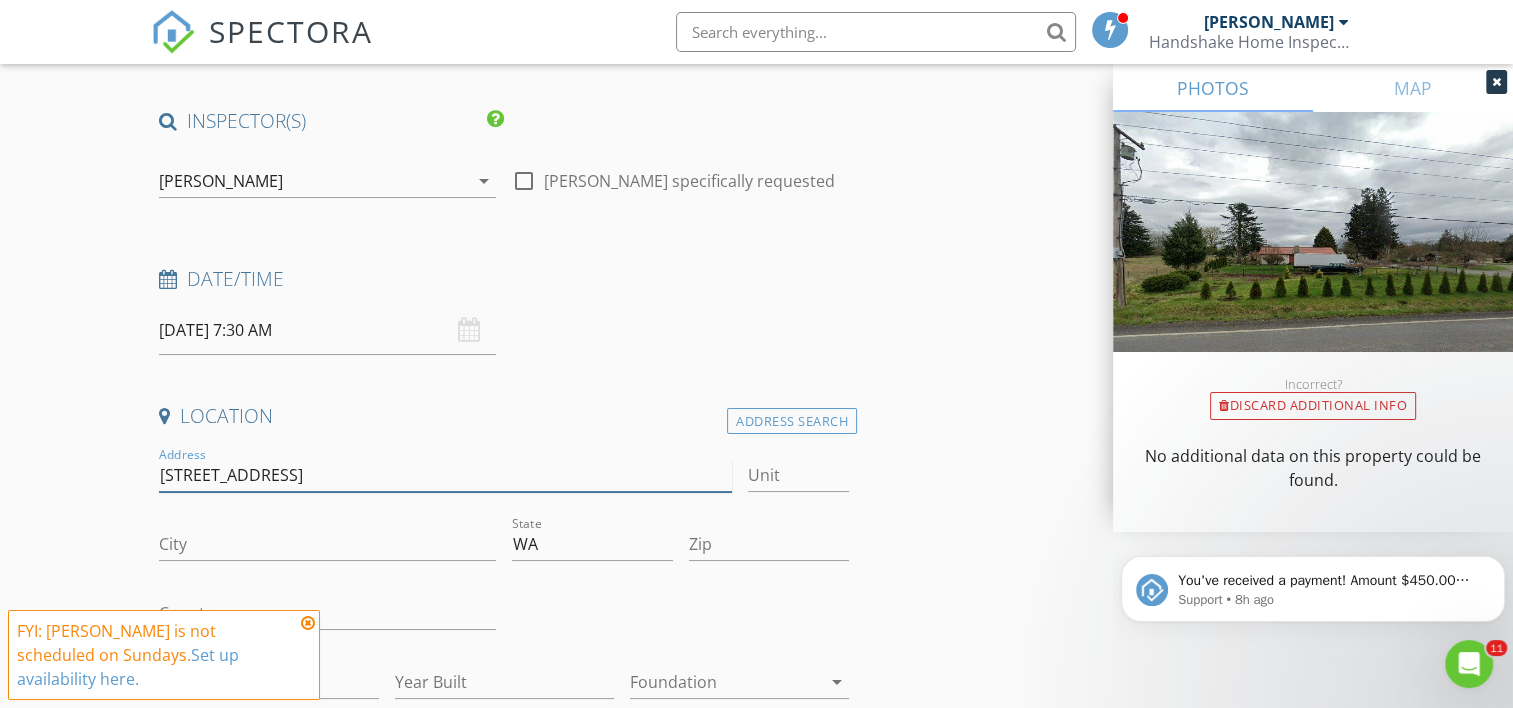click on "[STREET_ADDRESS]" at bounding box center (445, 475) 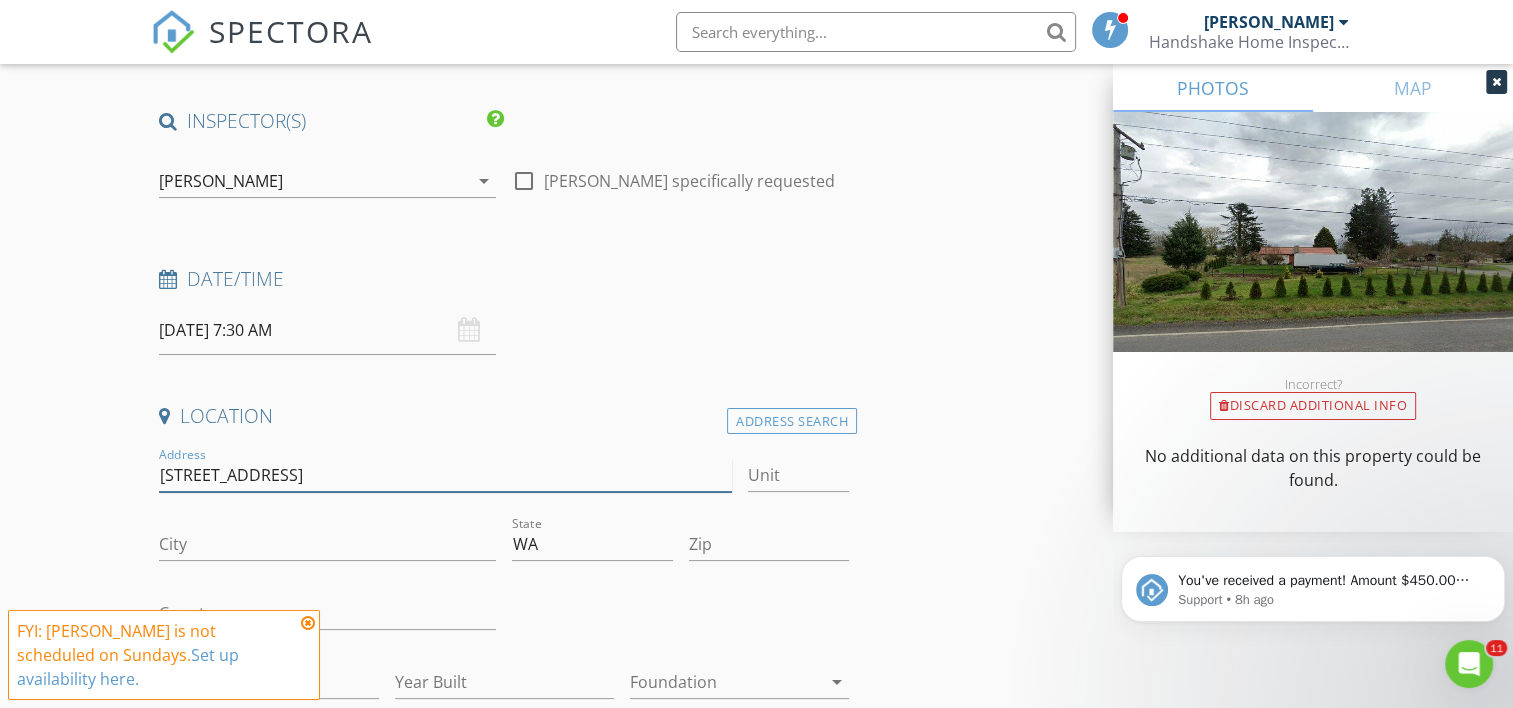 click on "[STREET_ADDRESS]" at bounding box center [445, 475] 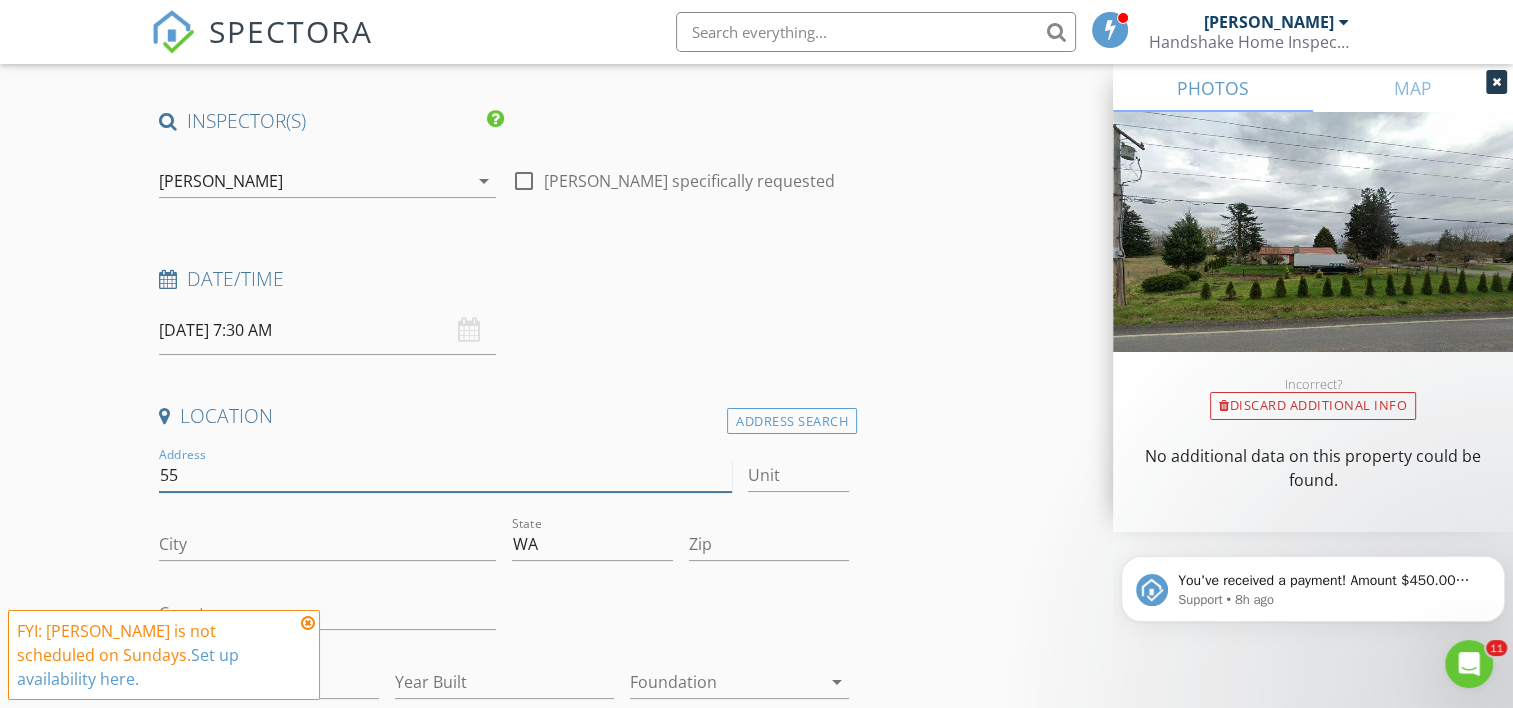 type on "5" 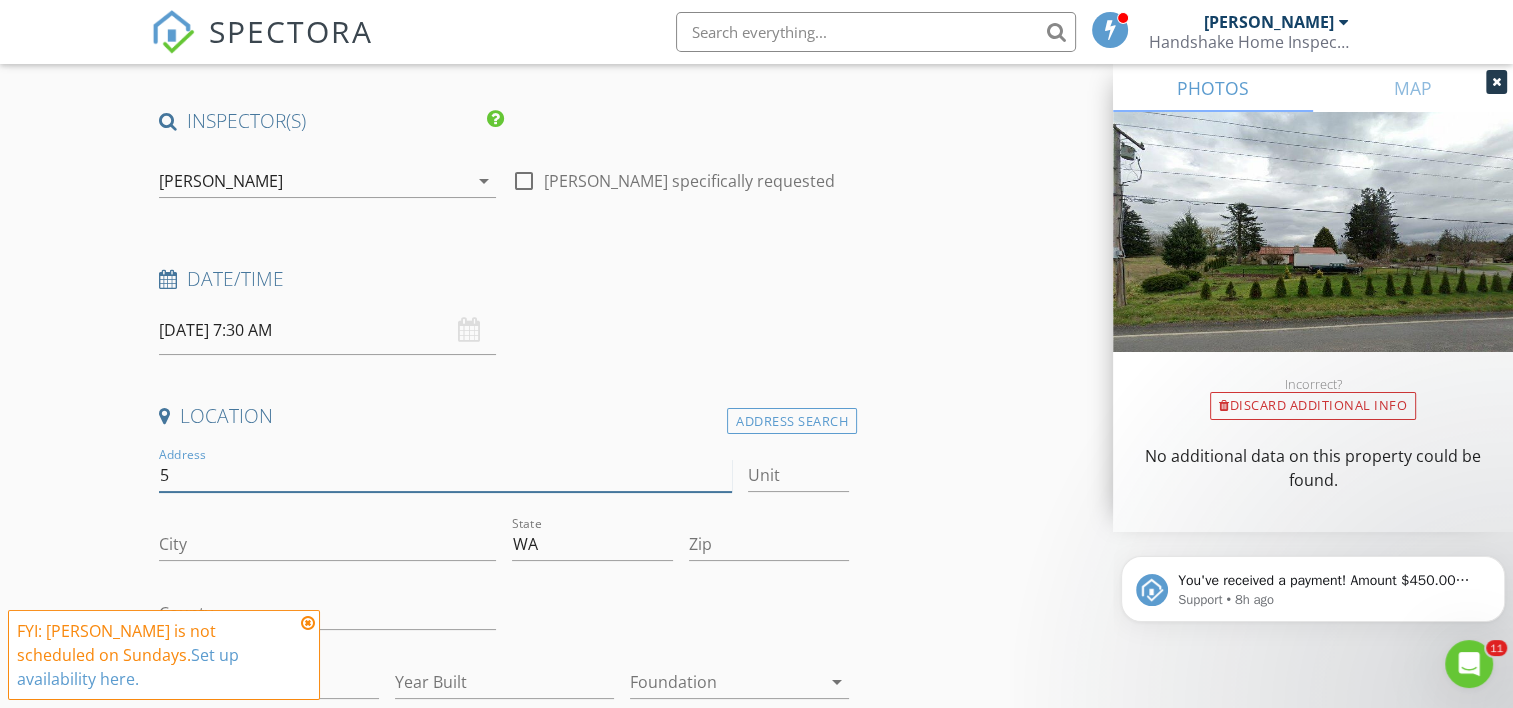 type 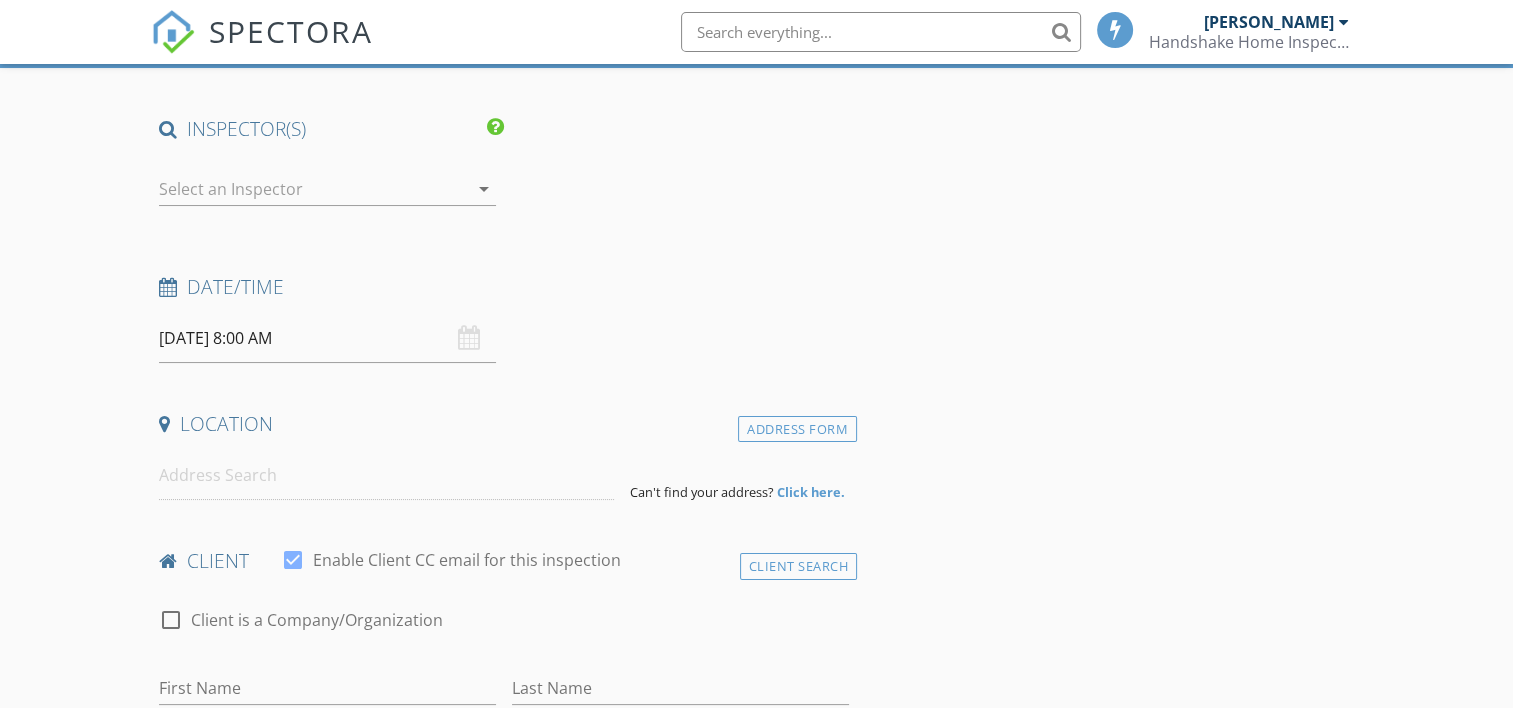 scroll, scrollTop: 116, scrollLeft: 0, axis: vertical 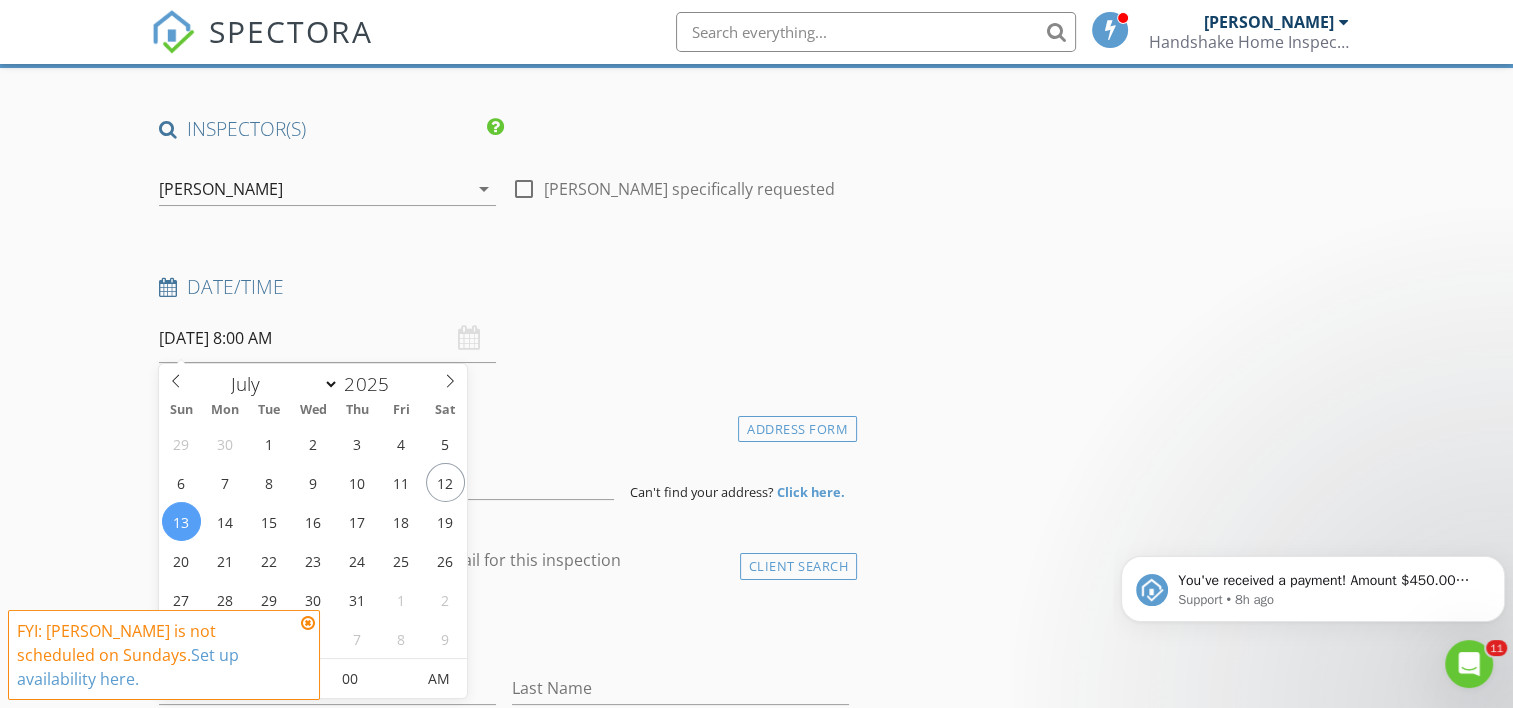 click on "07/13/2025 8:00 AM" at bounding box center [327, 338] 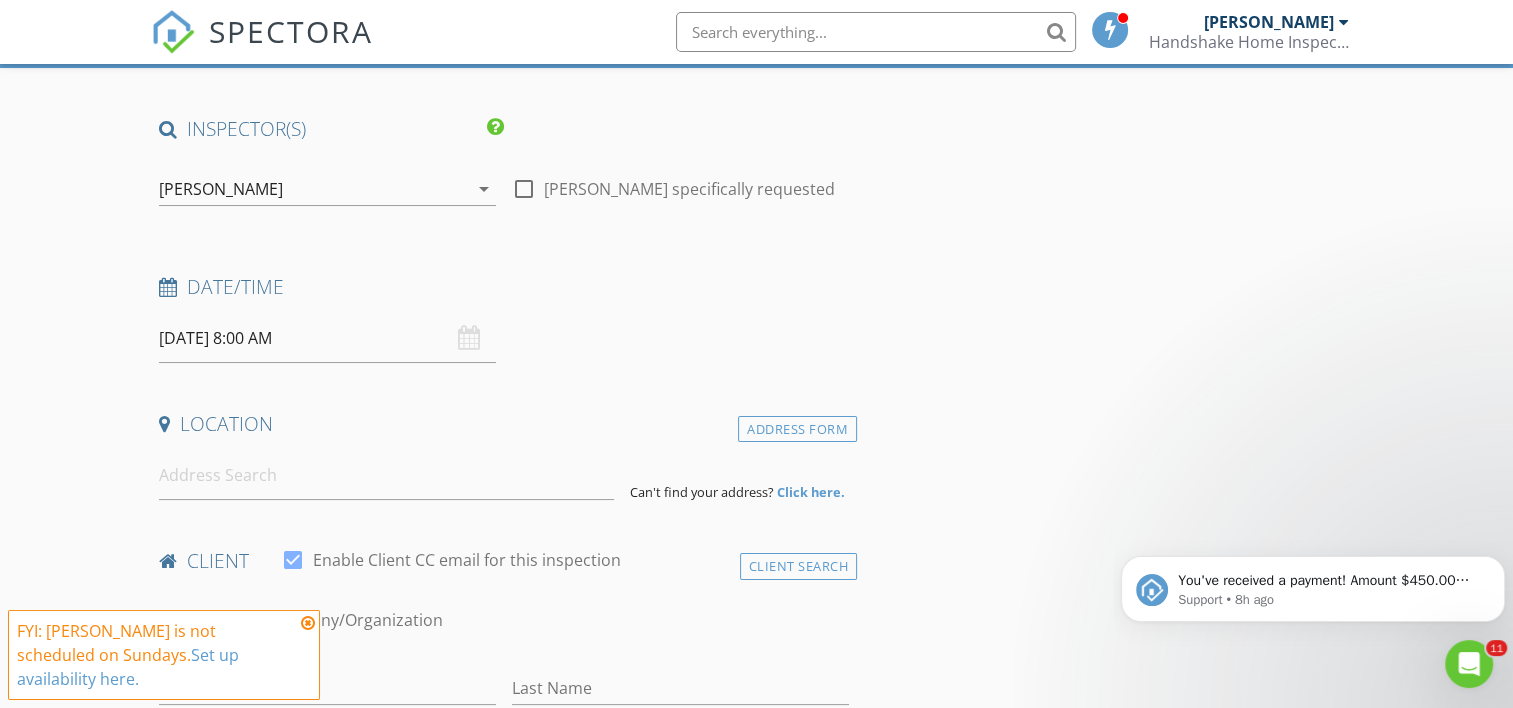 click at bounding box center [308, 623] 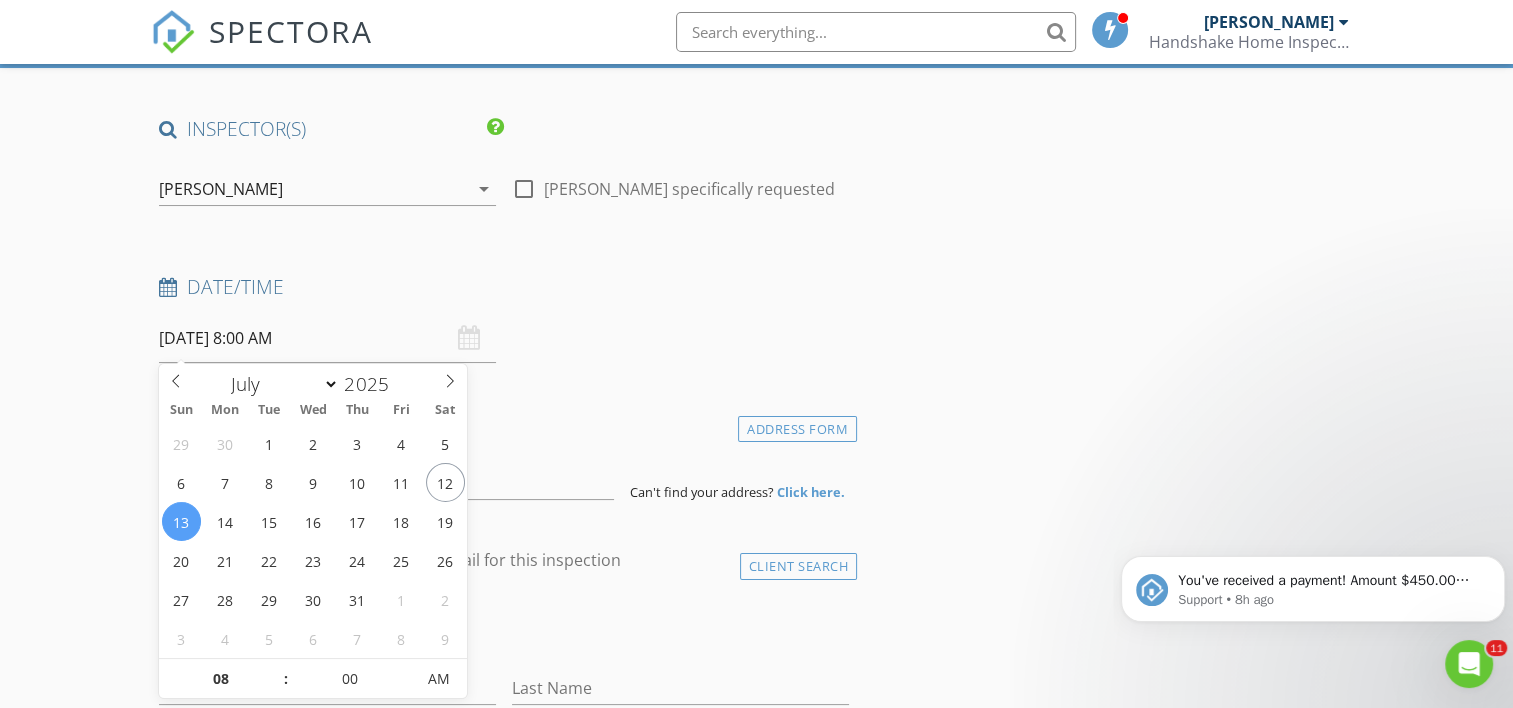 click on "07/13/2025 8:00 AM" at bounding box center [327, 338] 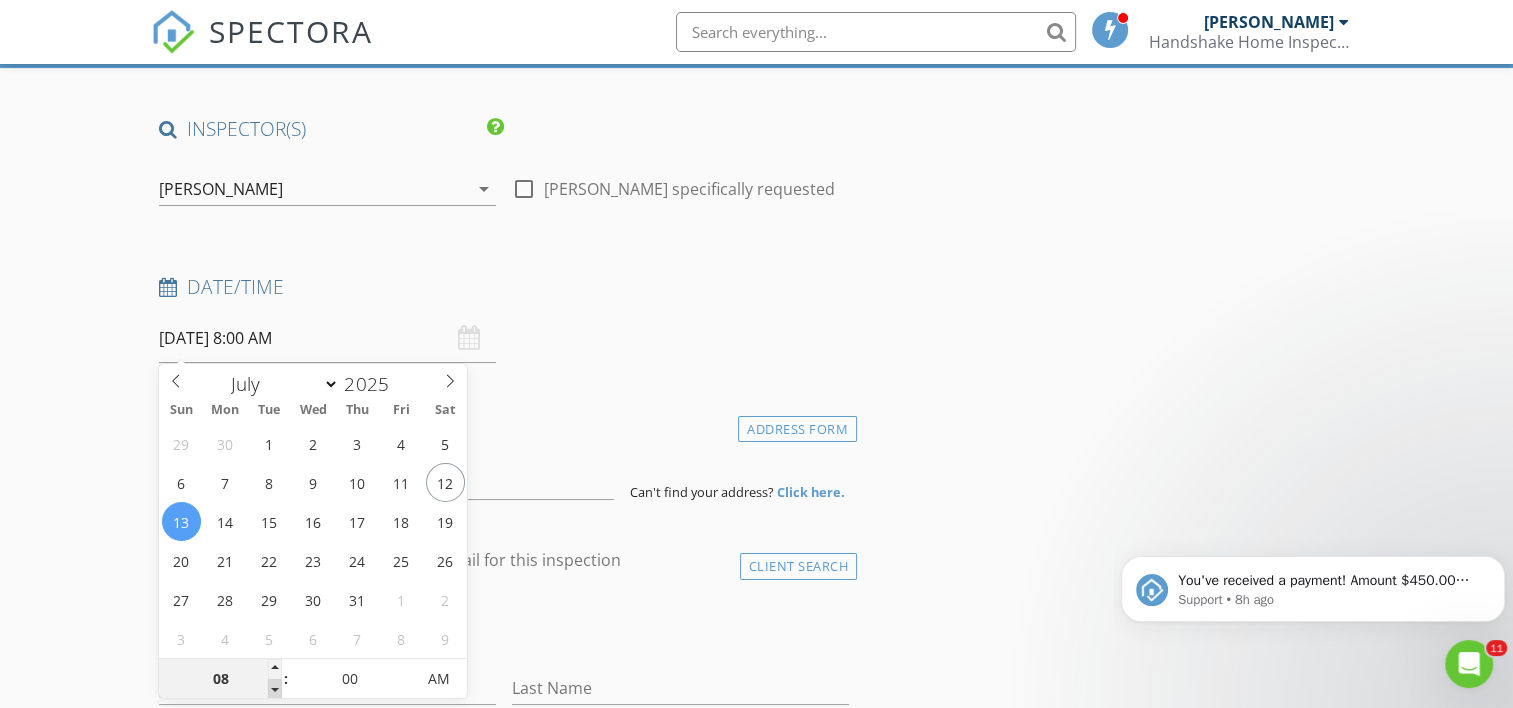 type on "07" 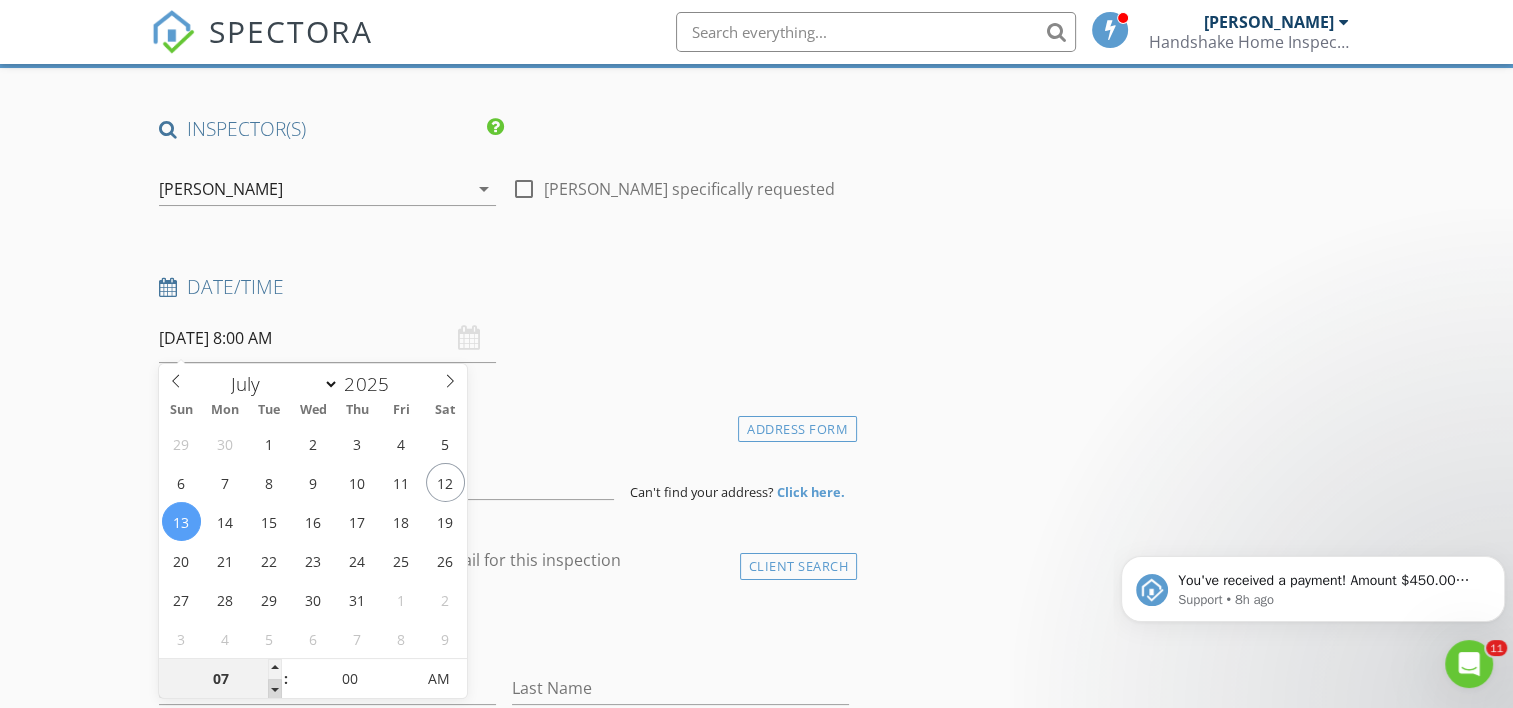 type on "07/13/2025 7:00 AM" 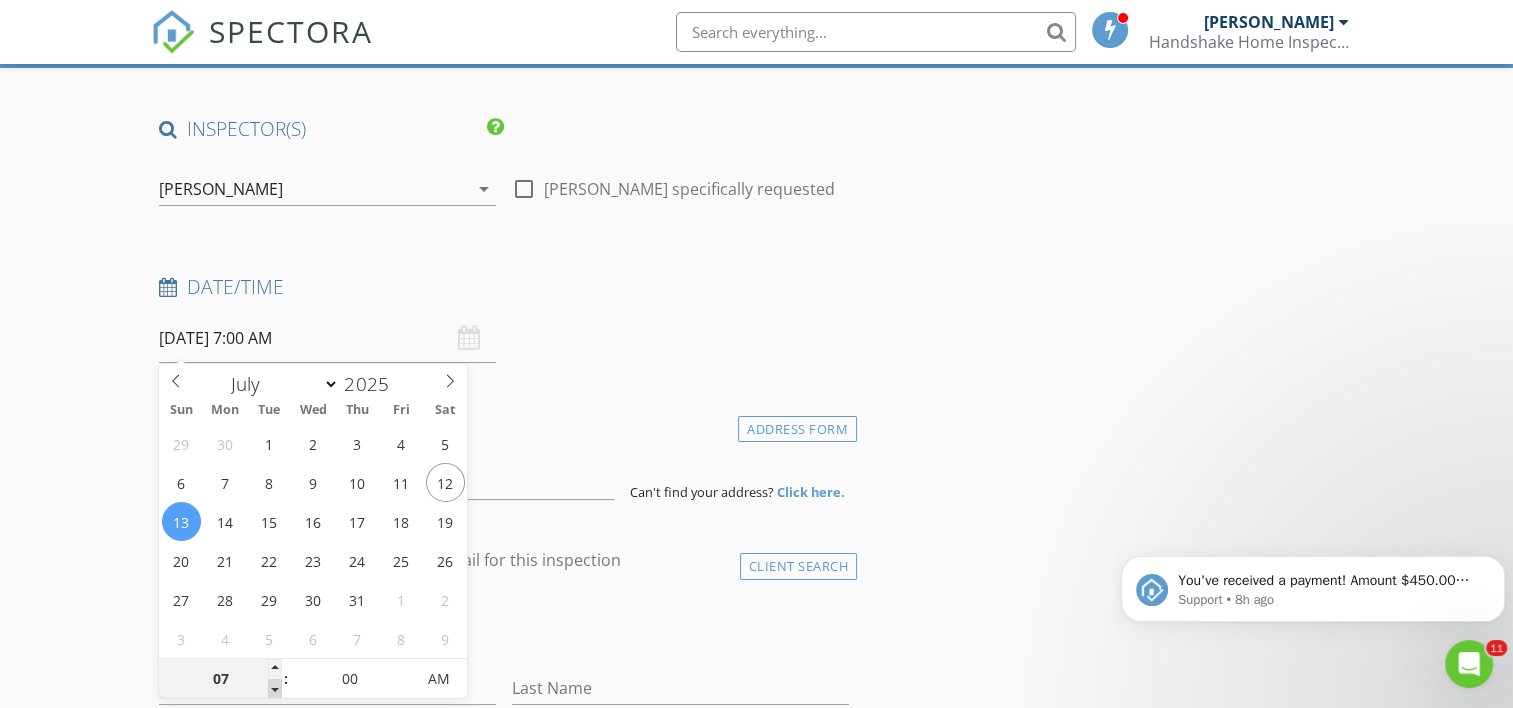 click at bounding box center (275, 689) 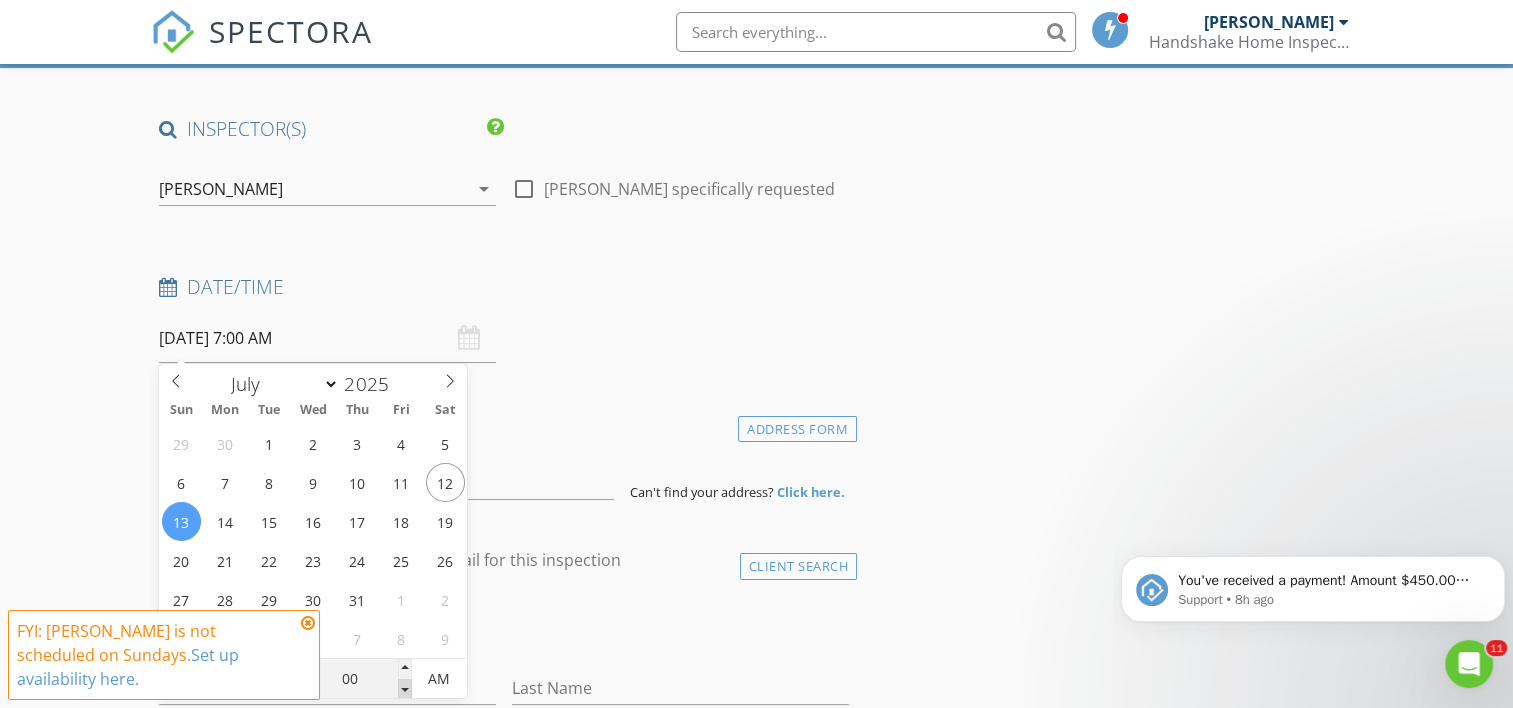 type on "06" 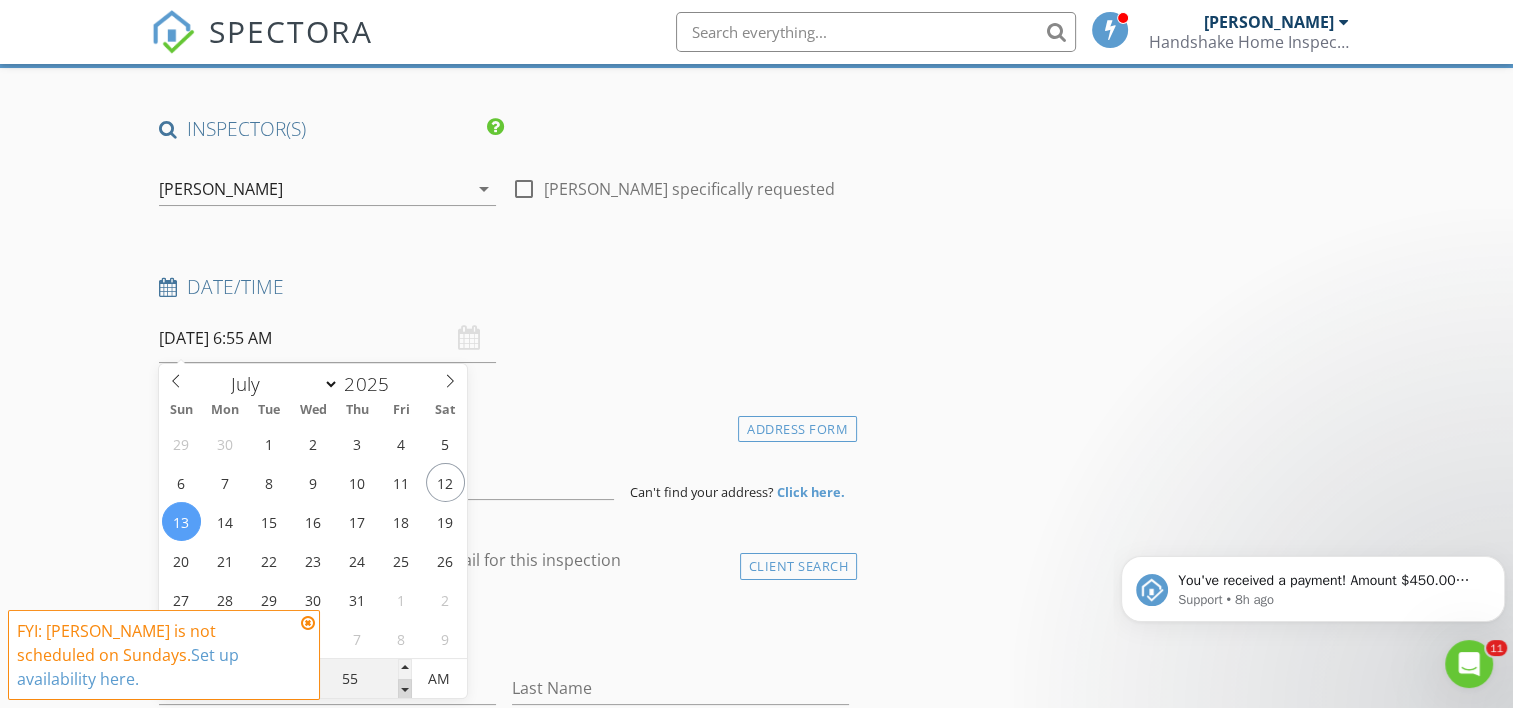 click at bounding box center (405, 689) 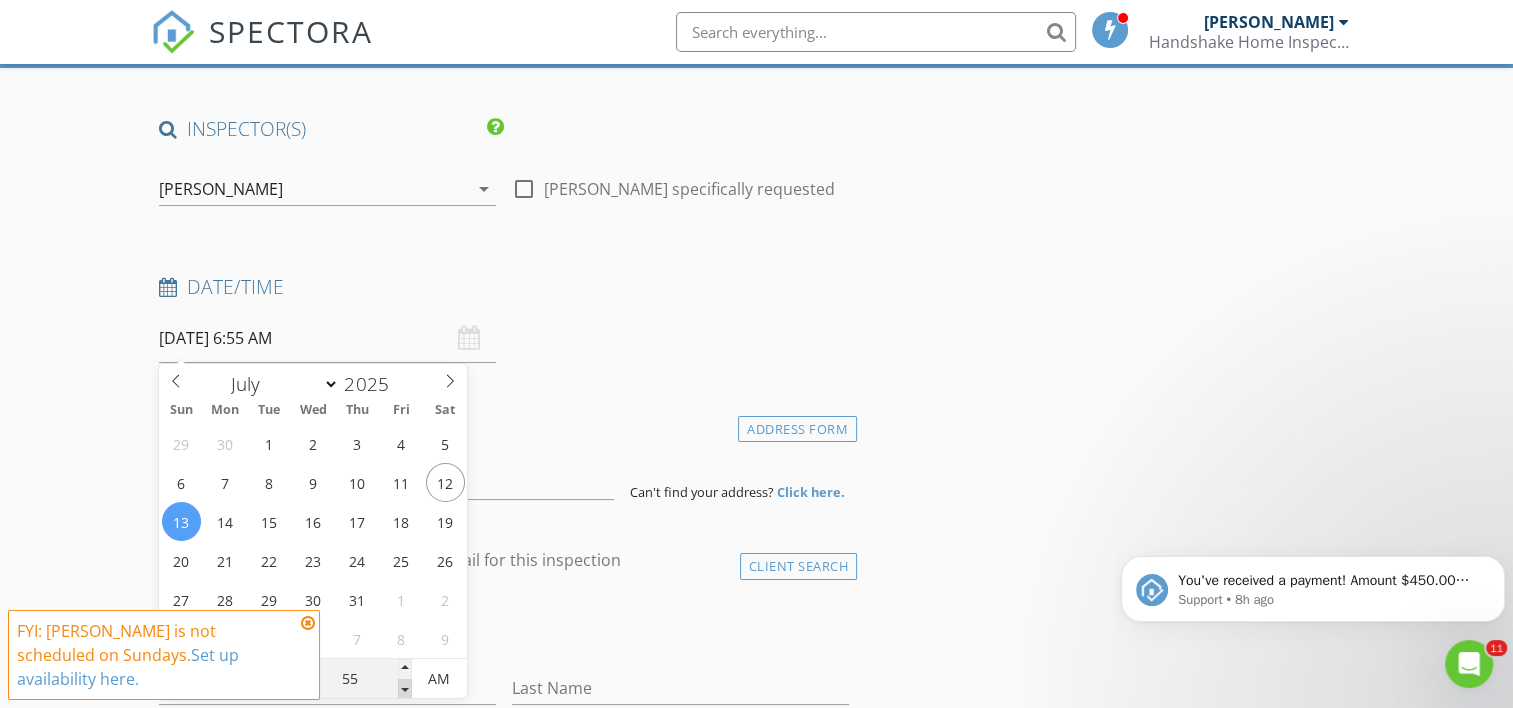 type on "50" 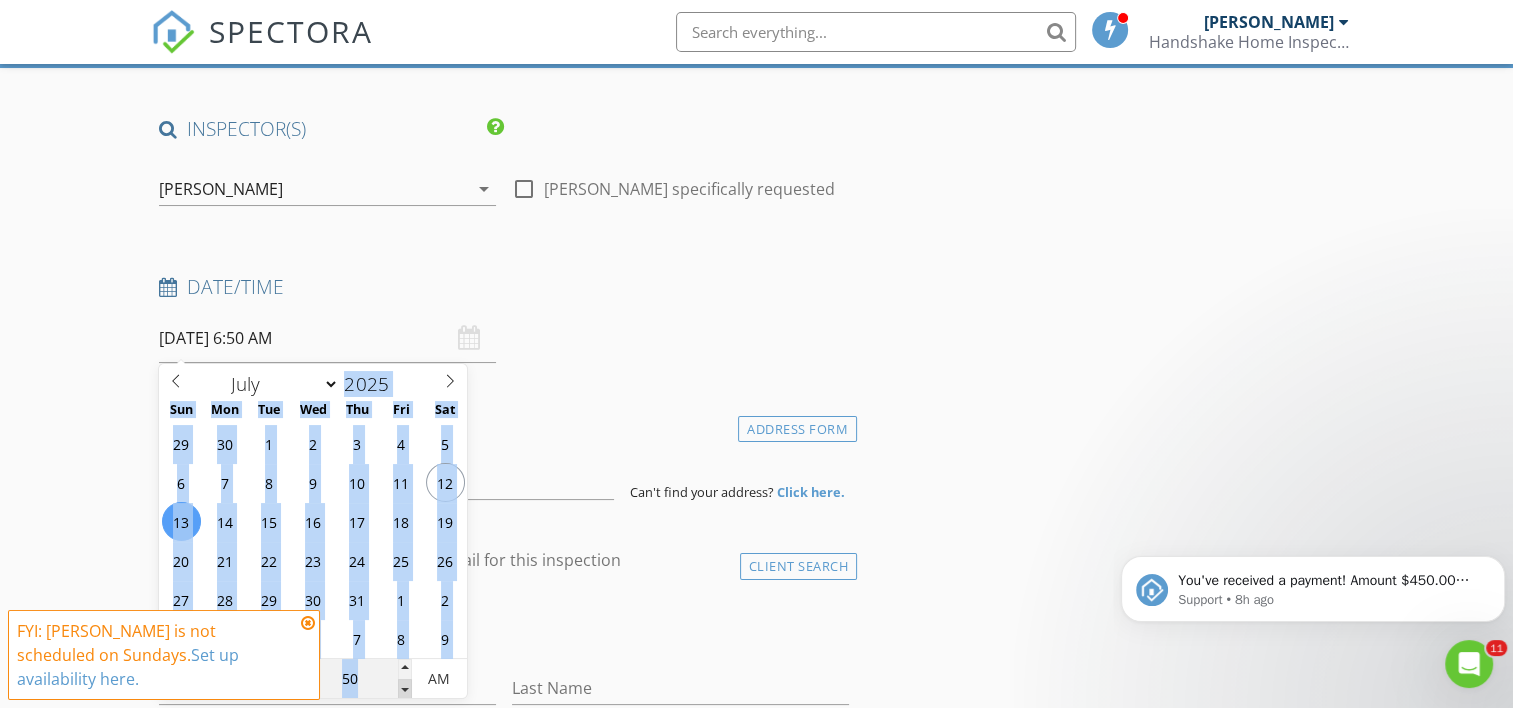 click at bounding box center (405, 689) 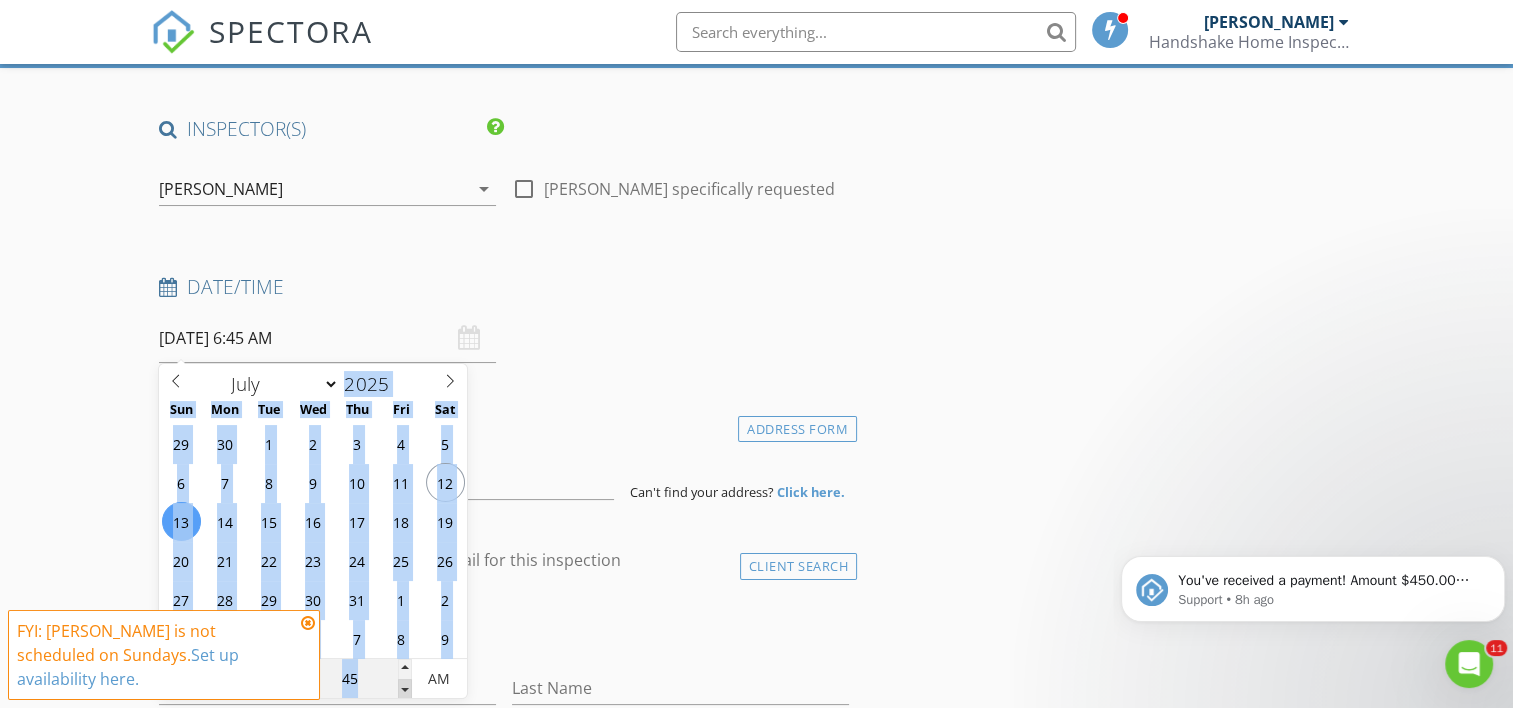 scroll, scrollTop: 123, scrollLeft: 0, axis: vertical 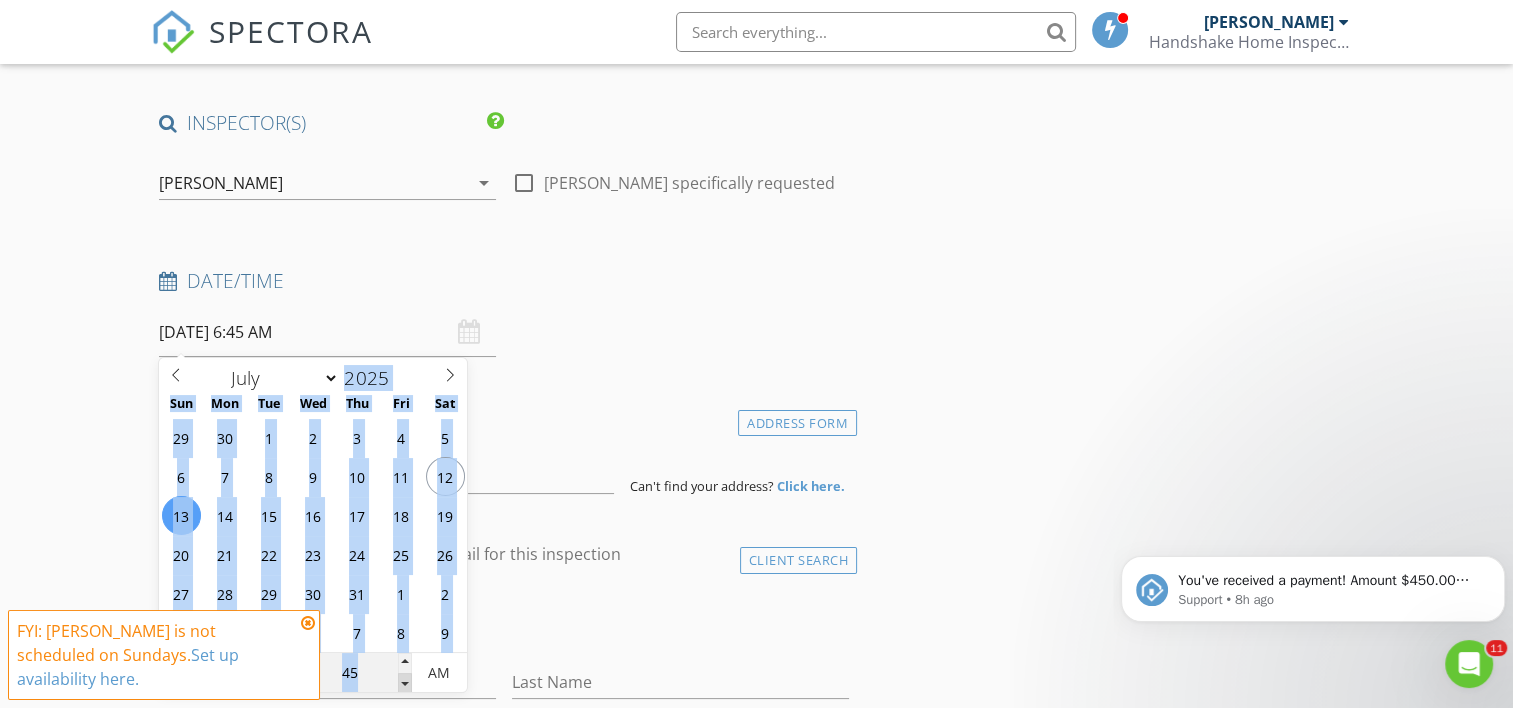 click on "SPECTORA
Tyler Rodrick
Handshake Home Inspections
Role:
Inspector
Change Role
Dashboard
New Inspection
Inspections
Calendar
Template Editor
Contacts
Automations
Team
Metrics
Payments
Data Exports
Billing
Reporting
Advanced
Settings
What's New
Sign Out
Change Active Role
Your account has more than one possible role. Please choose how you'd like to view the site:
Company/Agency
City
Role
Dashboard
Templates
Contacts
Metrics
Automations
Advanced
Settings
Support Center
Real Estate Agent Internet Search Relocation Company Past Customer Other             No data available   New Inspection" at bounding box center (756, 1531) 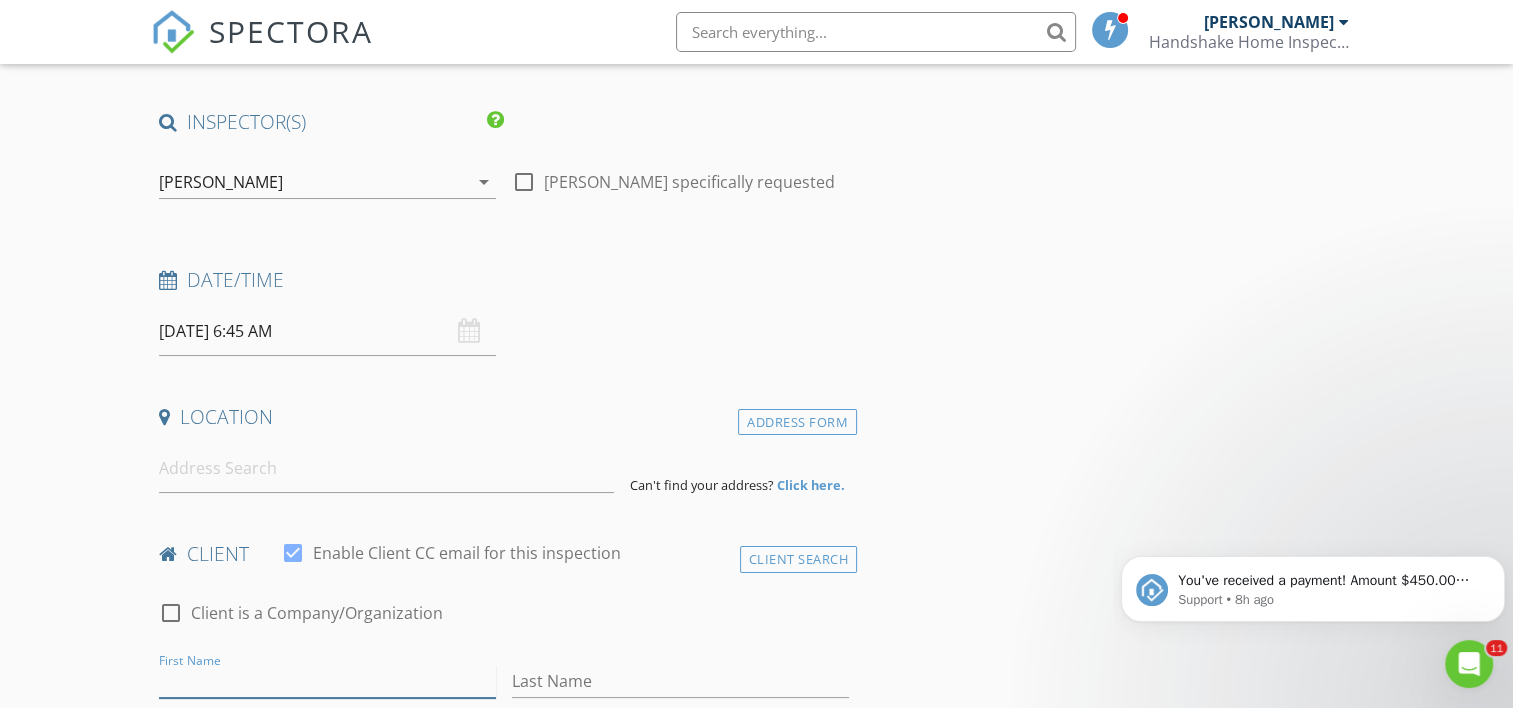 click on "First Name" at bounding box center (327, 681) 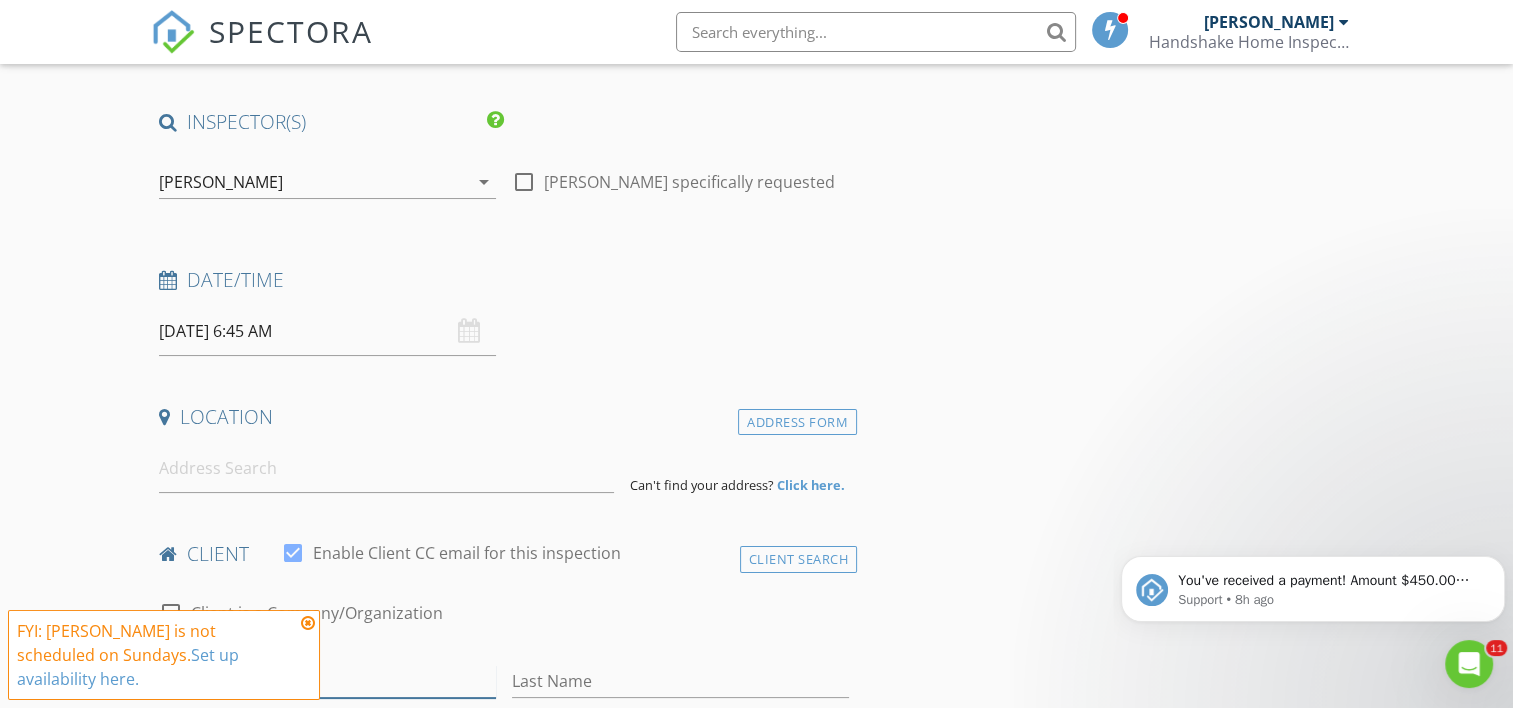 click on "First Name" at bounding box center (327, 681) 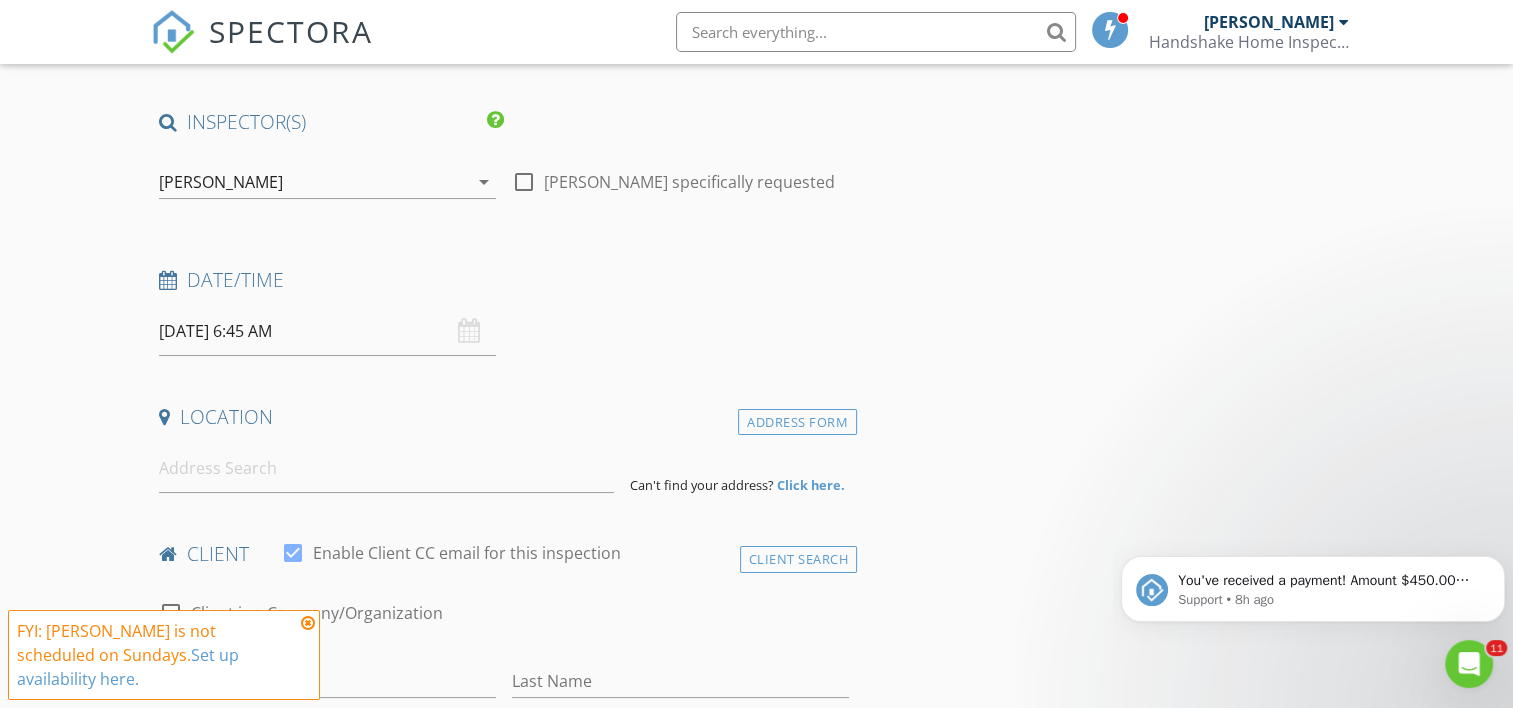 click on "07/13/2025 6:45 AM" at bounding box center (327, 331) 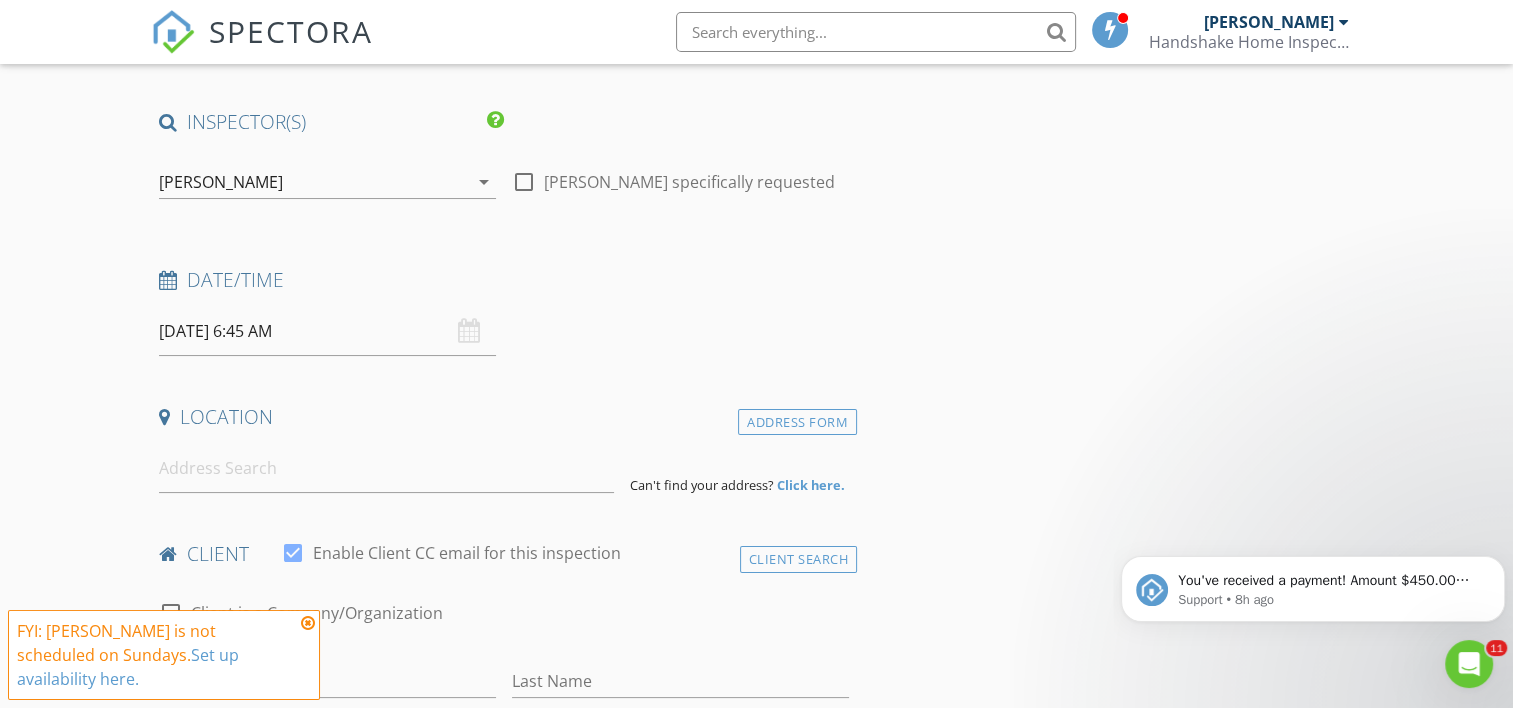click at bounding box center [308, 623] 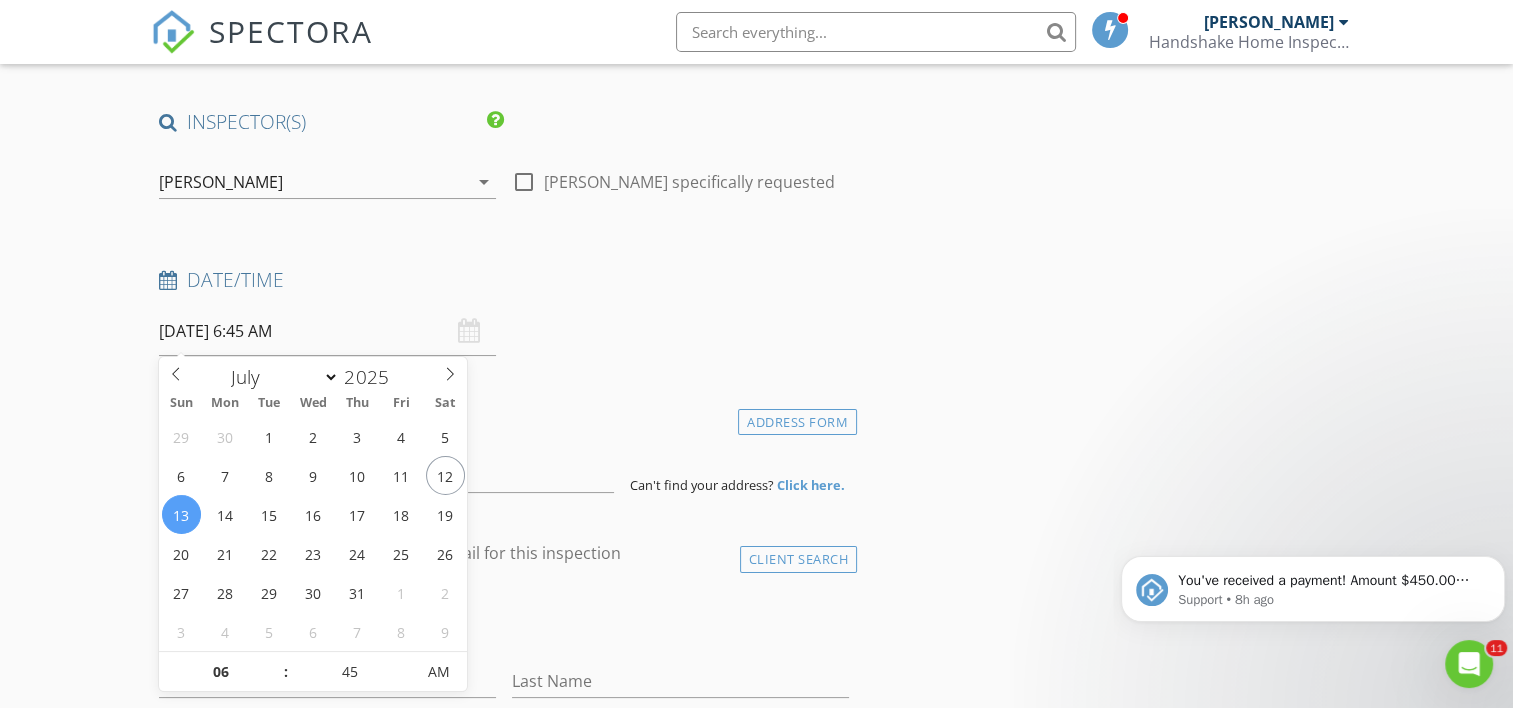 click on "07/13/2025 6:45 AM" at bounding box center (327, 331) 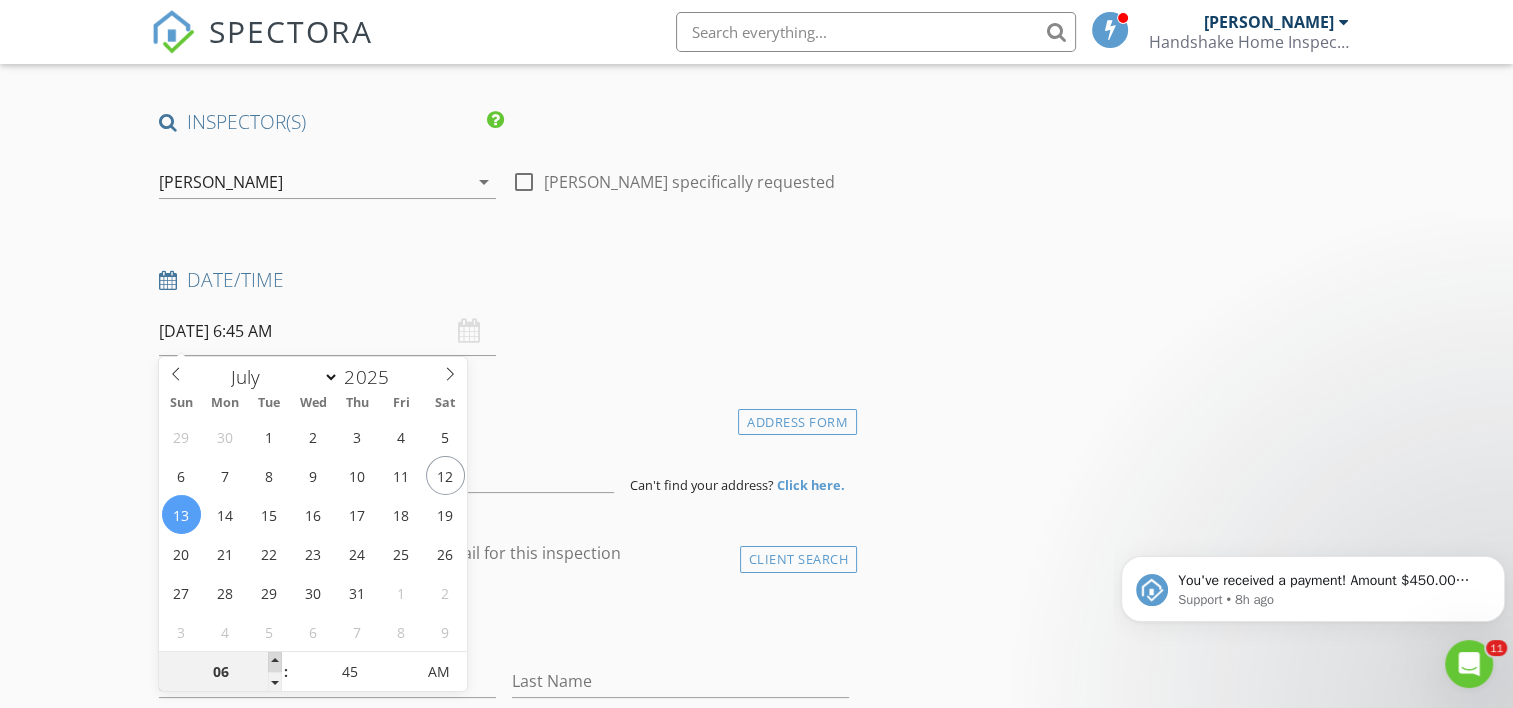 type on "07" 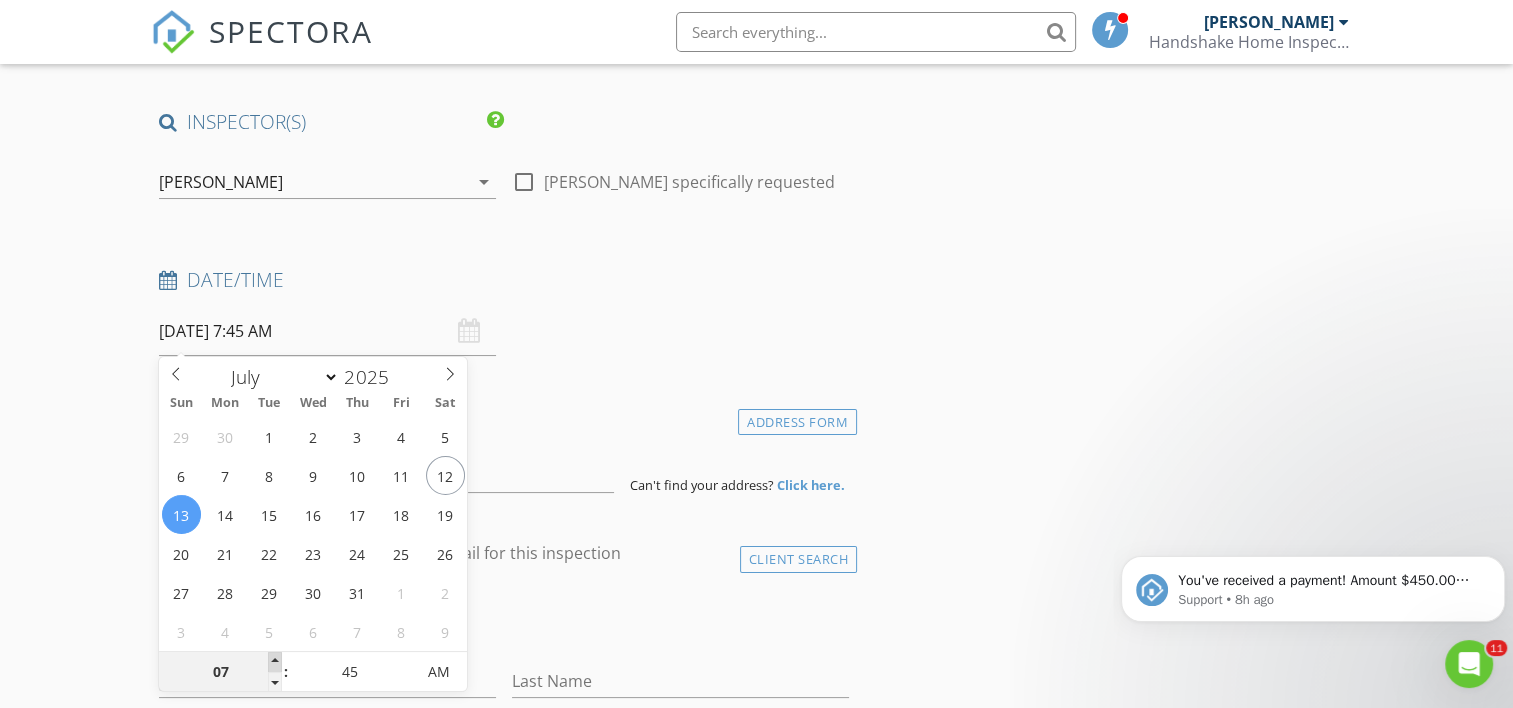 click at bounding box center [275, 662] 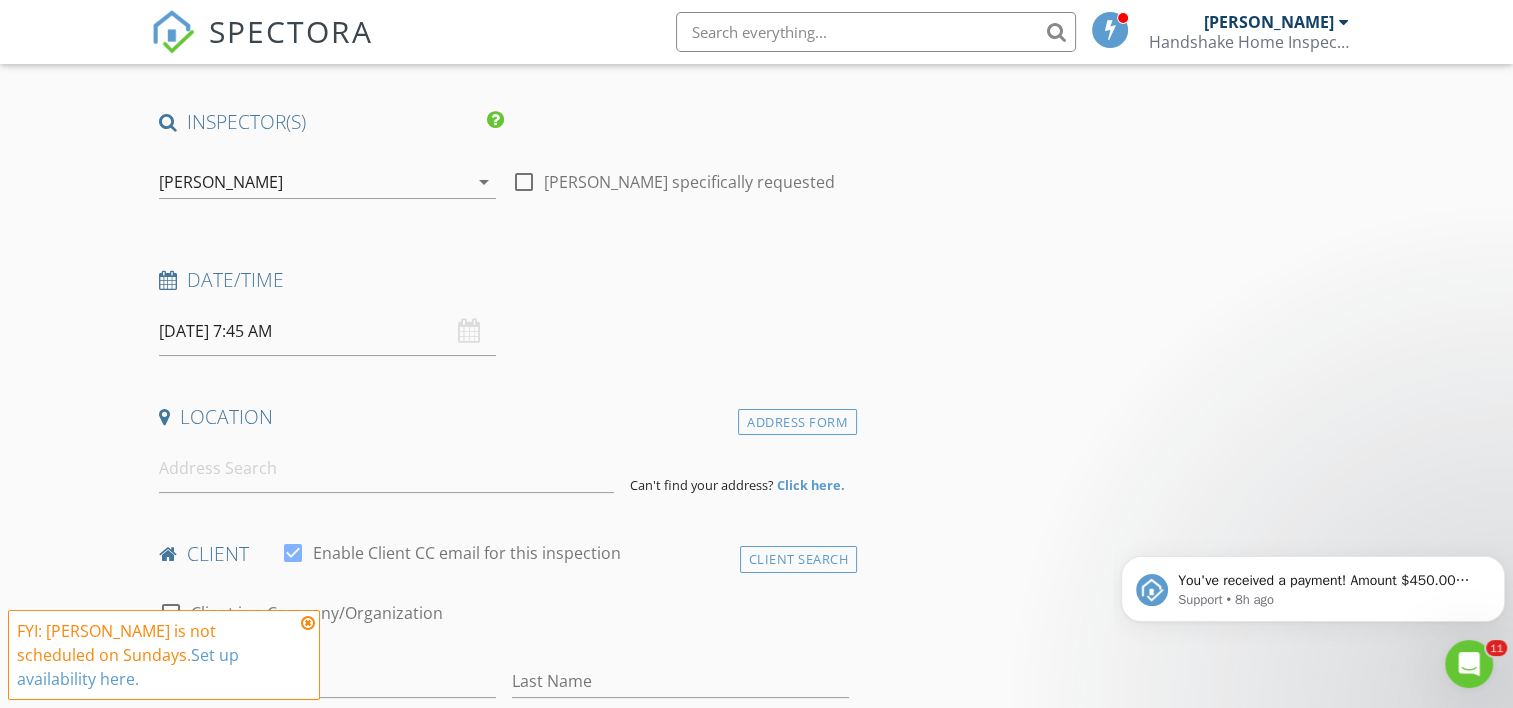 click at bounding box center (308, 623) 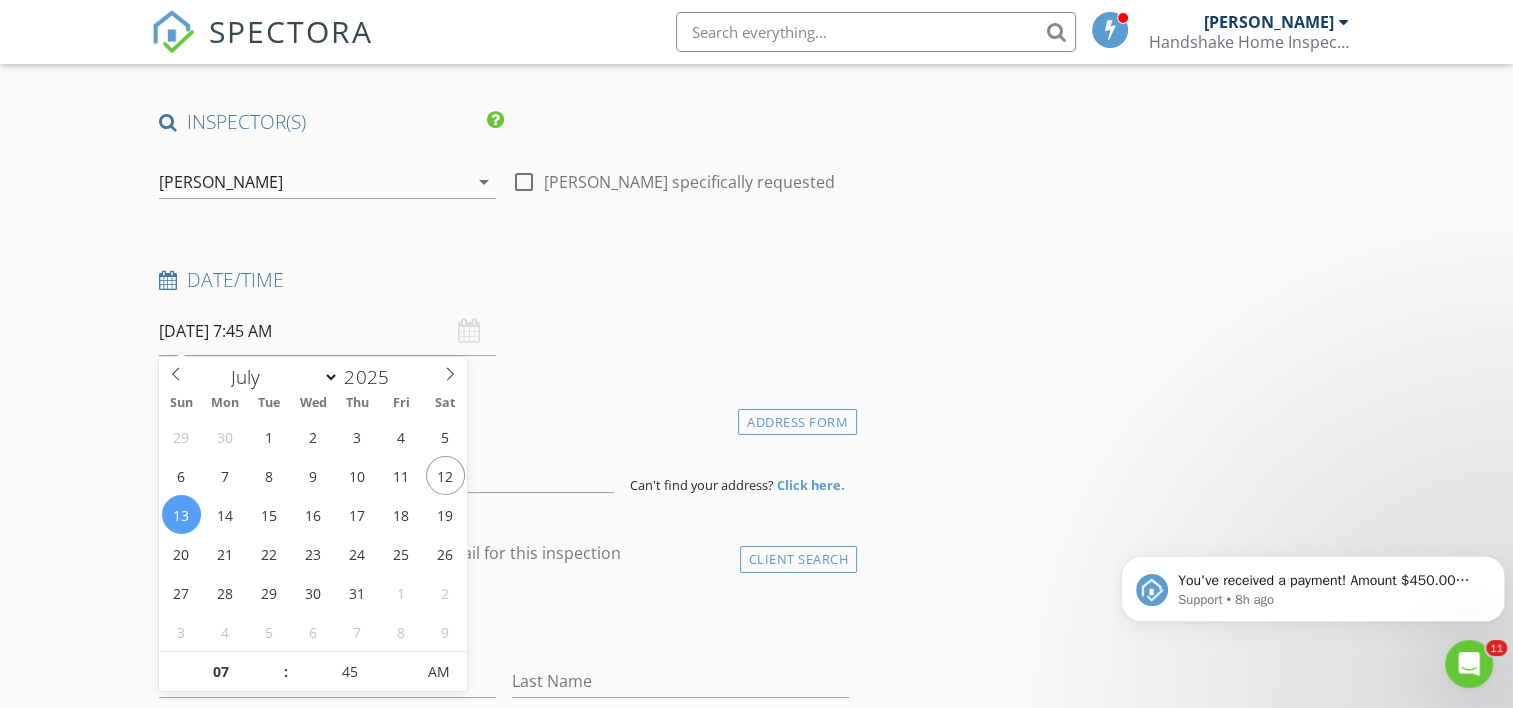 click on "07/13/2025 7:45 AM" at bounding box center (327, 331) 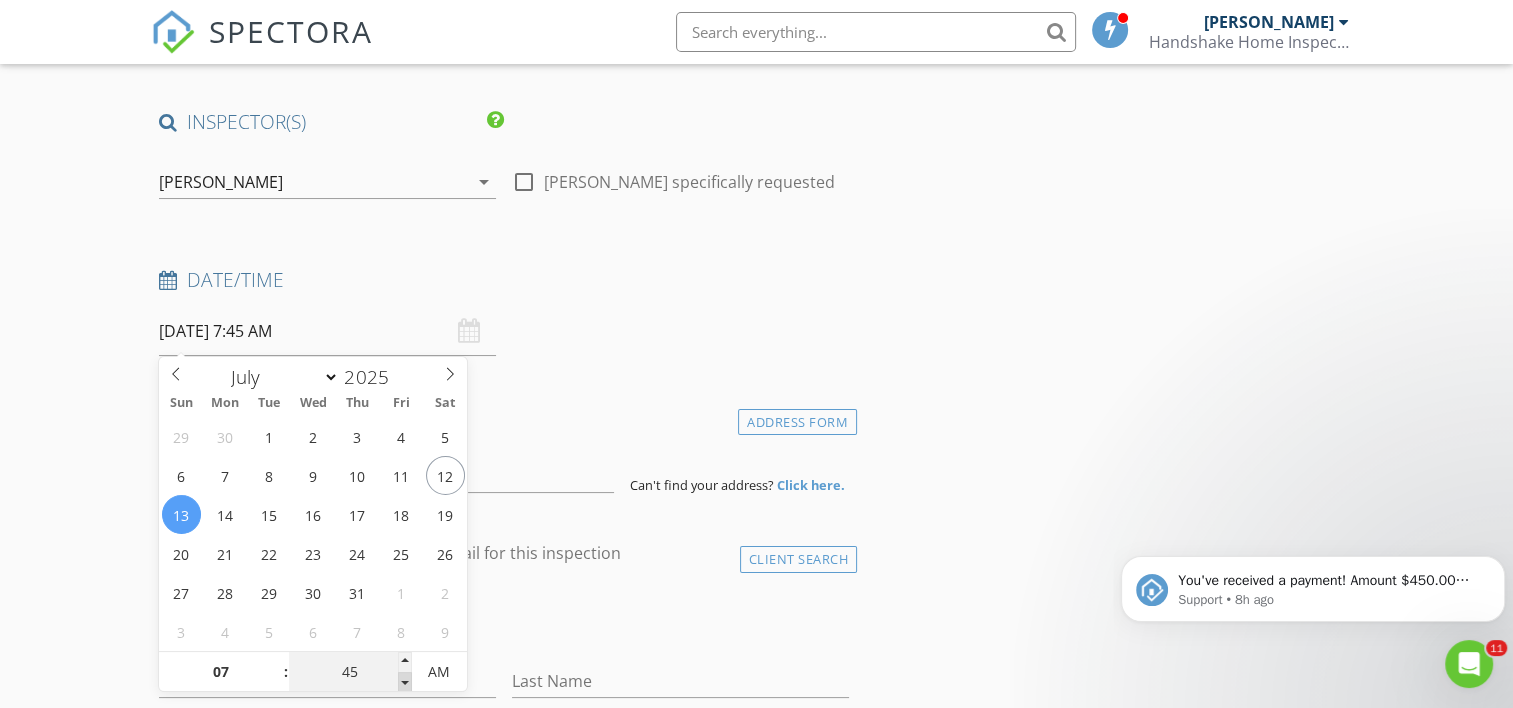 type on "40" 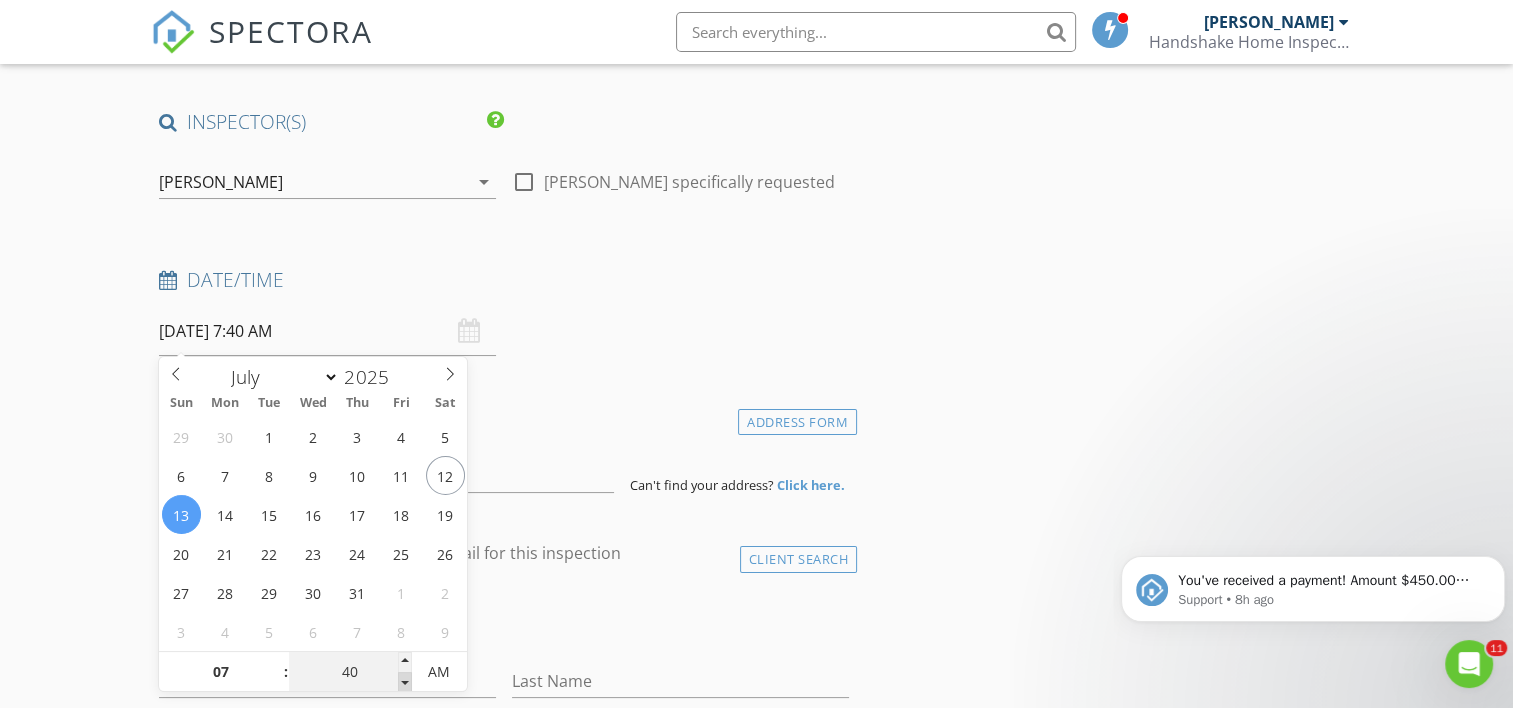 click at bounding box center (405, 682) 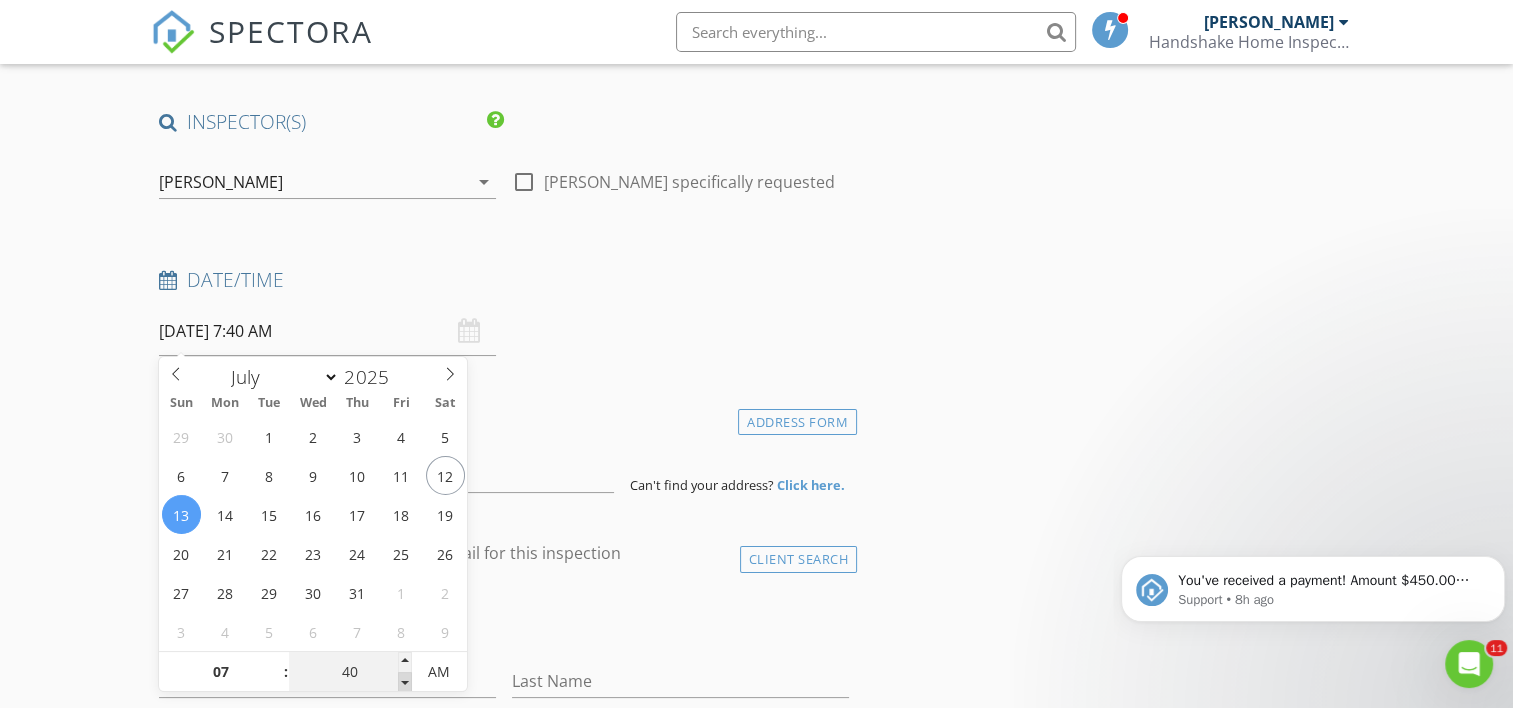 type on "35" 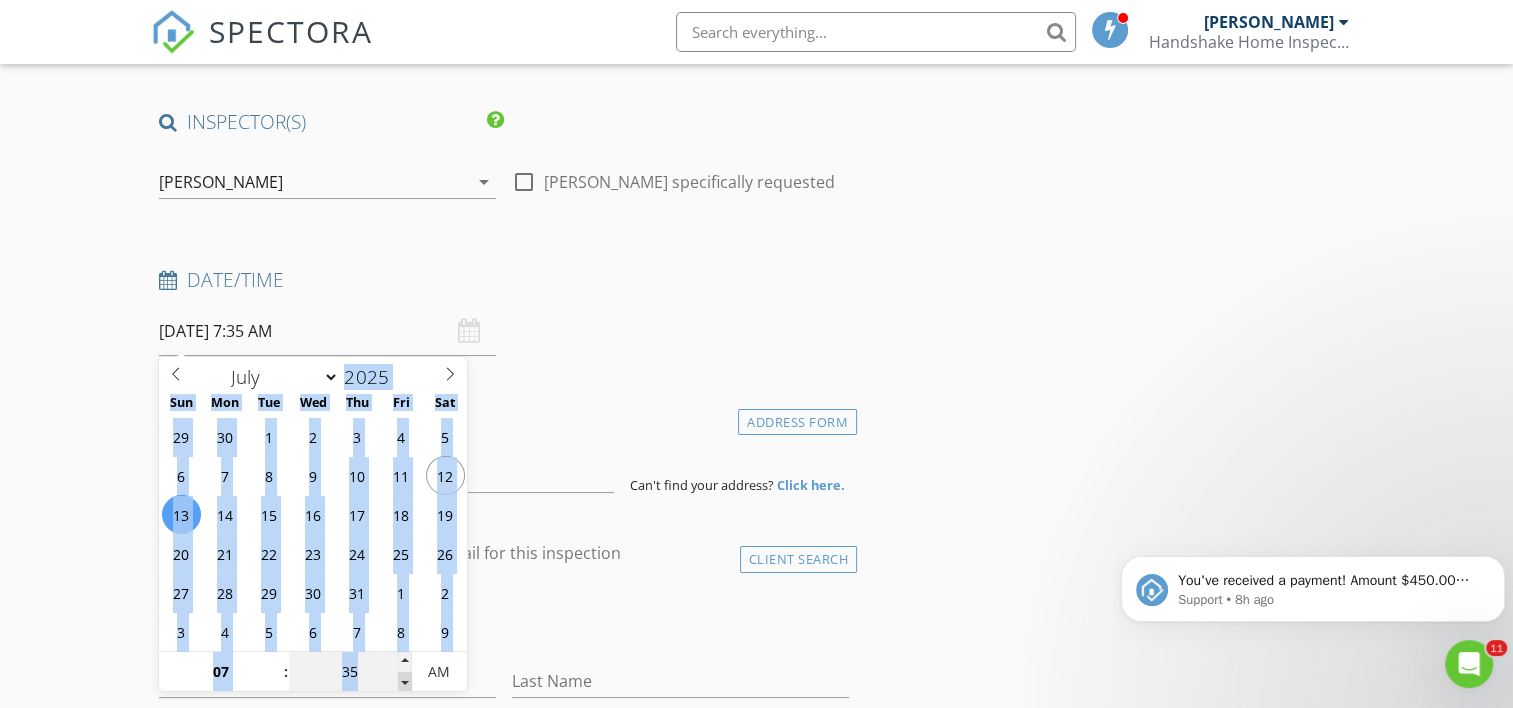 click at bounding box center (405, 682) 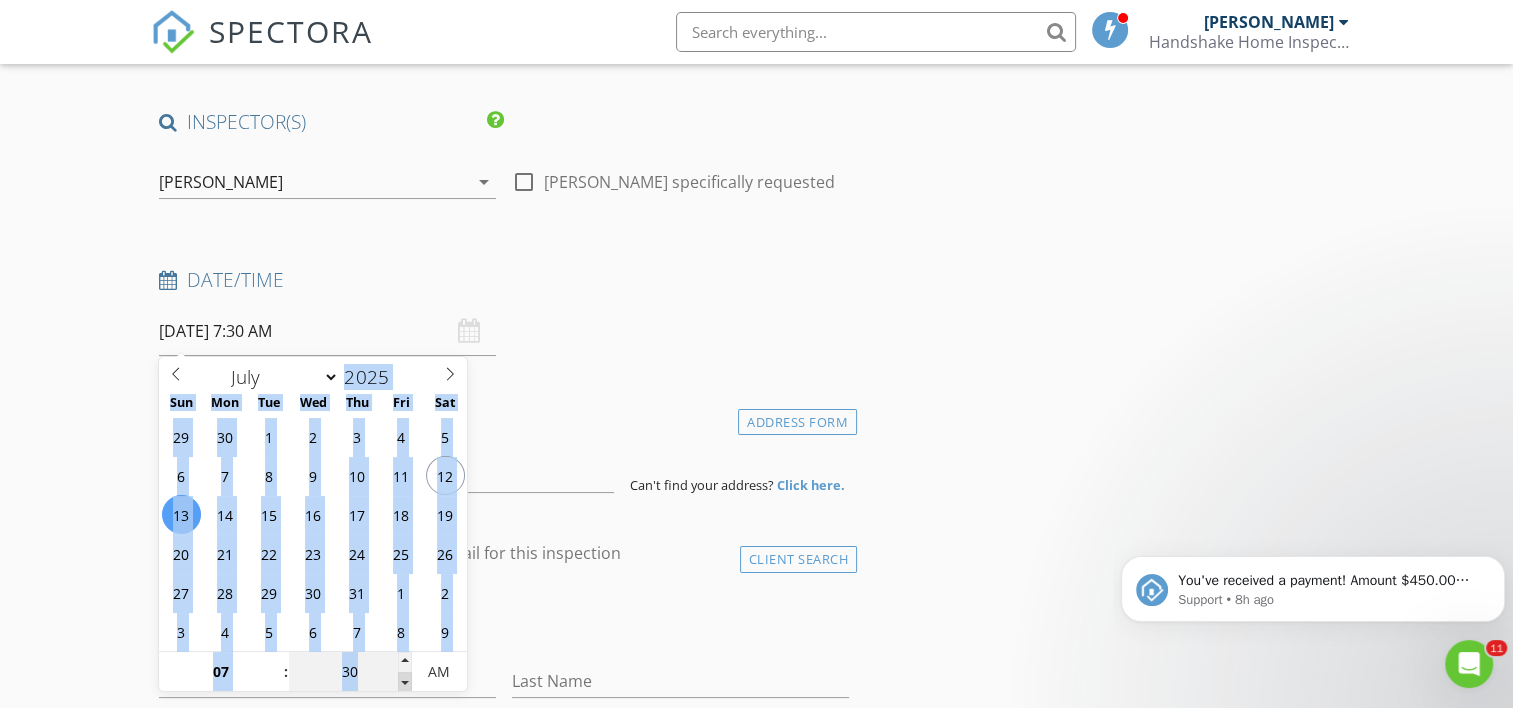 click at bounding box center (405, 682) 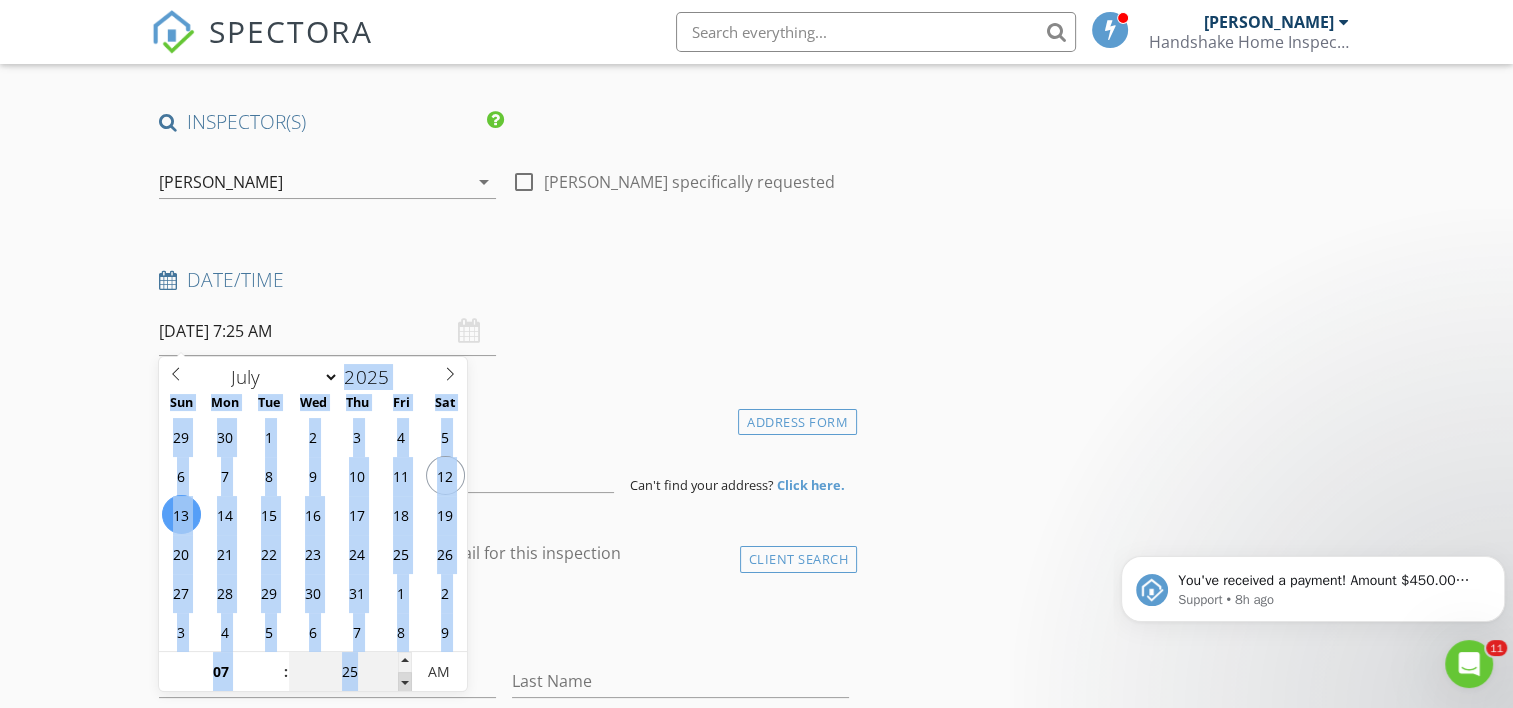 click at bounding box center [405, 682] 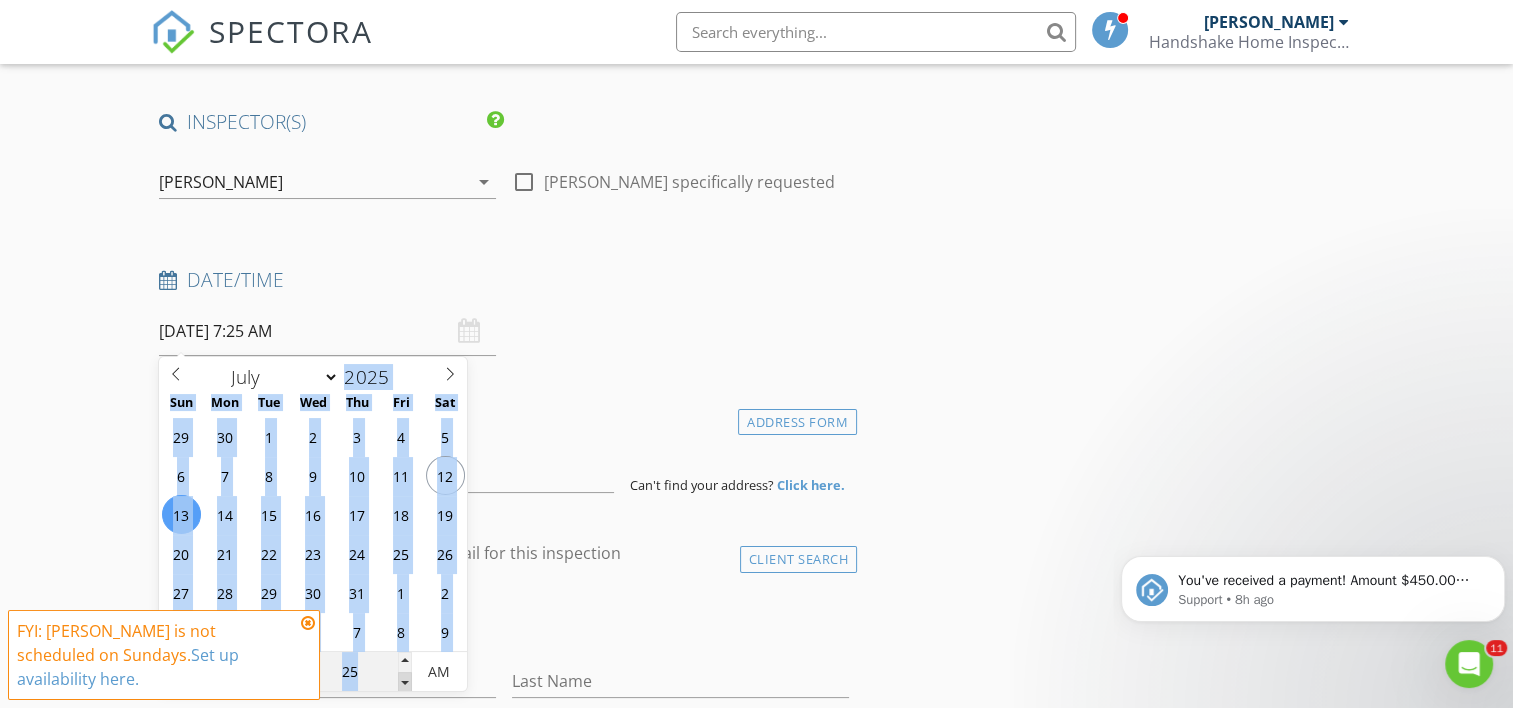 type on "30" 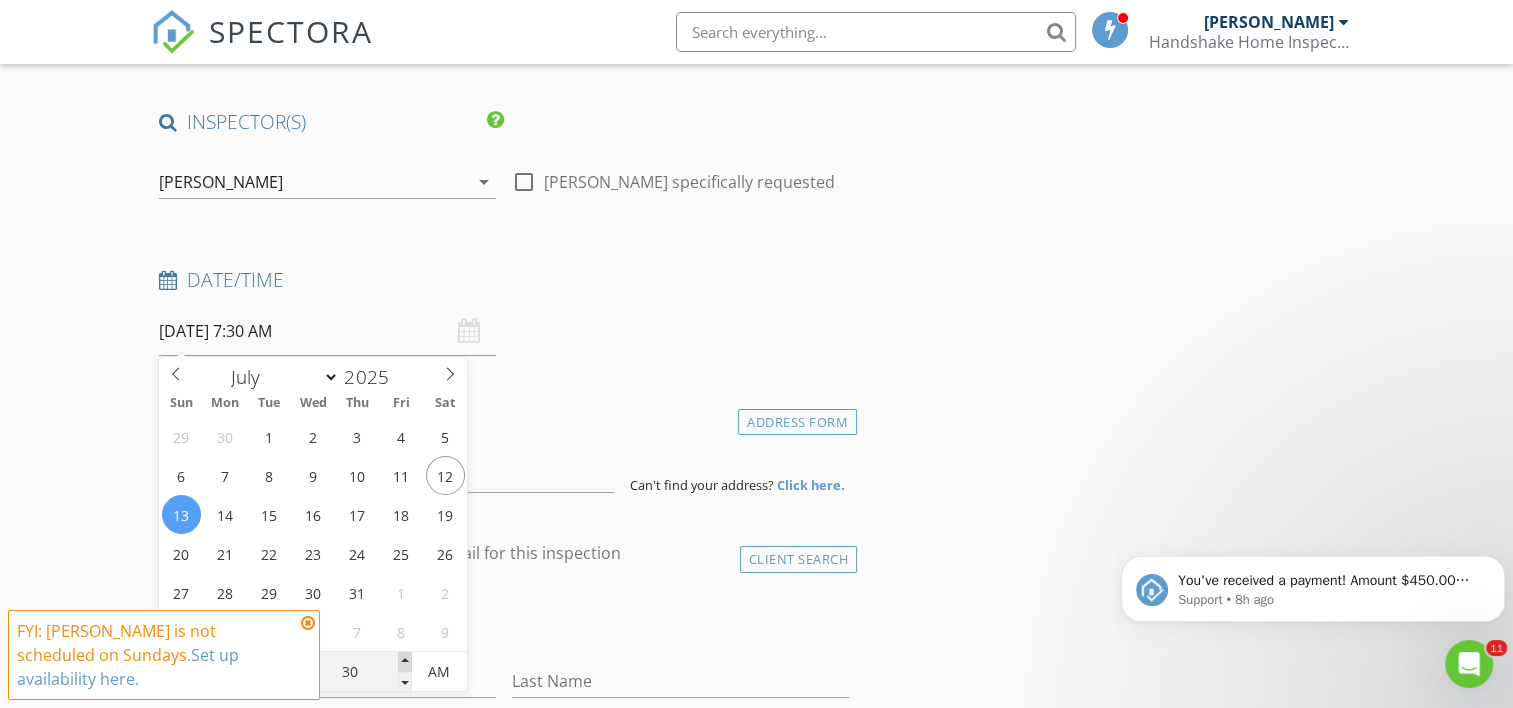 drag, startPoint x: 400, startPoint y: 680, endPoint x: 403, endPoint y: 660, distance: 20.22375 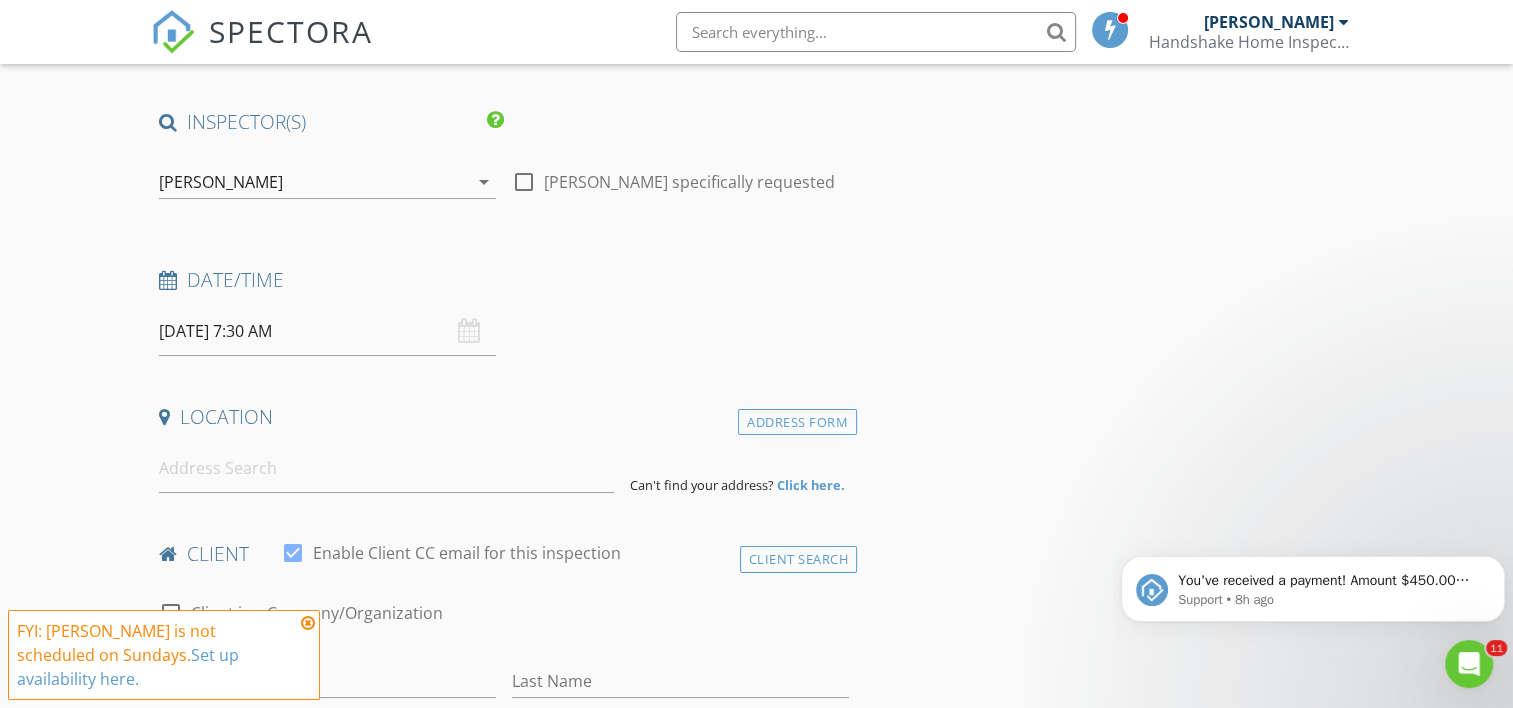 click on "07/13/2025 7:30 AM" at bounding box center [327, 331] 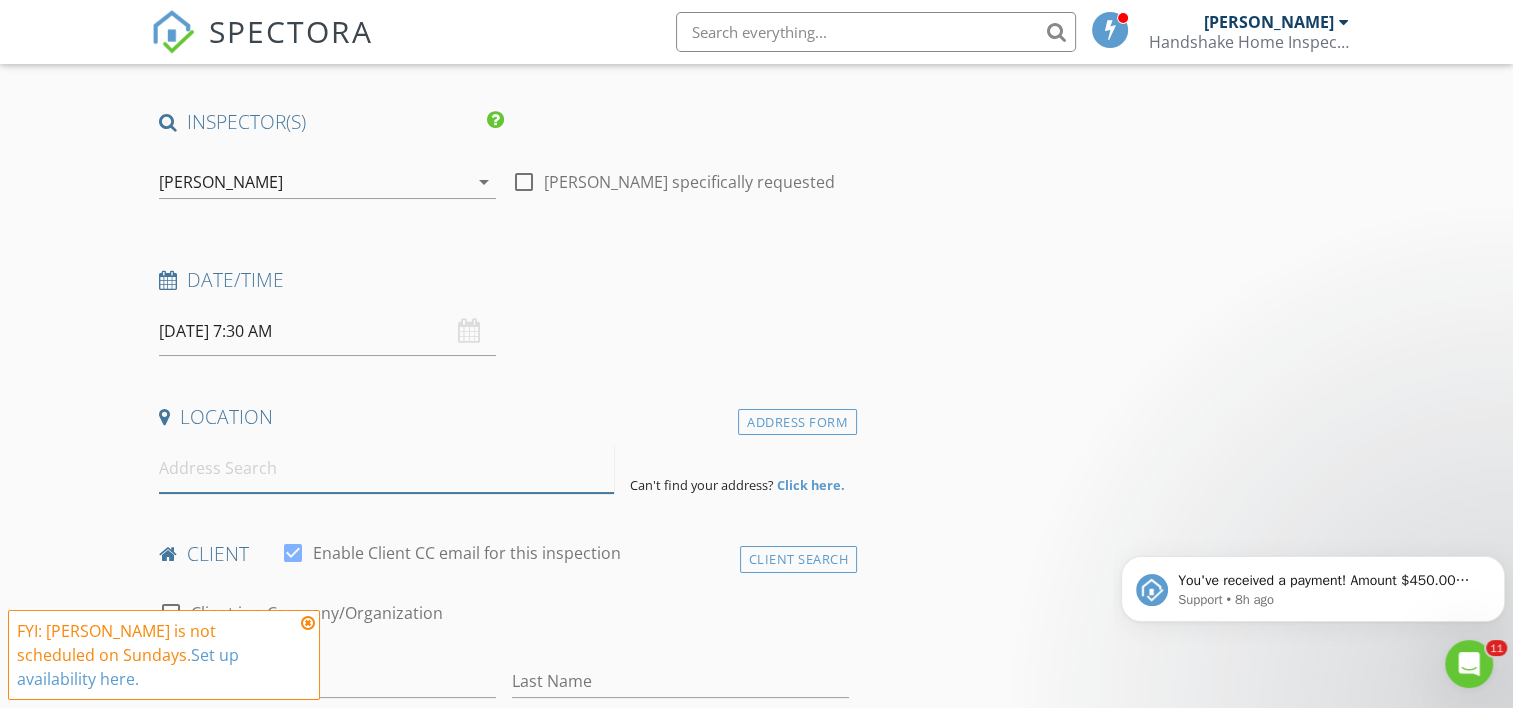 click at bounding box center [386, 468] 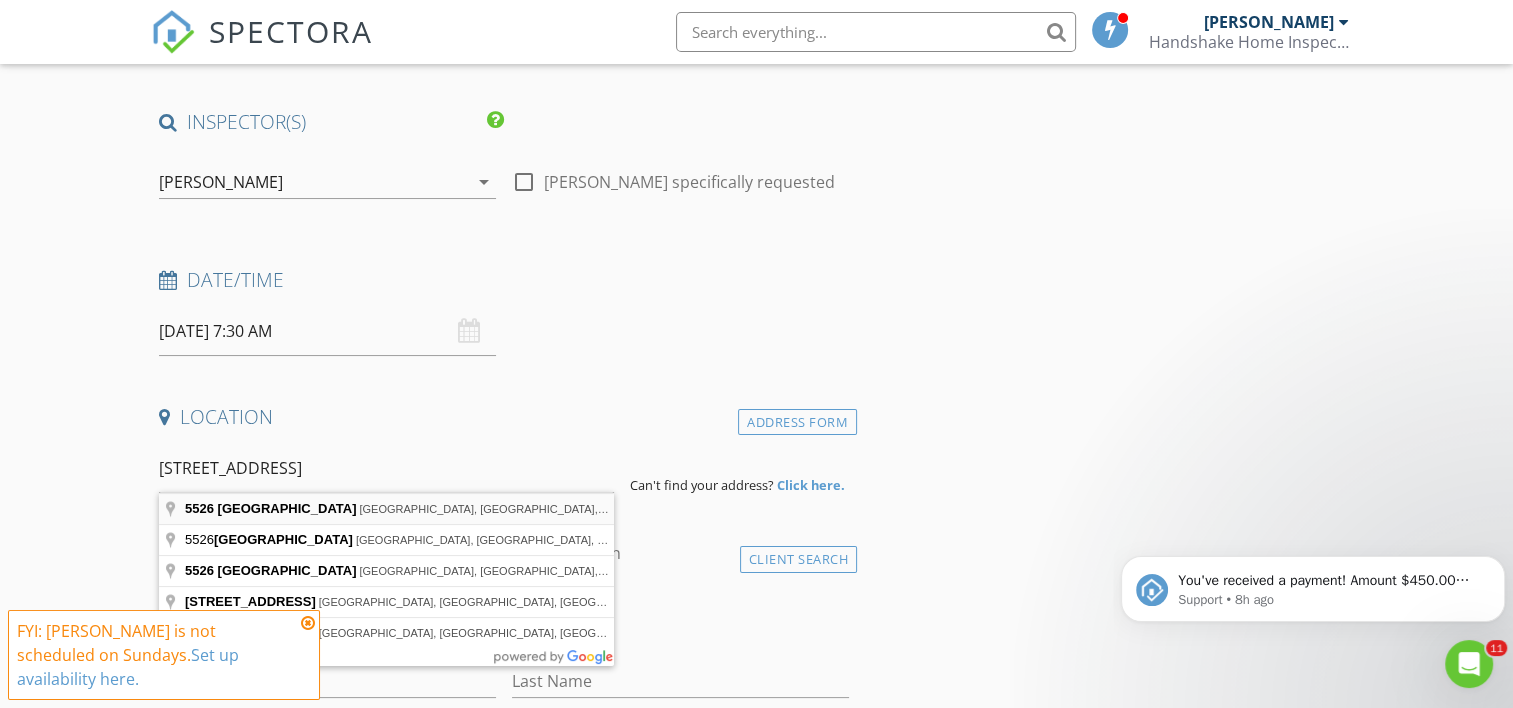 type on "5526 34th Avenue Northeast, Seattle, WA, USA" 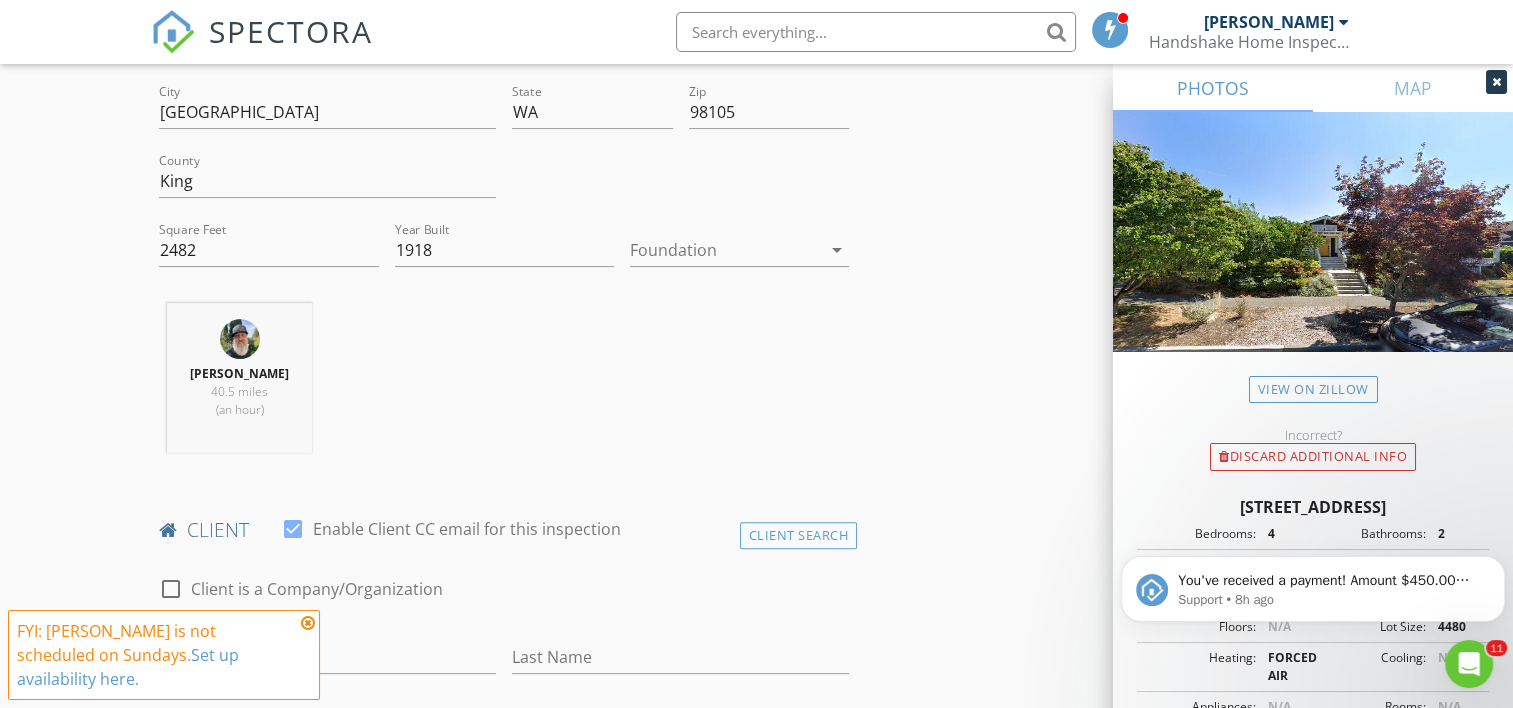 scroll, scrollTop: 752, scrollLeft: 0, axis: vertical 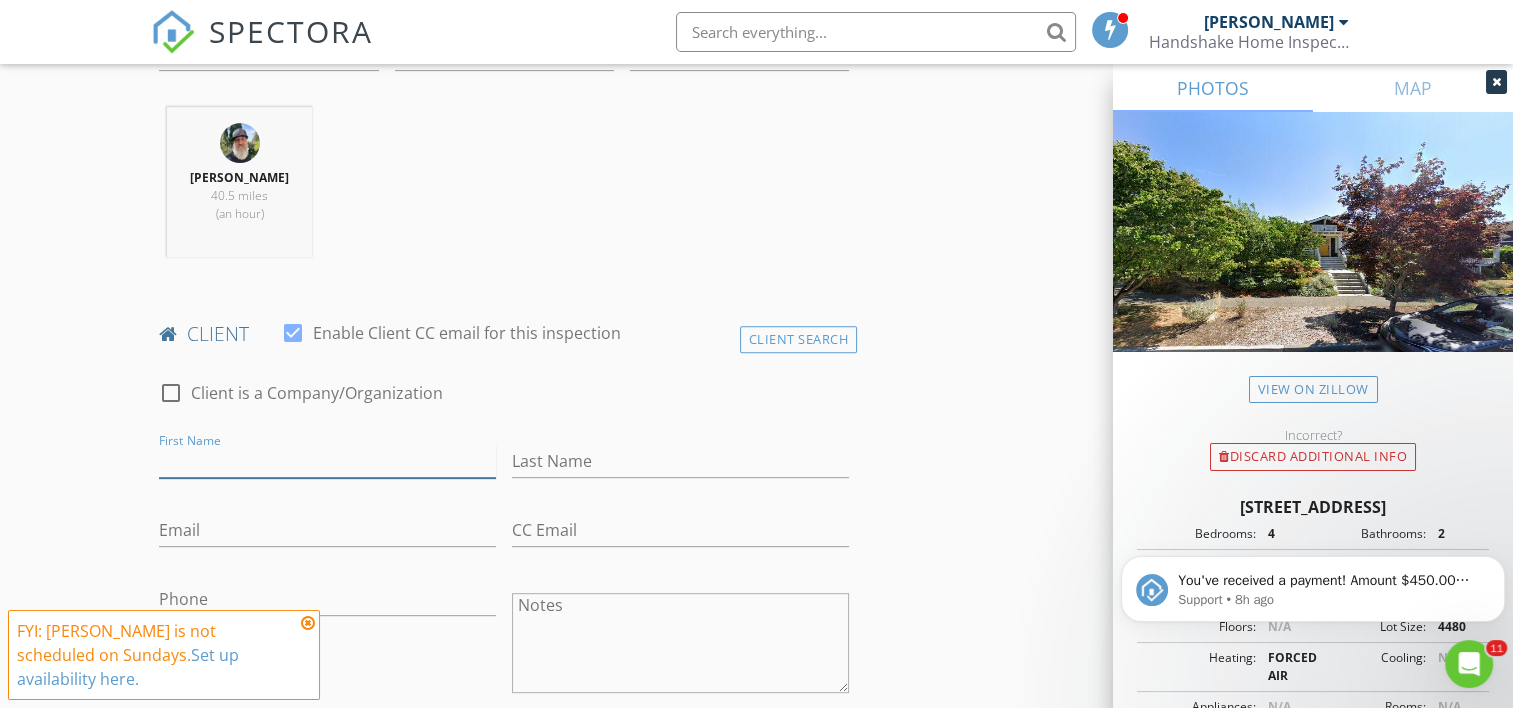 click on "First Name" at bounding box center (327, 461) 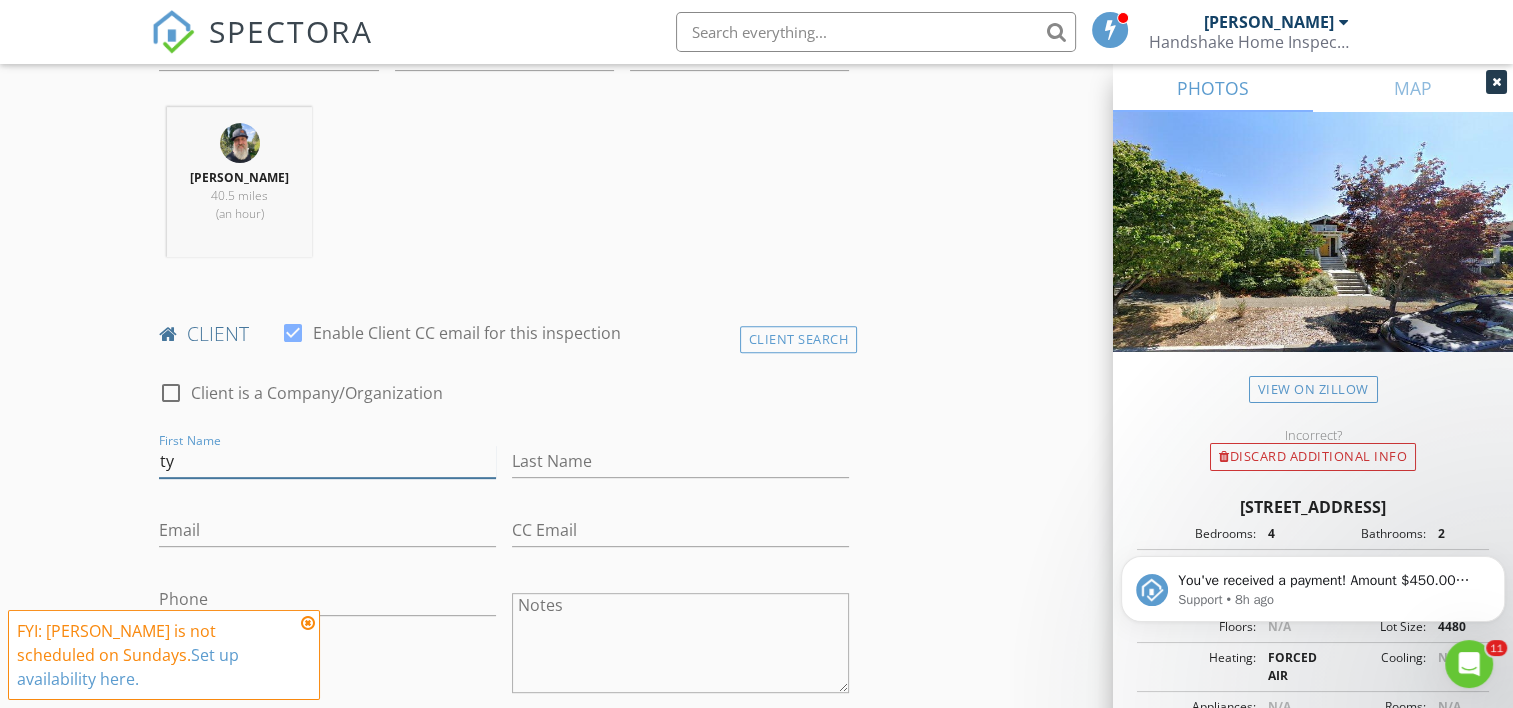 type on "t" 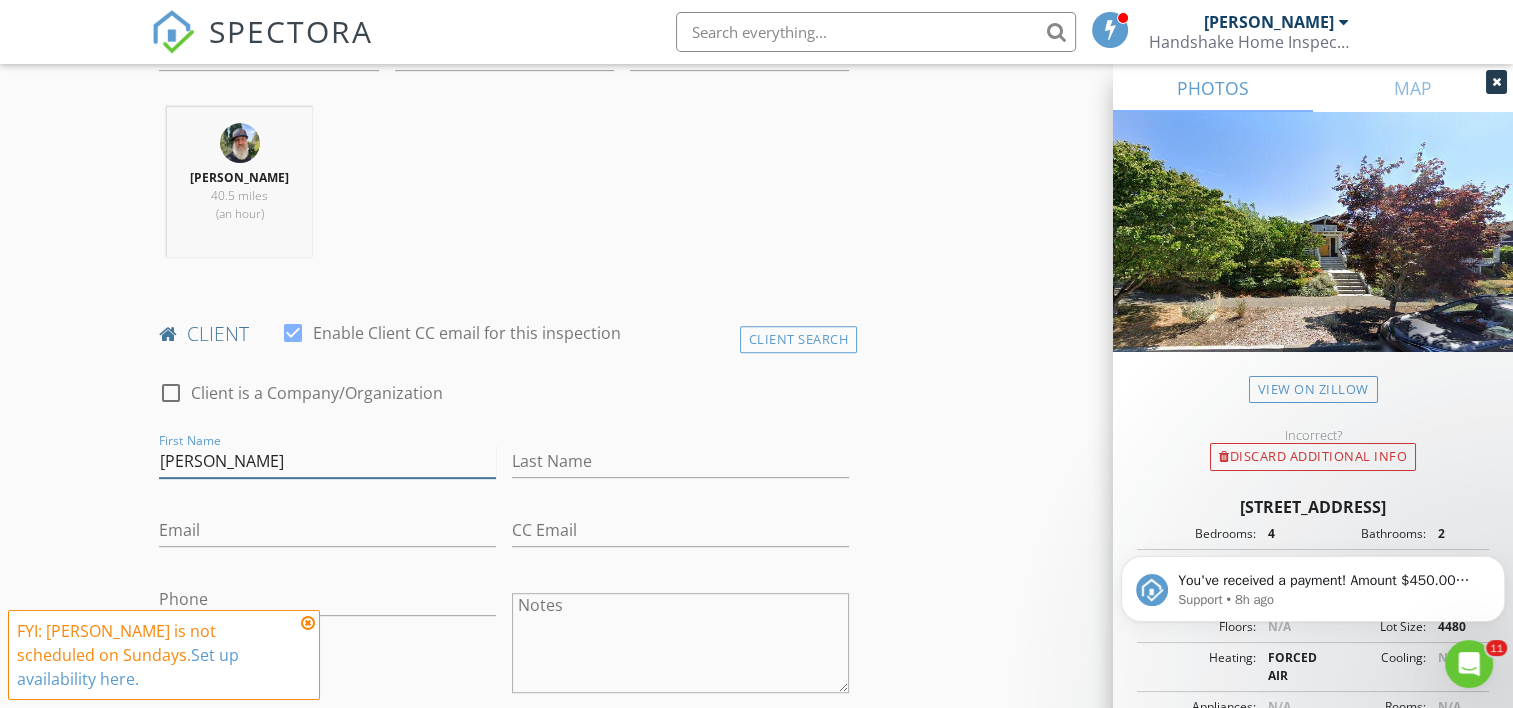 type on "Edward" 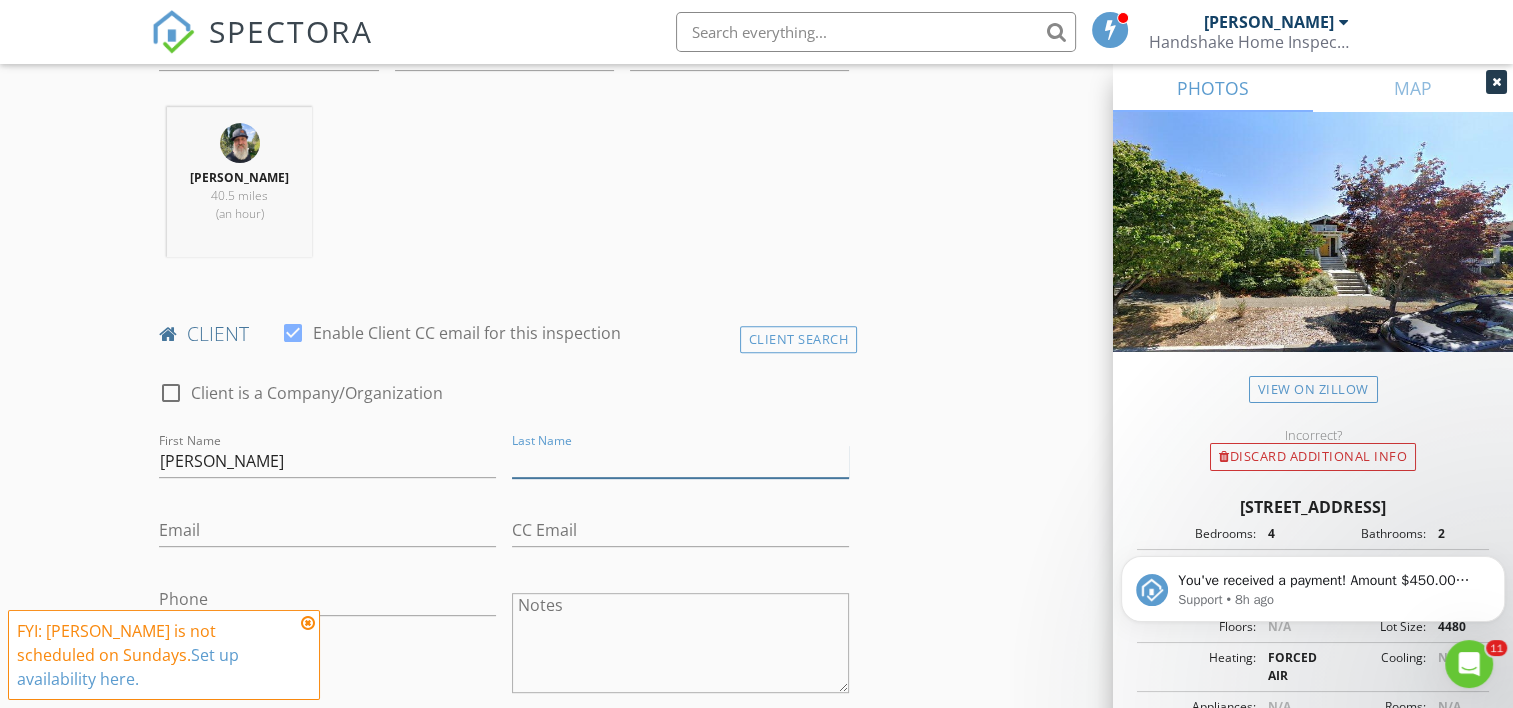 click on "Last Name" at bounding box center (680, 461) 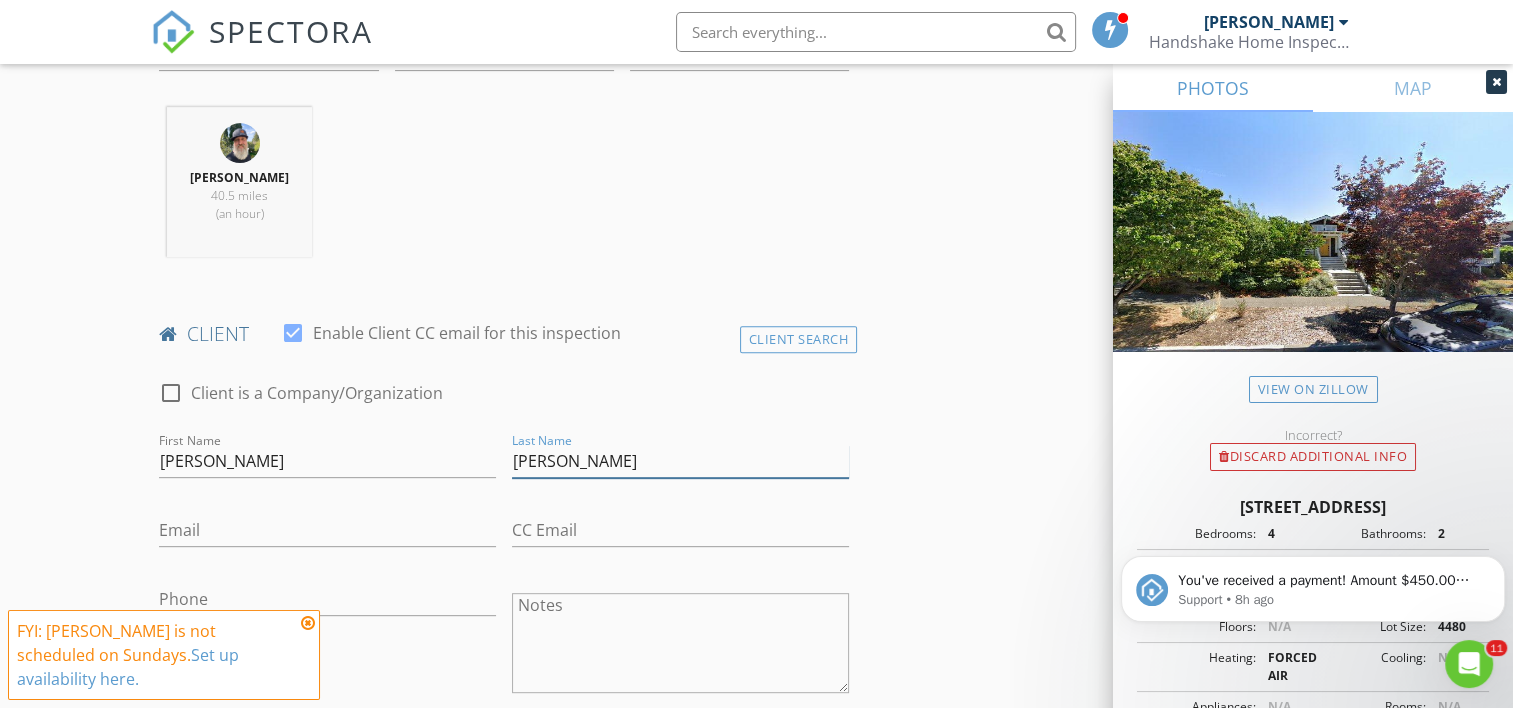 type on "Roberts" 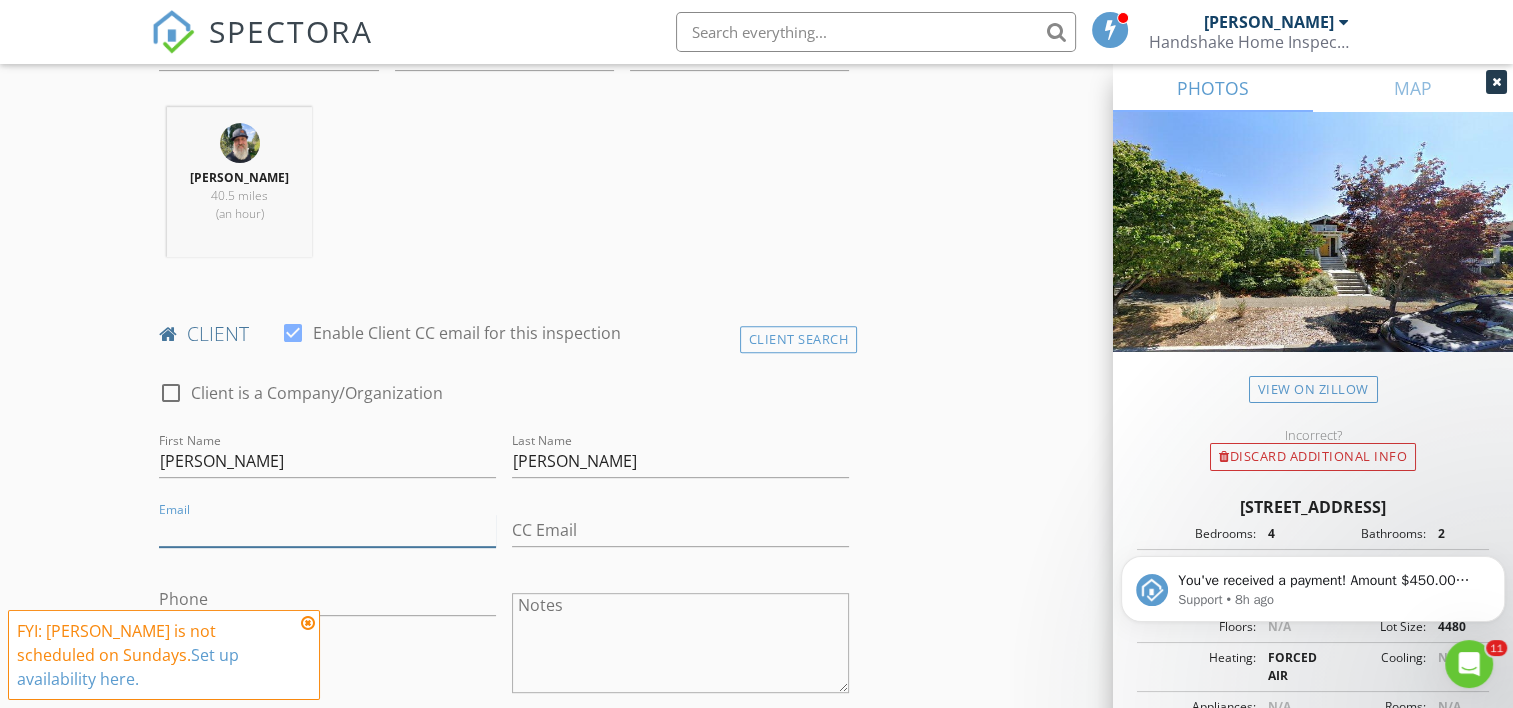 click on "Email" at bounding box center (327, 530) 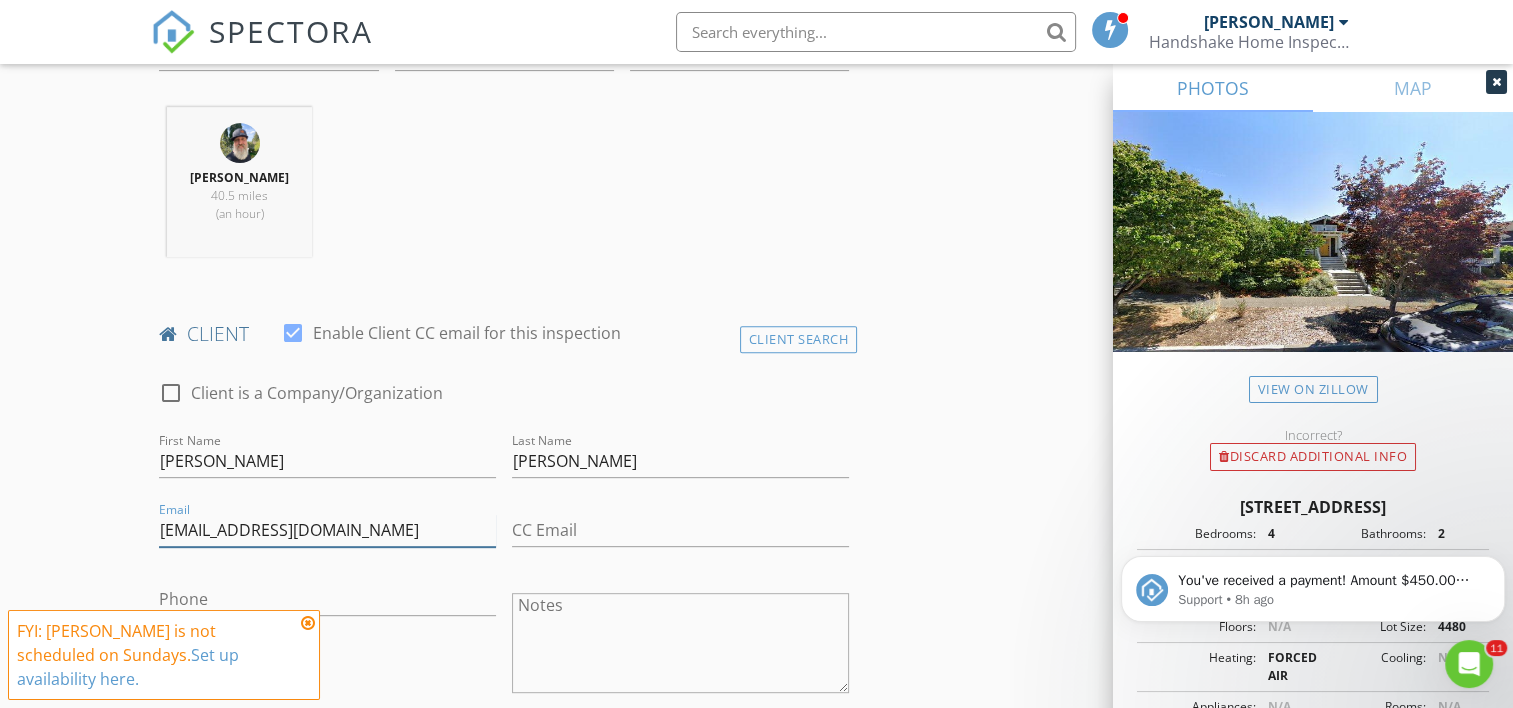 type on "edypeyina@gmail.com" 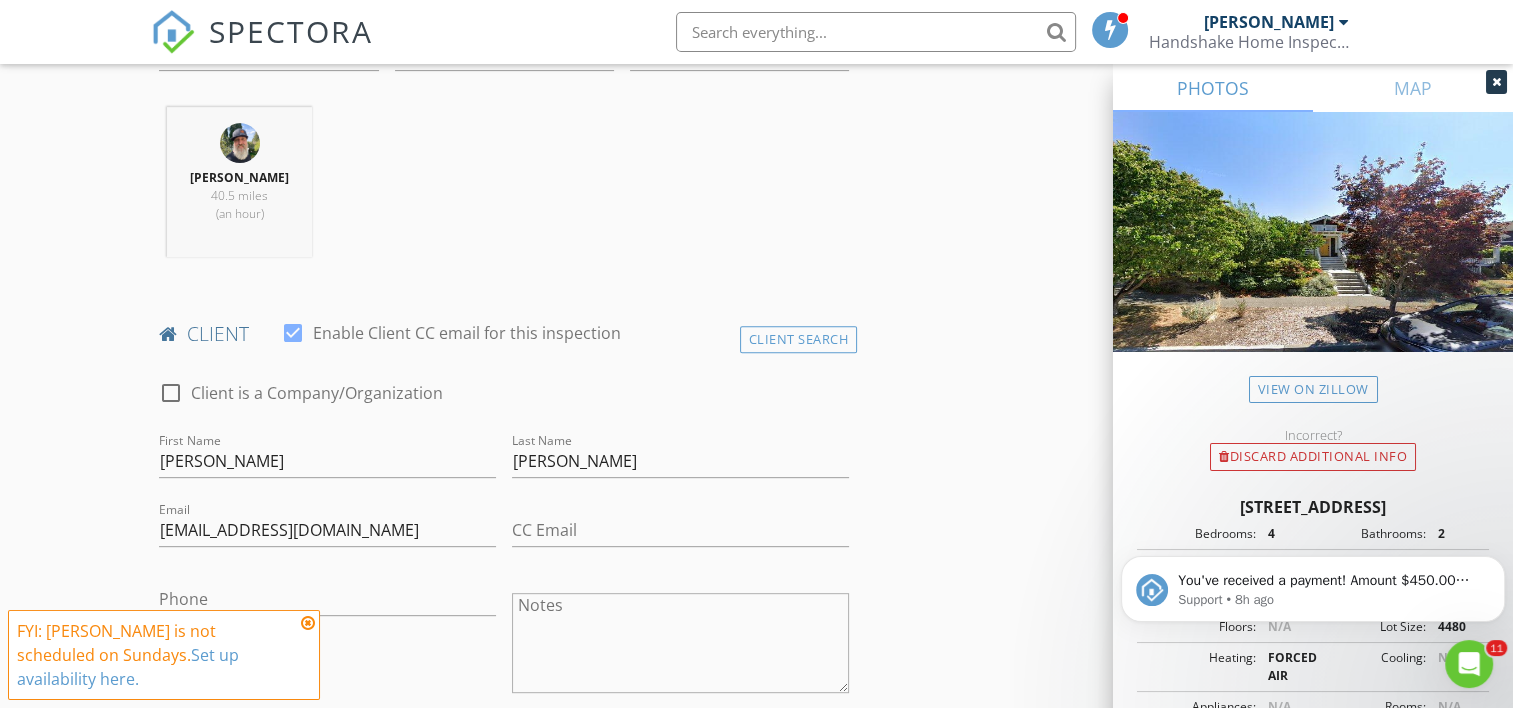 click at bounding box center (308, 623) 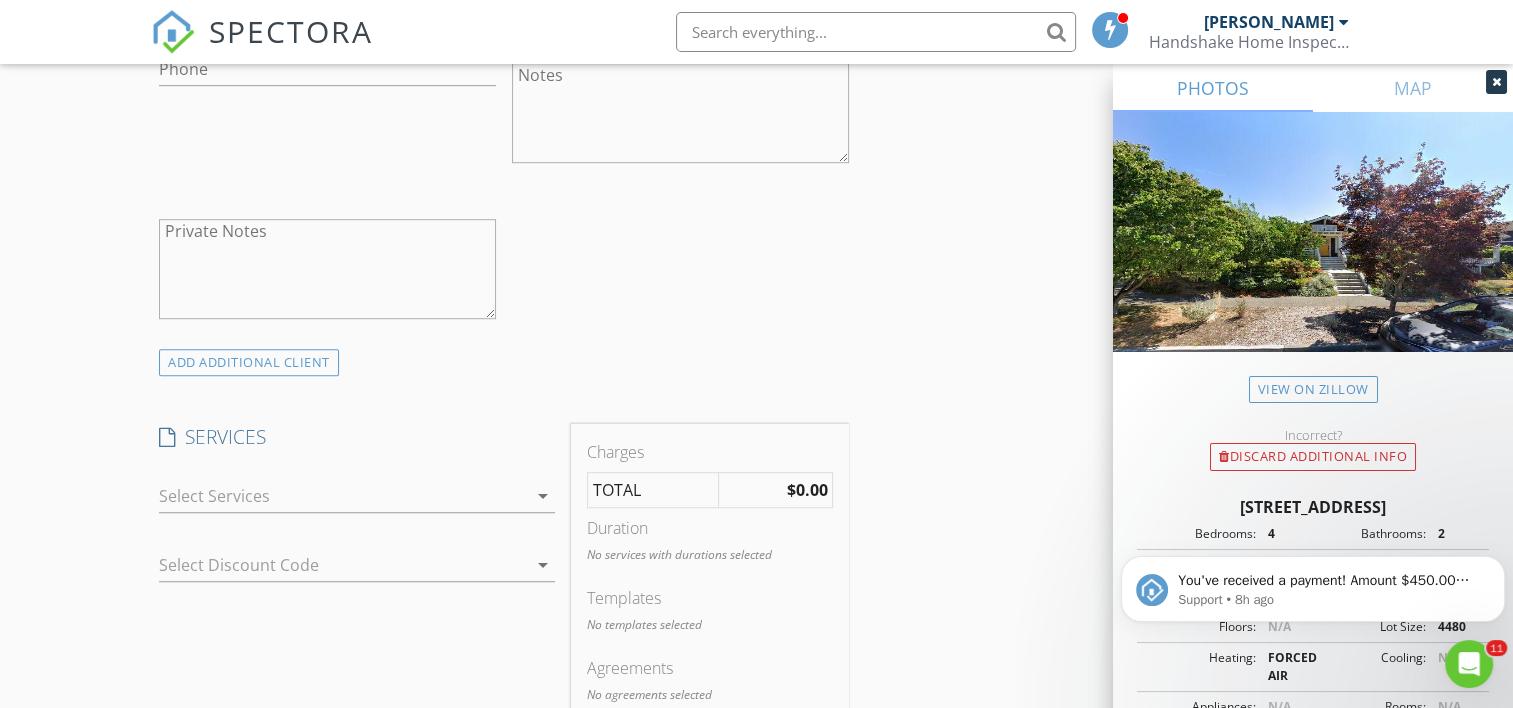 scroll, scrollTop: 1283, scrollLeft: 0, axis: vertical 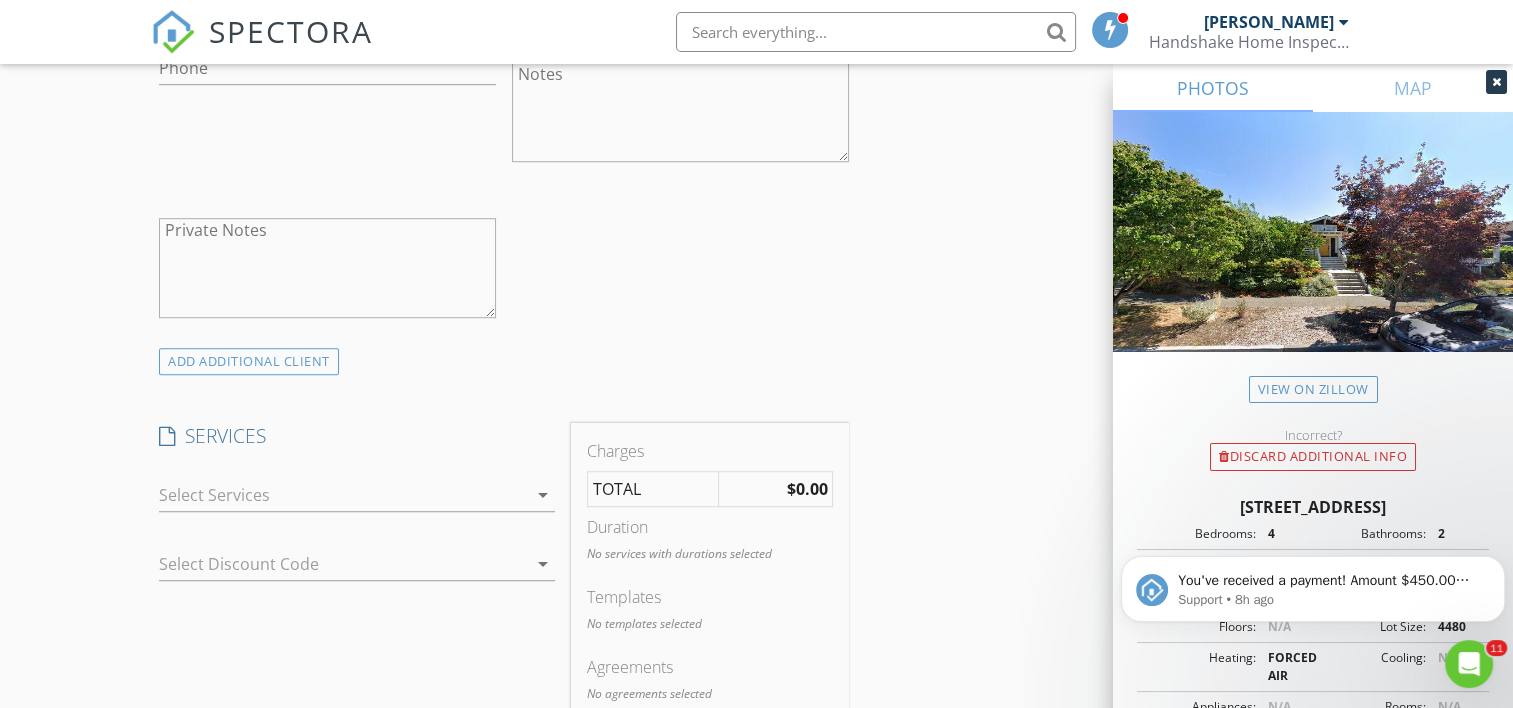 click at bounding box center [343, 495] 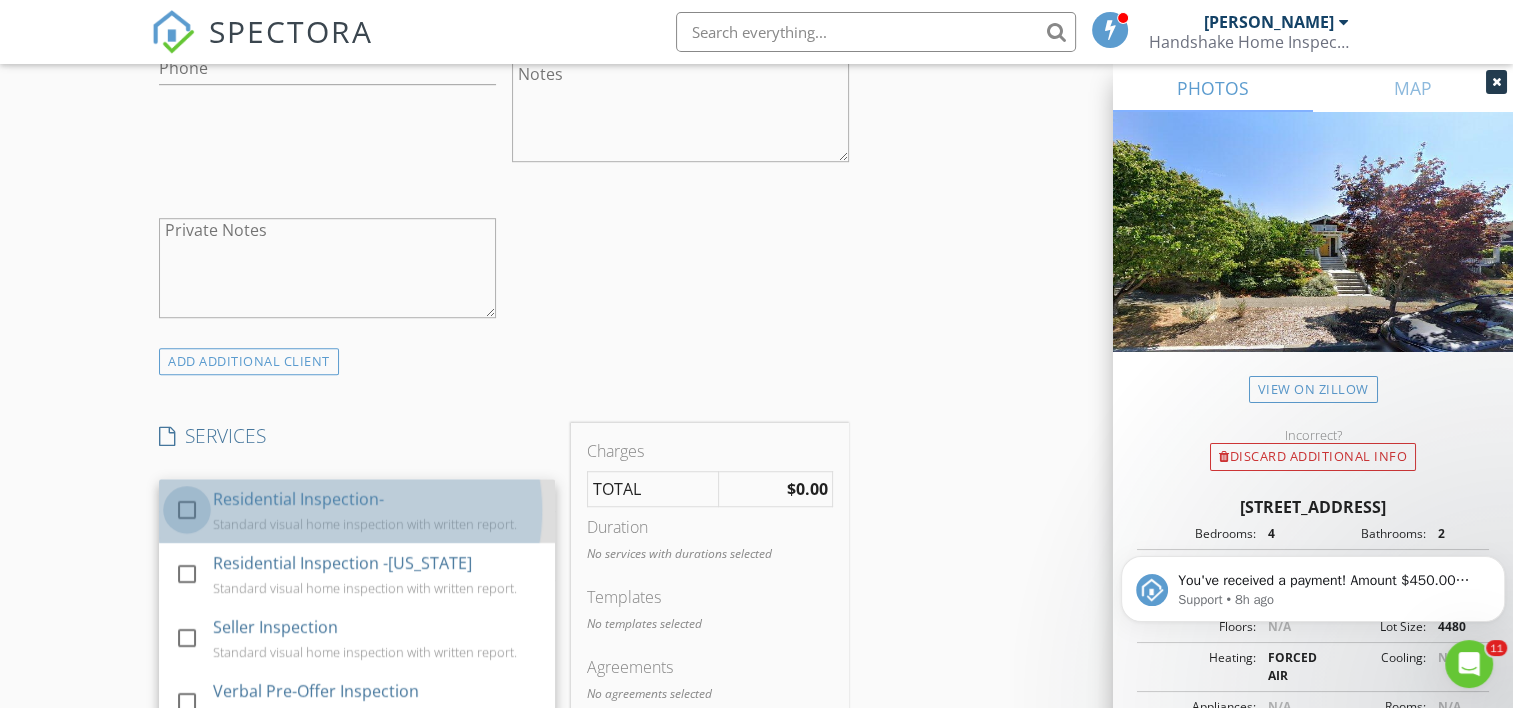 click at bounding box center [187, 510] 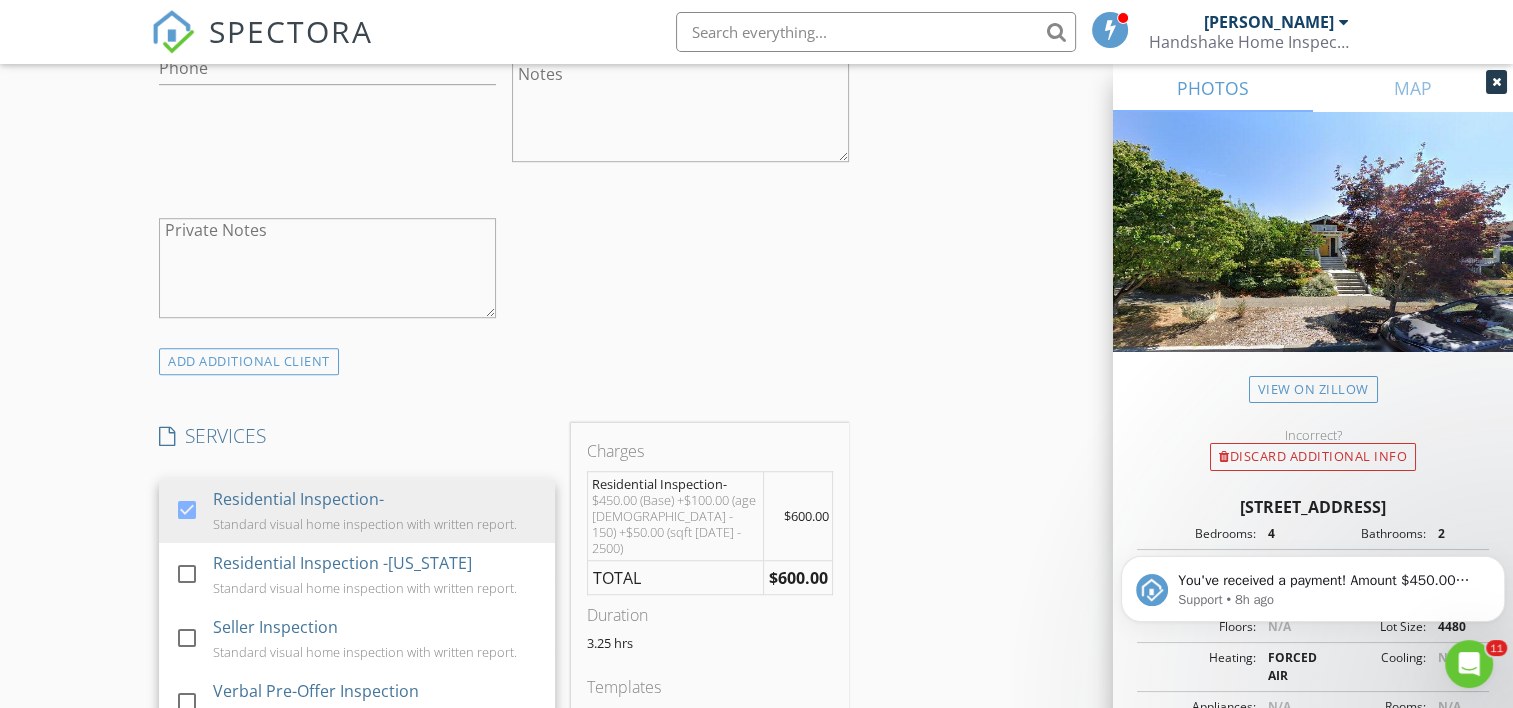 click on "New Inspection
Click here to use the New Order Form
INSPECTOR(S)
check_box   Tyler Rodrick   PRIMARY   Tyler Rodrick arrow_drop_down   check_box_outline_blank Tyler Rodrick specifically requested
Date/Time
07/13/2025 7:30 AM
Location
Address Search       Address 5526 34th Ave NE   Unit   City Seattle   State WA   Zip 98105   County King     Square Feet 2482   Year Built 1918   Foundation arrow_drop_down     Tyler Rodrick     40.5 miles     (an hour)
client
check_box Enable Client CC email for this inspection   Client Search     check_box_outline_blank Client is a Company/Organization     First Name Edward   Last Name Roberts   Email edypeyina@gmail.com   CC Email   Phone           Notes   Private Notes
ADD ADDITIONAL client
SERVICES
check_box" at bounding box center [756, 664] 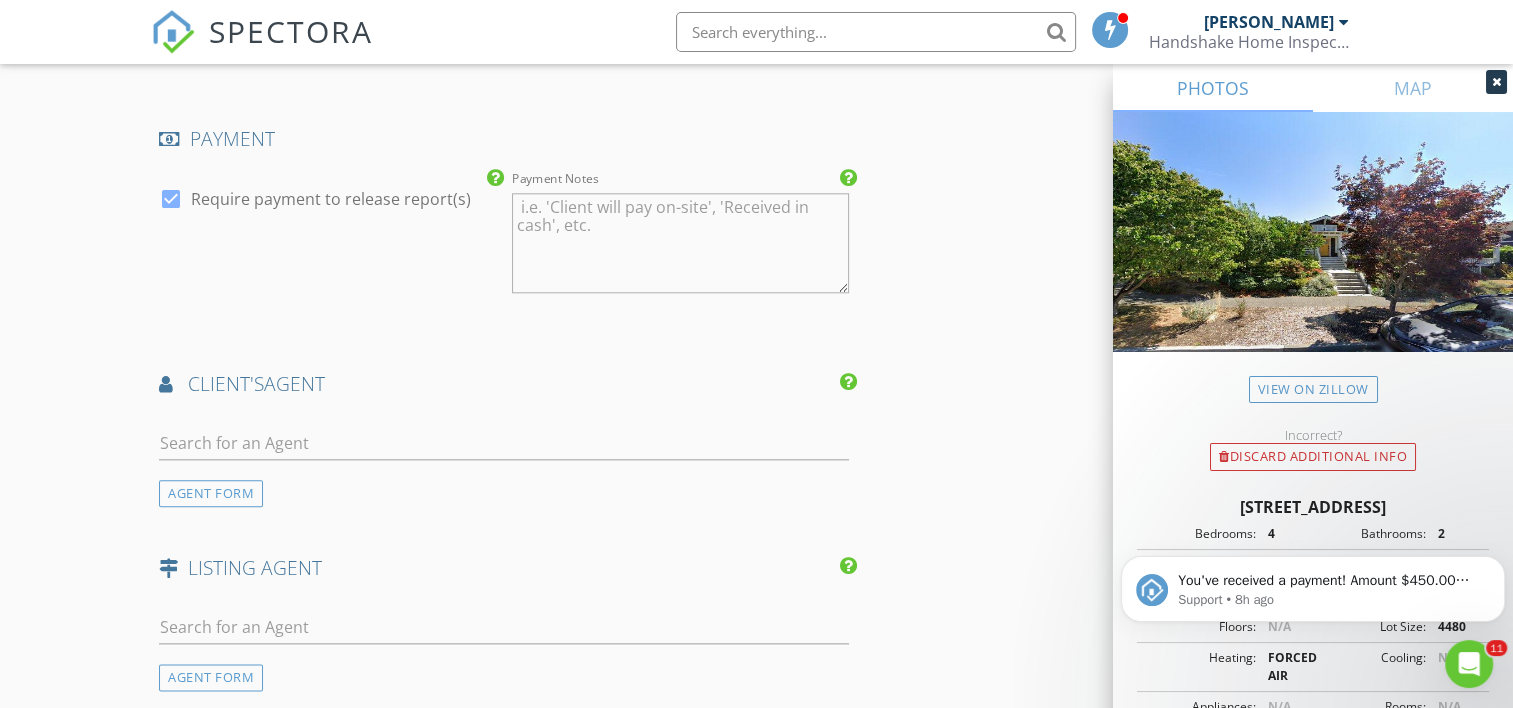 scroll, scrollTop: 2189, scrollLeft: 0, axis: vertical 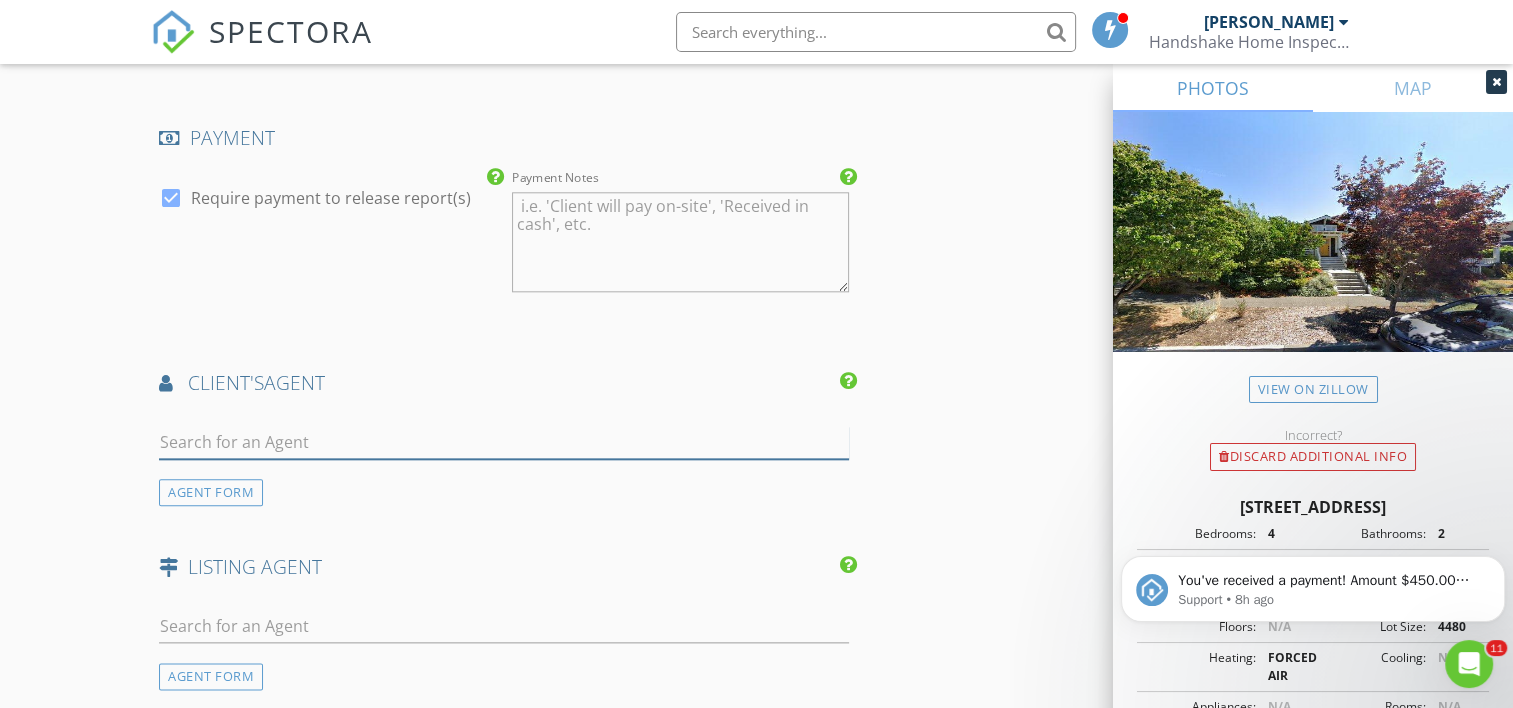 click at bounding box center [504, 442] 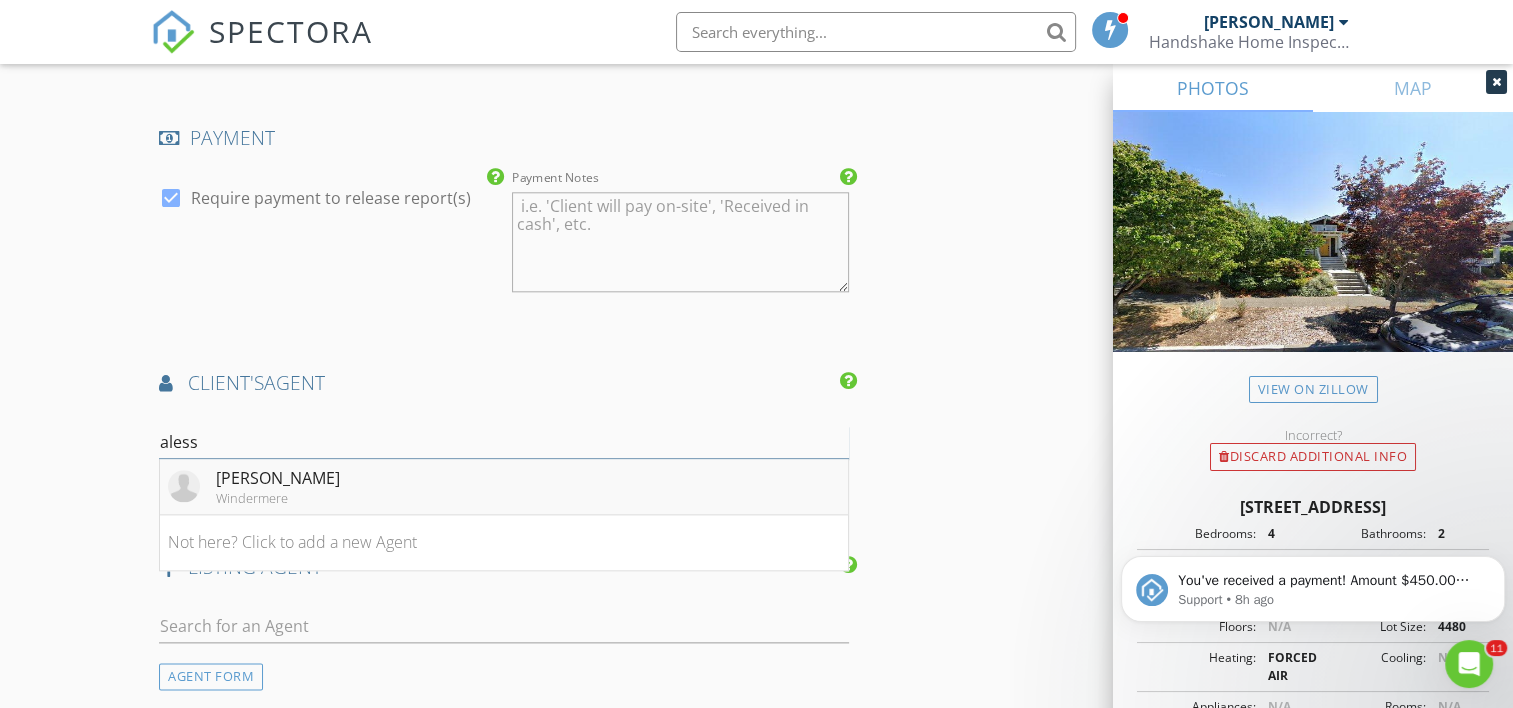 type on "aless" 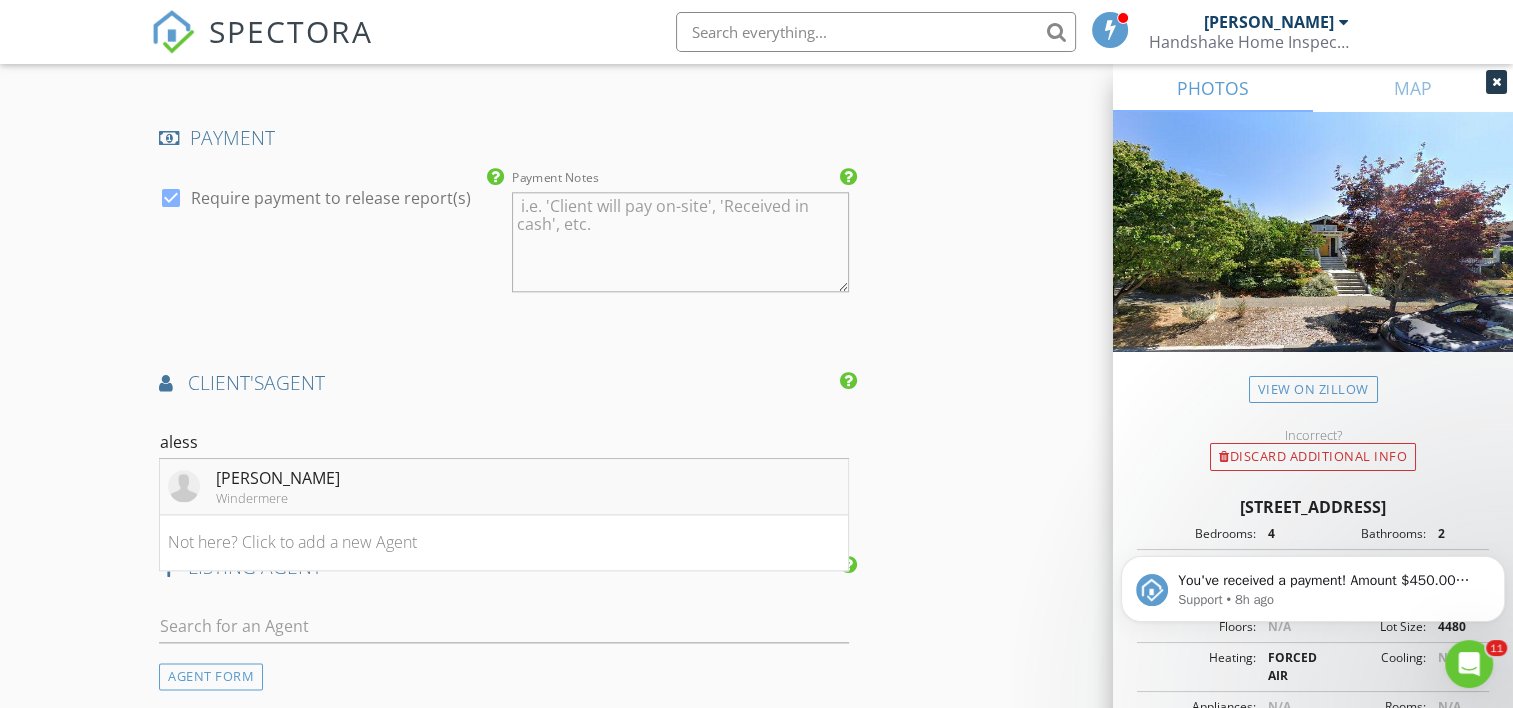 click on "Windermere" at bounding box center [278, 498] 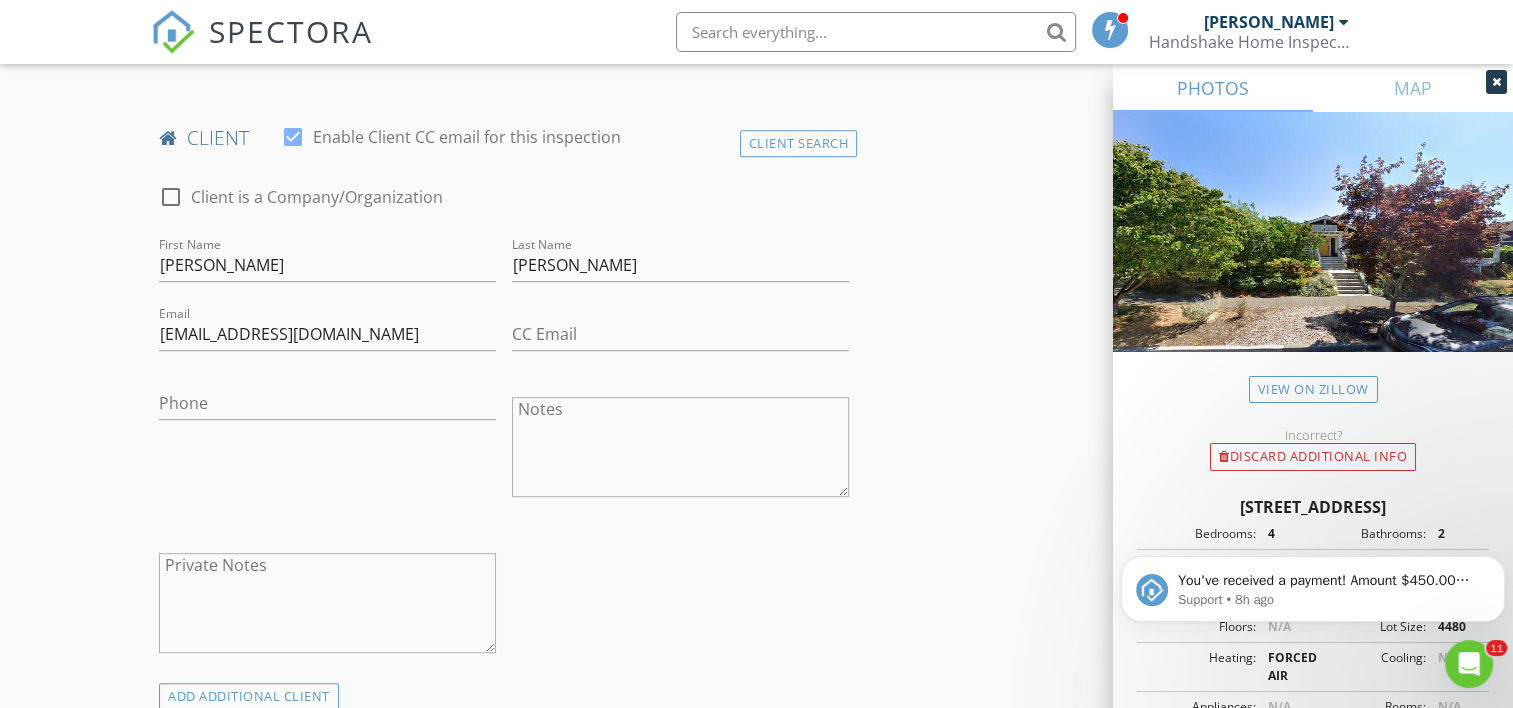scroll, scrollTop: 1125, scrollLeft: 0, axis: vertical 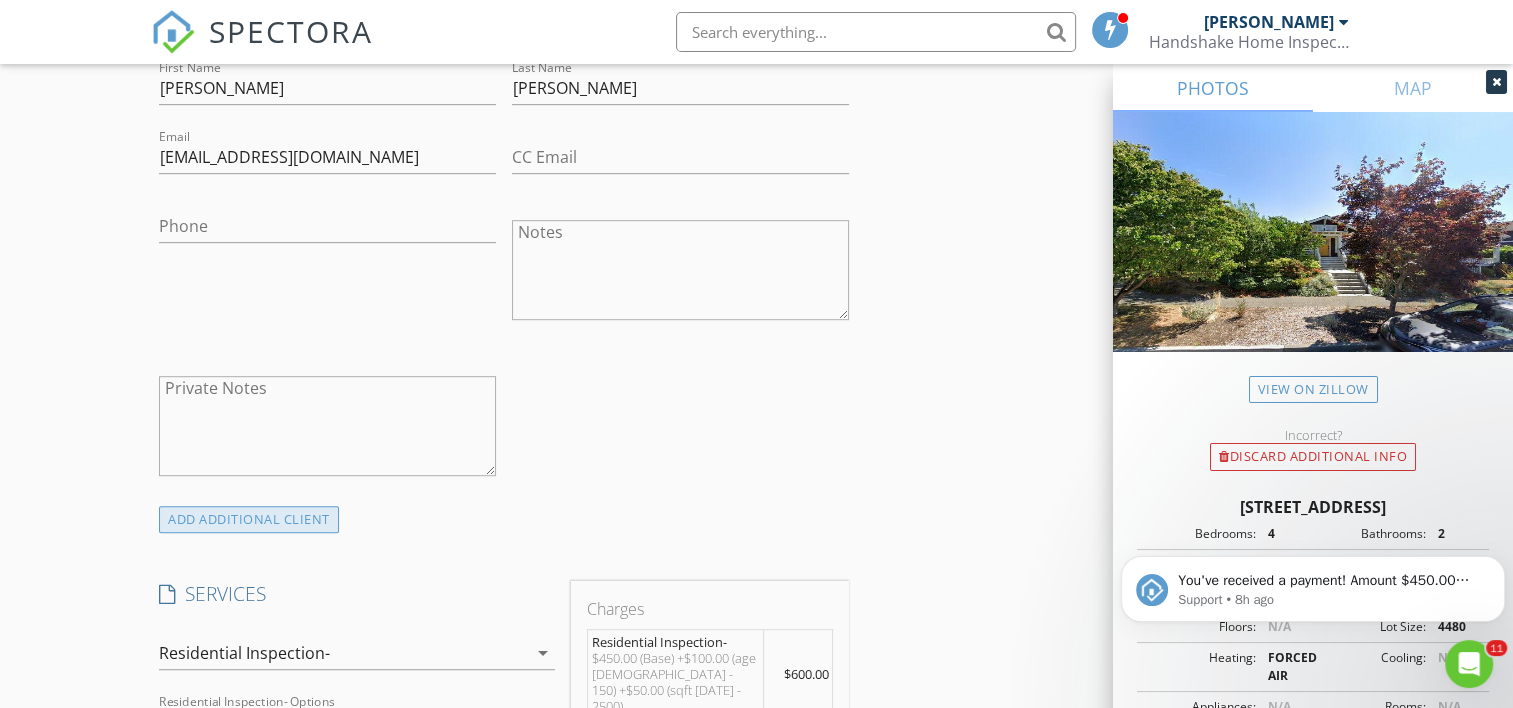click on "ADD ADDITIONAL client" at bounding box center (249, 519) 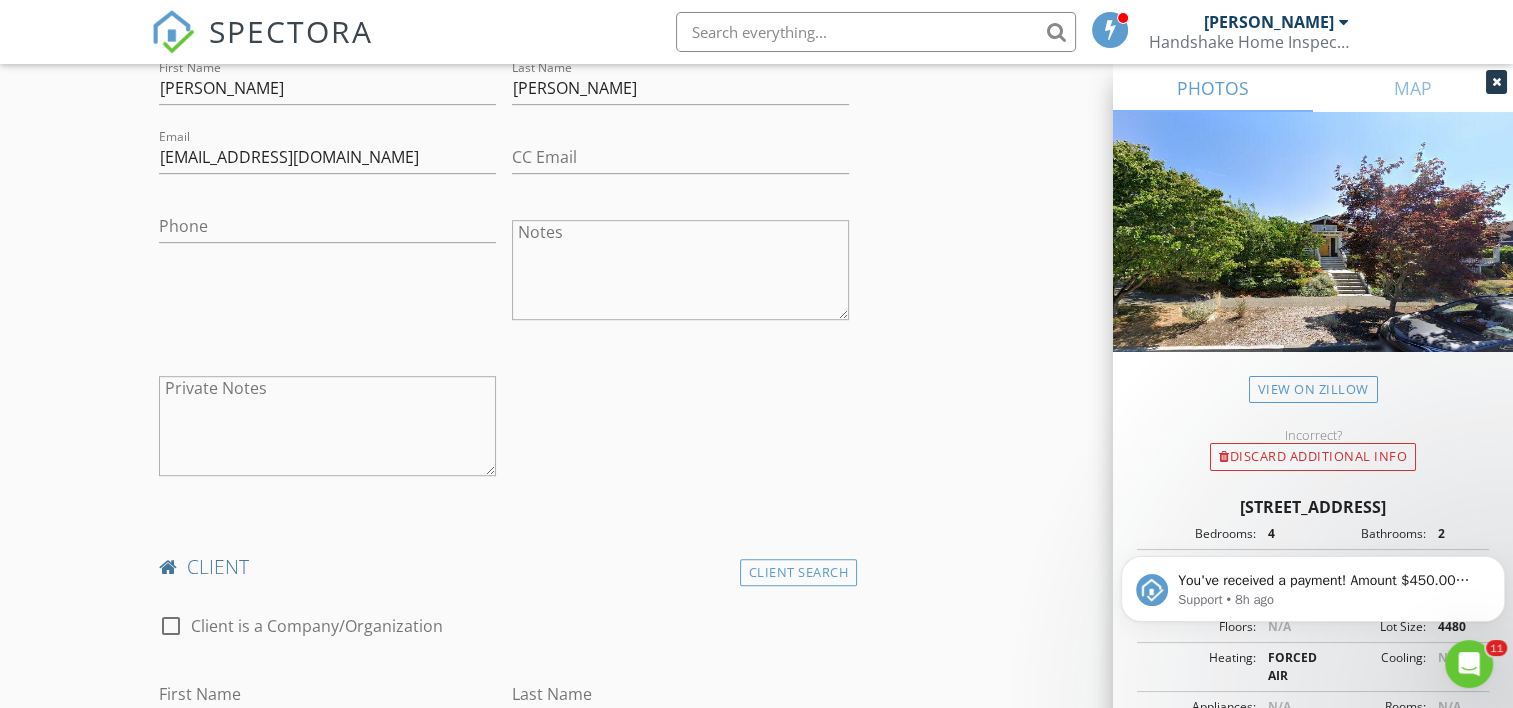 scroll, scrollTop: 1233, scrollLeft: 0, axis: vertical 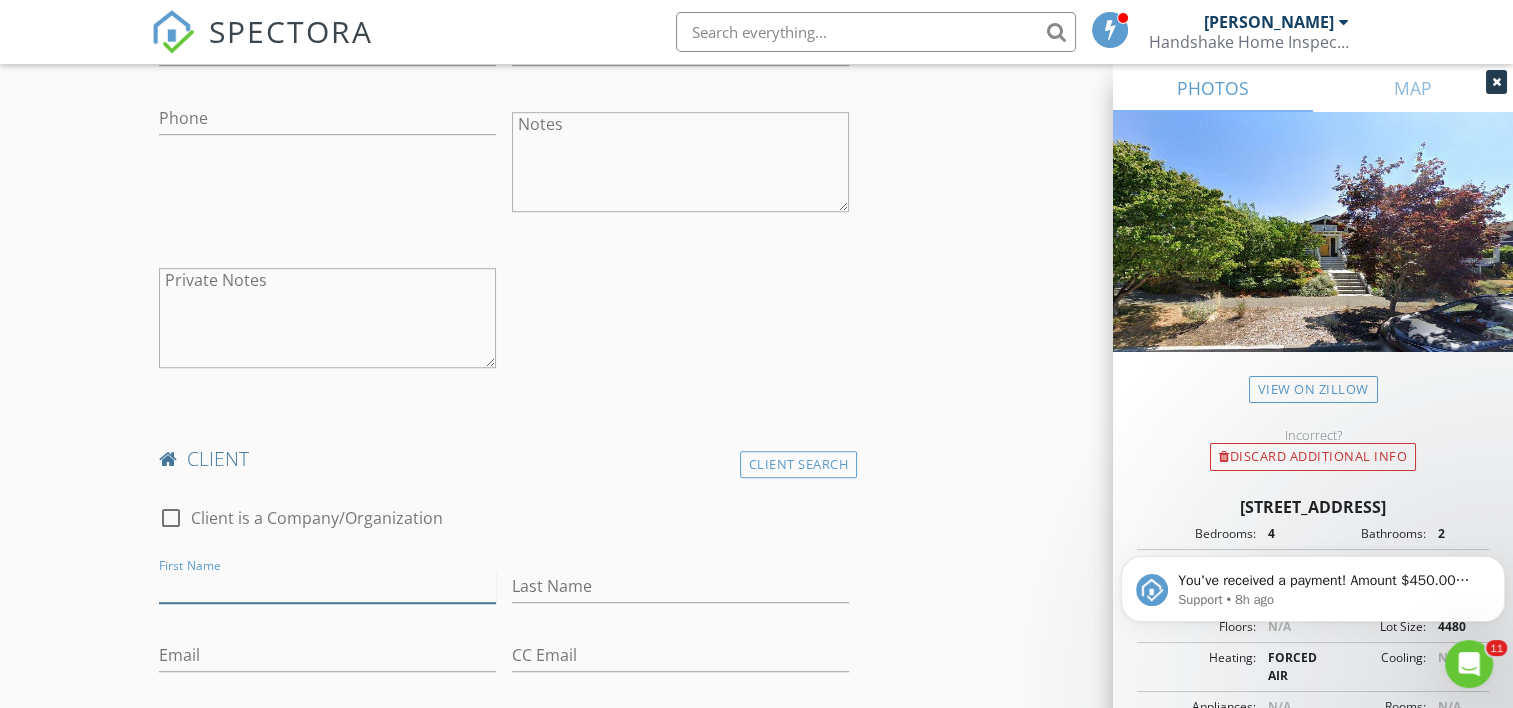 click on "First Name" at bounding box center [327, 586] 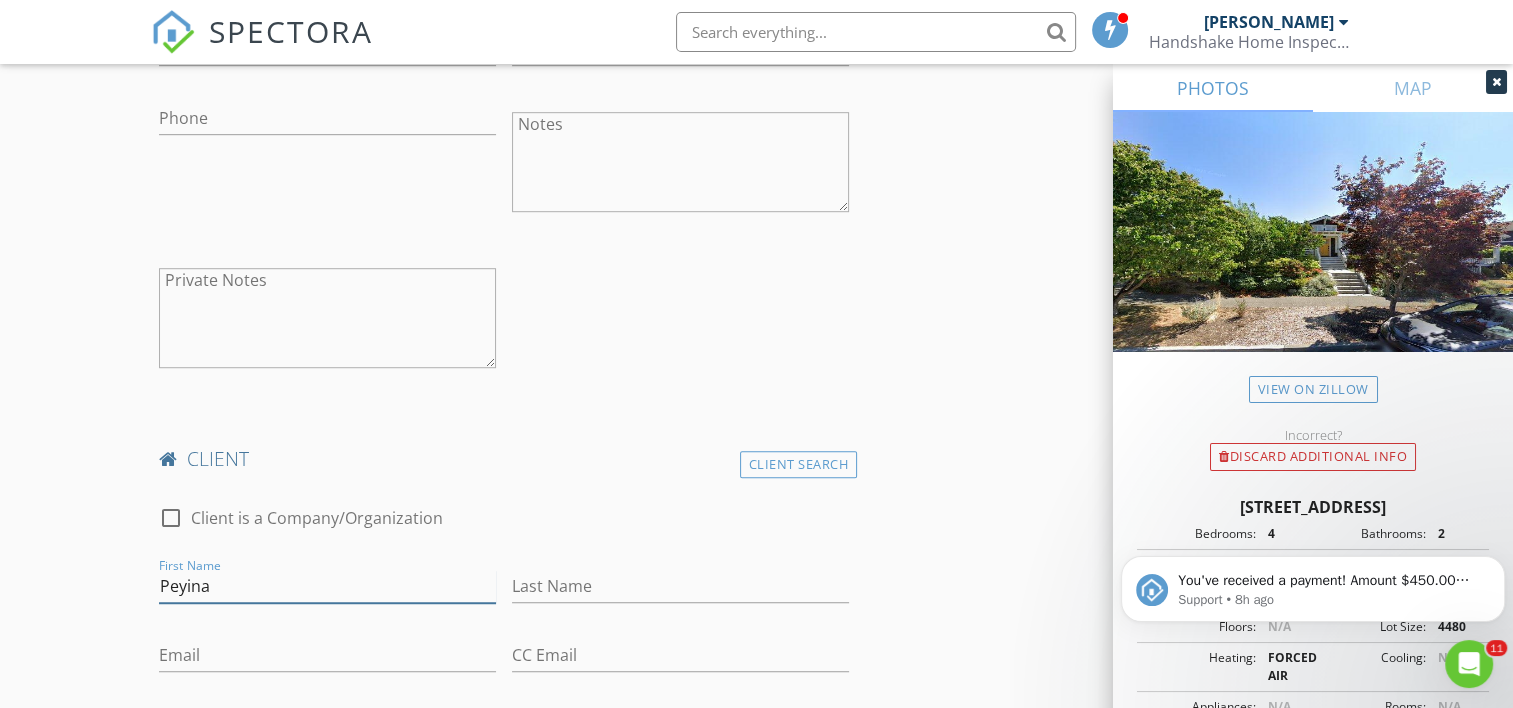 type on "Peyina" 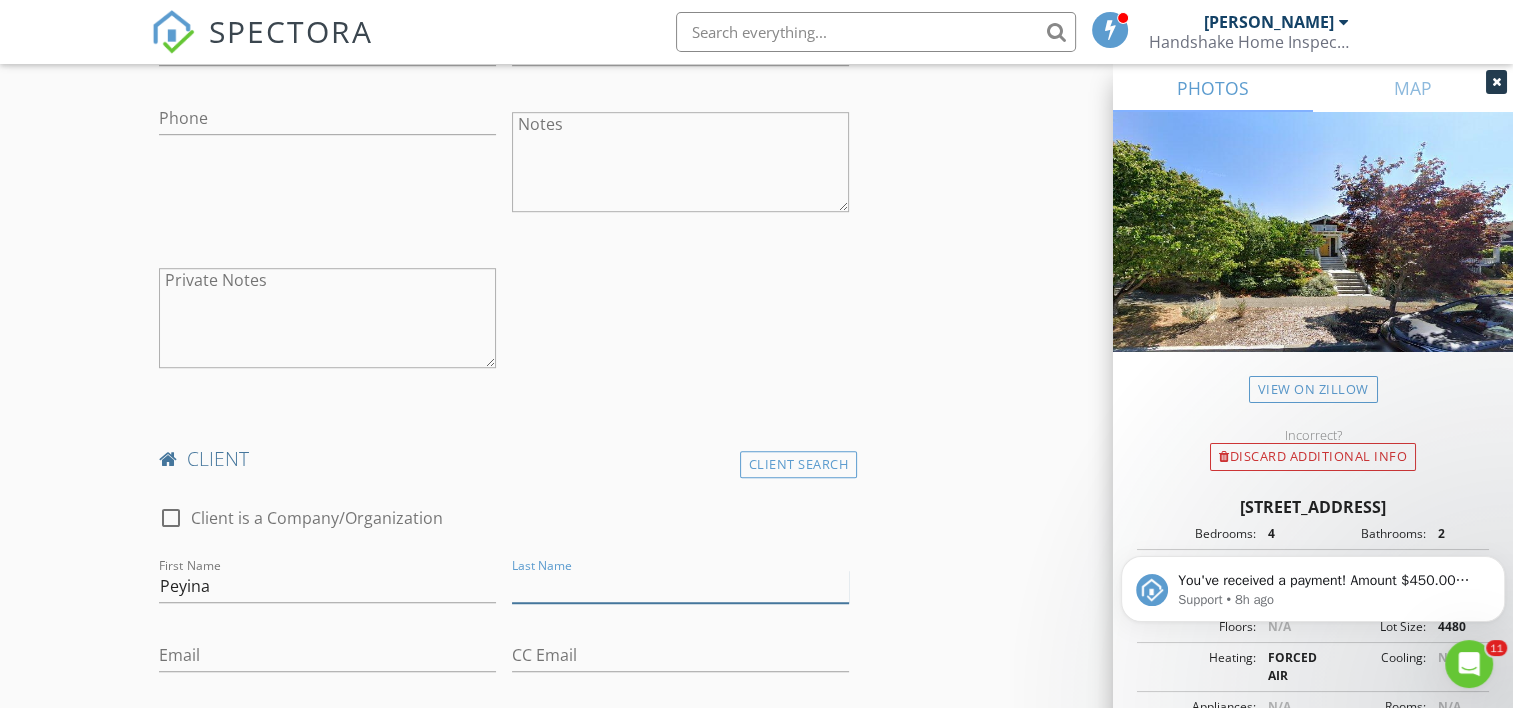 click on "Last Name" at bounding box center (680, 586) 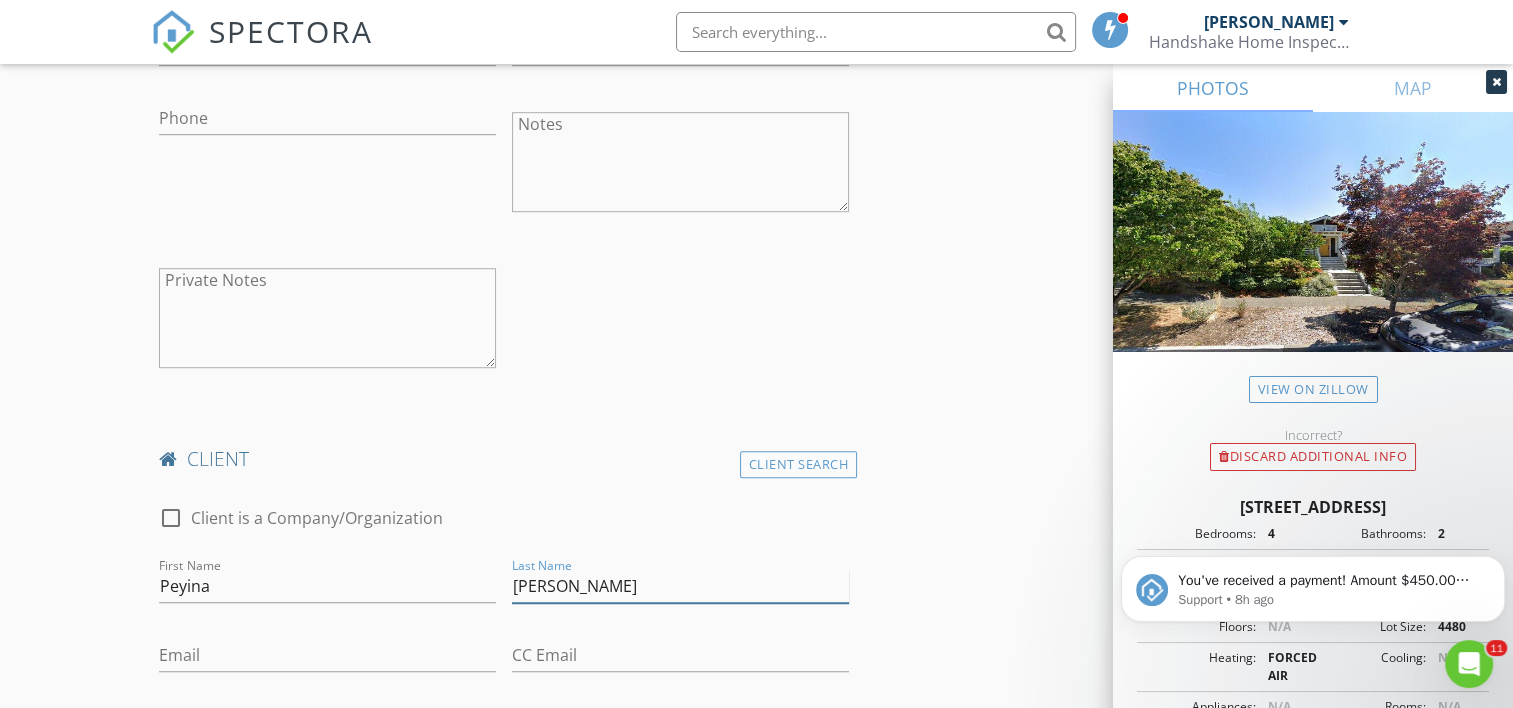 type on "Roberts" 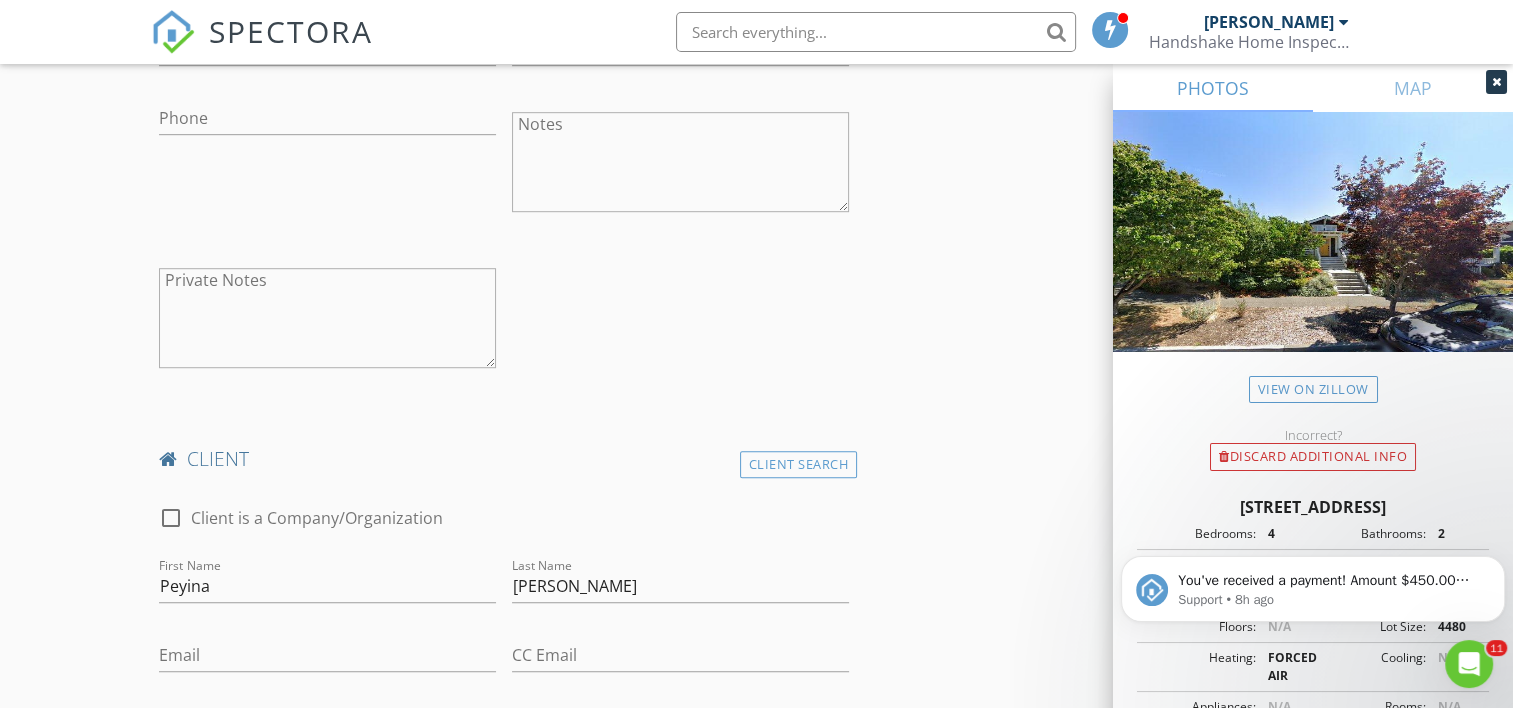 click on "check_box_outline_blank Client is a Company/Organization" at bounding box center (504, 528) 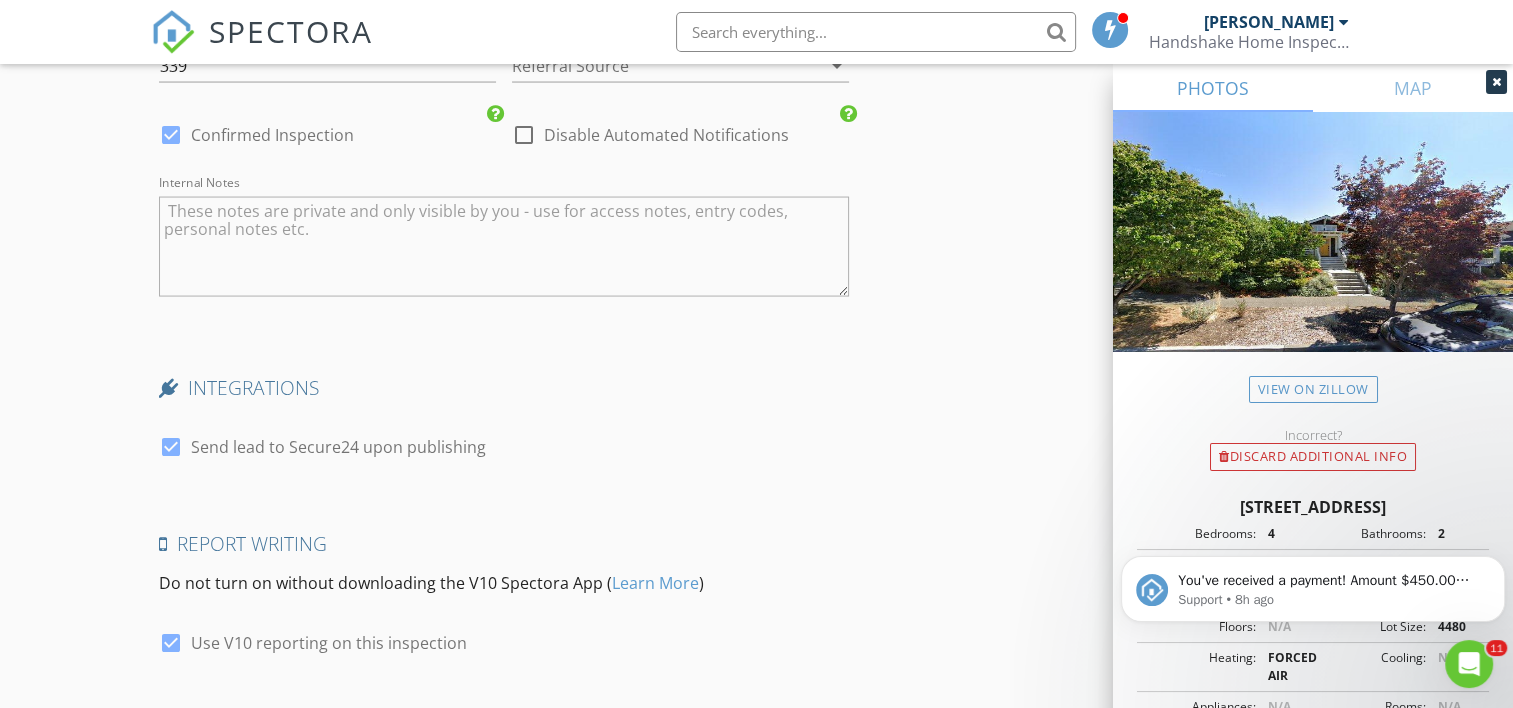 scroll, scrollTop: 4080, scrollLeft: 0, axis: vertical 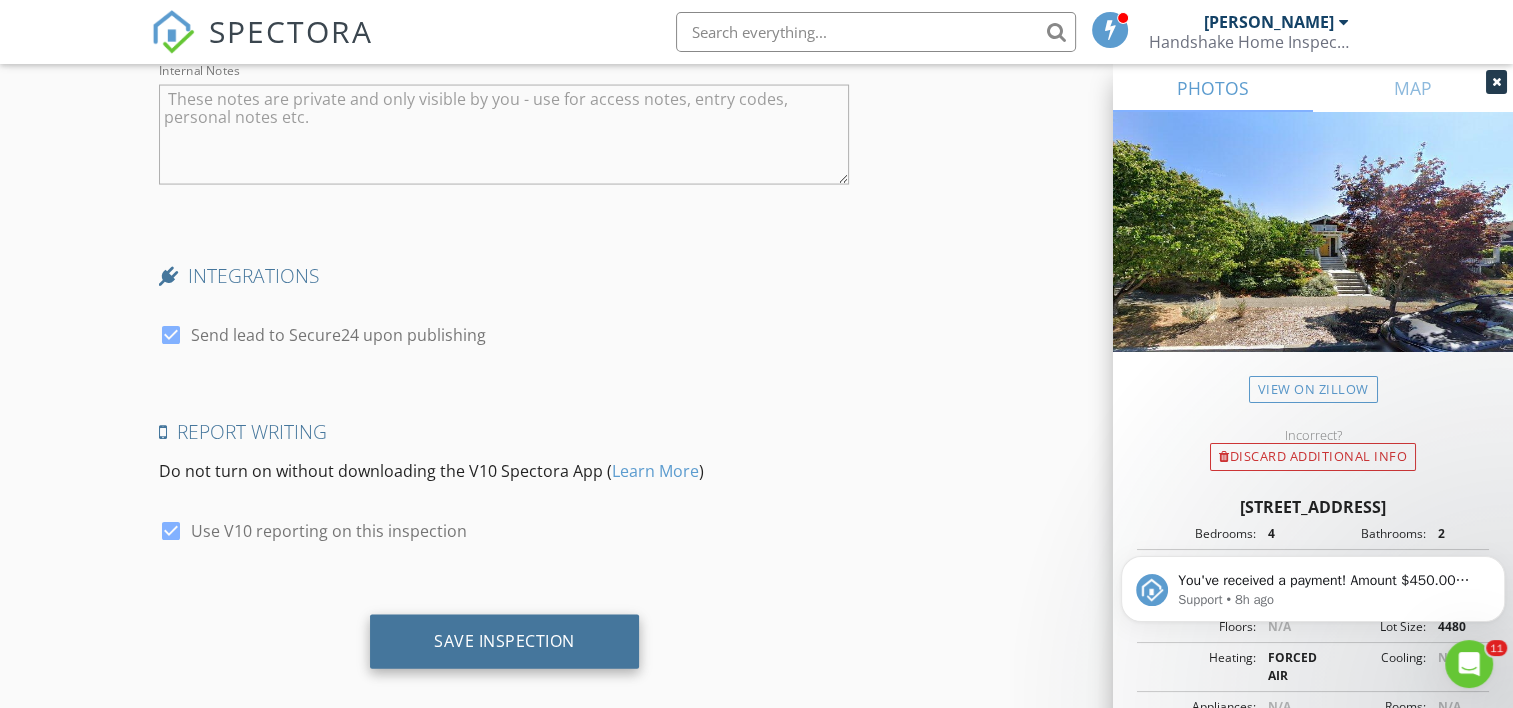 click on "Save Inspection" at bounding box center (504, 641) 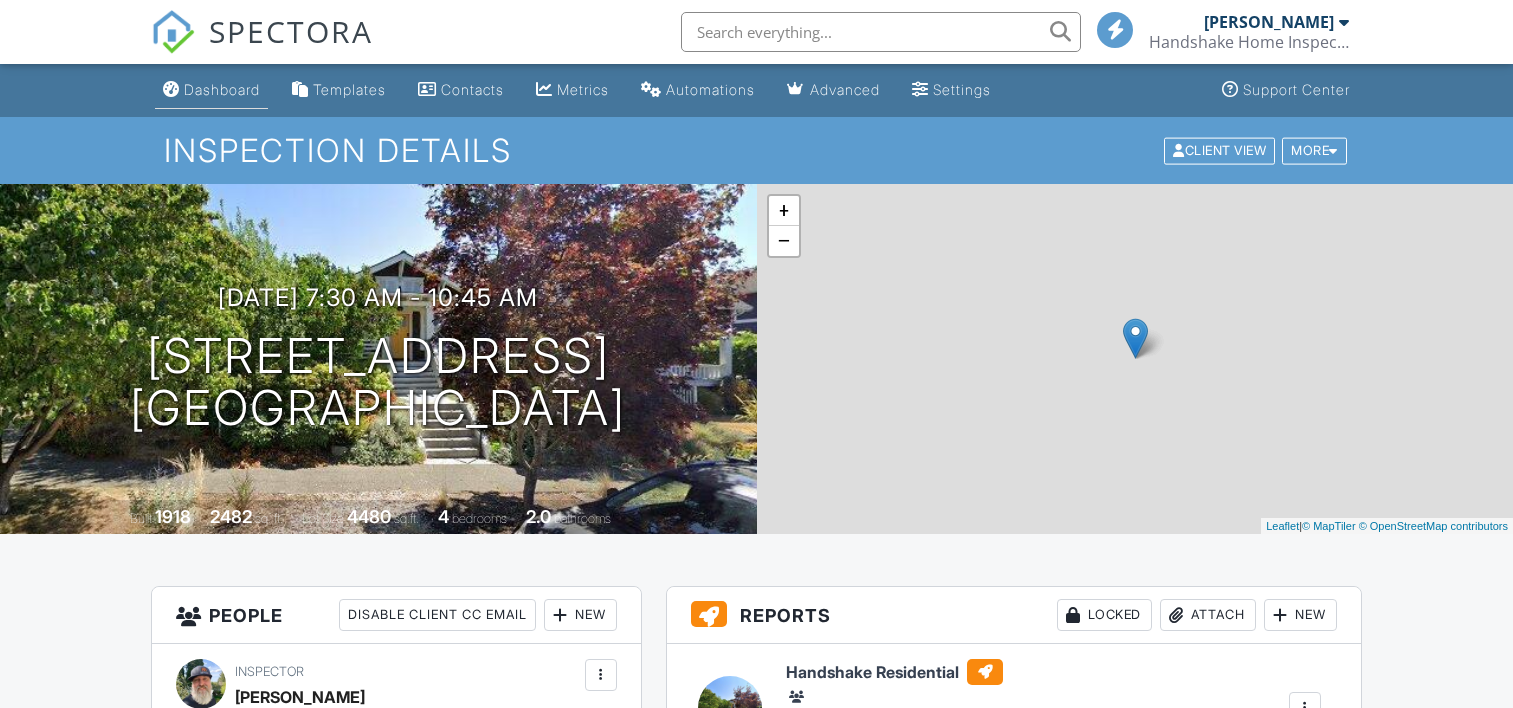 scroll, scrollTop: 0, scrollLeft: 0, axis: both 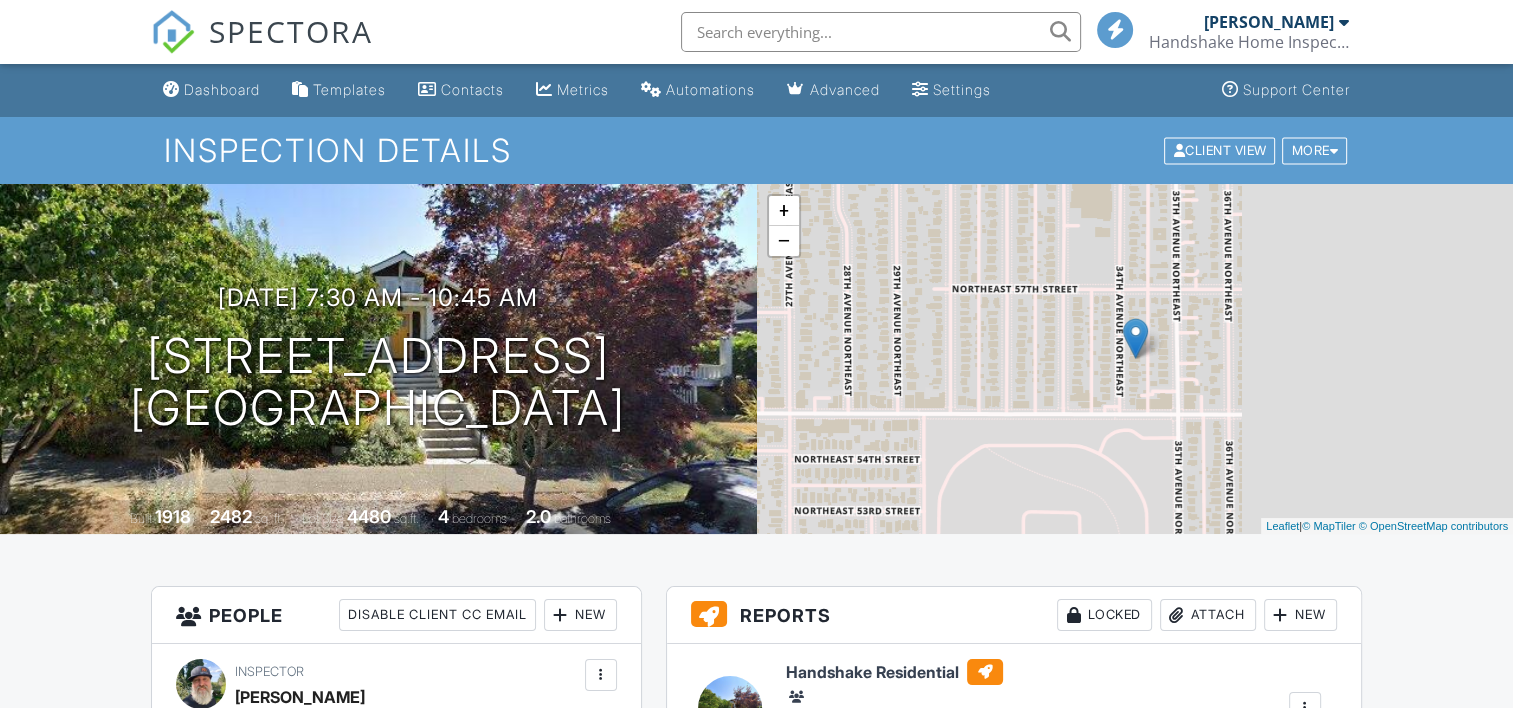 click on "SPECTORA" at bounding box center [291, 31] 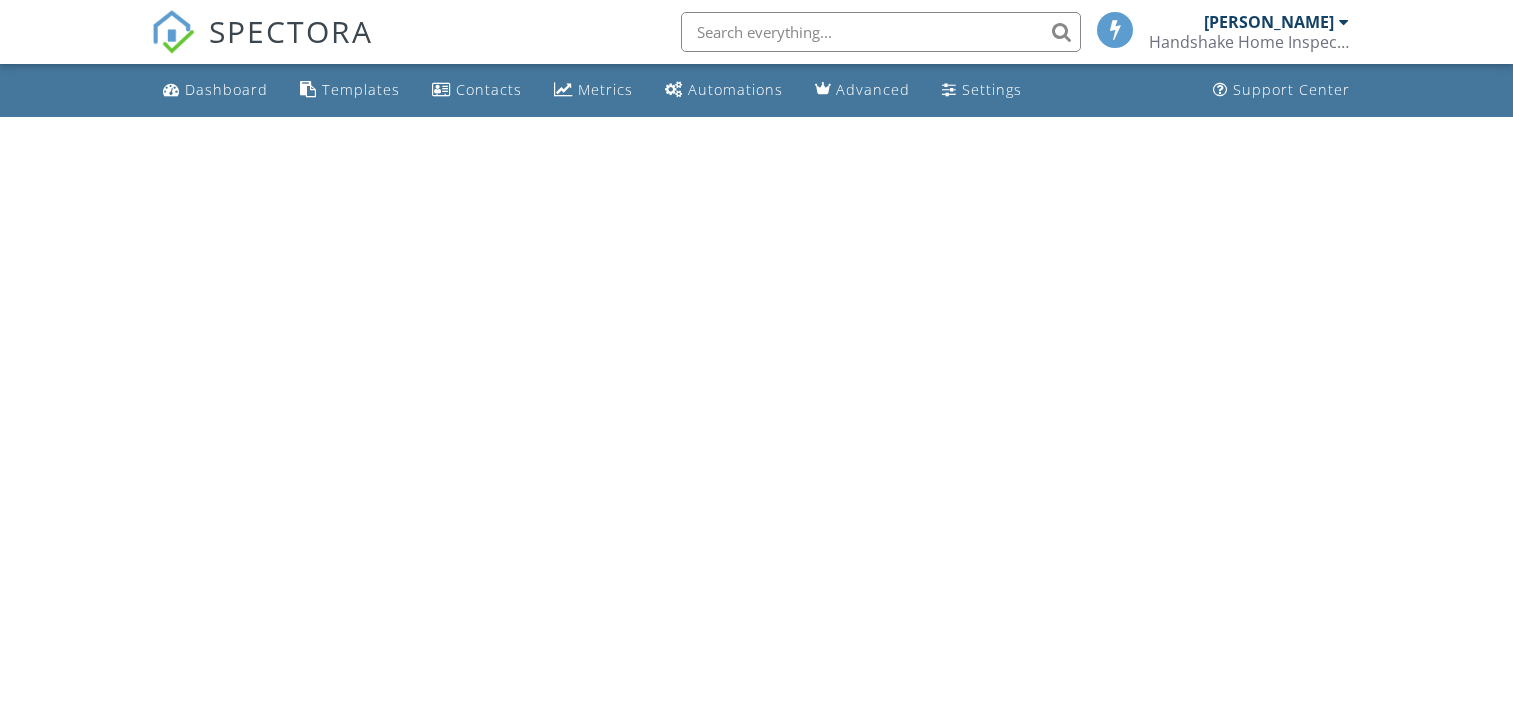 scroll, scrollTop: 0, scrollLeft: 0, axis: both 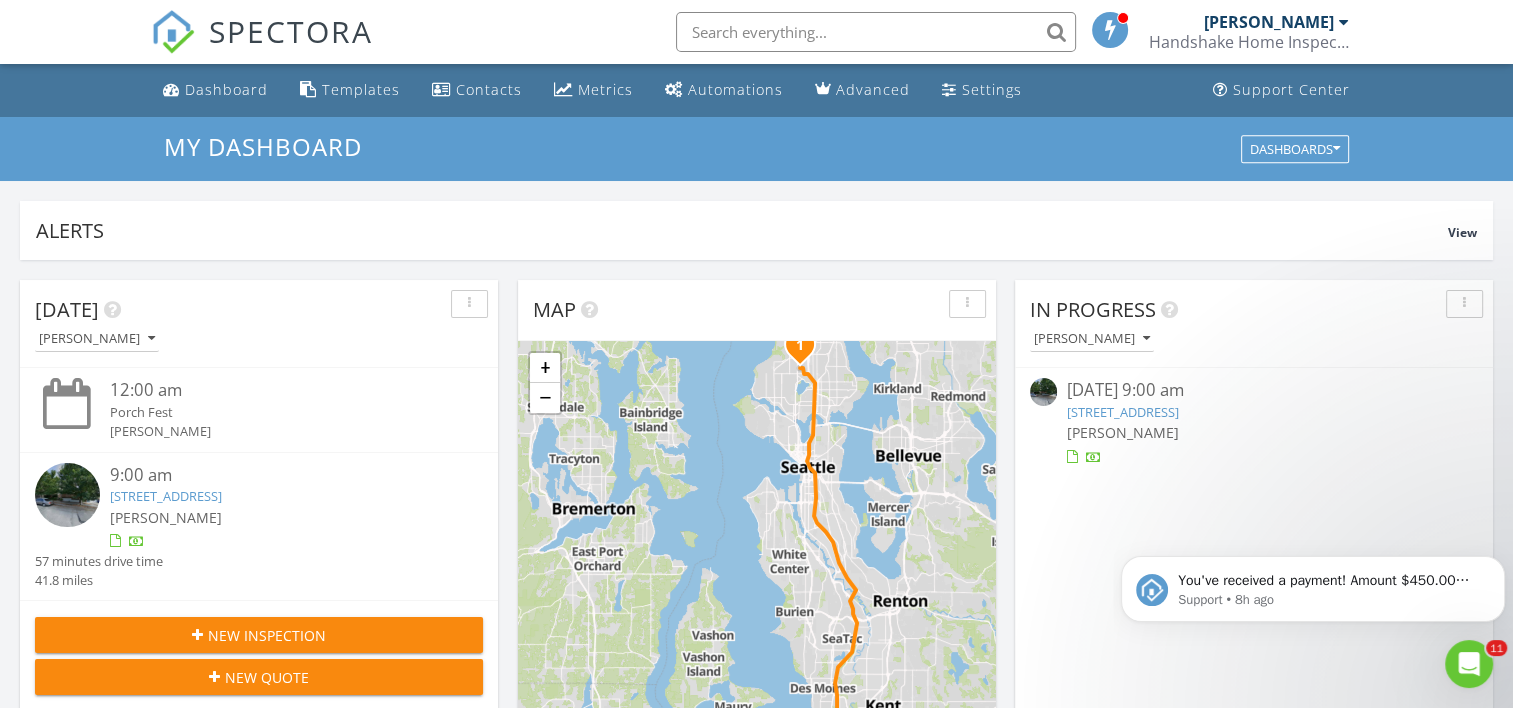 click on "New Inspection" at bounding box center [267, 635] 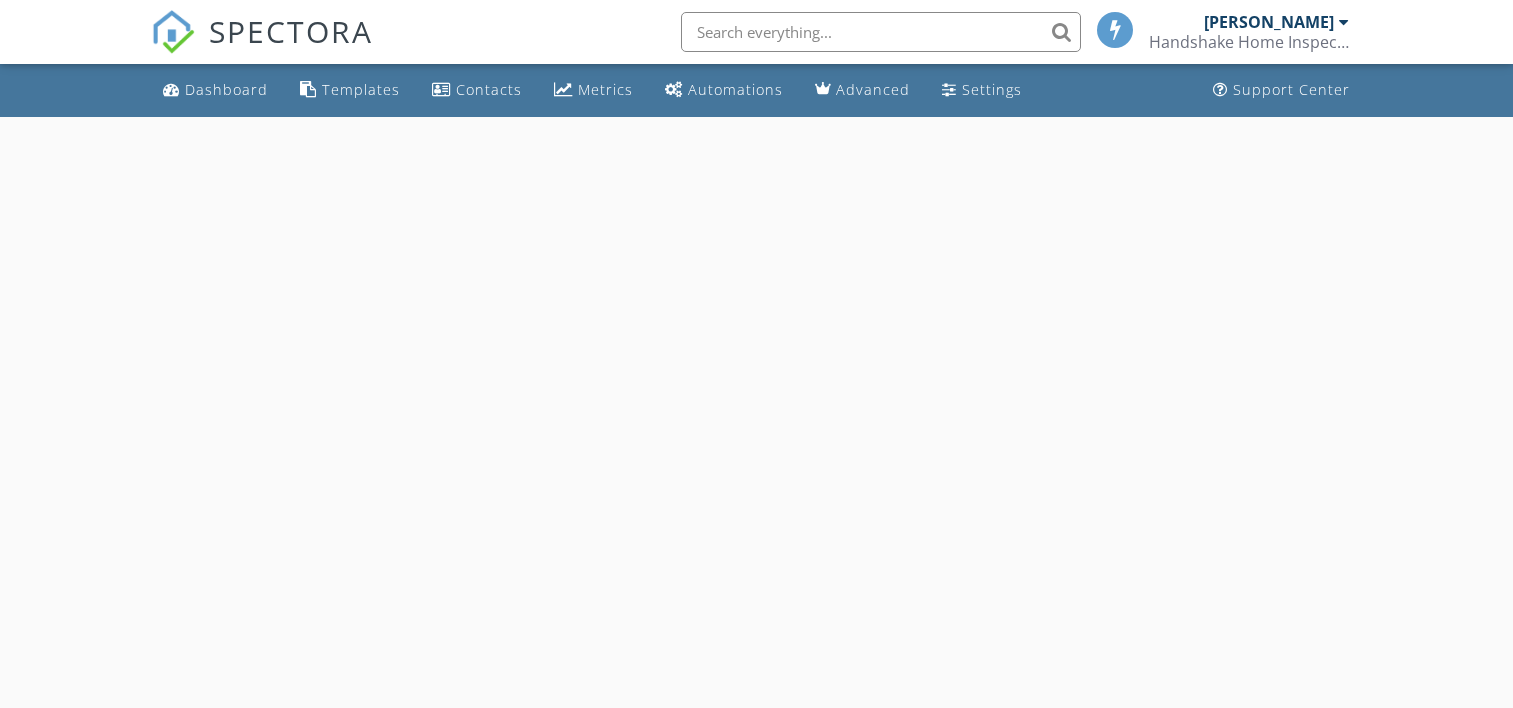 scroll, scrollTop: 0, scrollLeft: 0, axis: both 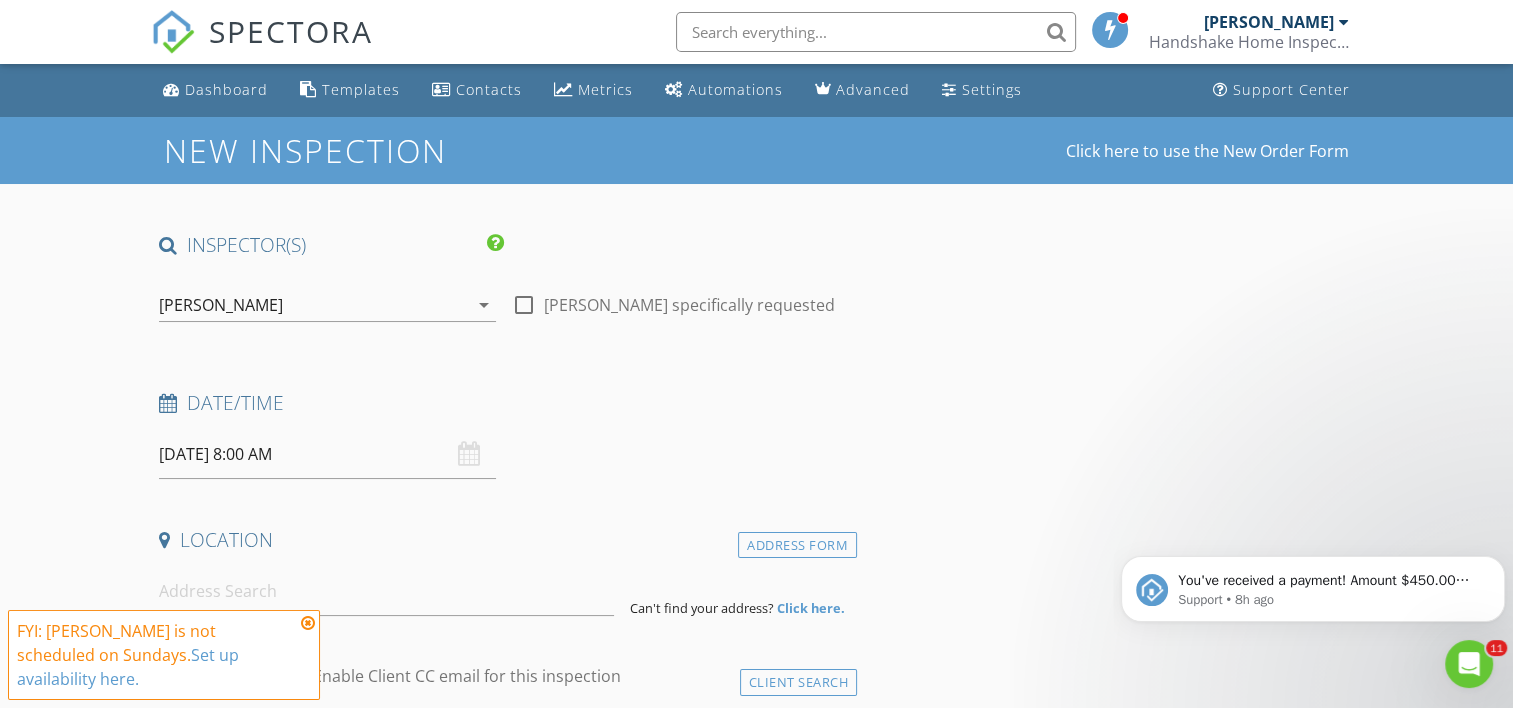 click on "07/13/2025 8:00 AM" at bounding box center (327, 454) 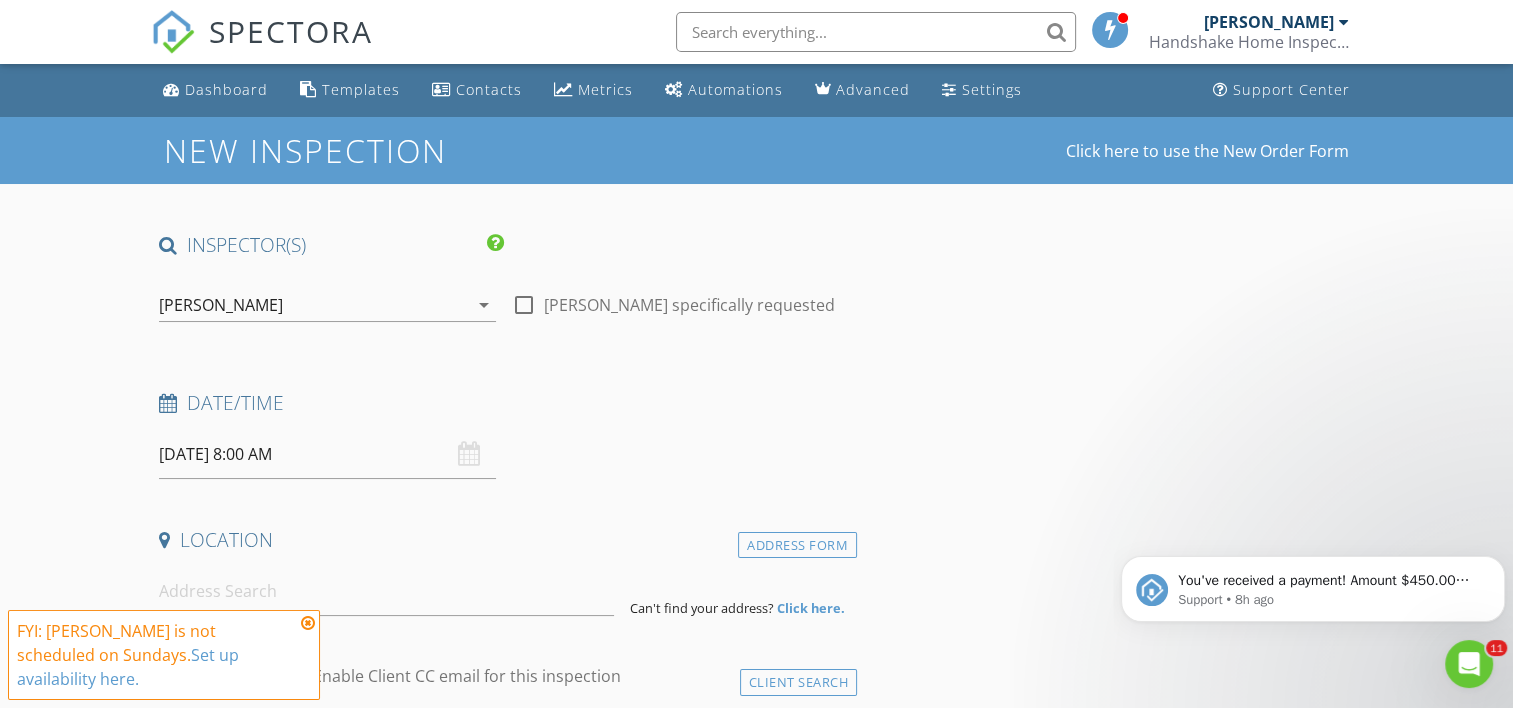 click on "07/13/2025 8:00 AM" at bounding box center (327, 454) 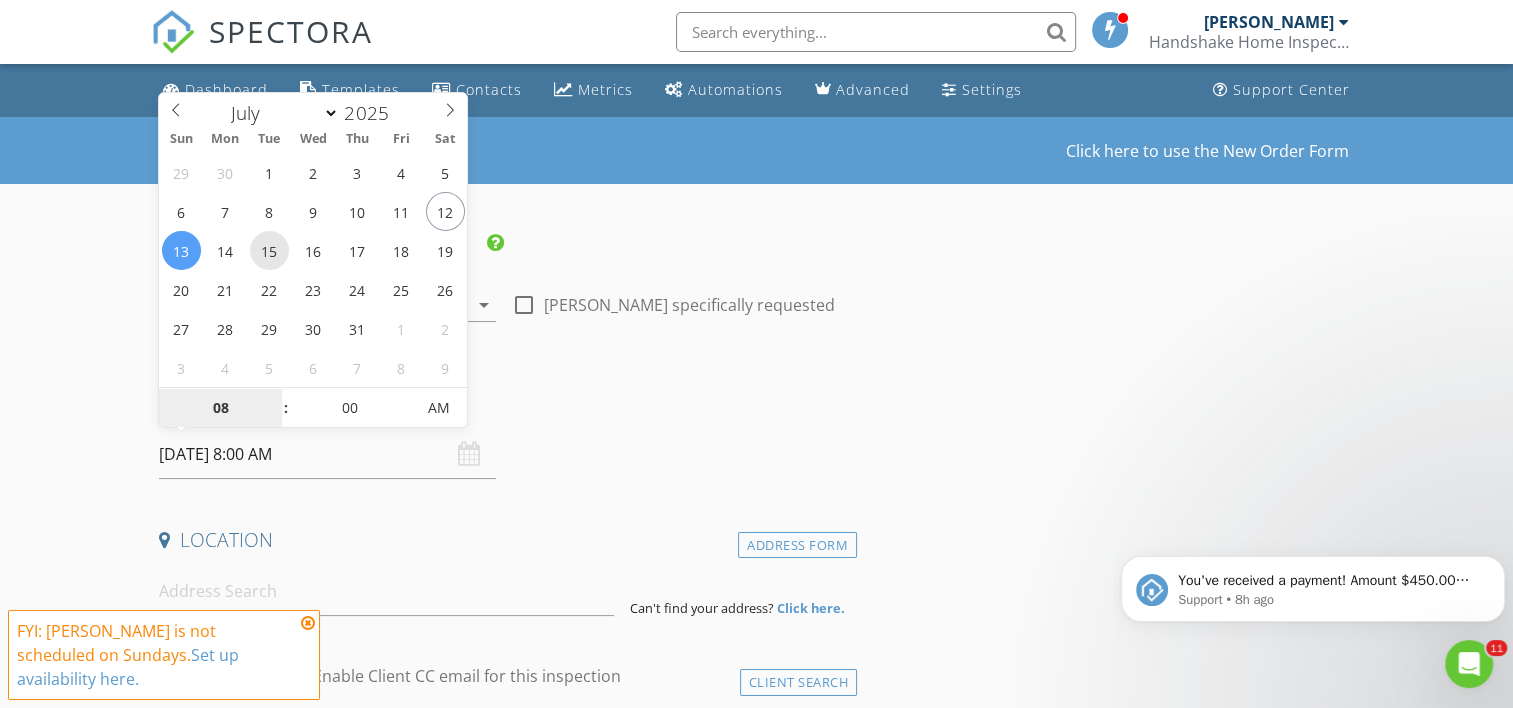 type on "07/15/2025 8:00 AM" 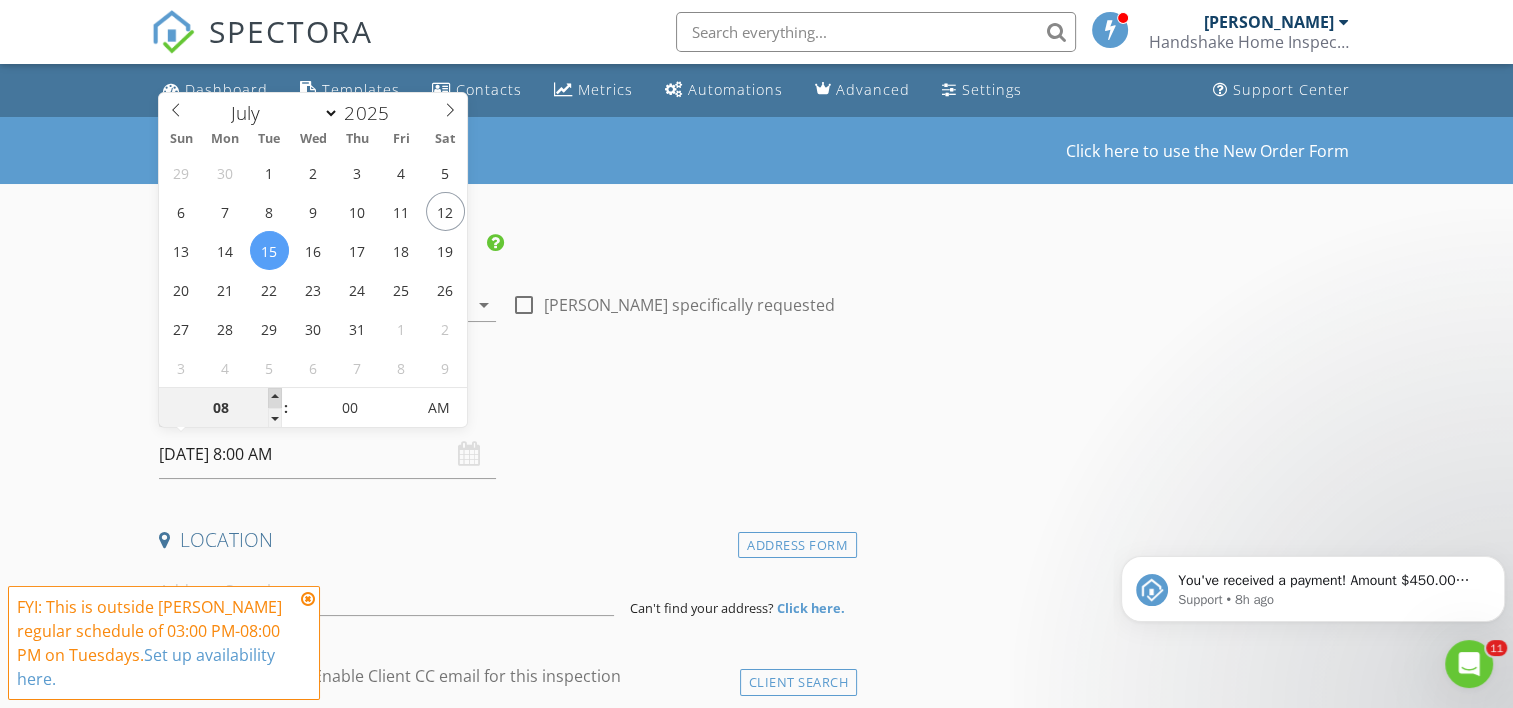 type on "09" 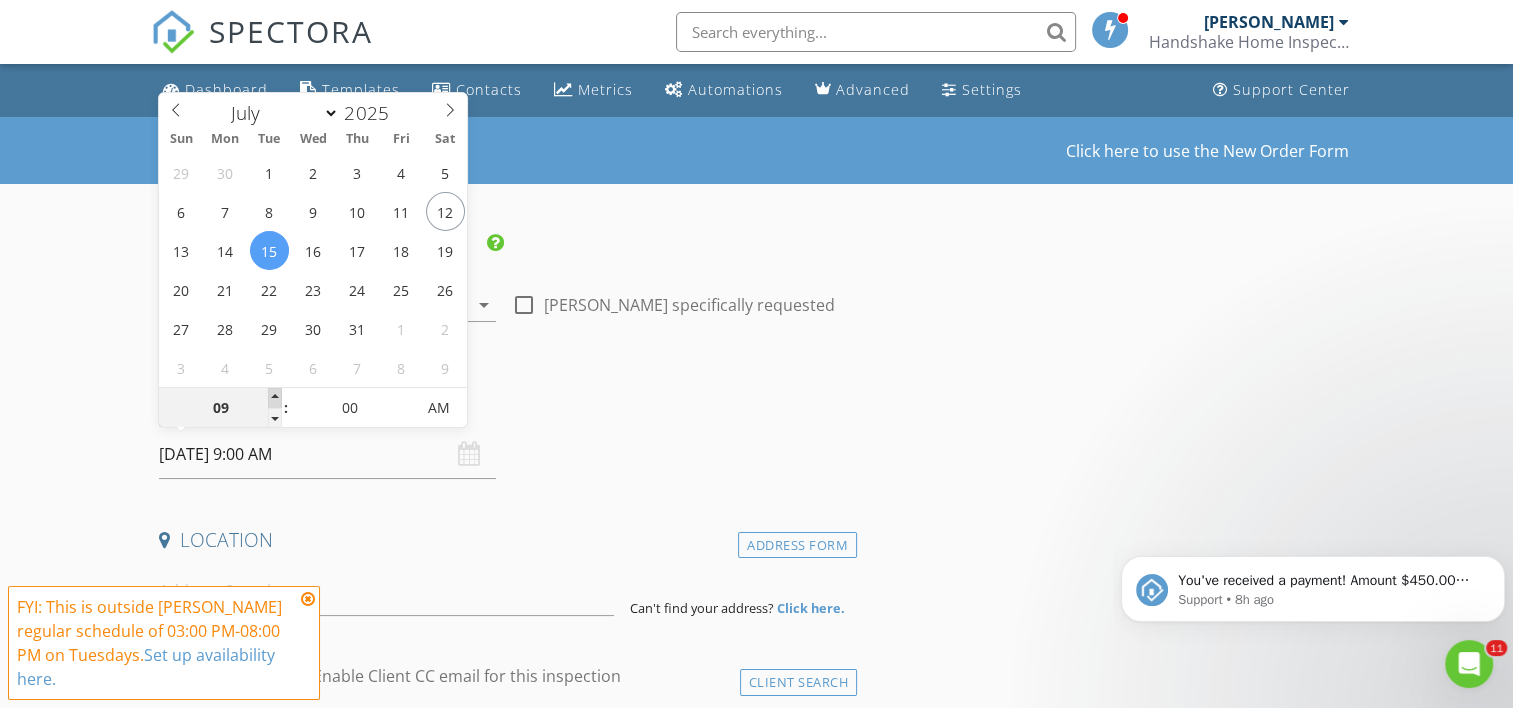 click at bounding box center (275, 398) 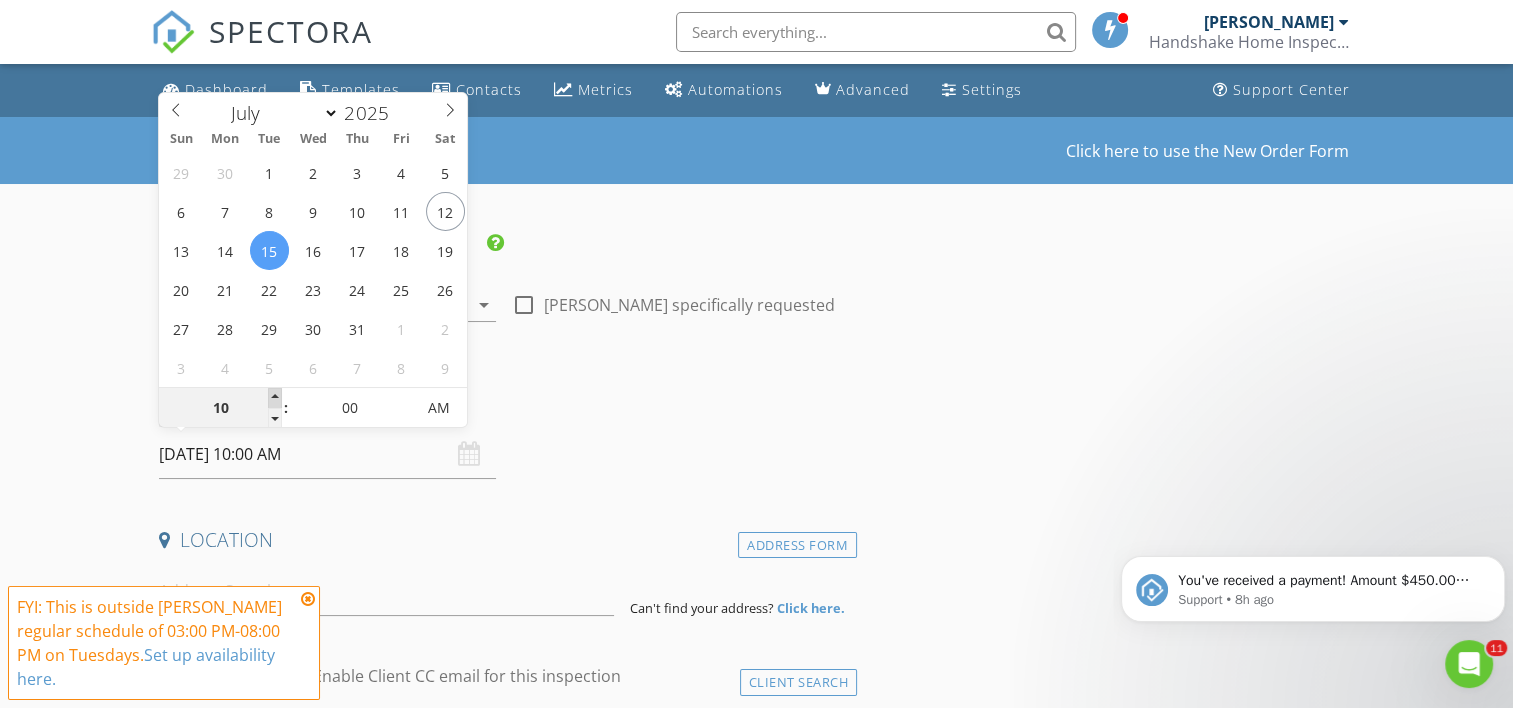 click at bounding box center [275, 398] 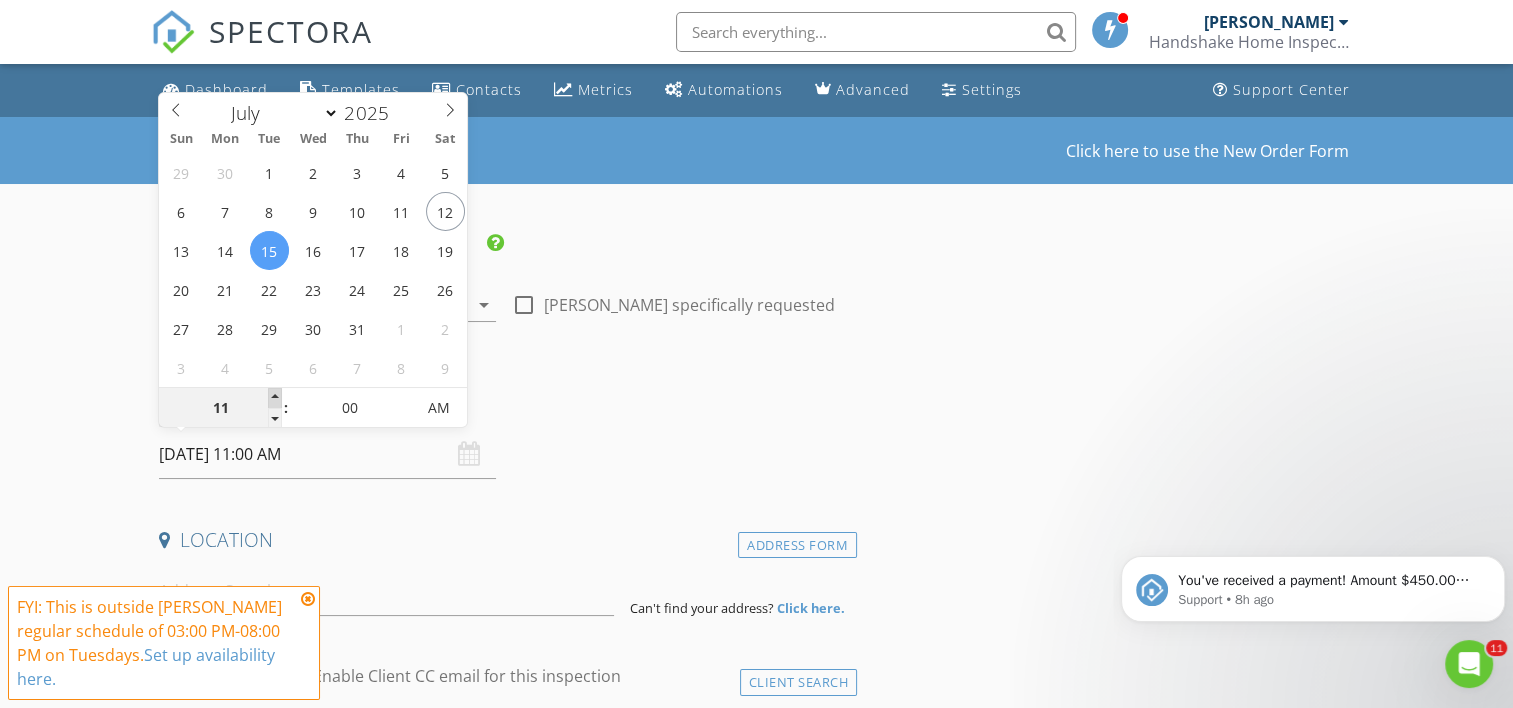 click at bounding box center (275, 398) 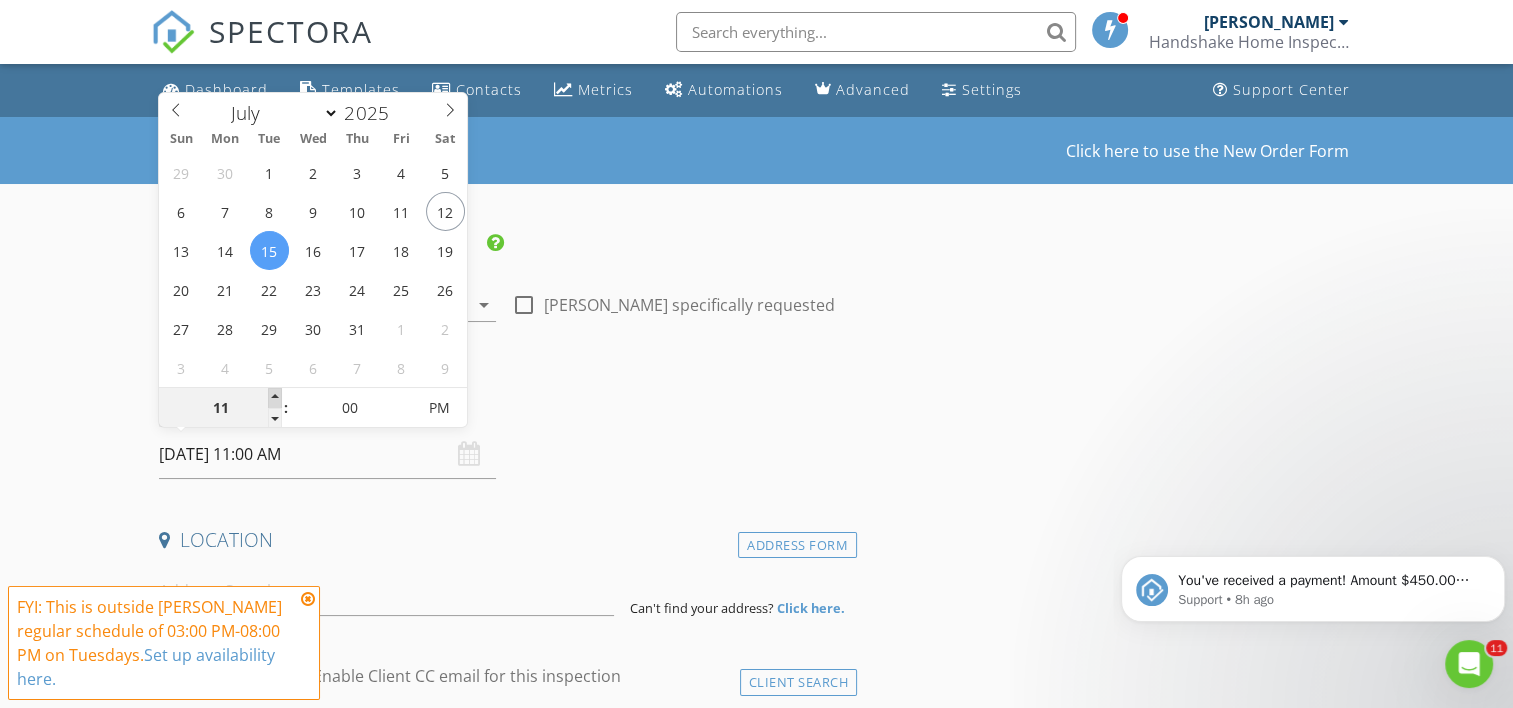 type on "12" 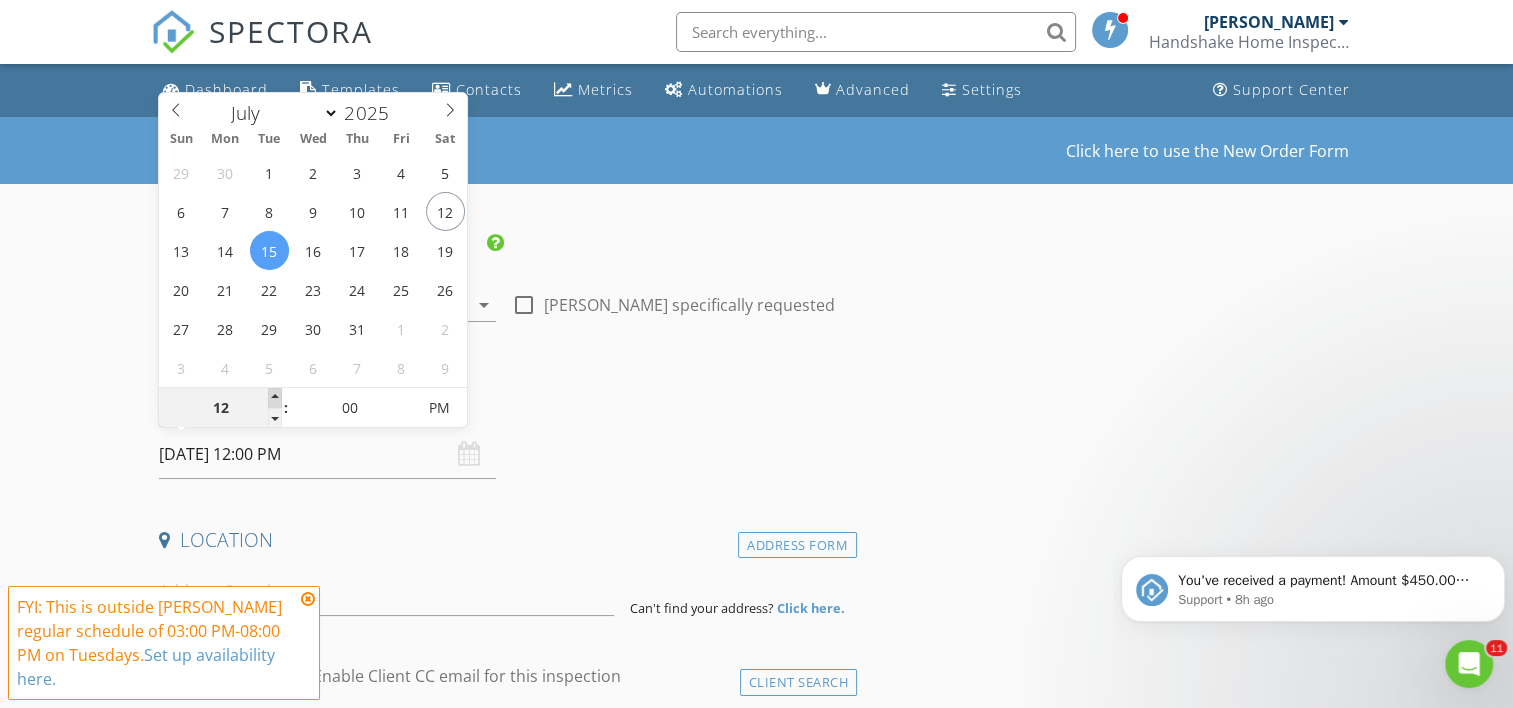 click at bounding box center (275, 398) 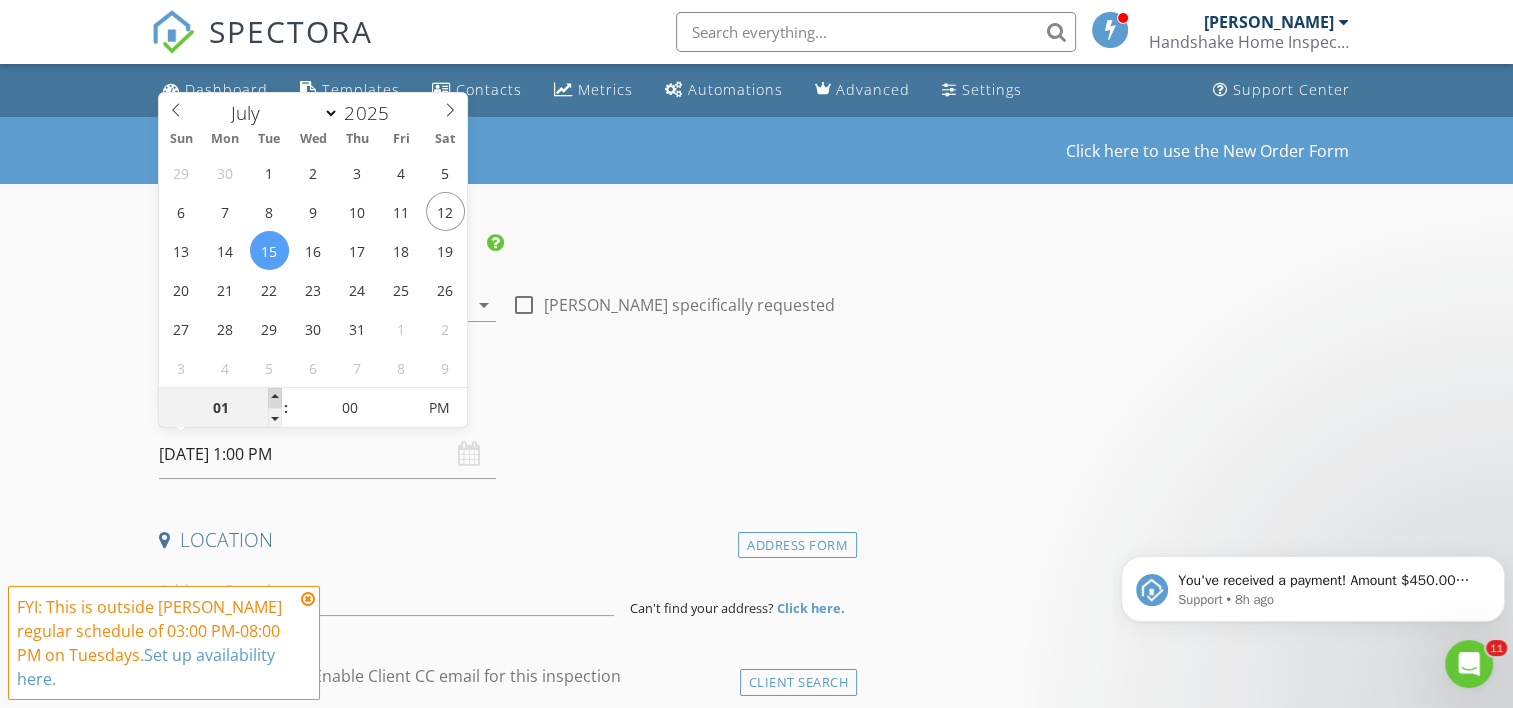 click at bounding box center [275, 398] 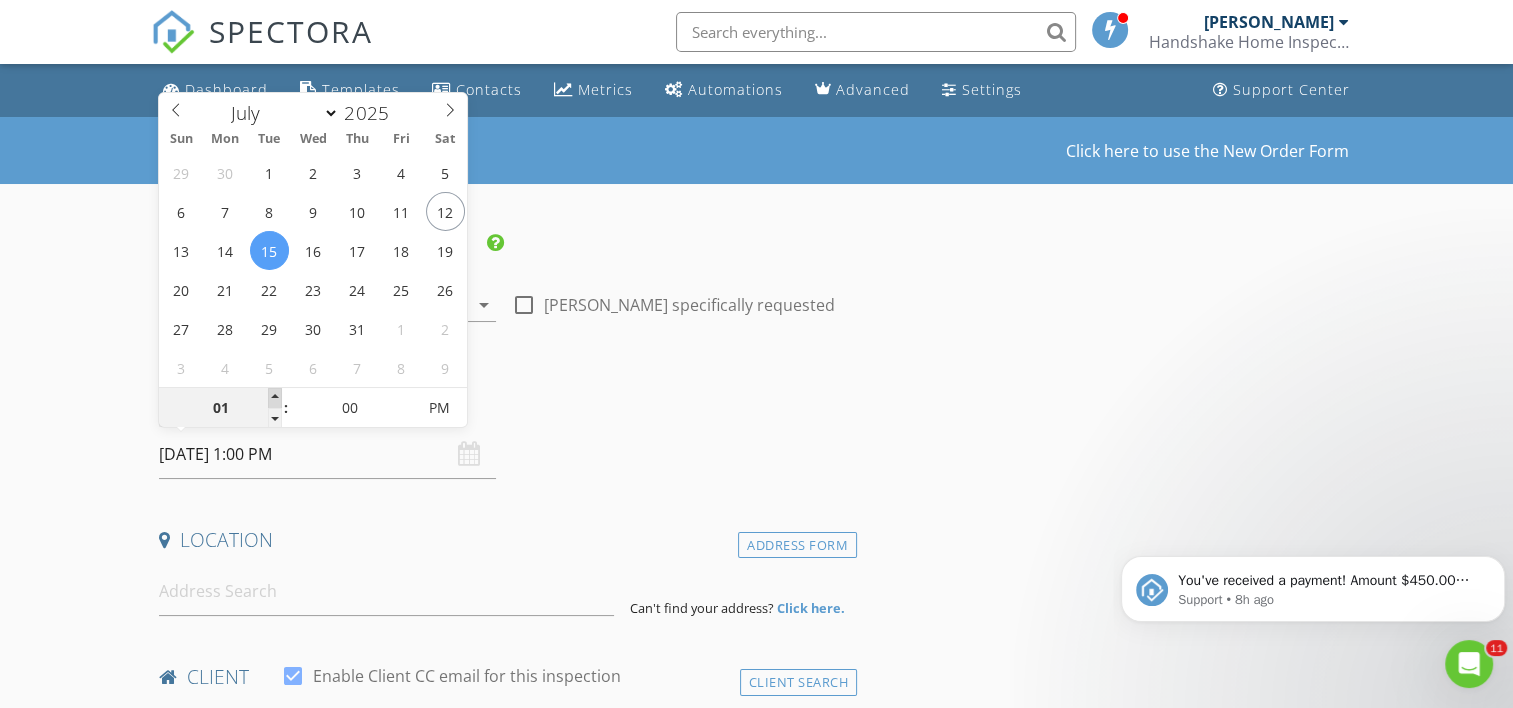 type on "02" 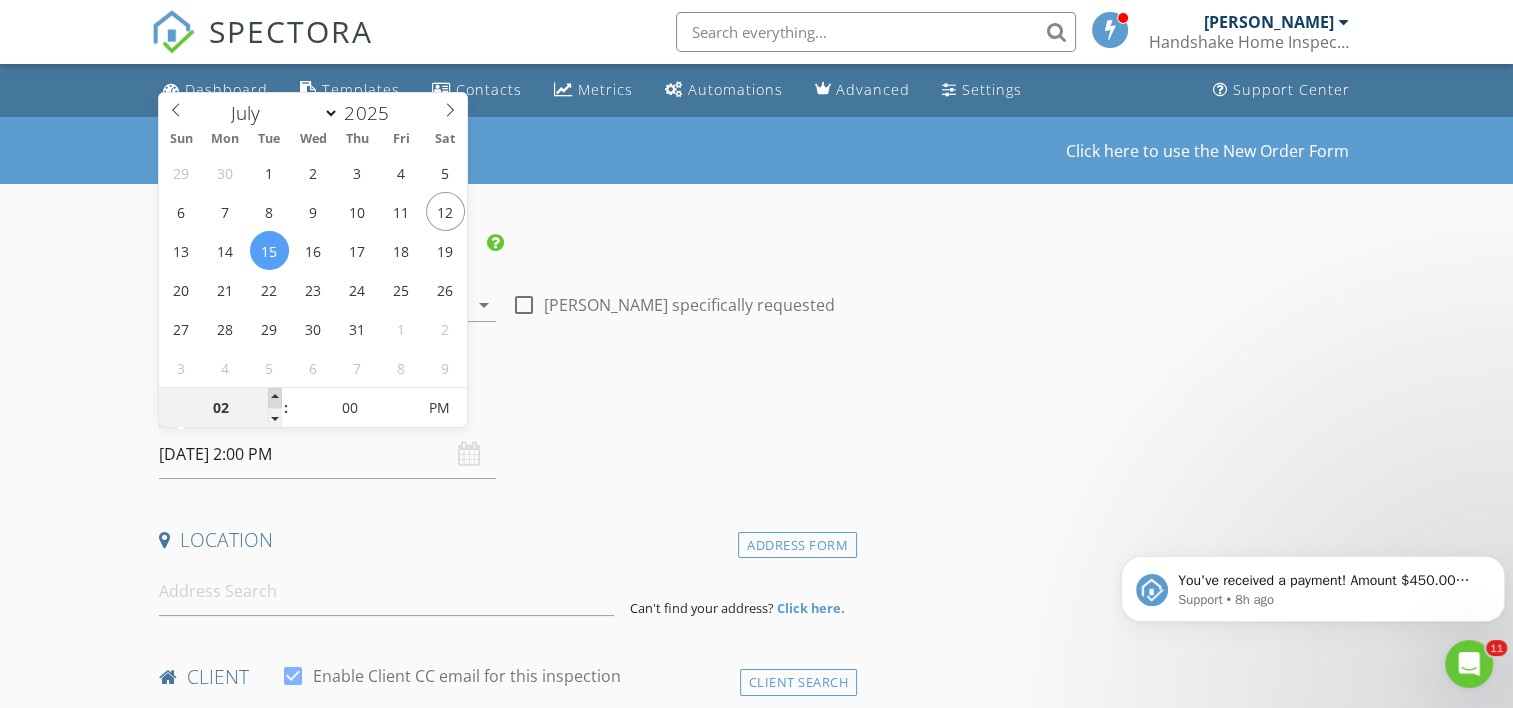 click at bounding box center (275, 398) 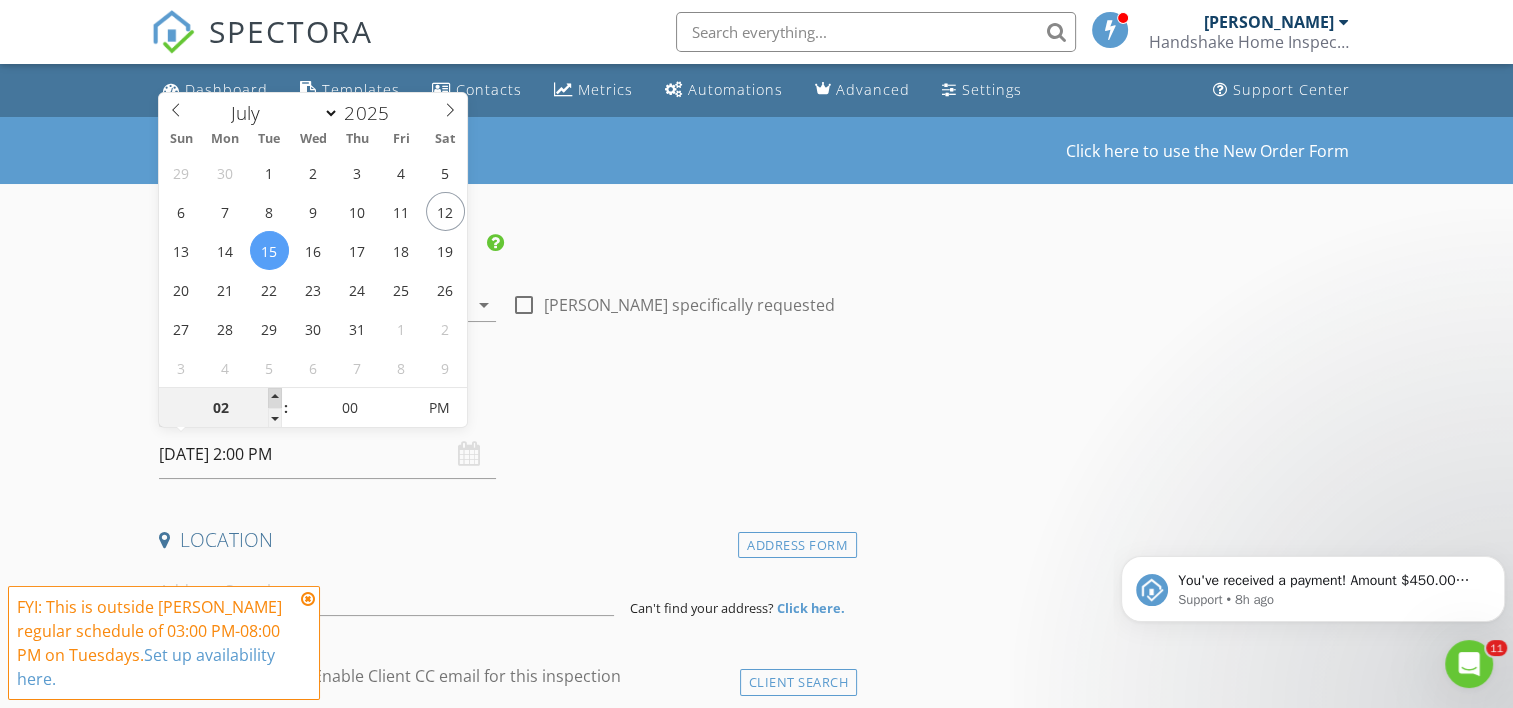 type on "03" 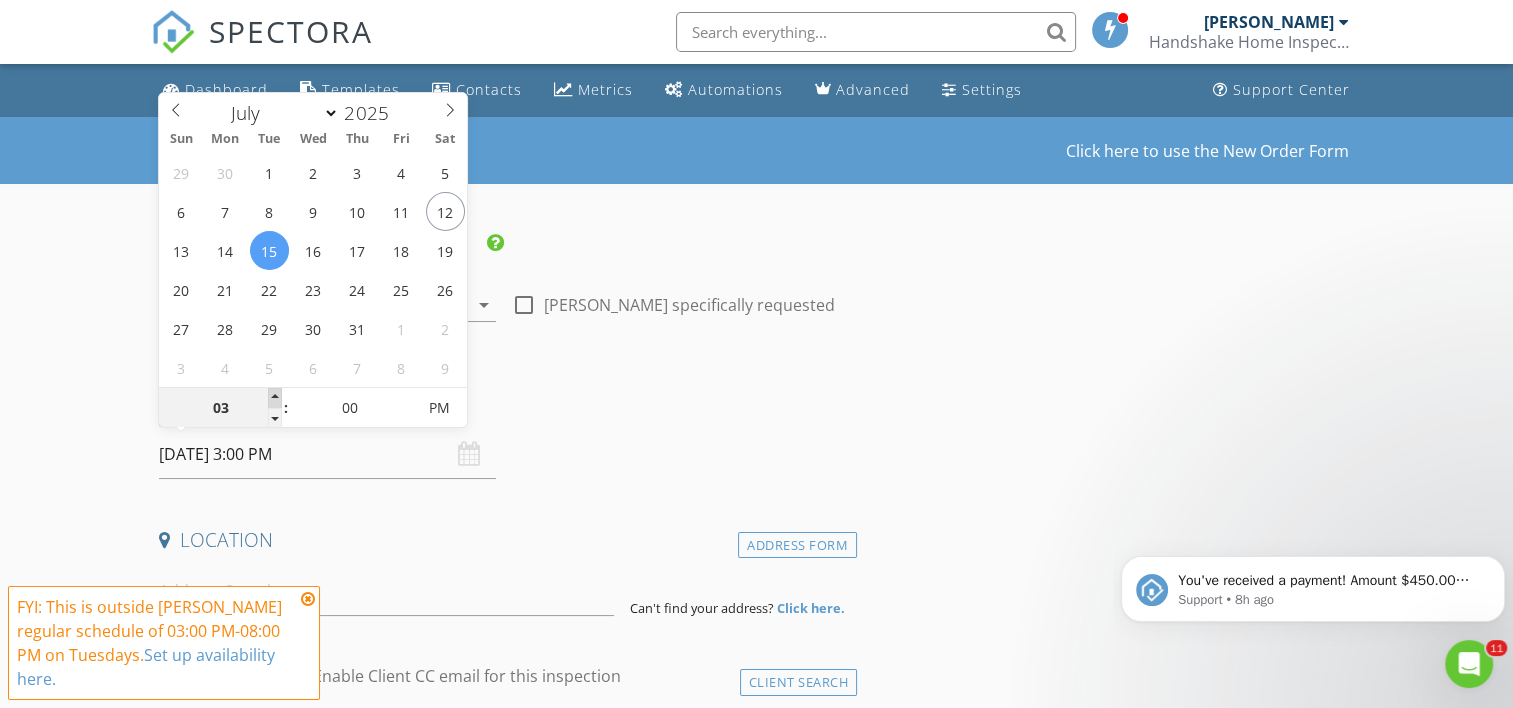 click at bounding box center (275, 398) 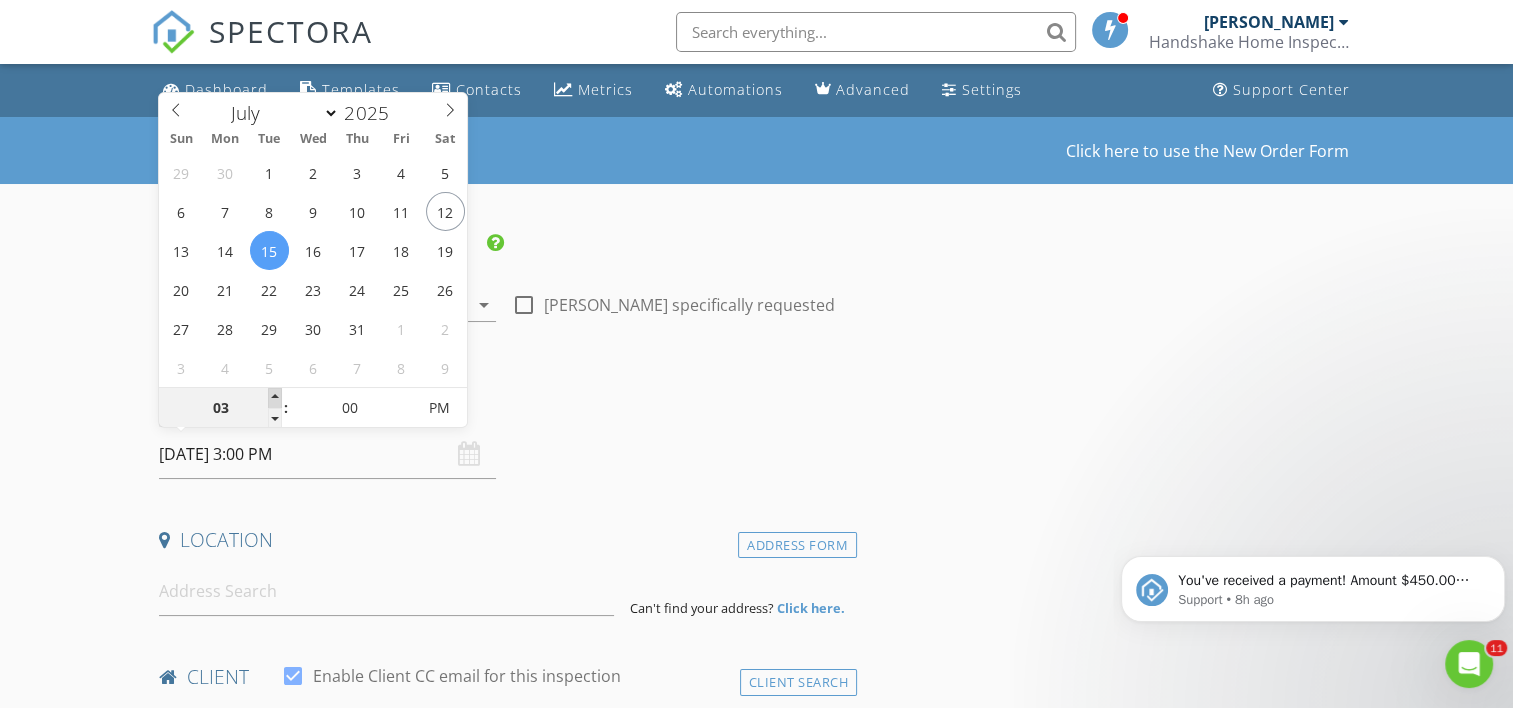type on "04" 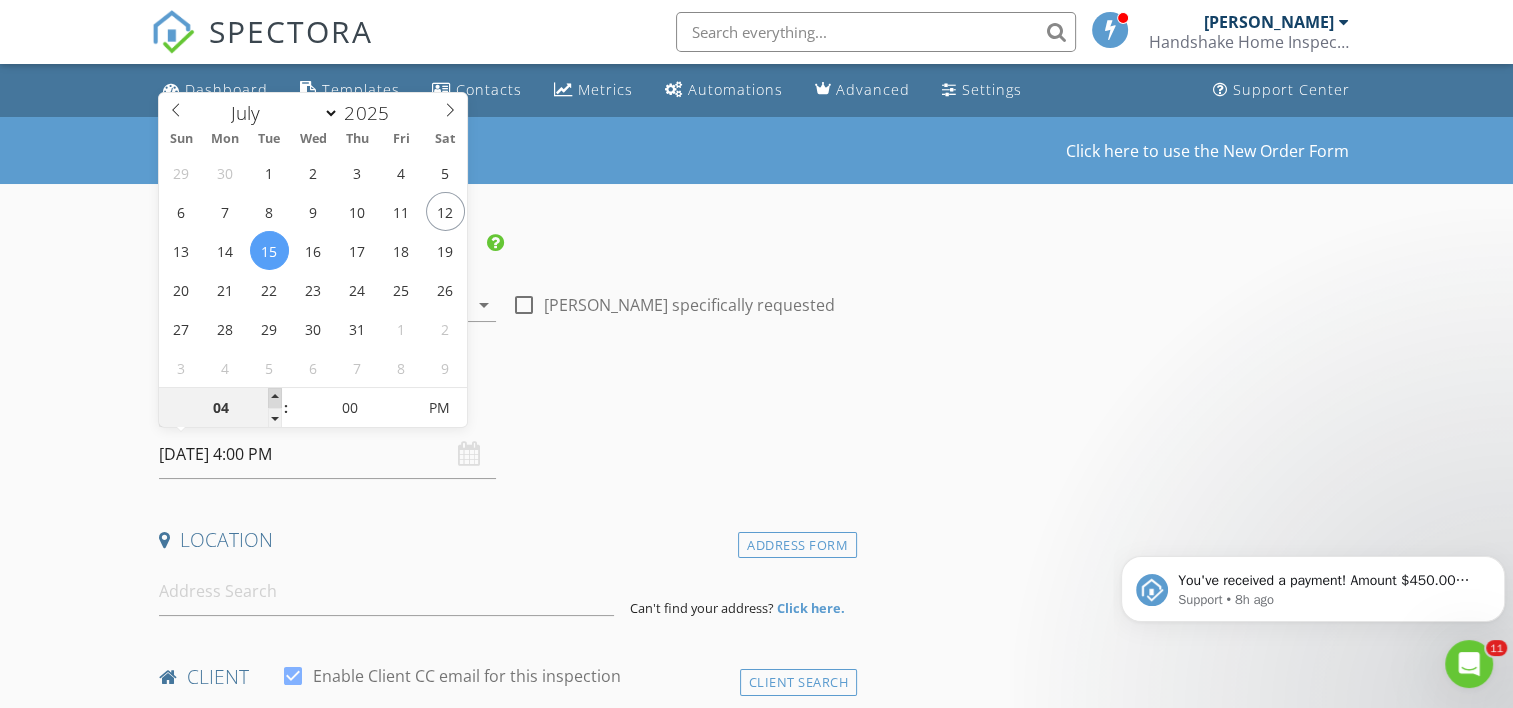 click at bounding box center (275, 398) 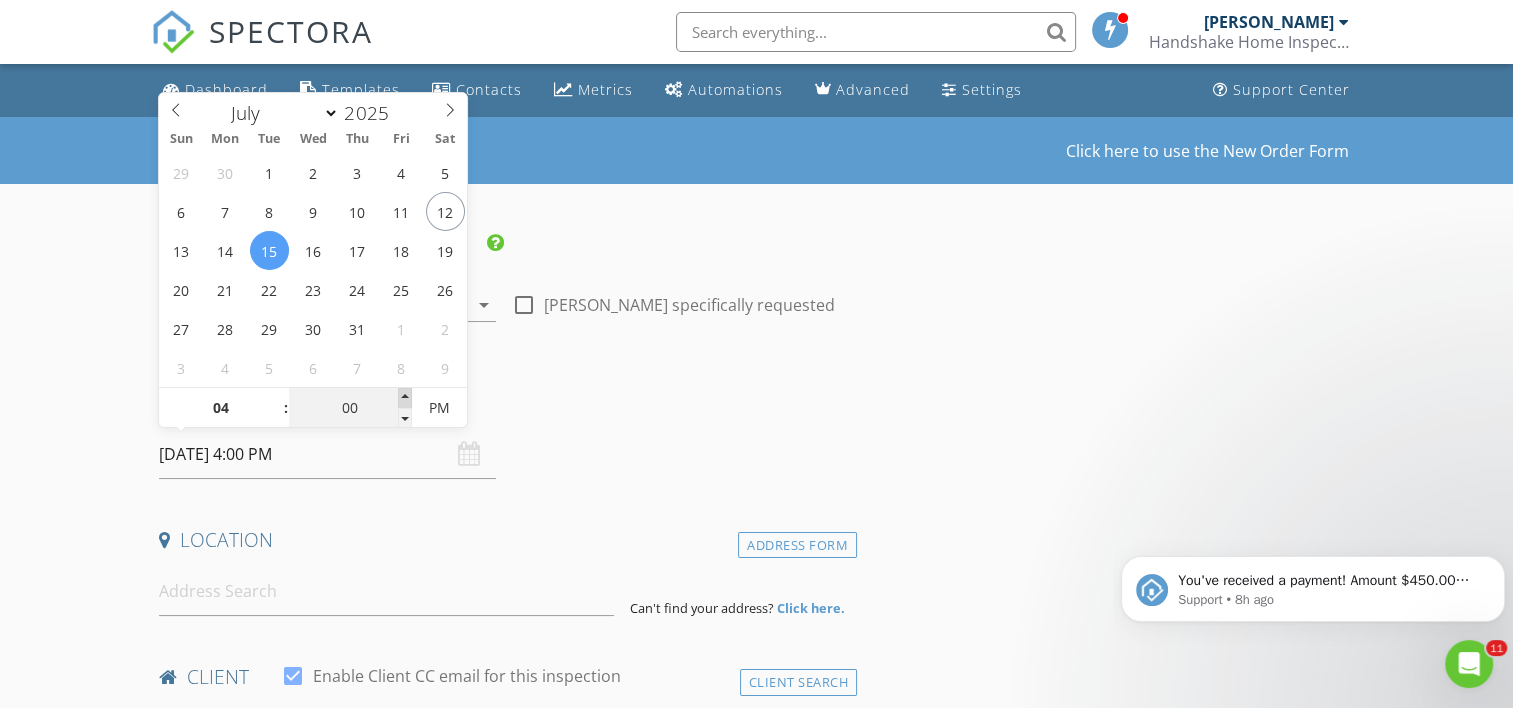 type on "05" 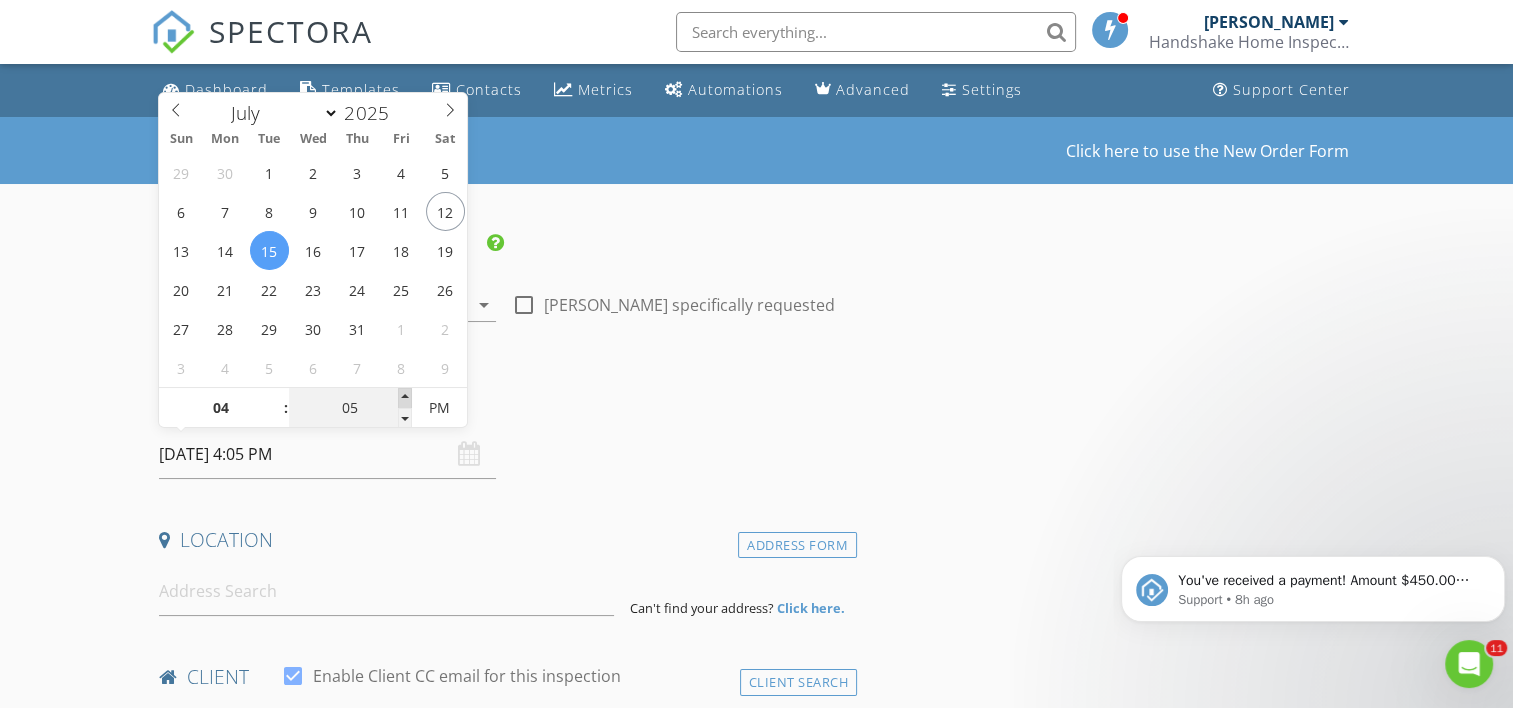 click at bounding box center (405, 398) 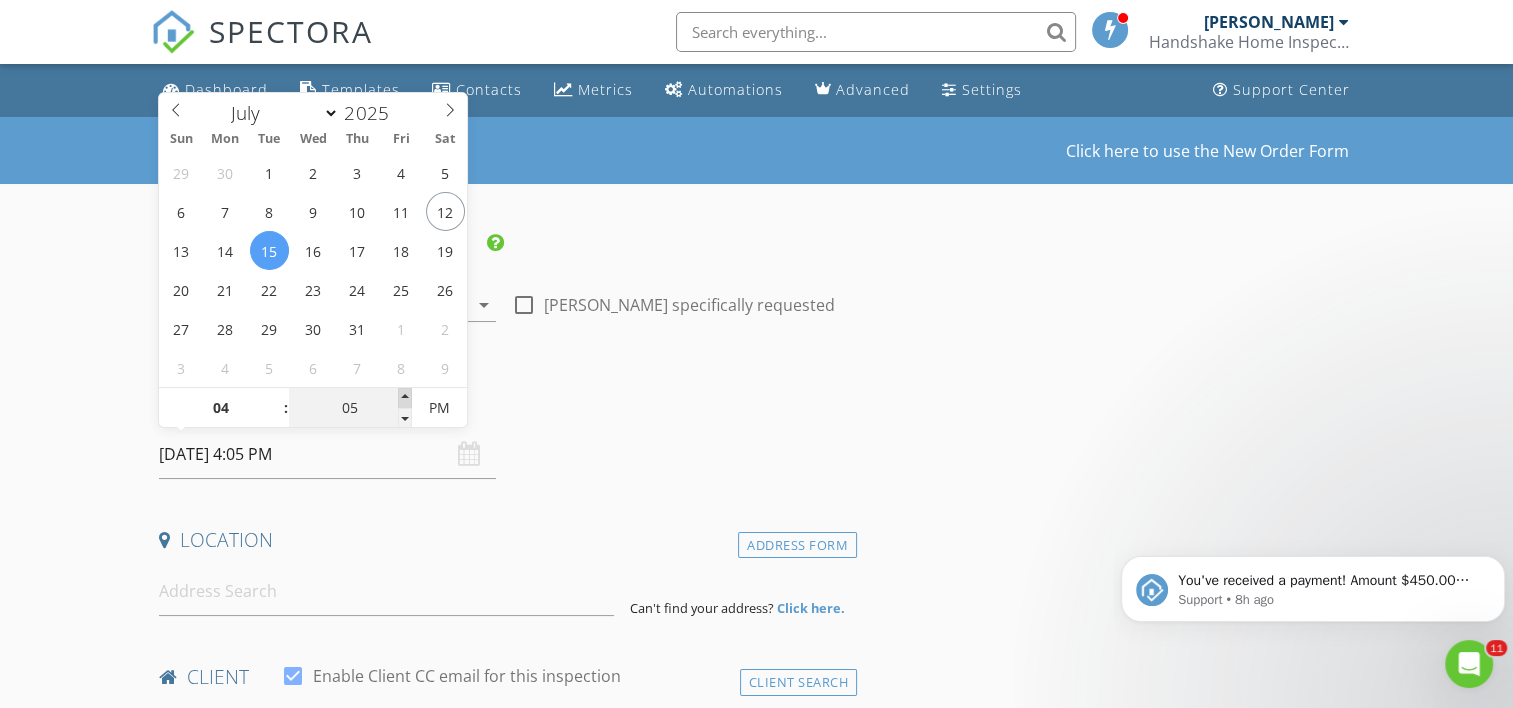 type on "10" 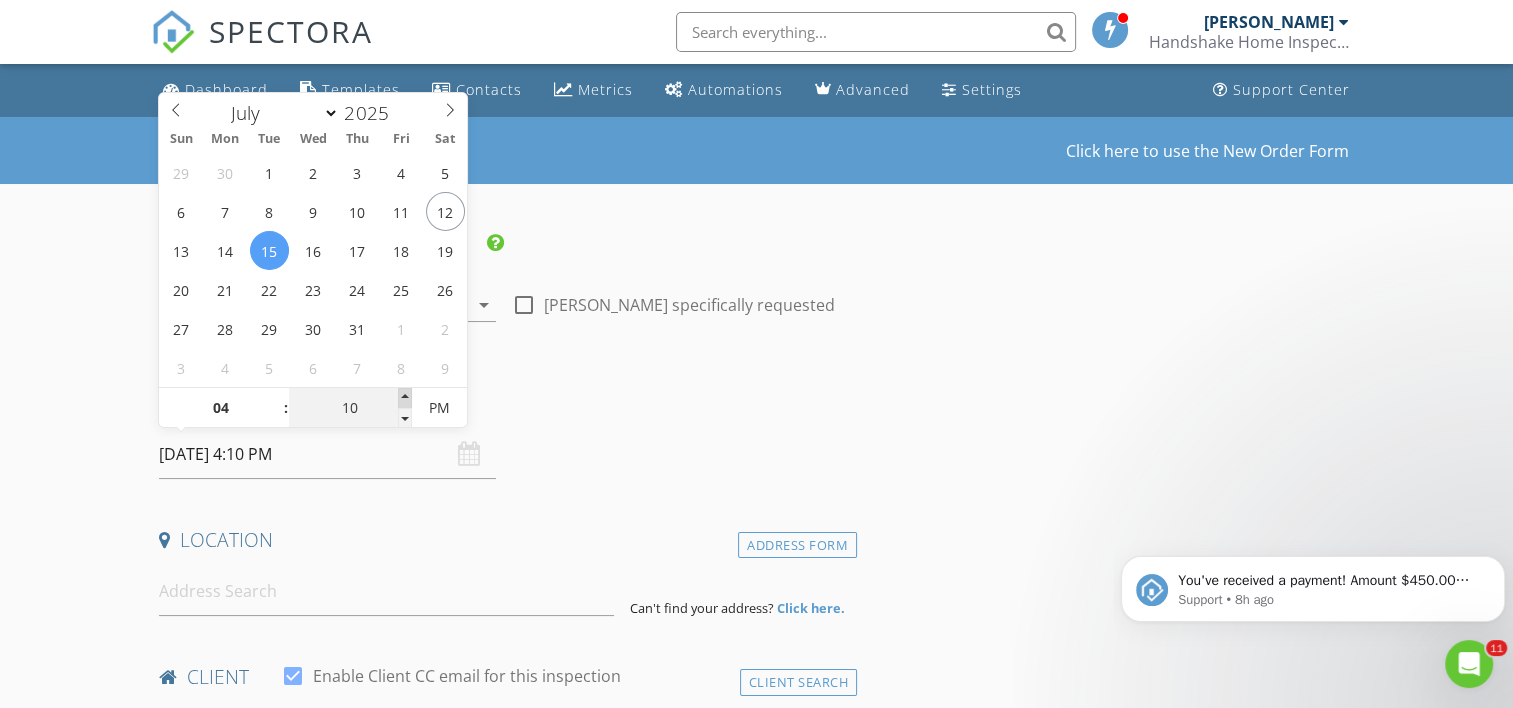 click at bounding box center [405, 398] 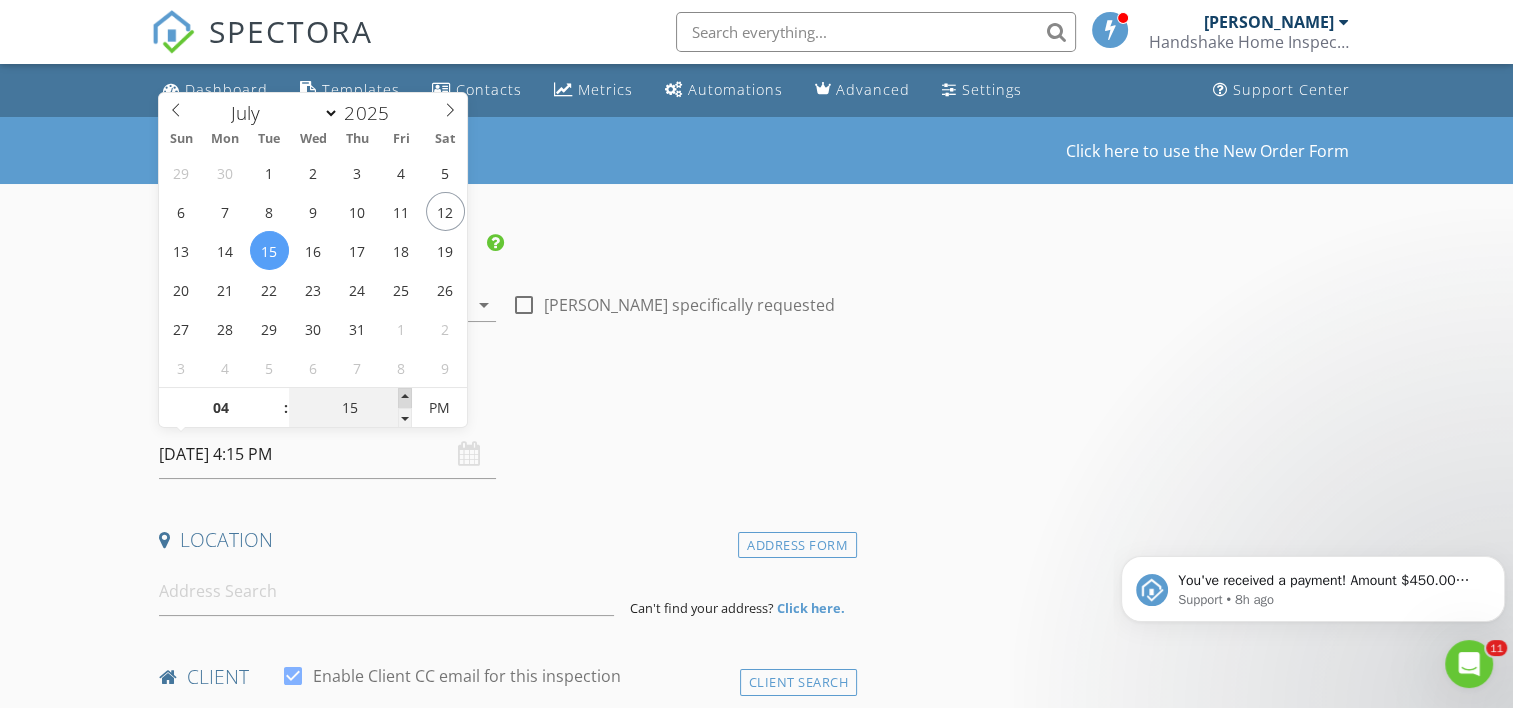 click at bounding box center [405, 398] 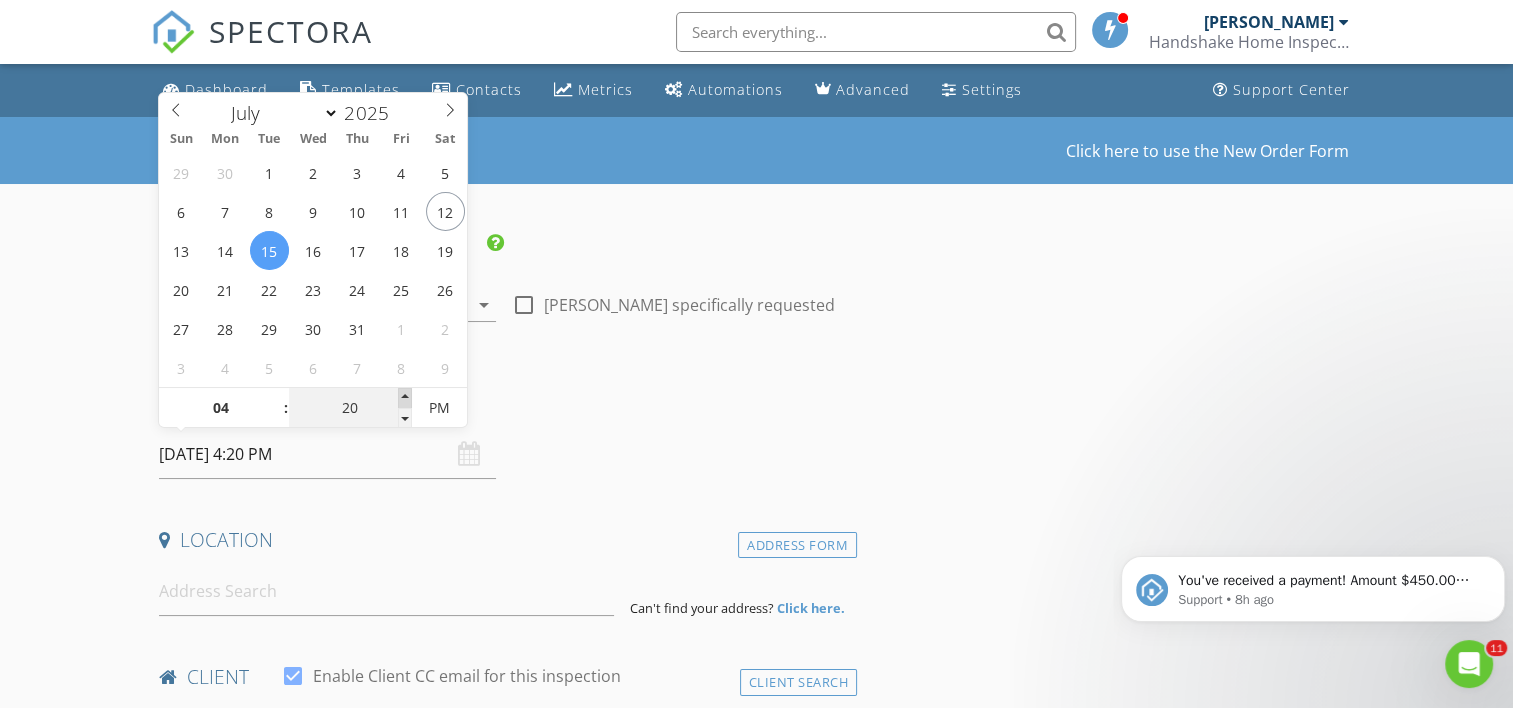click at bounding box center [405, 398] 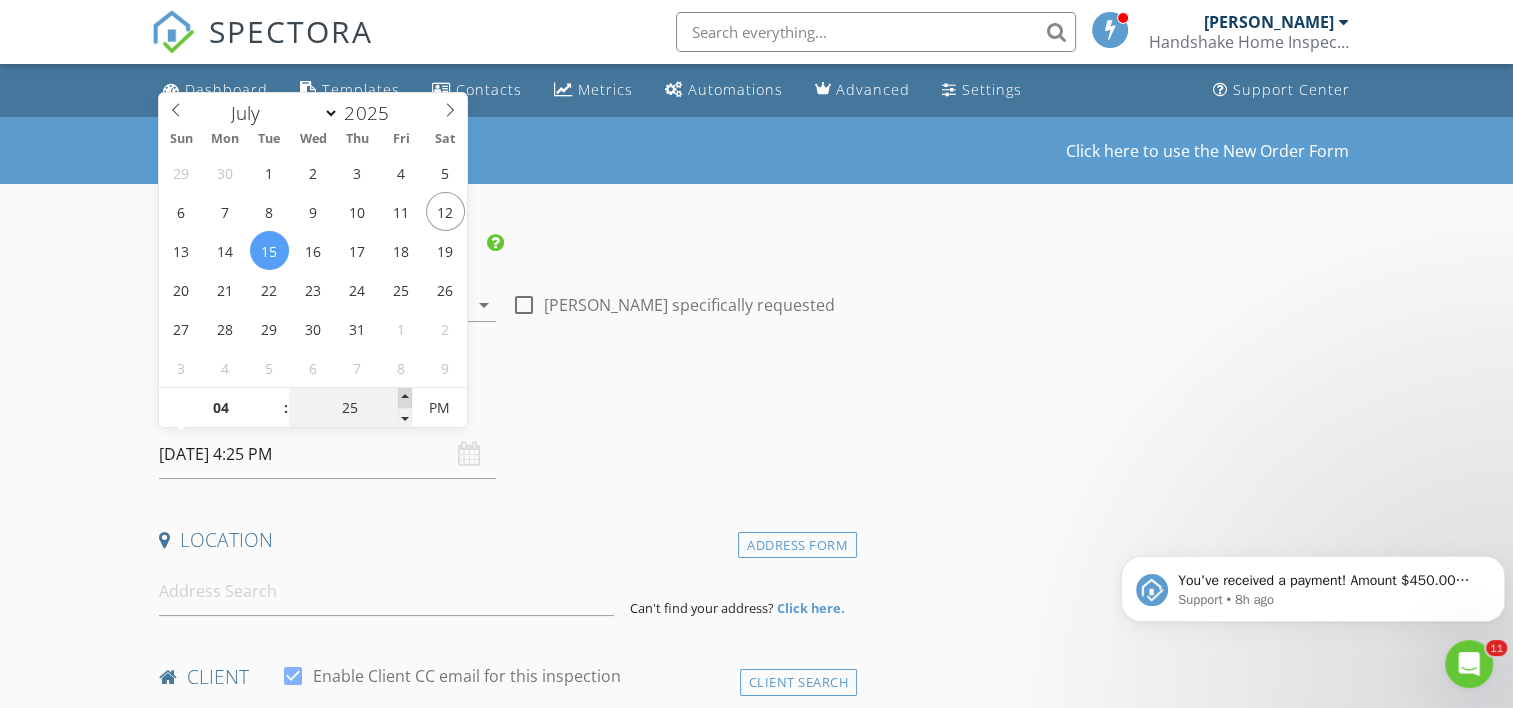 click at bounding box center (405, 398) 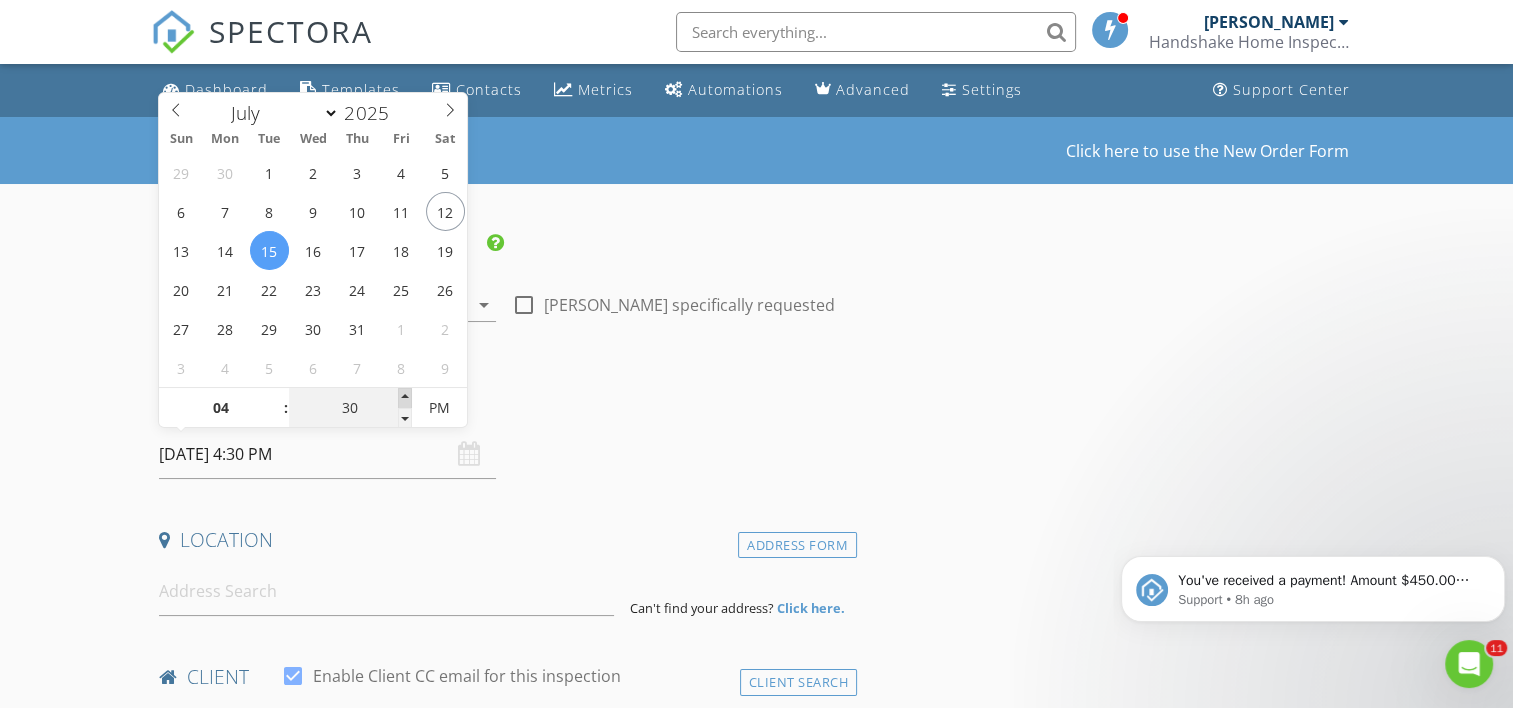 click at bounding box center [405, 398] 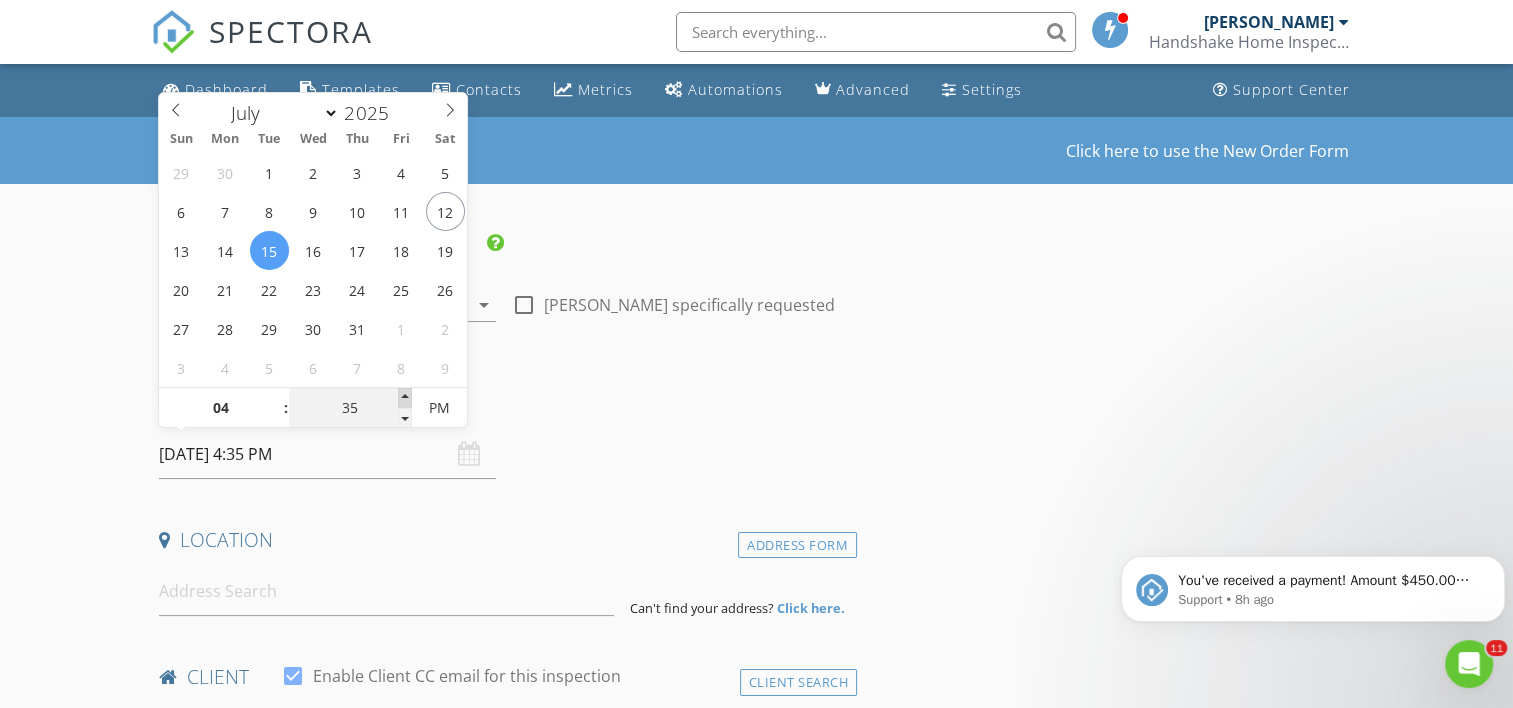 click at bounding box center [405, 398] 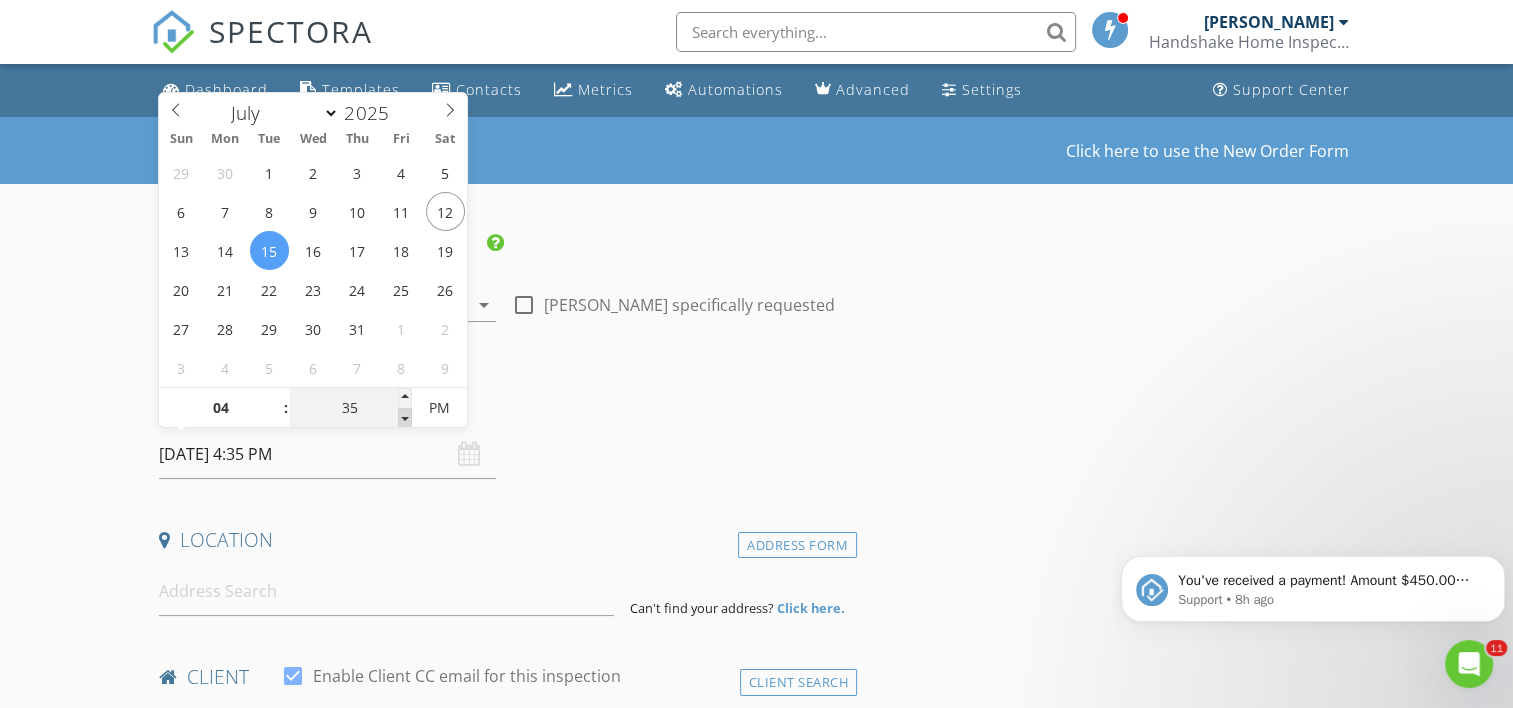type on "30" 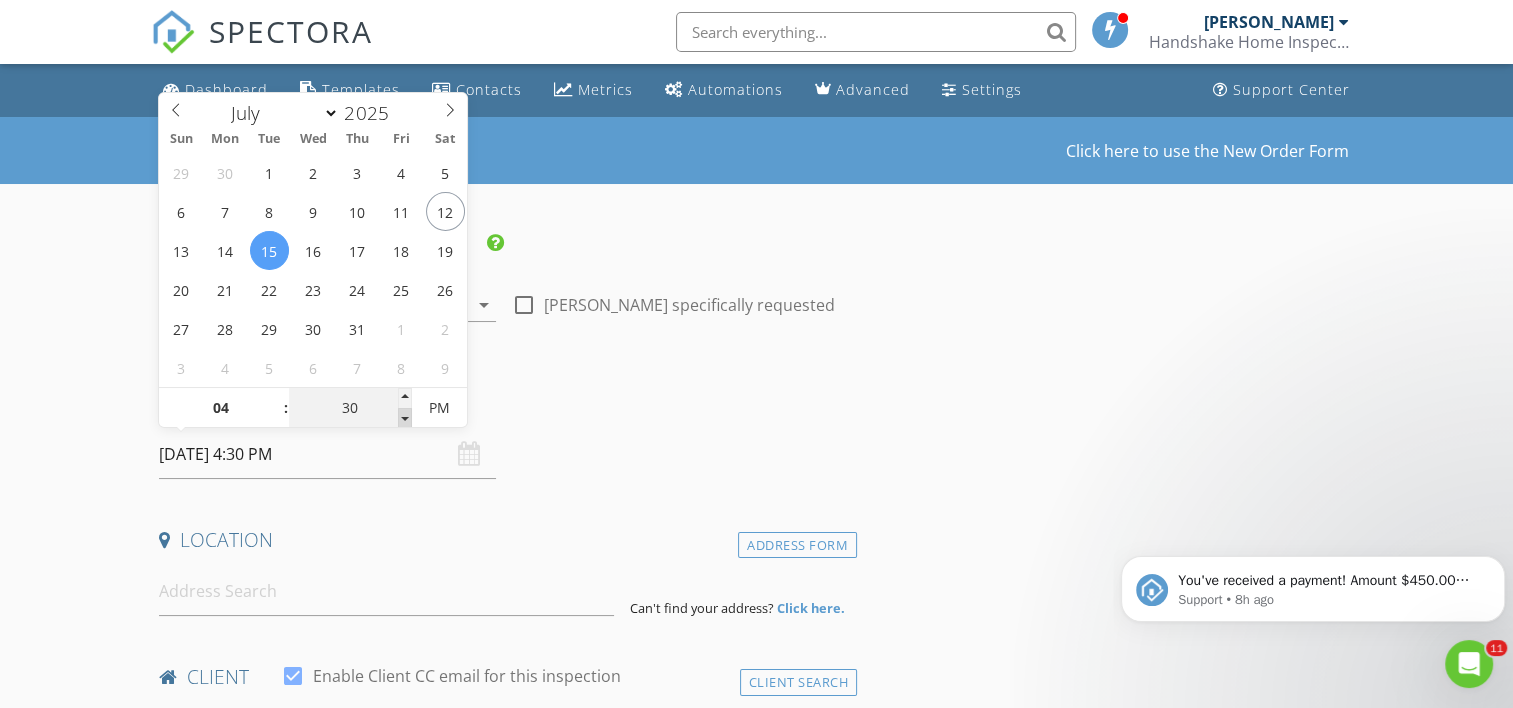 click at bounding box center [405, 418] 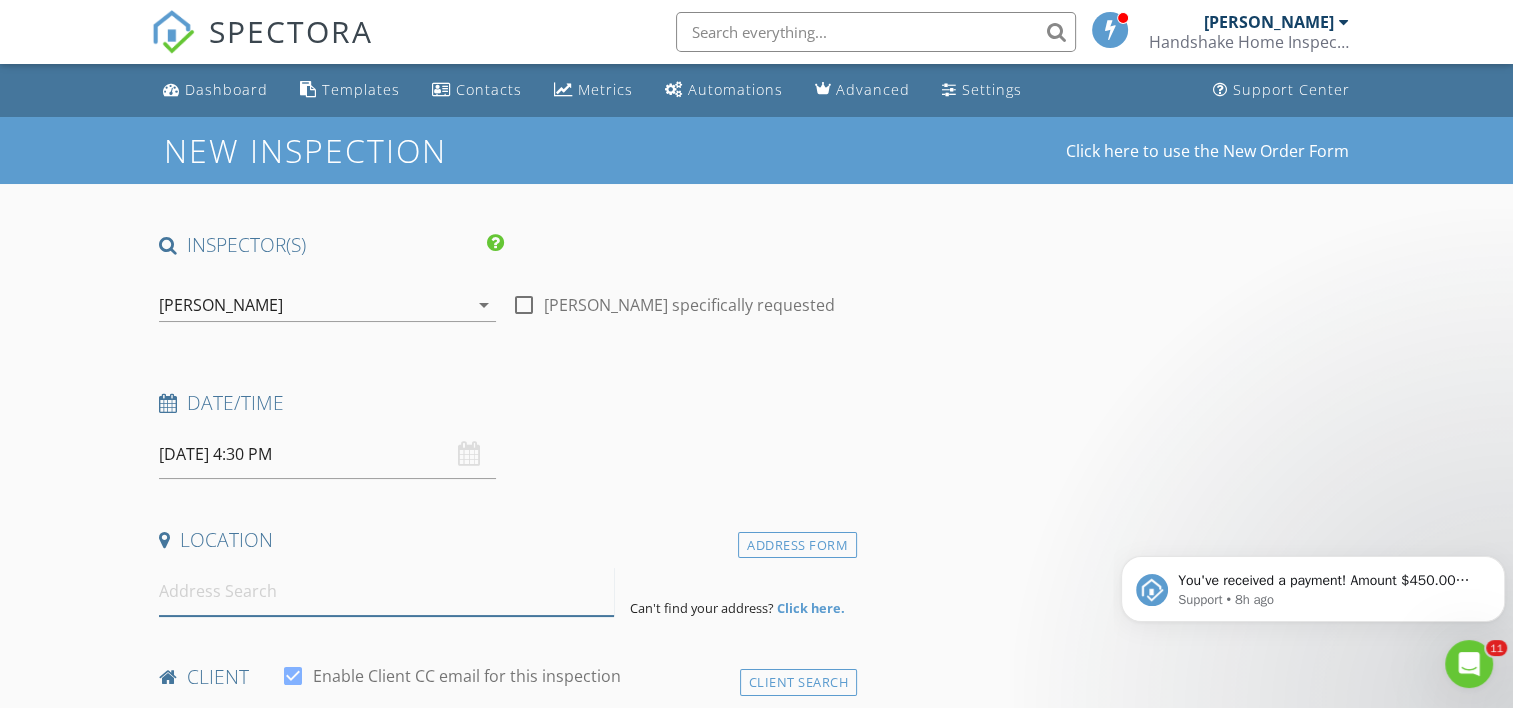click at bounding box center [386, 591] 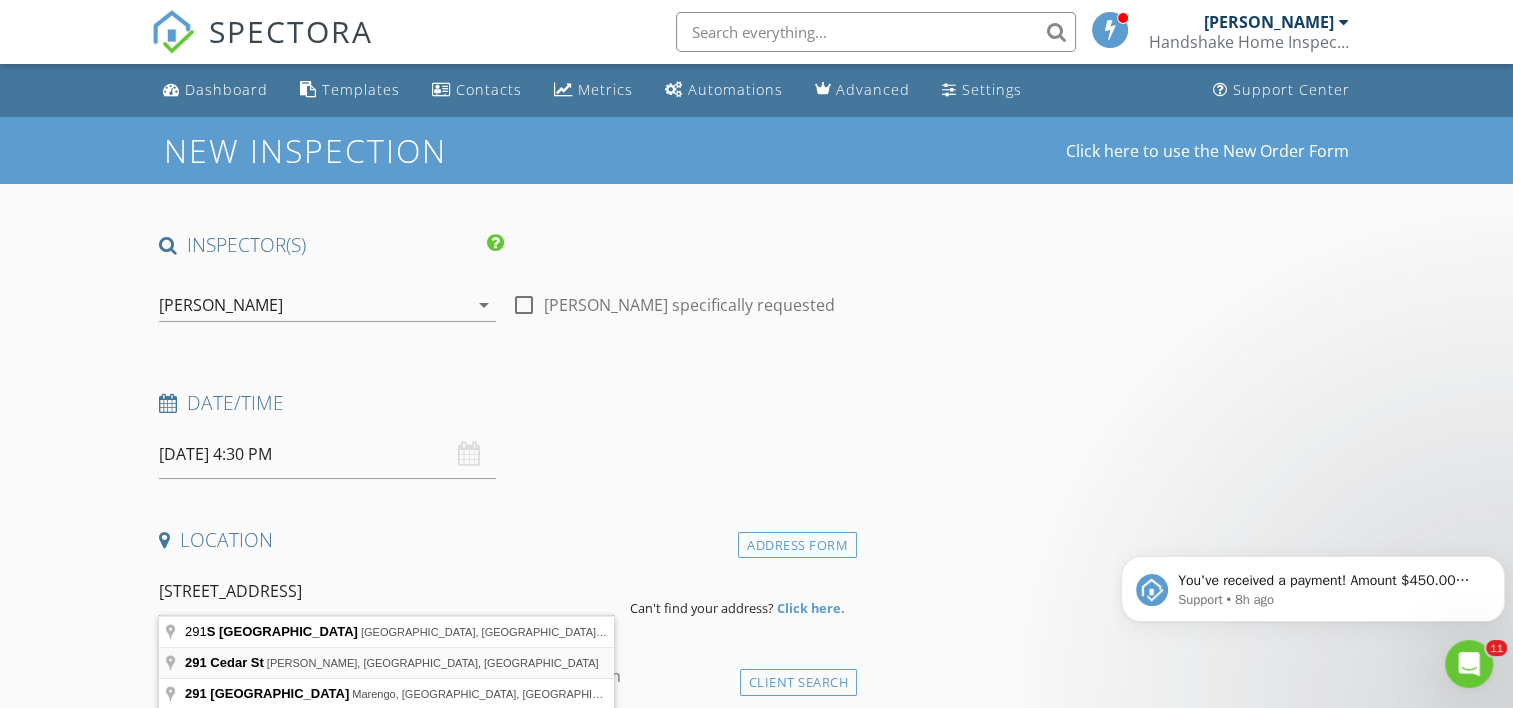 type on "[STREET_ADDRESS][PERSON_NAME]" 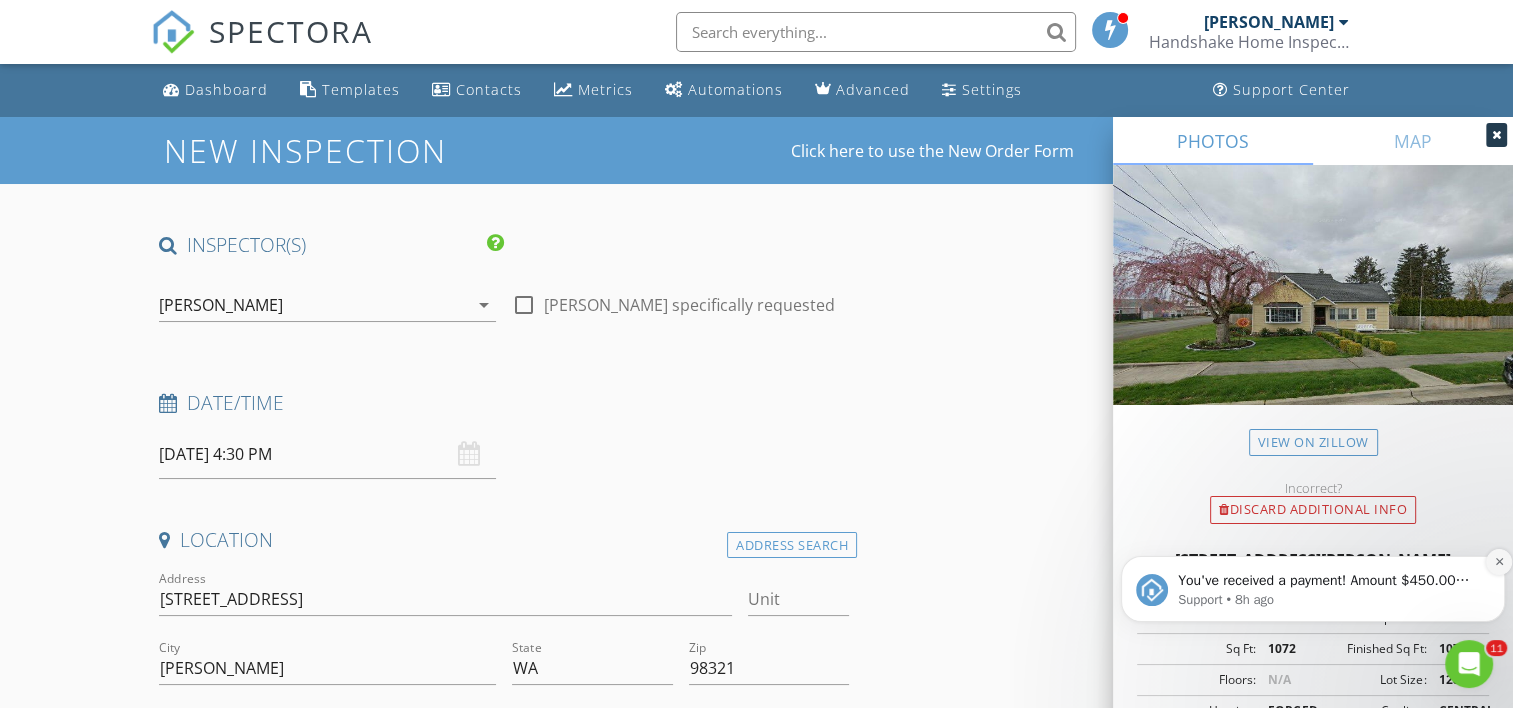 click 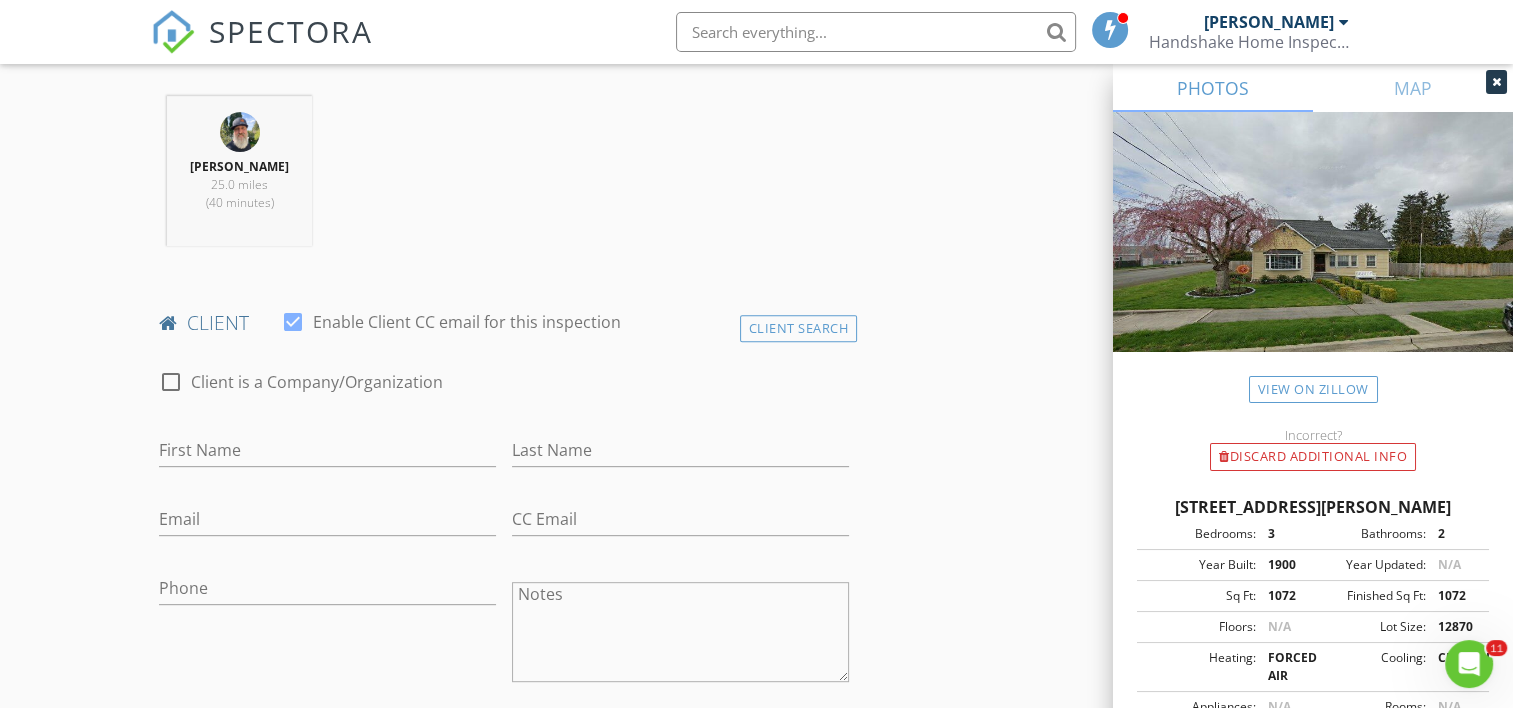 scroll, scrollTop: 836, scrollLeft: 0, axis: vertical 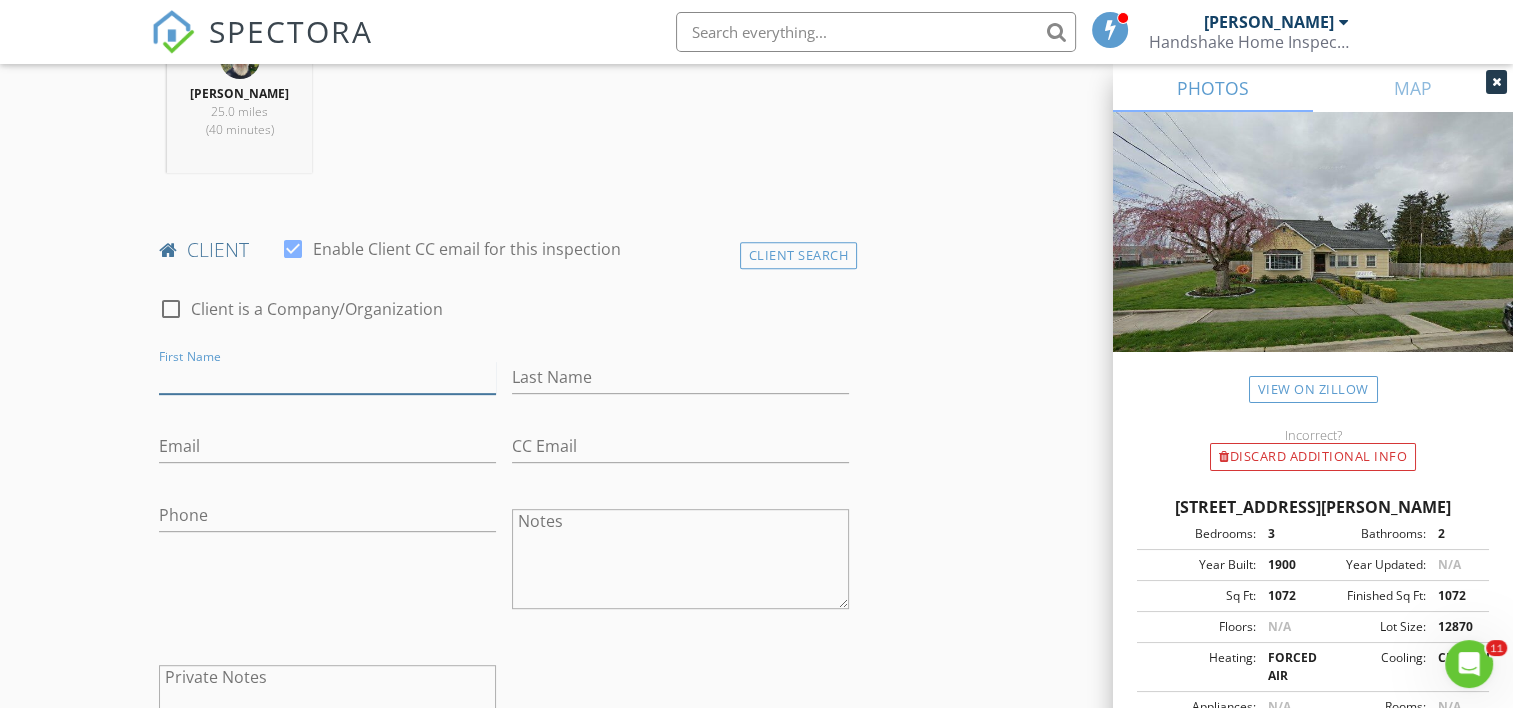 click on "First Name" at bounding box center (327, 377) 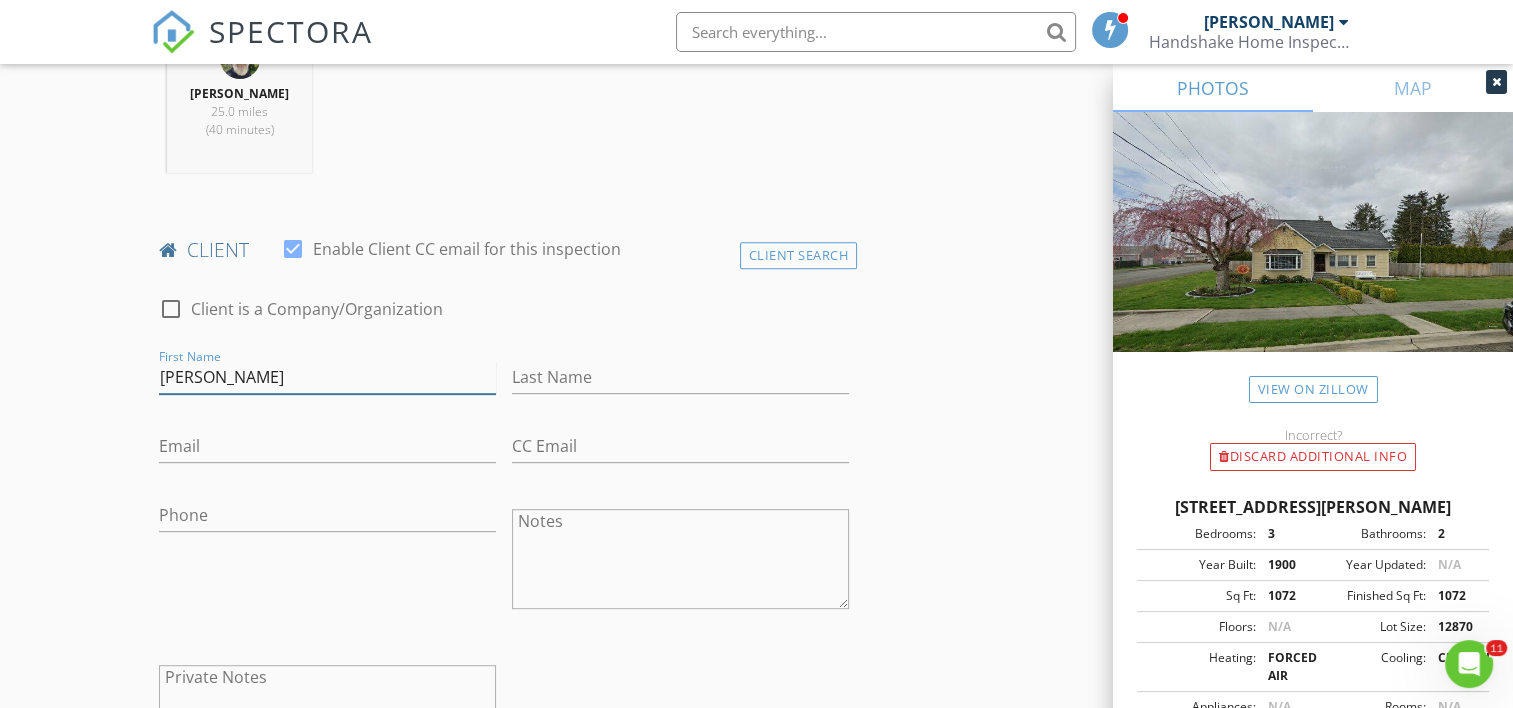 type on "[PERSON_NAME]" 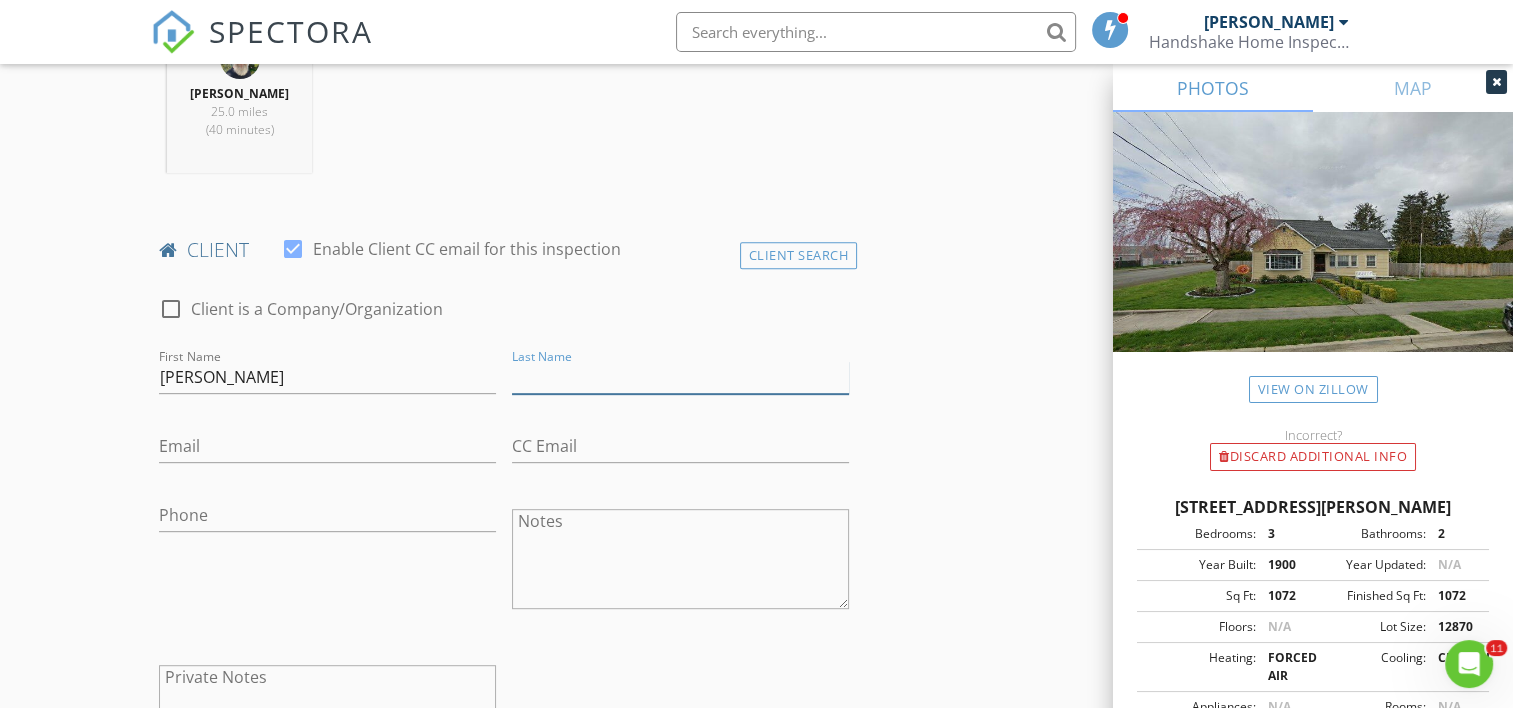click on "Last Name" at bounding box center [680, 377] 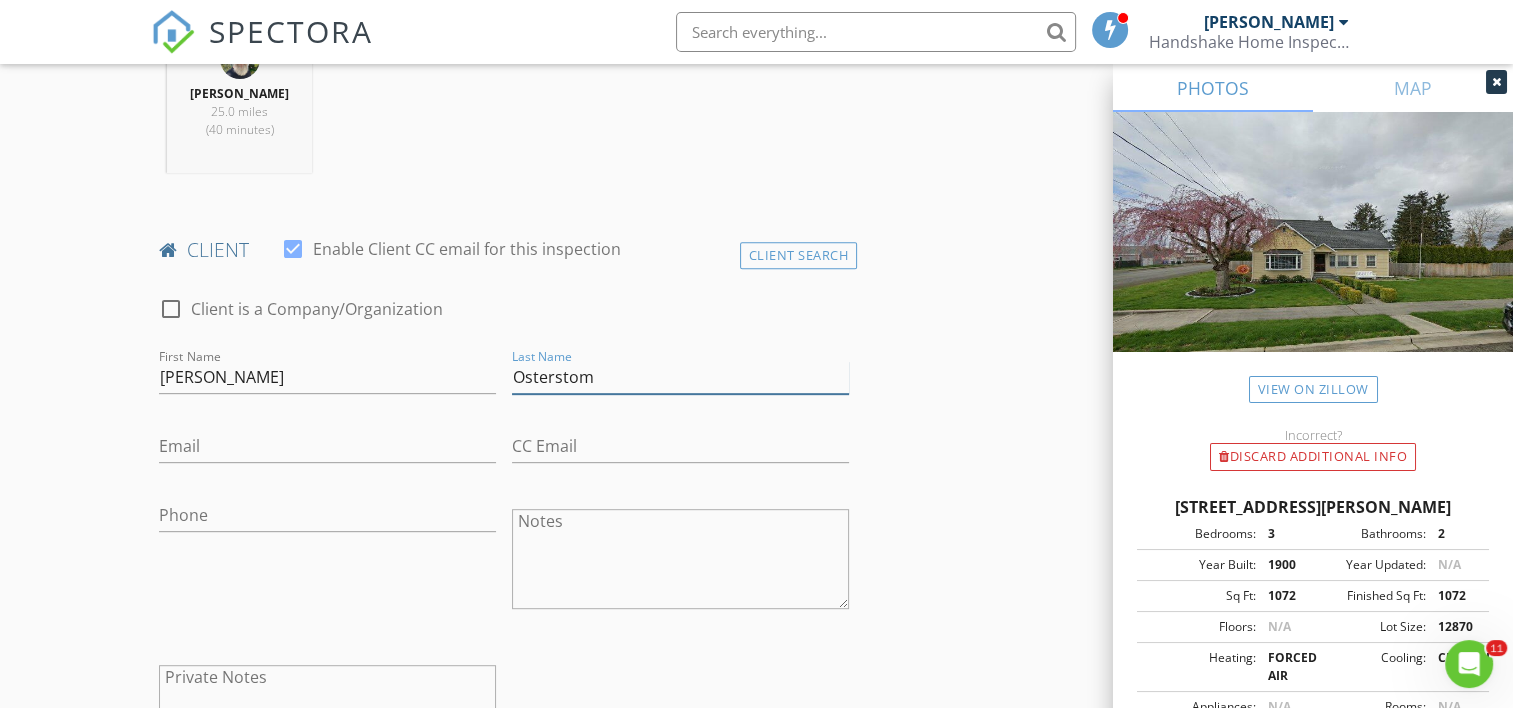 type on "Osterstom" 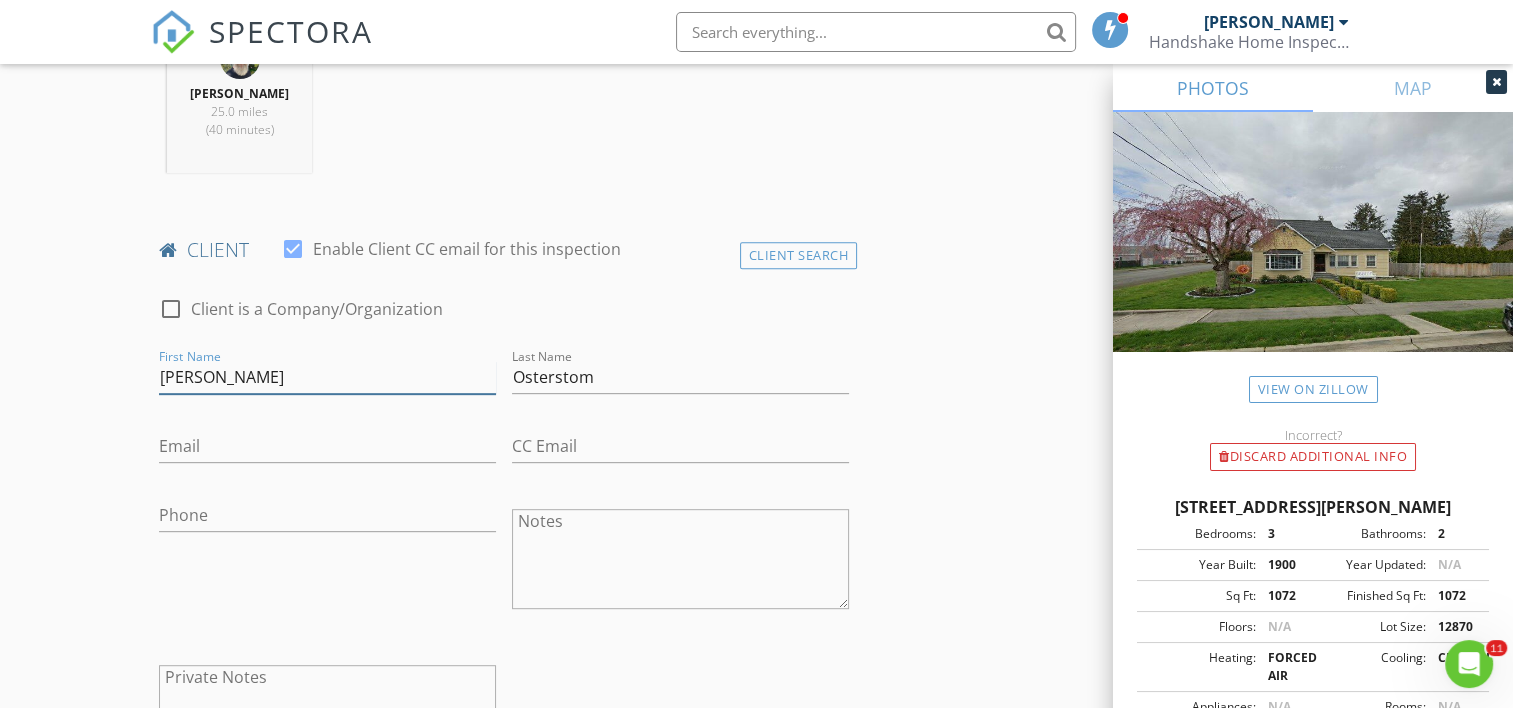 click on "[PERSON_NAME]" at bounding box center [327, 377] 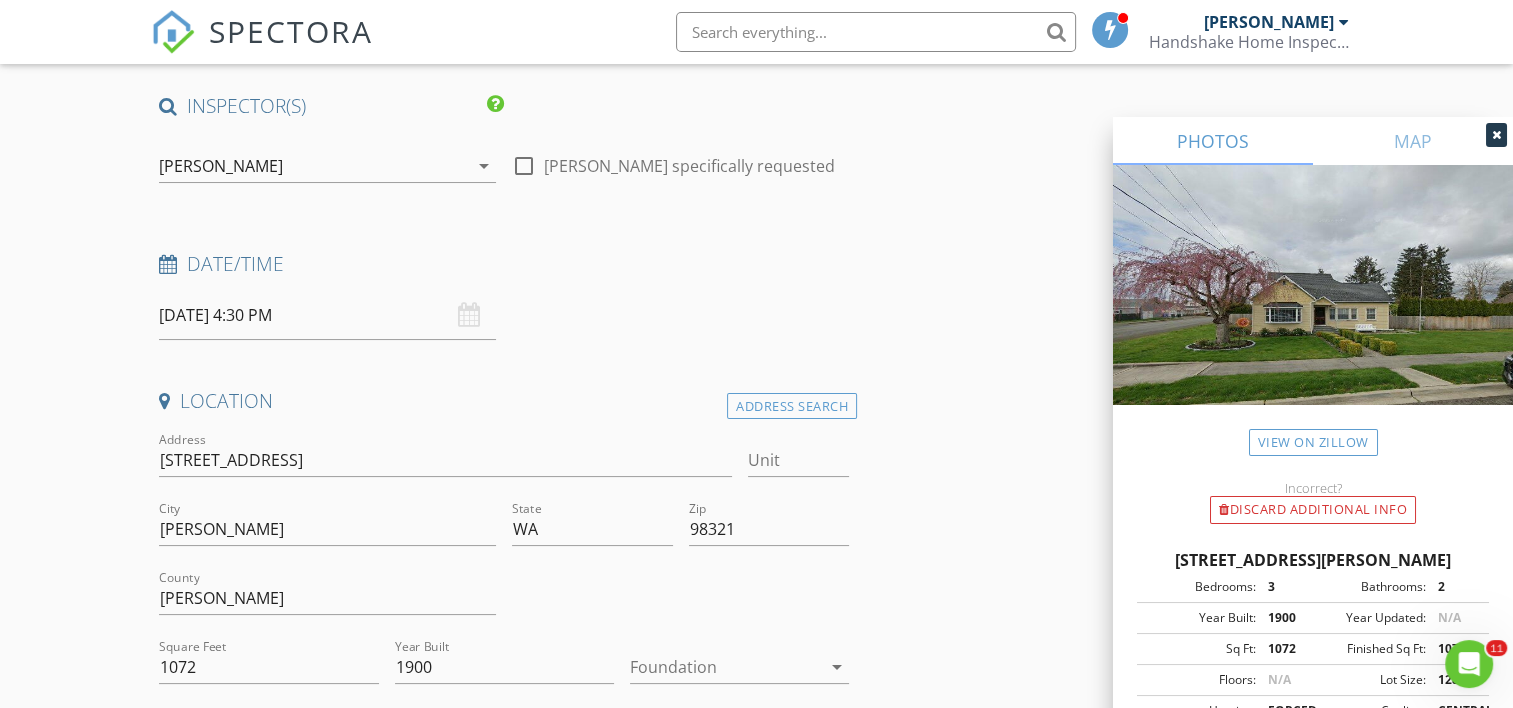scroll, scrollTop: 0, scrollLeft: 0, axis: both 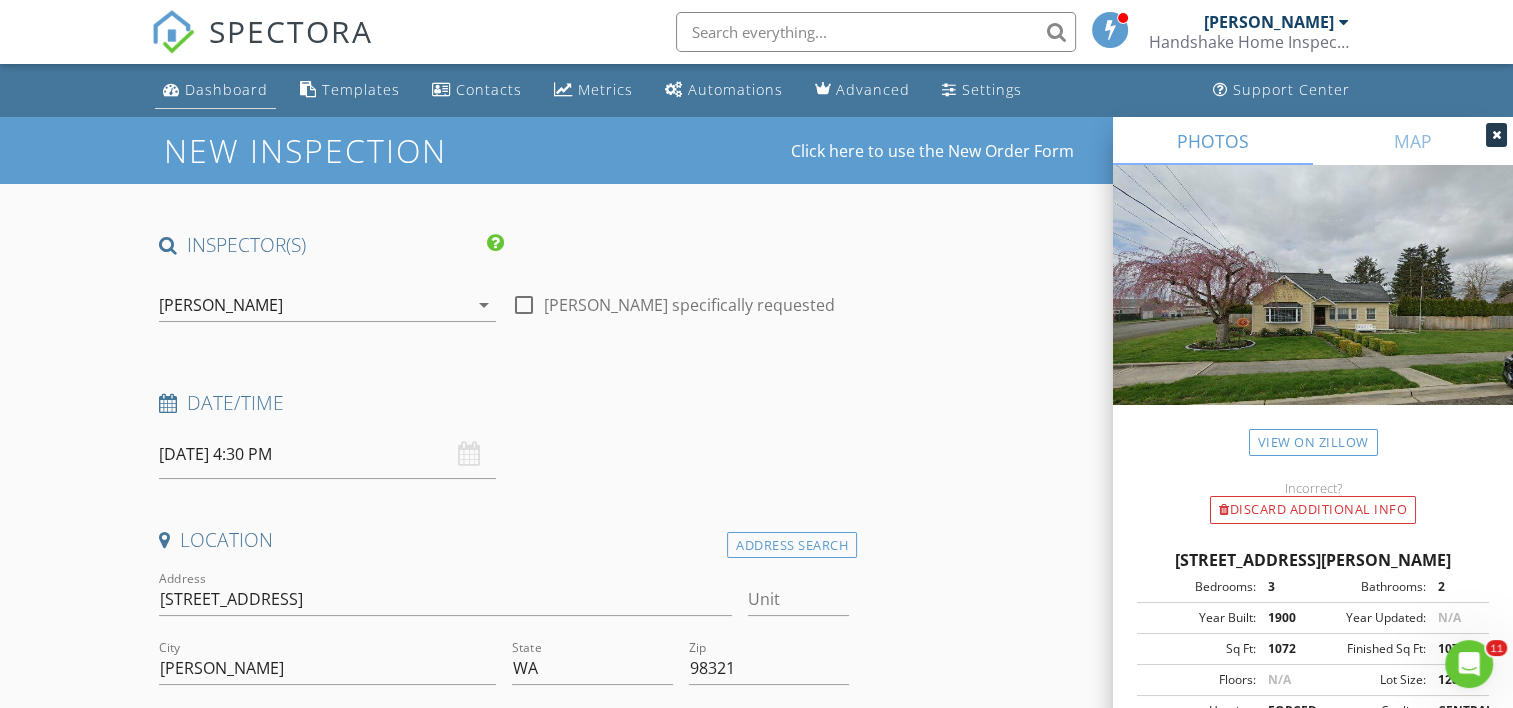 click on "Dashboard" at bounding box center [226, 89] 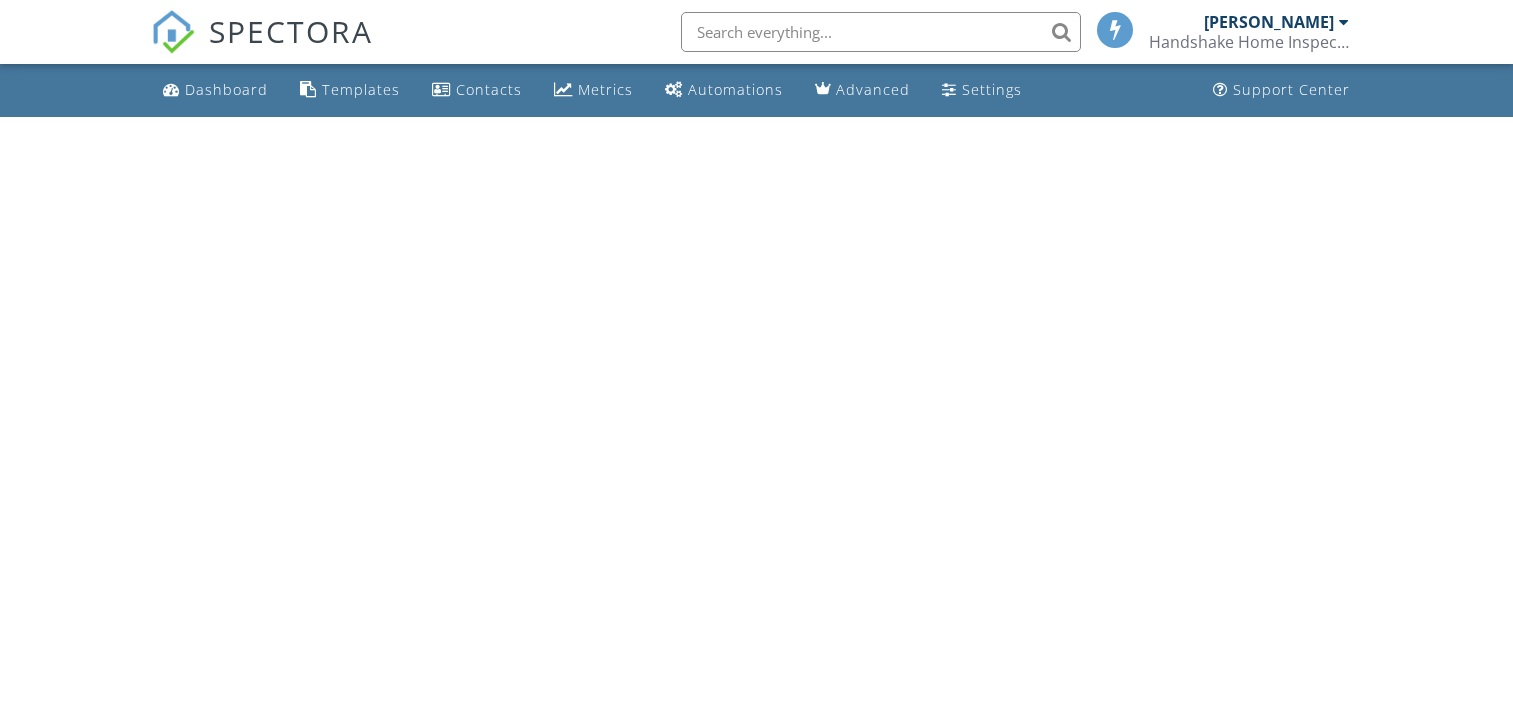 scroll, scrollTop: 0, scrollLeft: 0, axis: both 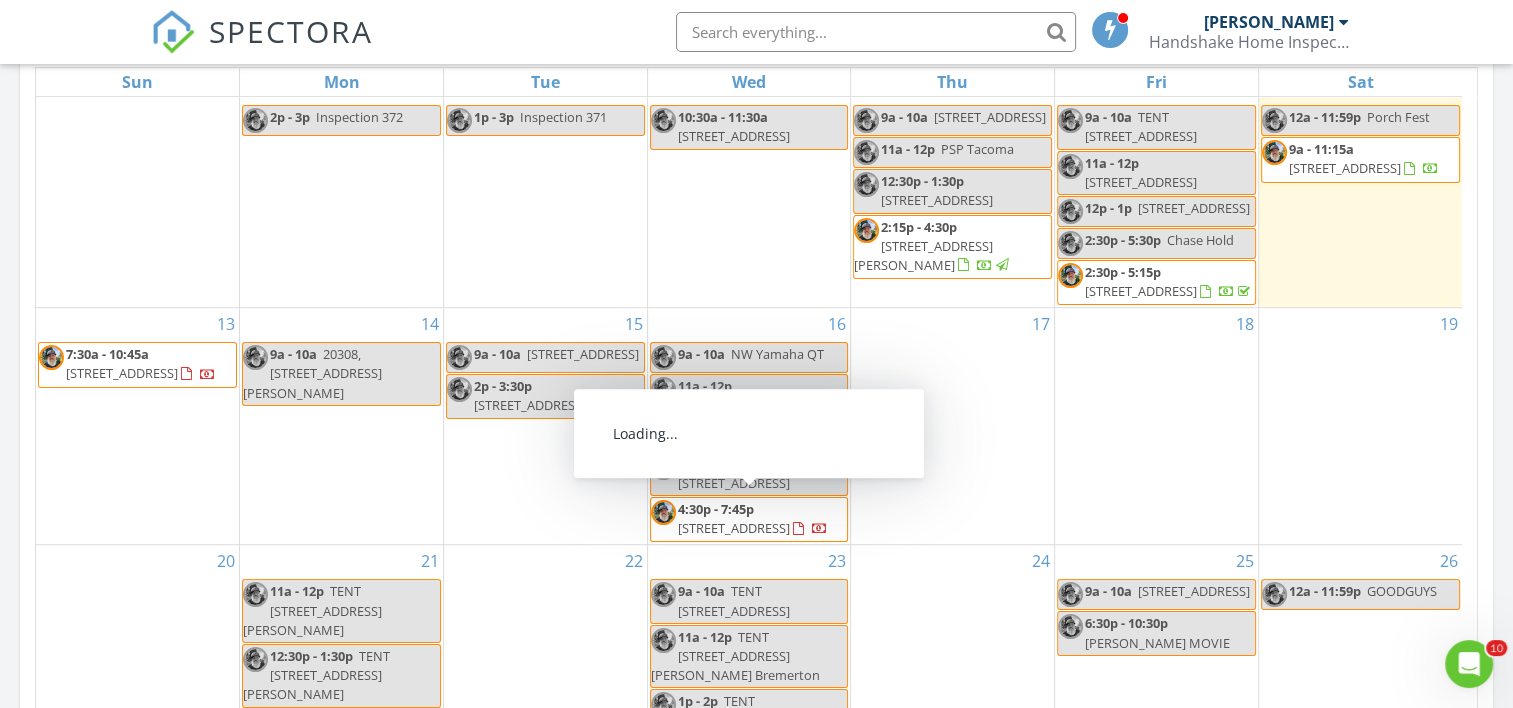 click on "[STREET_ADDRESS]" at bounding box center (734, 528) 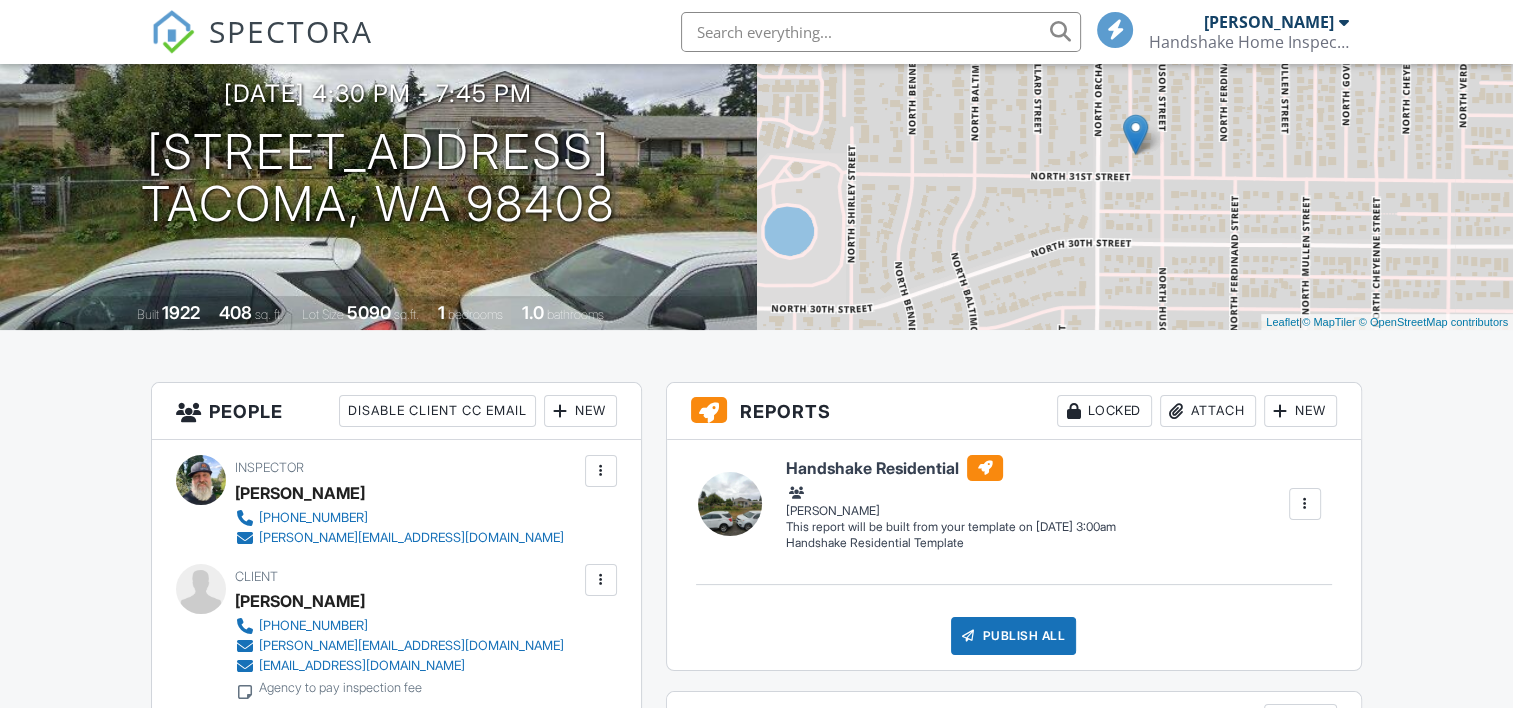 scroll, scrollTop: 324, scrollLeft: 0, axis: vertical 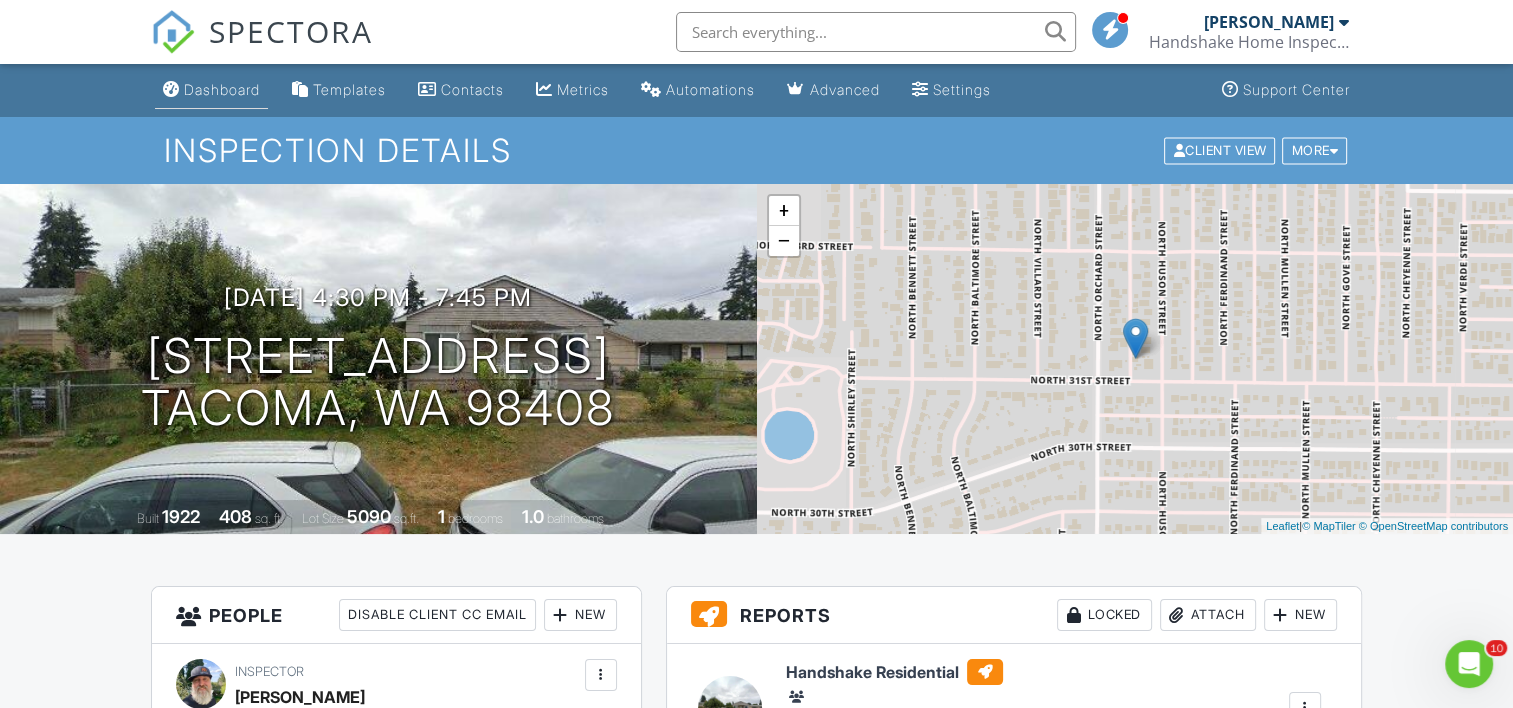 click on "Dashboard" at bounding box center [222, 89] 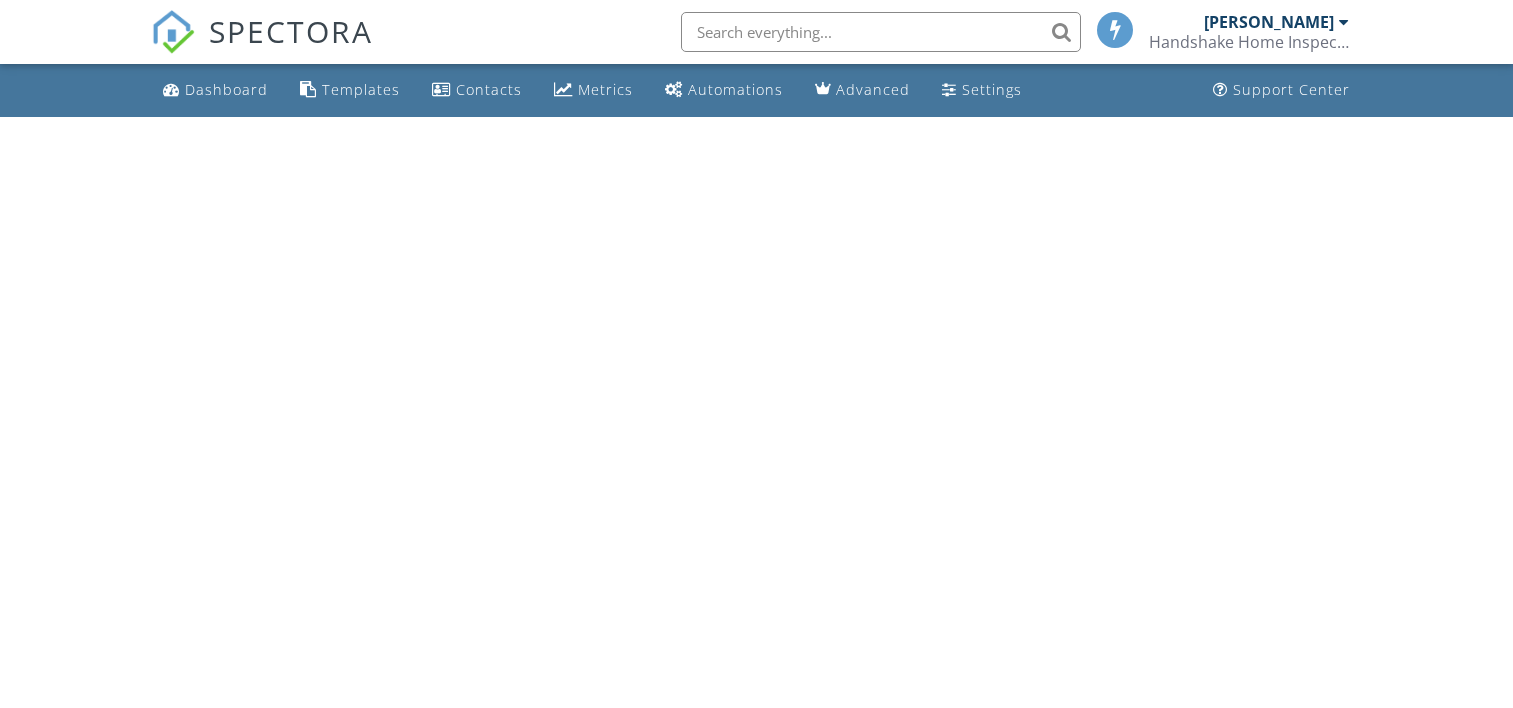 scroll, scrollTop: 0, scrollLeft: 0, axis: both 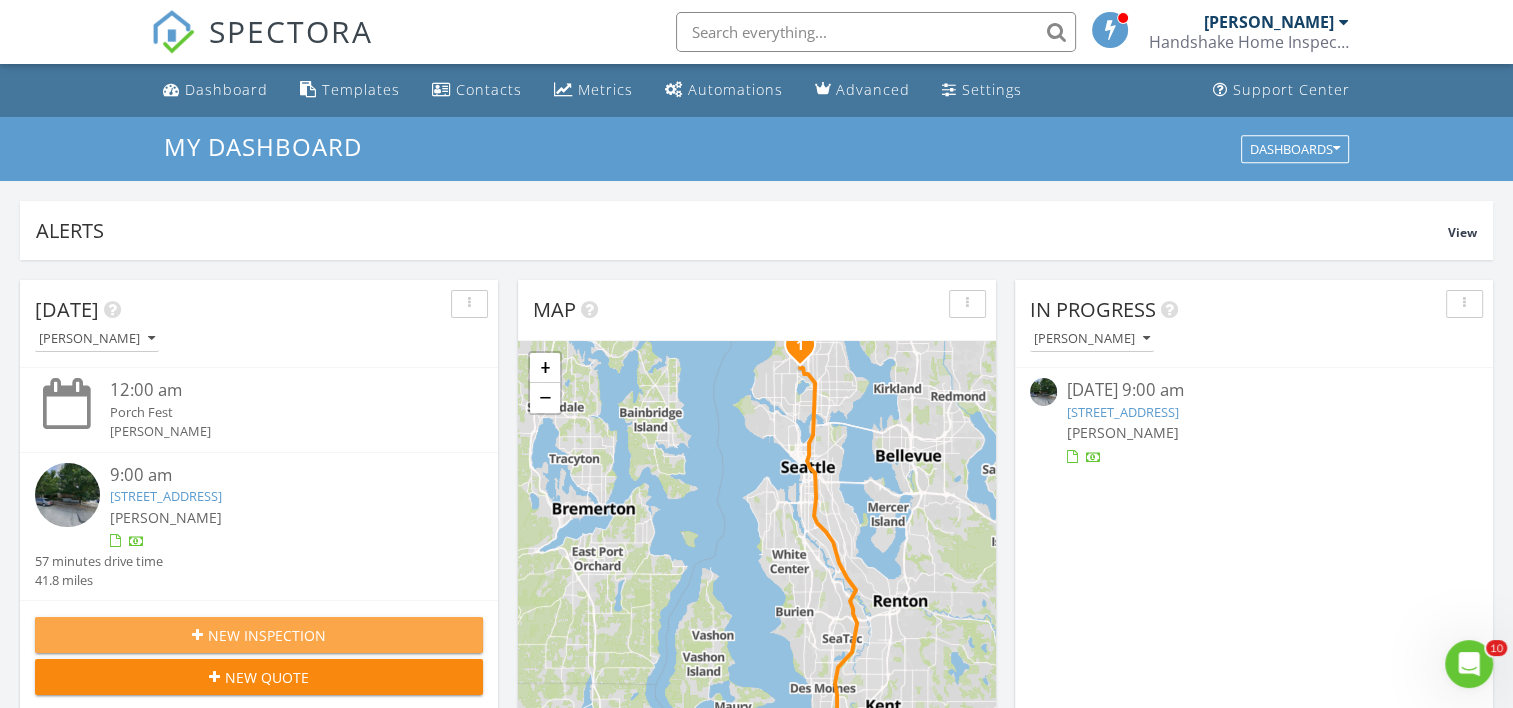 click on "New Inspection" at bounding box center [267, 635] 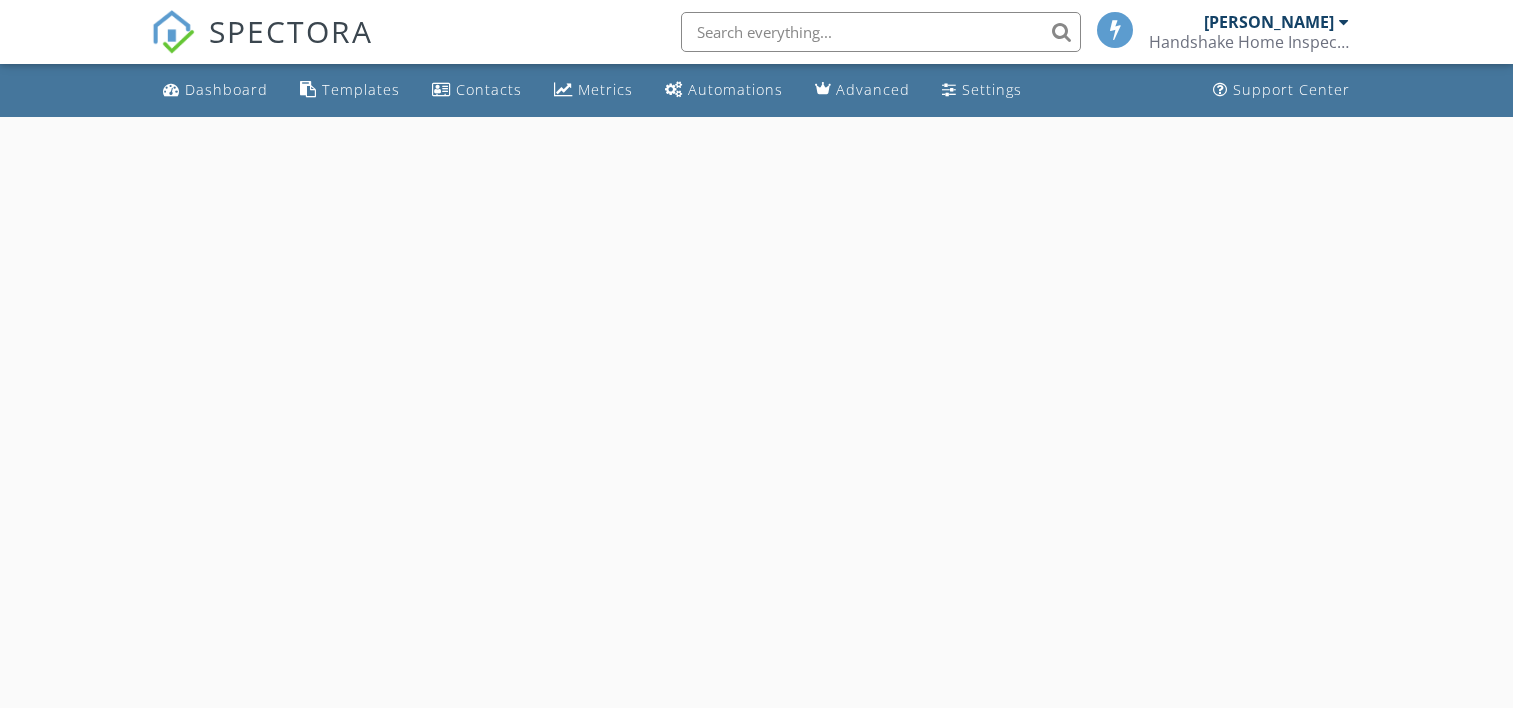 scroll, scrollTop: 0, scrollLeft: 0, axis: both 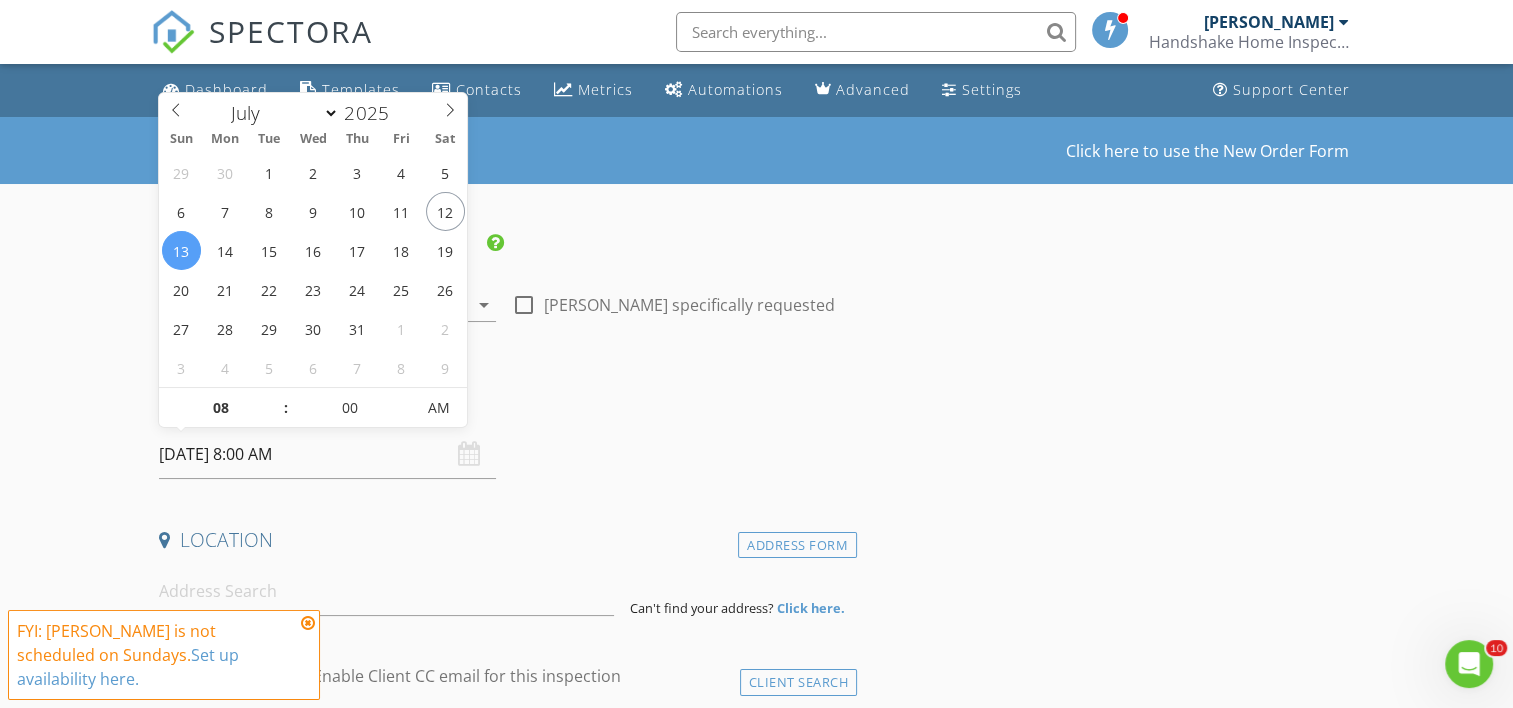 click on "[DATE] 8:00 AM" at bounding box center (327, 454) 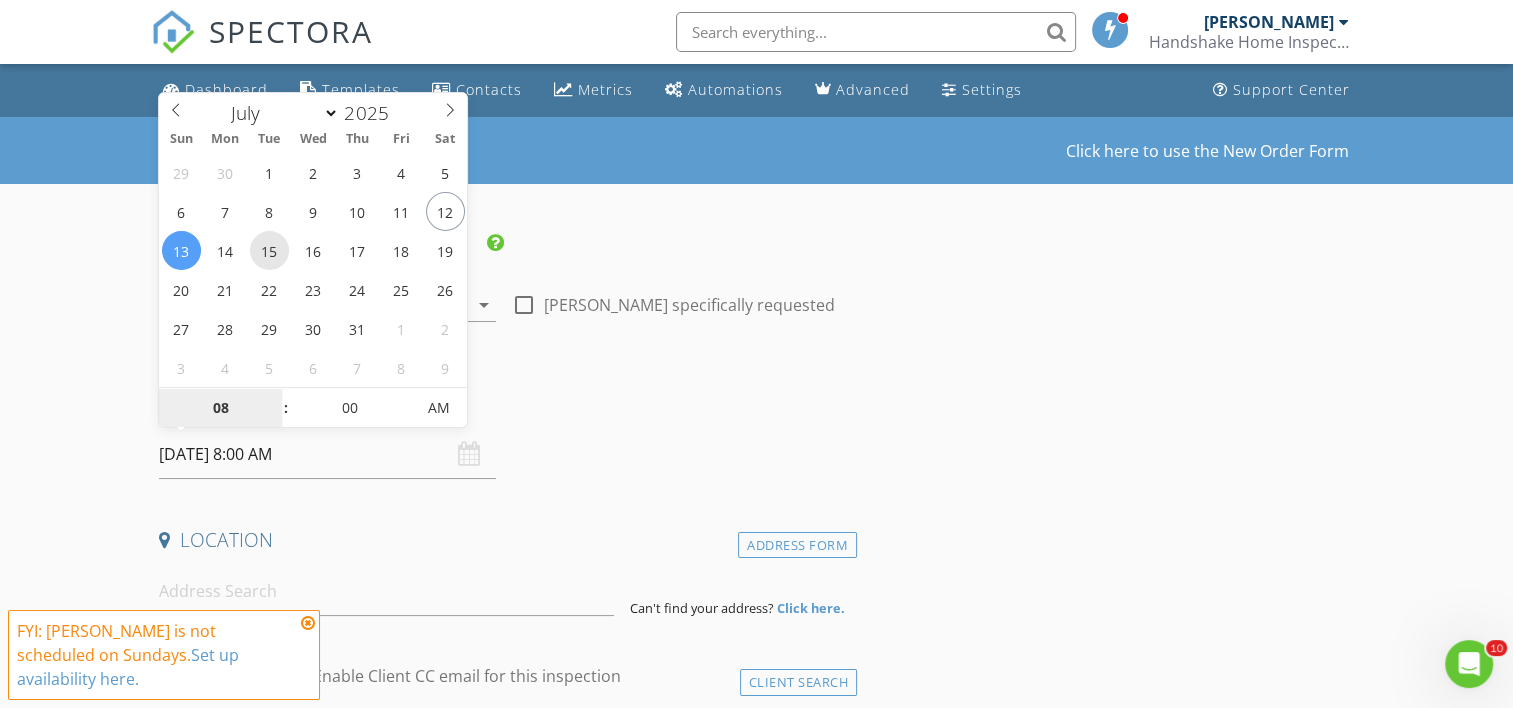 type on "[DATE] 8:00 AM" 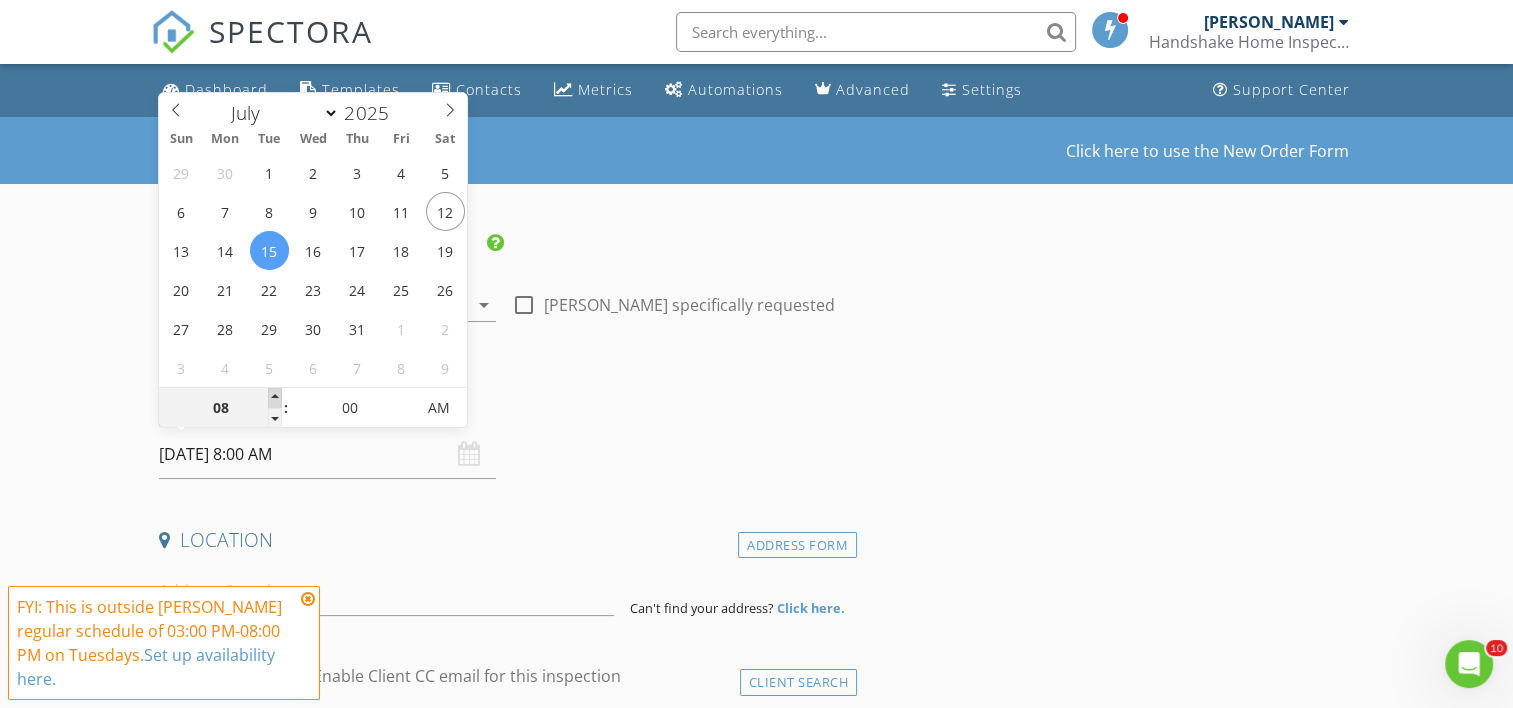 type on "09" 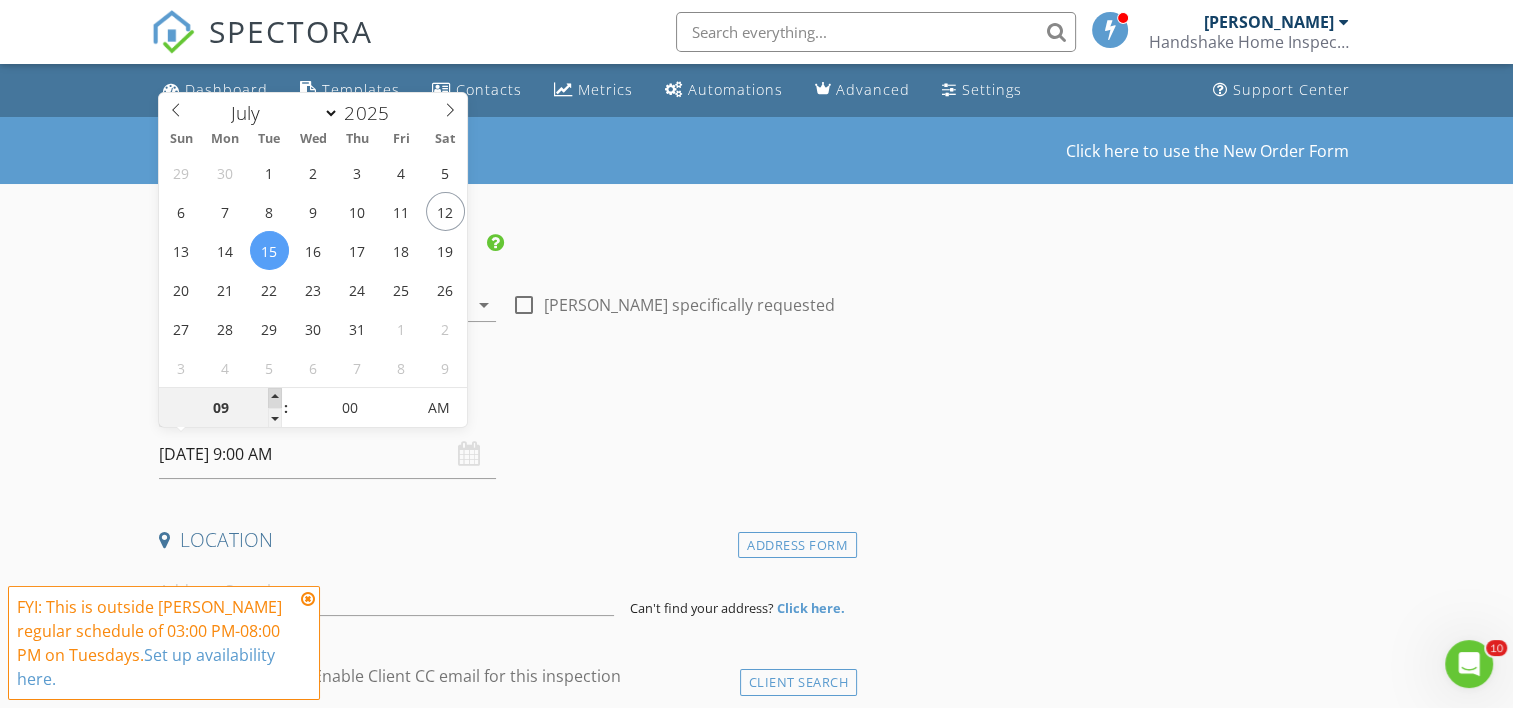 click at bounding box center (275, 398) 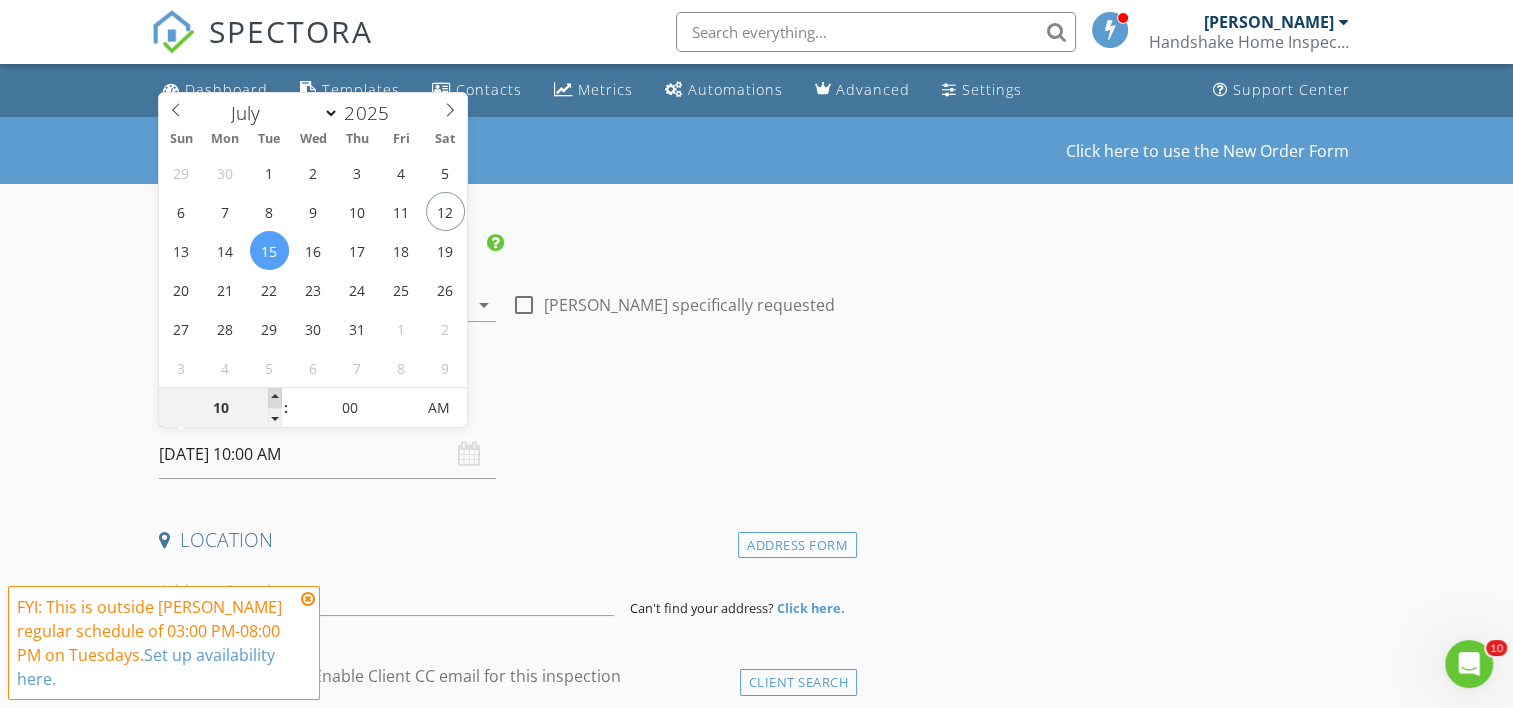 click at bounding box center (275, 398) 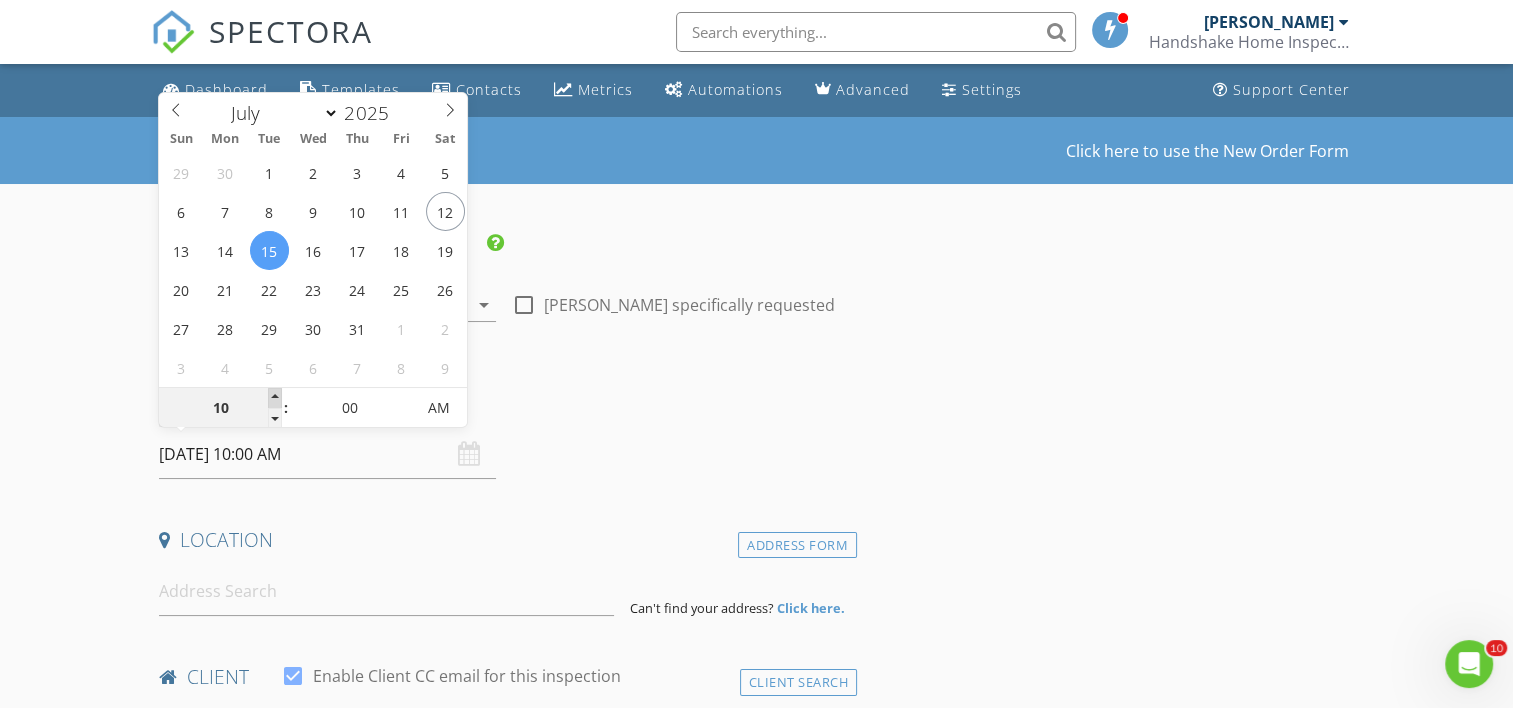 type on "11" 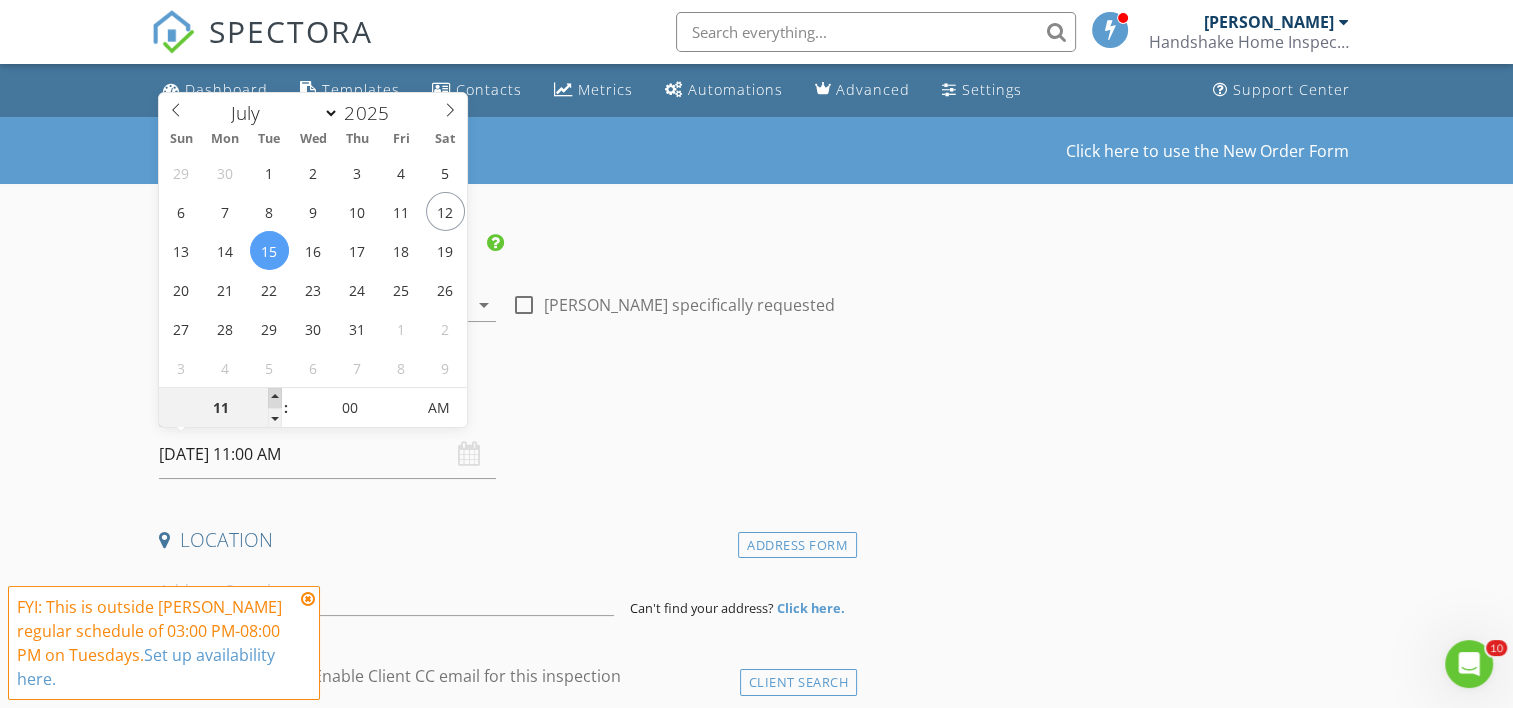 click at bounding box center (275, 398) 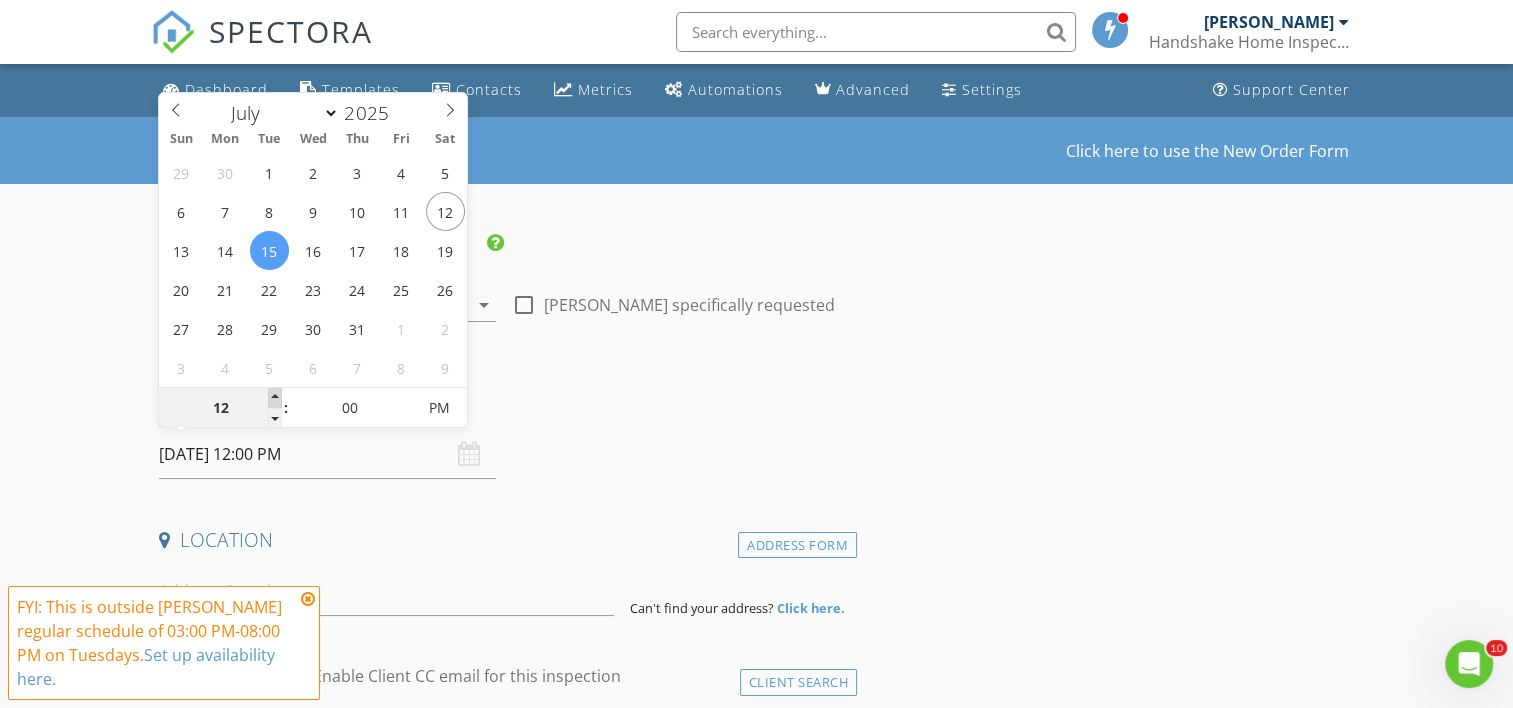 click at bounding box center [275, 398] 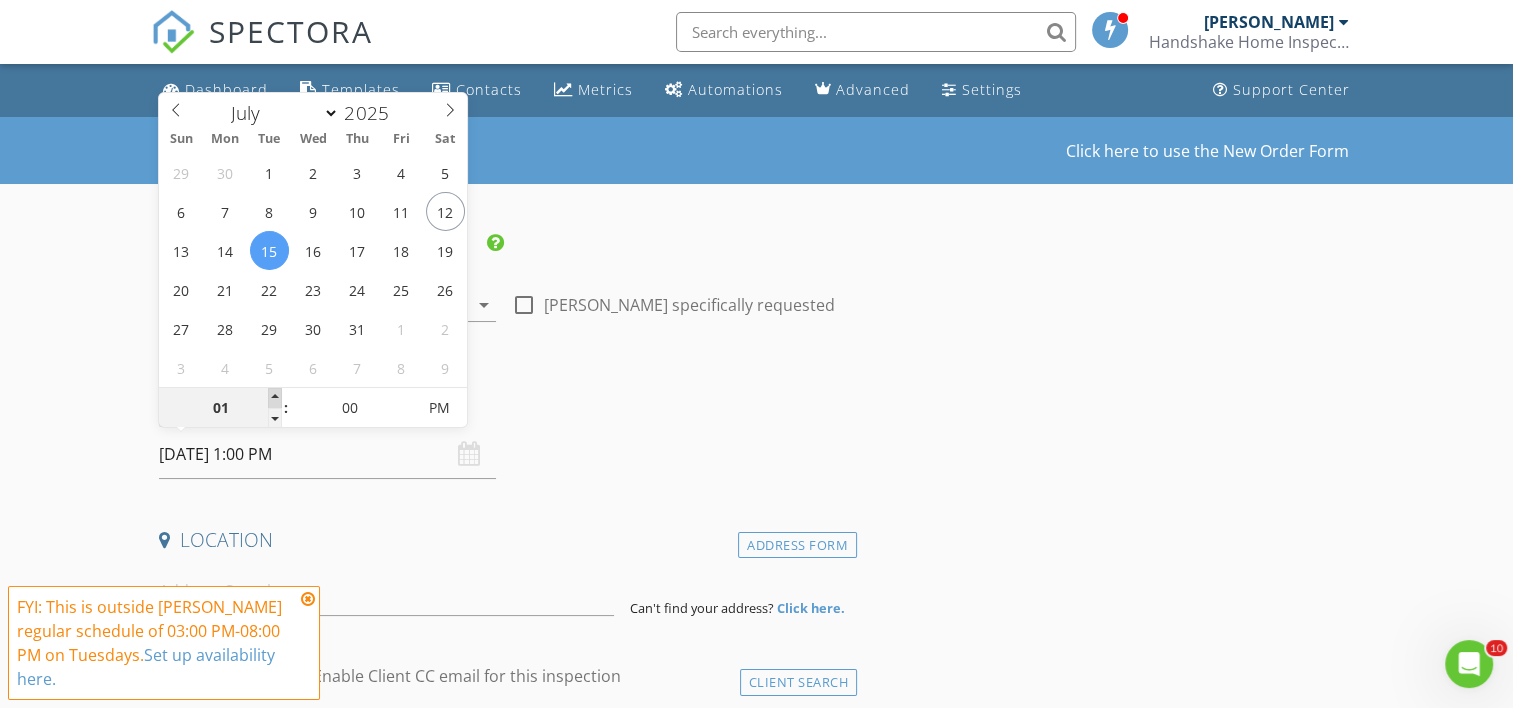 click at bounding box center (275, 398) 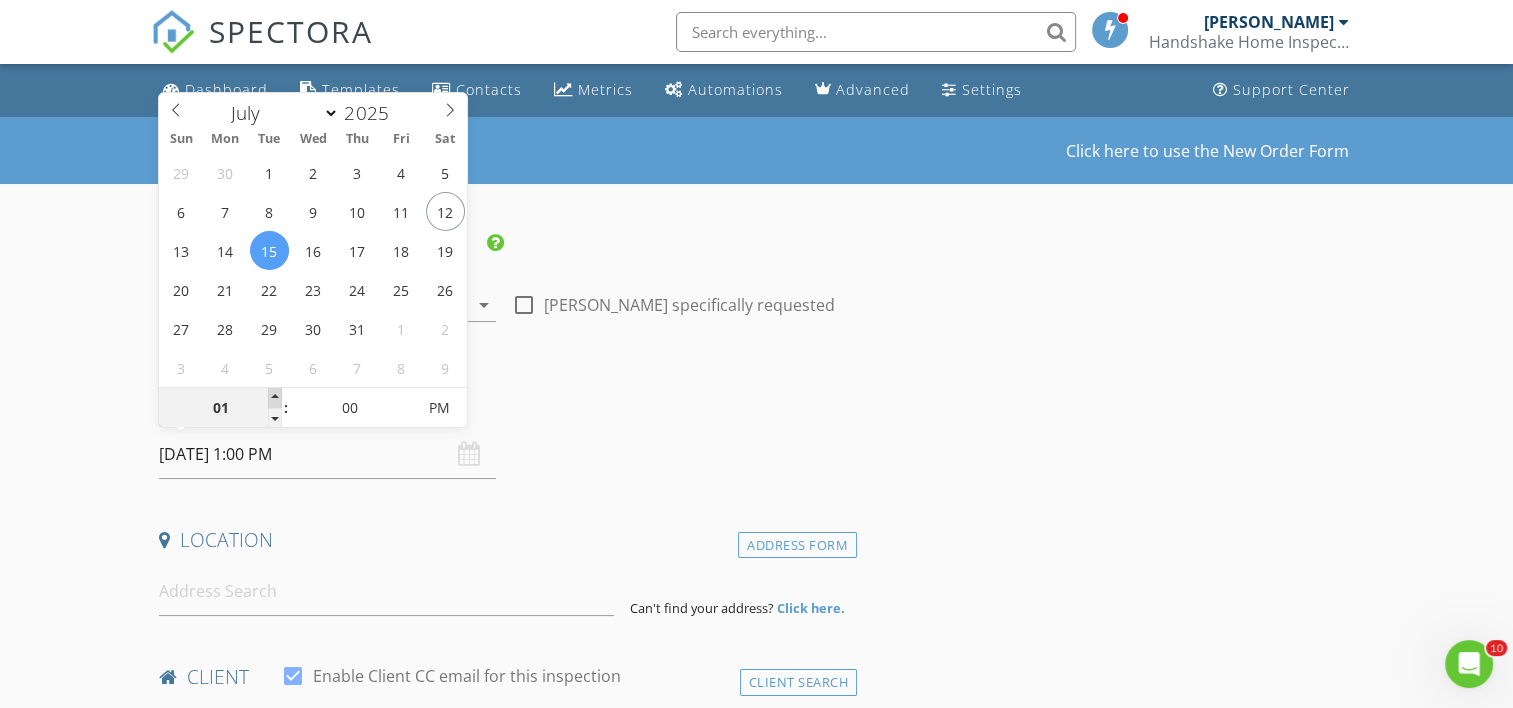 type on "02" 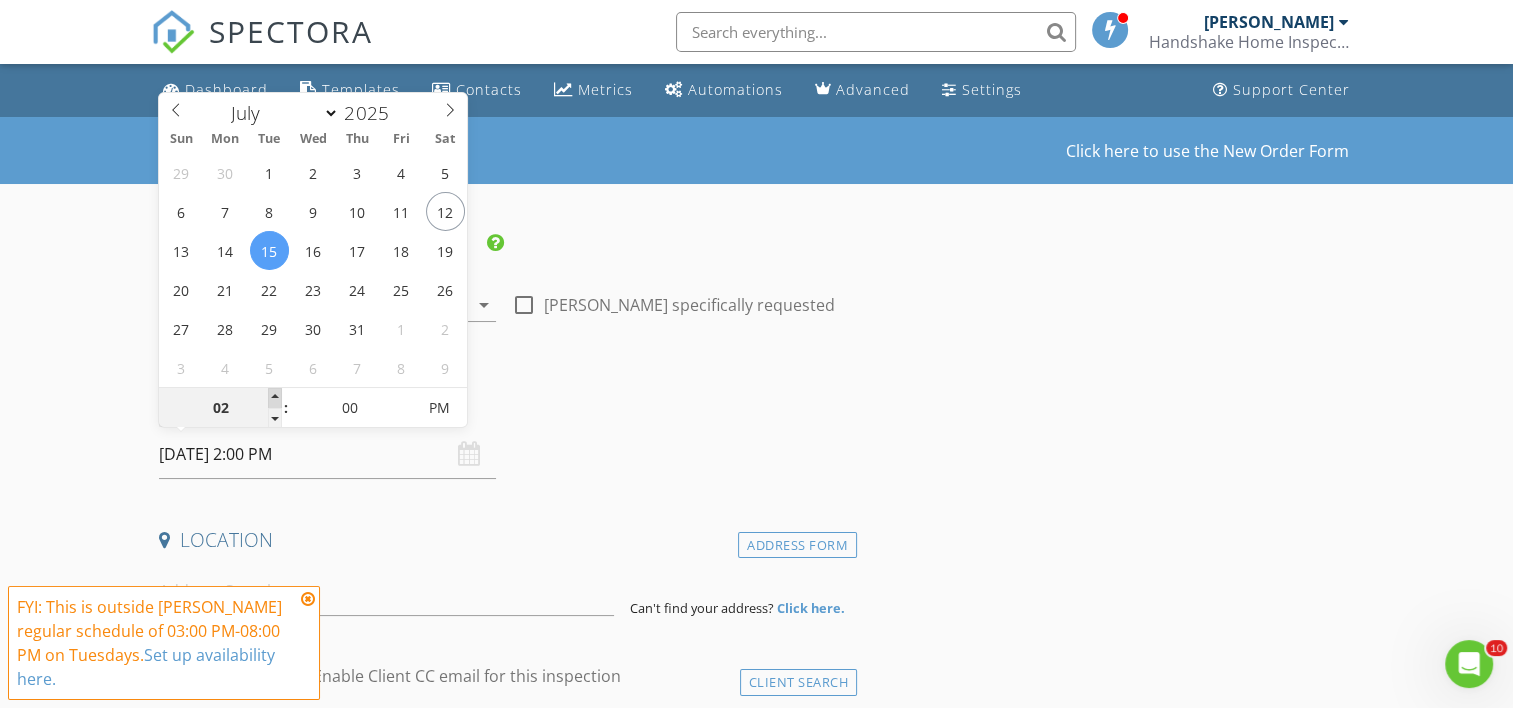 click at bounding box center (275, 398) 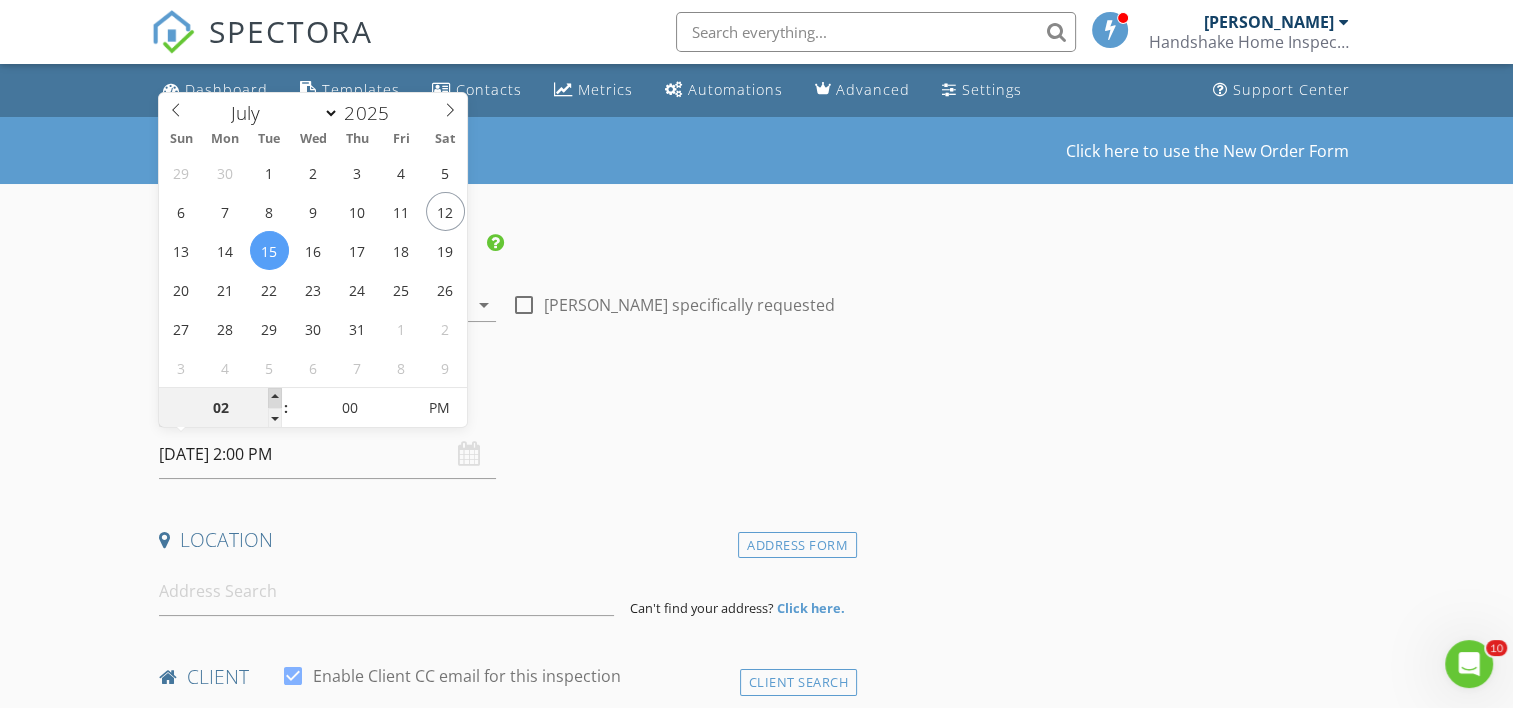 type on "03" 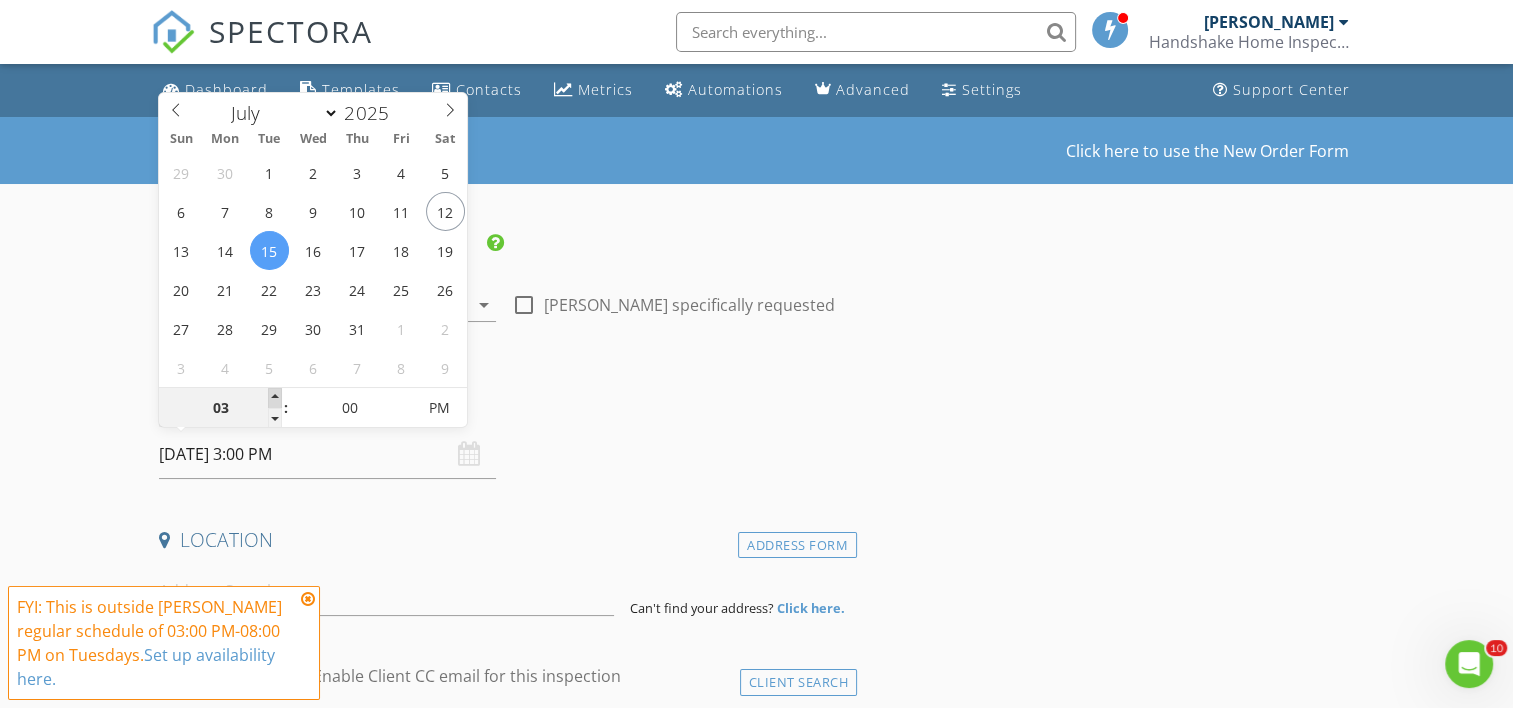 click at bounding box center (275, 398) 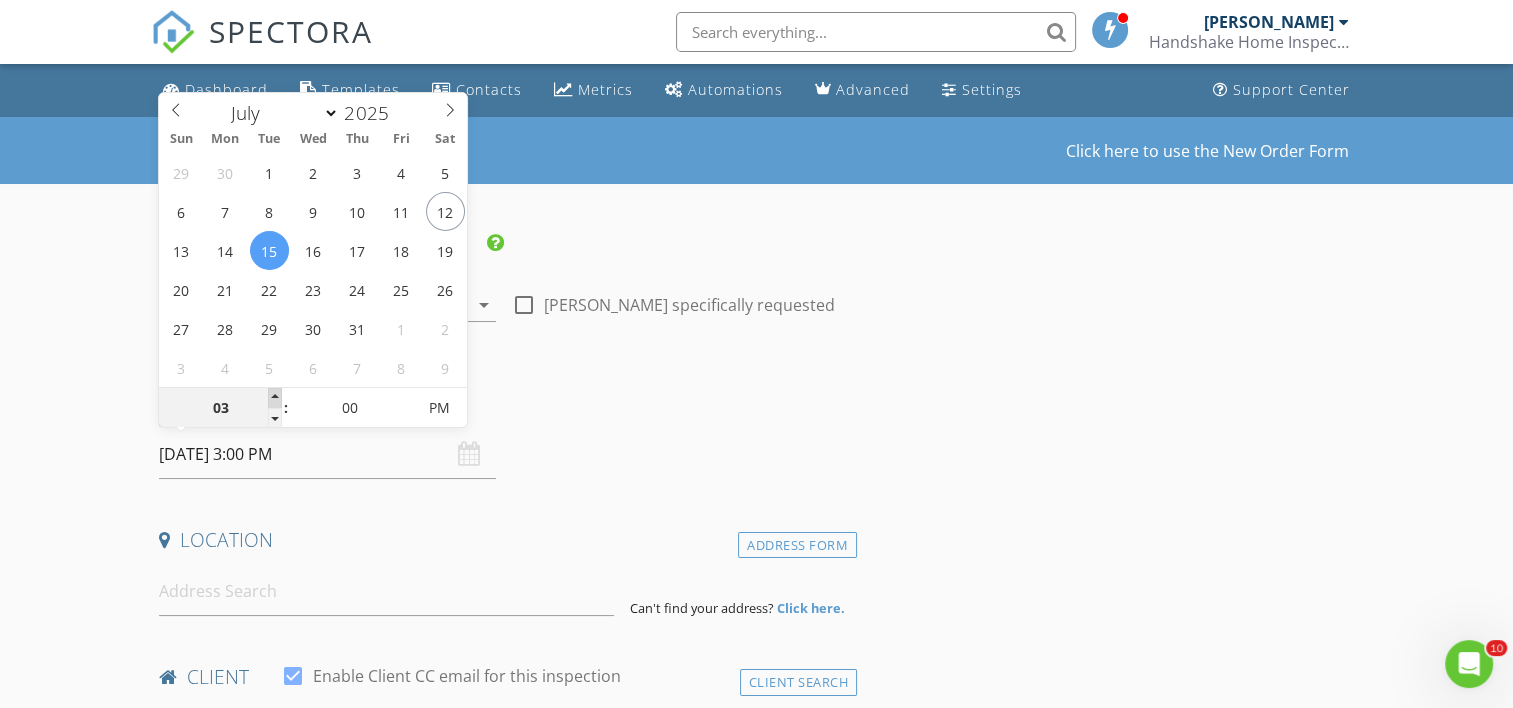 type on "04" 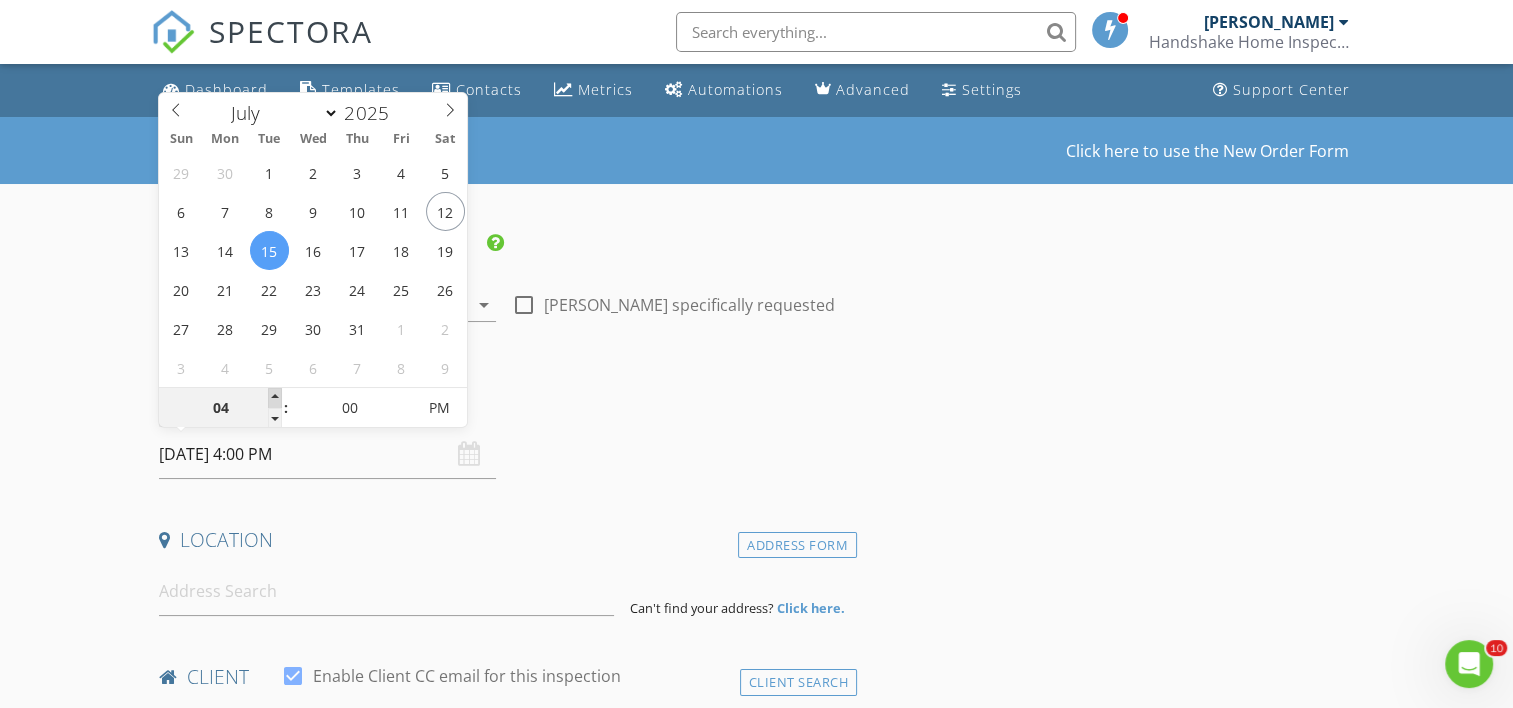 click at bounding box center (275, 398) 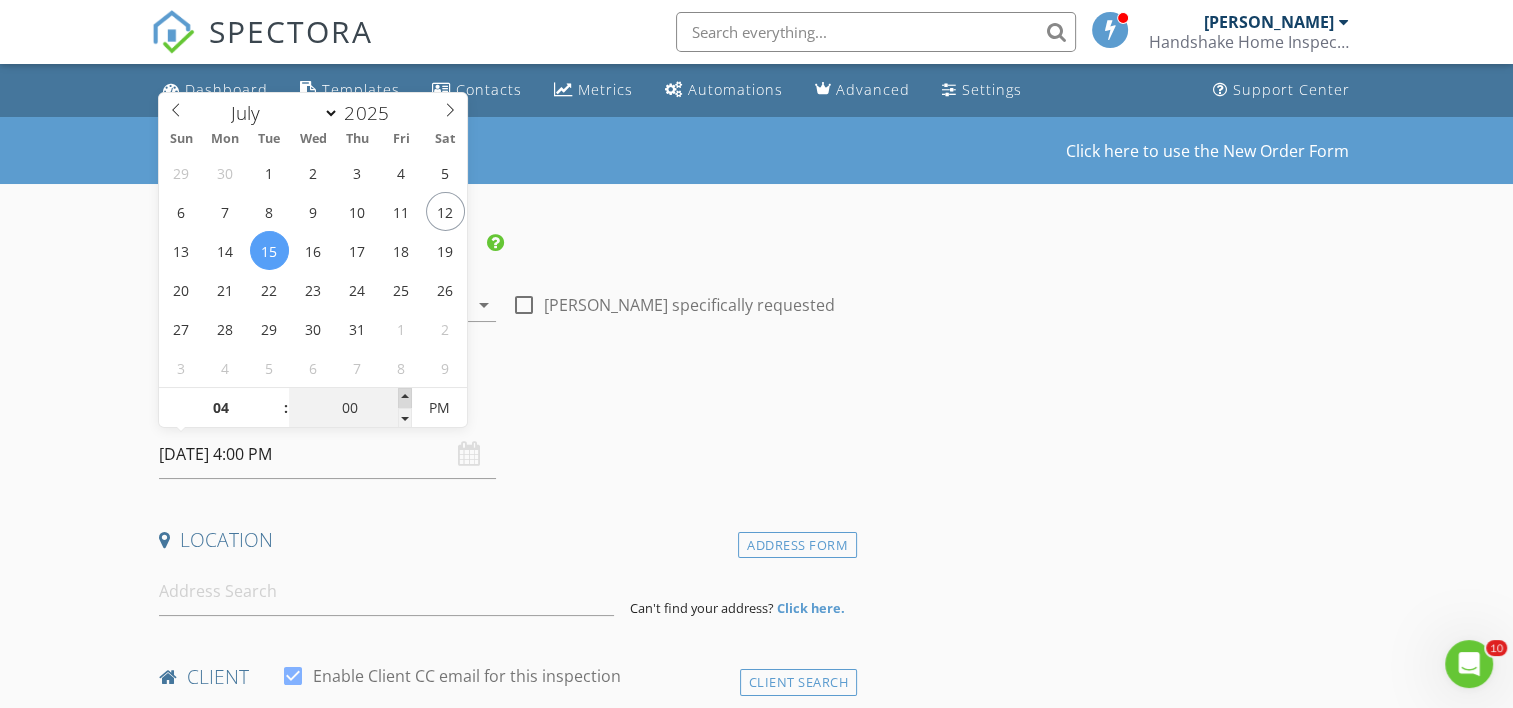 type on "05" 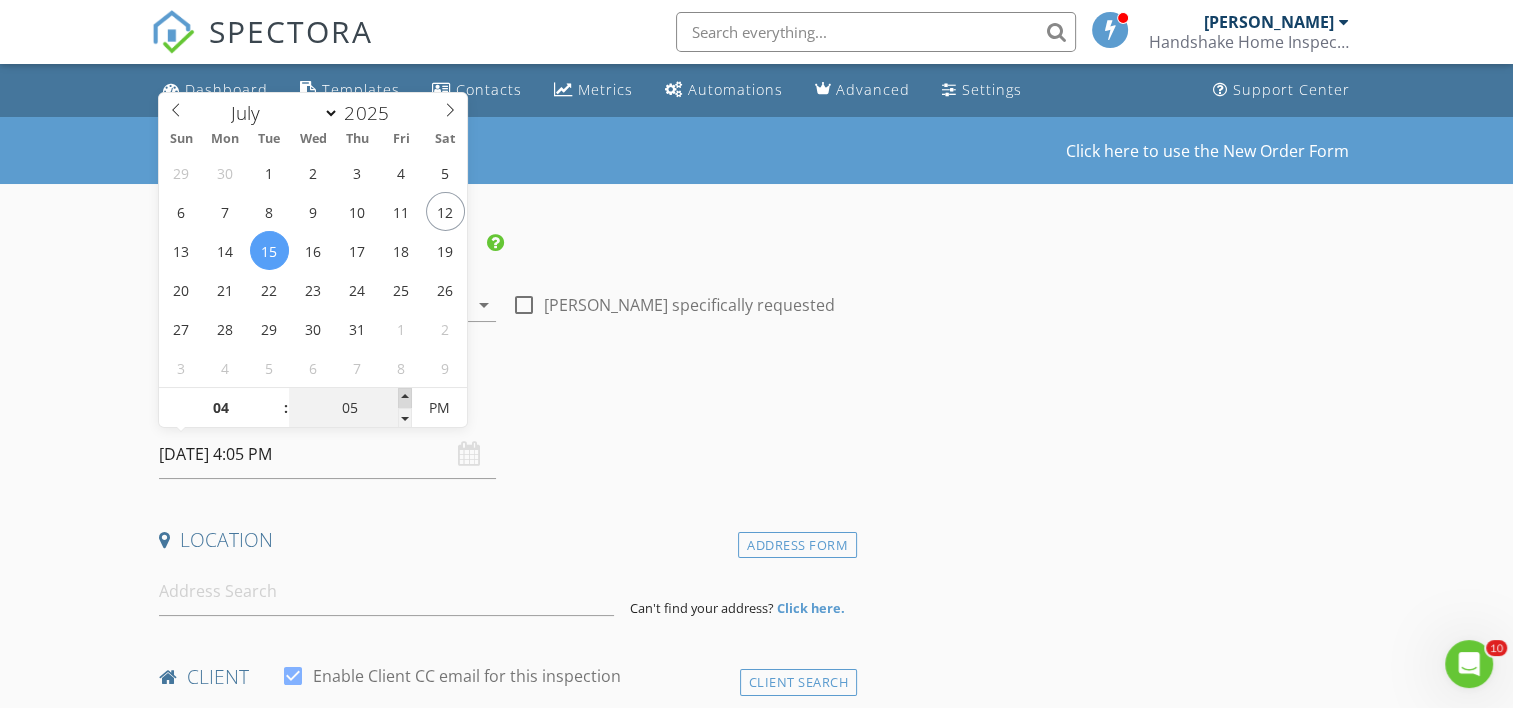 click at bounding box center [405, 398] 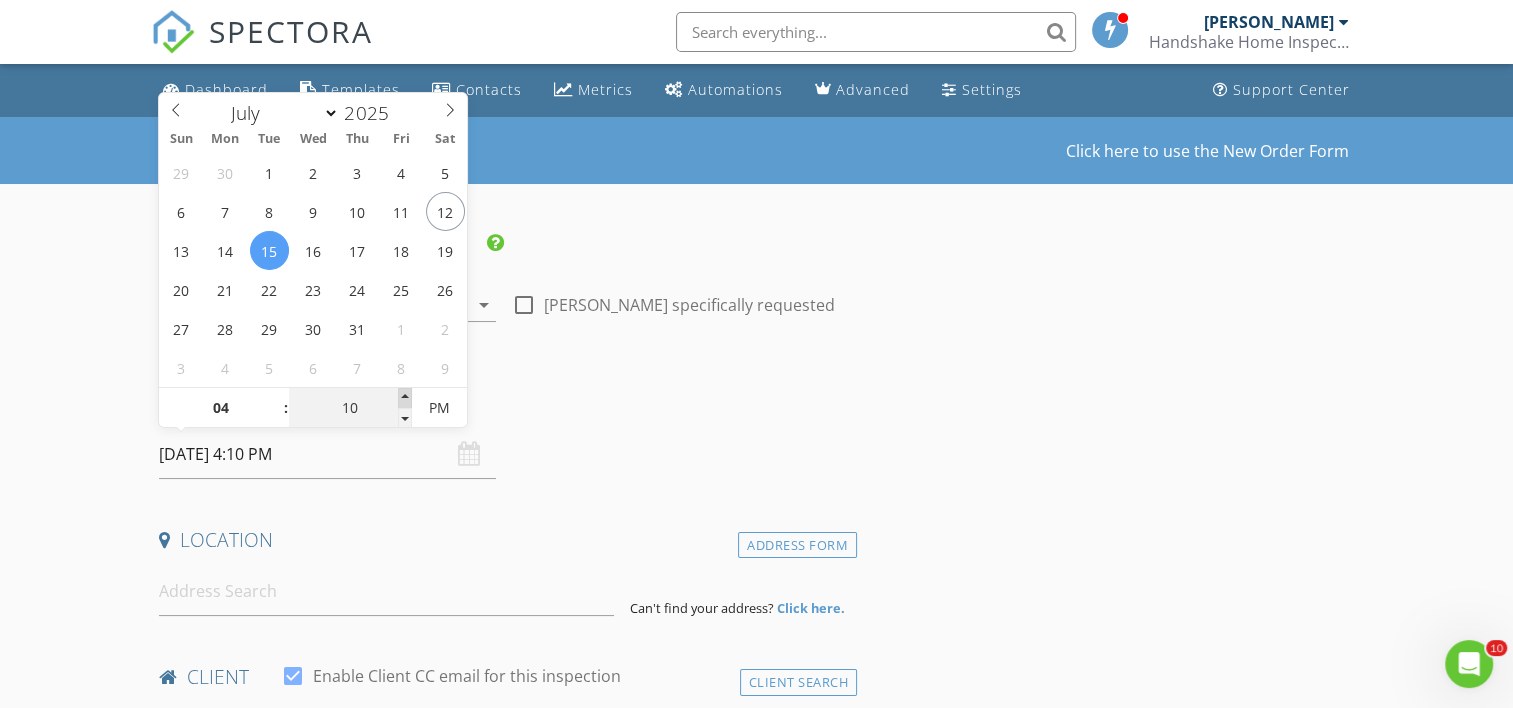 click at bounding box center [405, 398] 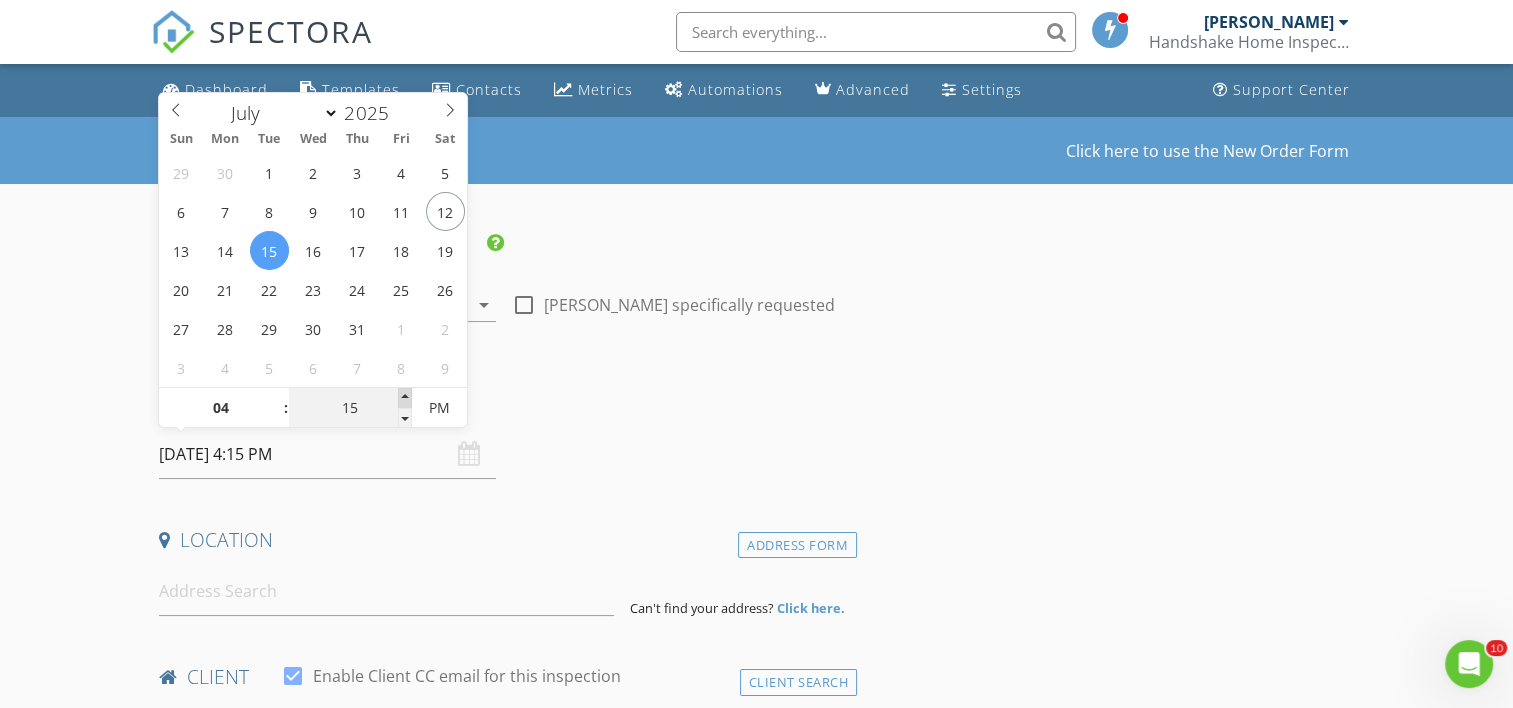 click at bounding box center [405, 398] 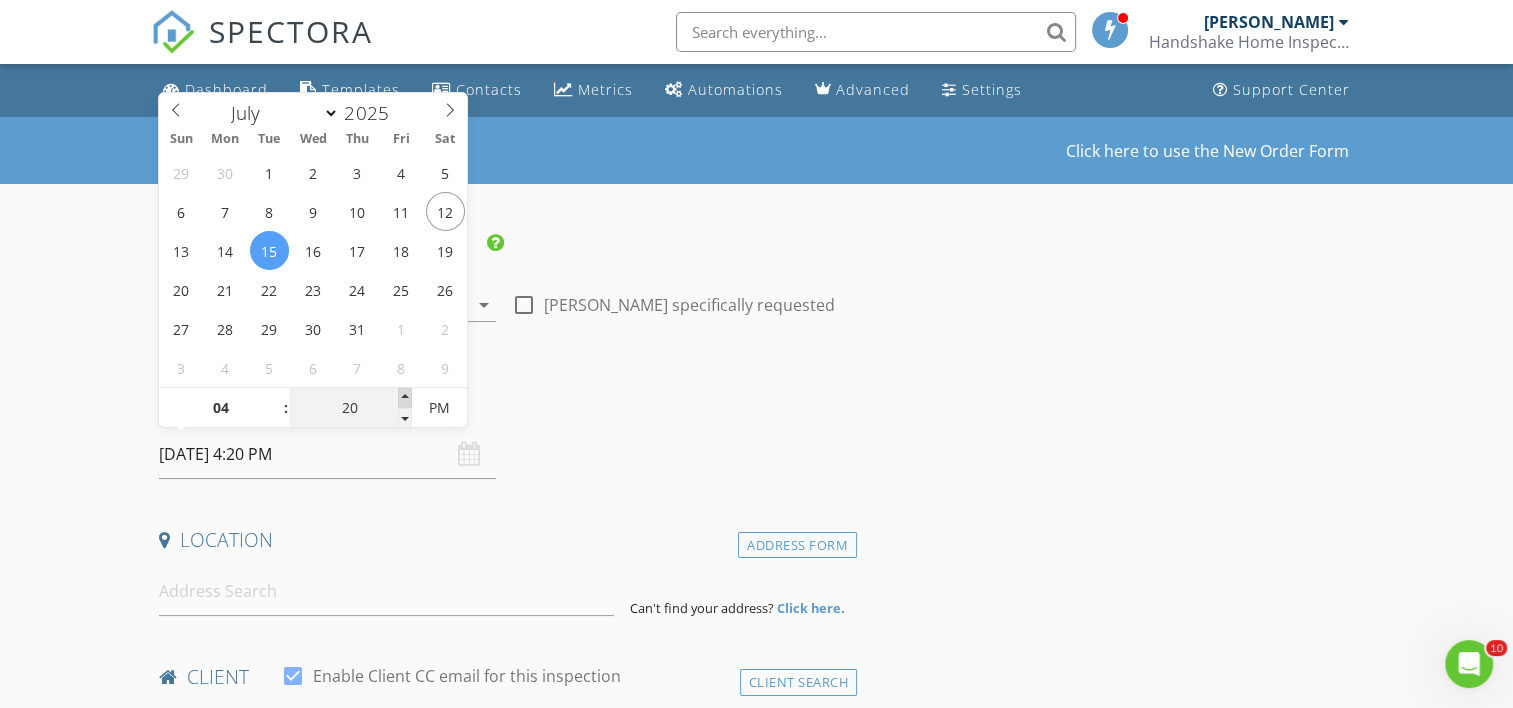 click at bounding box center [405, 398] 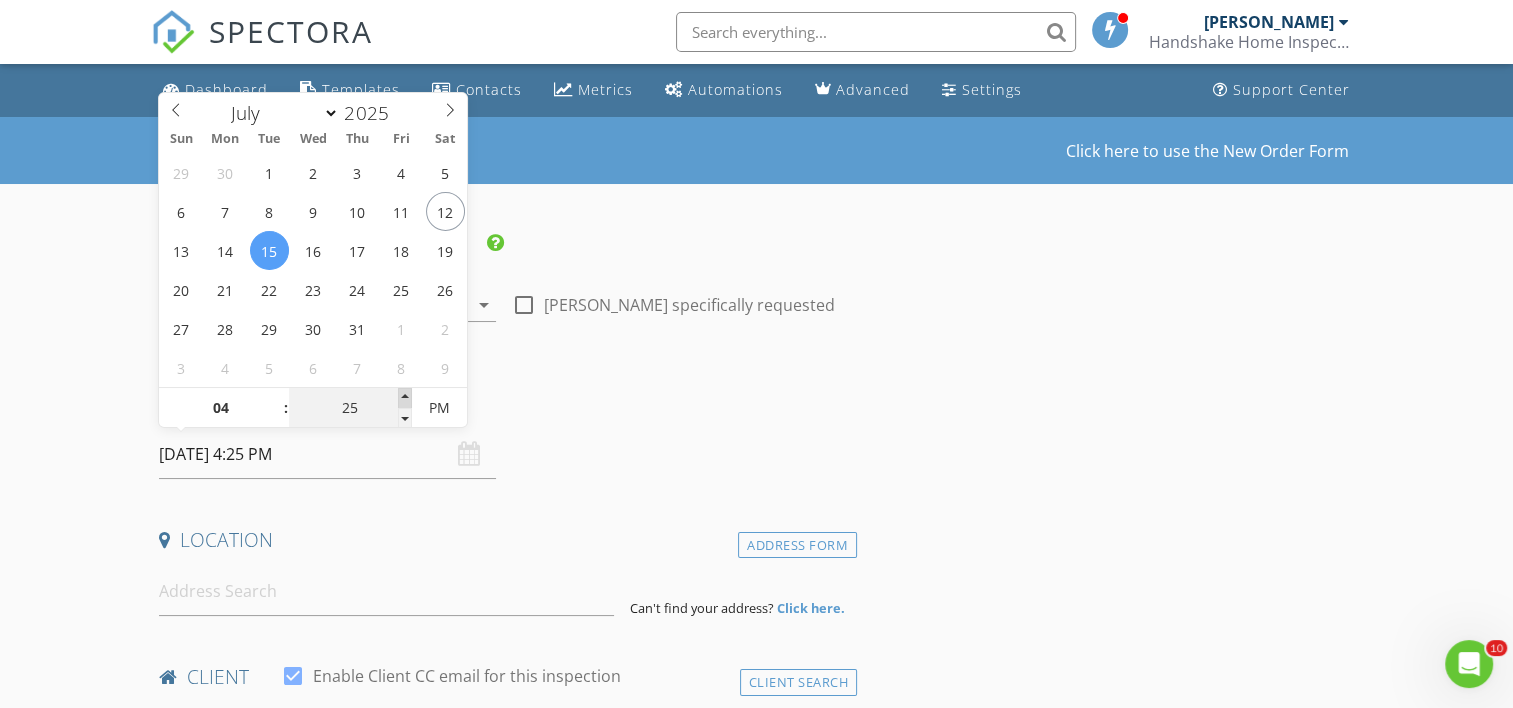 click at bounding box center [405, 398] 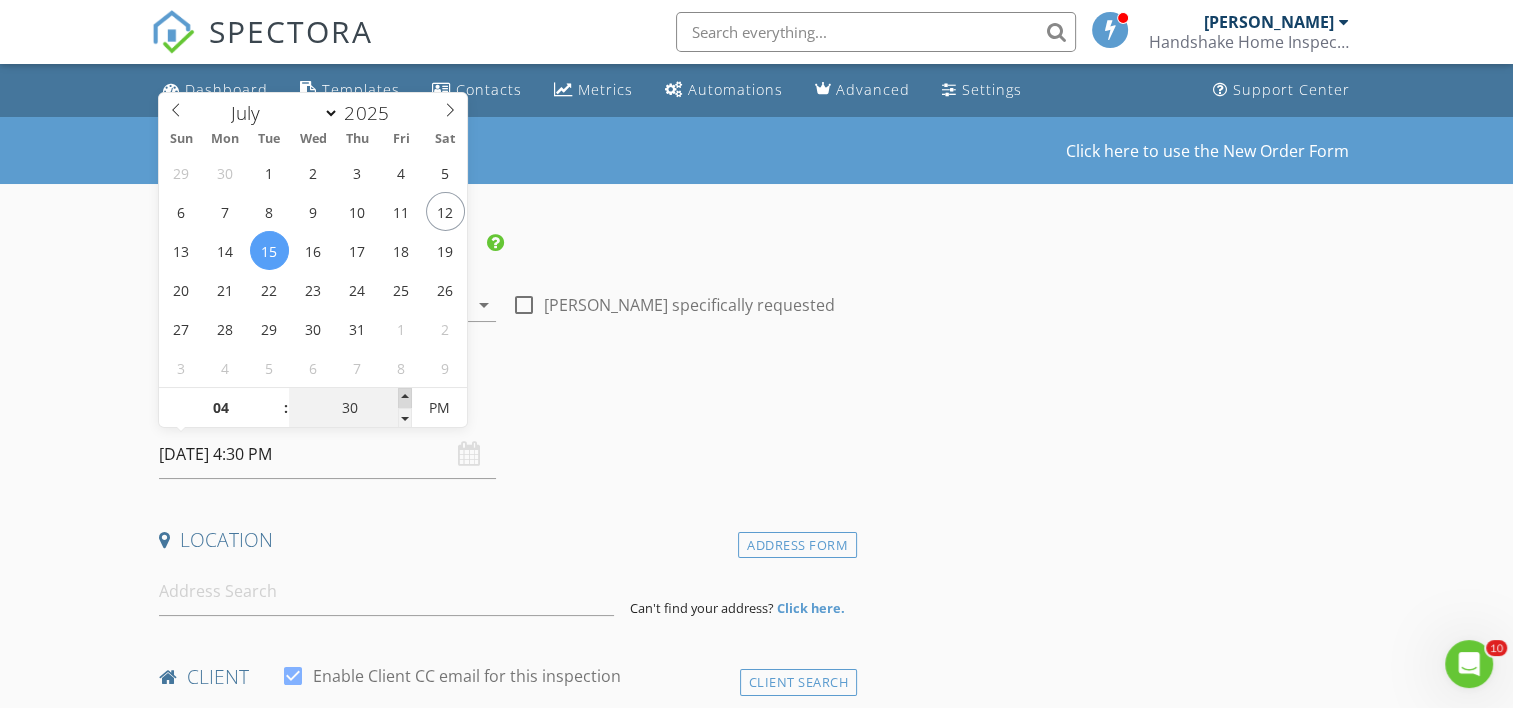 click at bounding box center (405, 398) 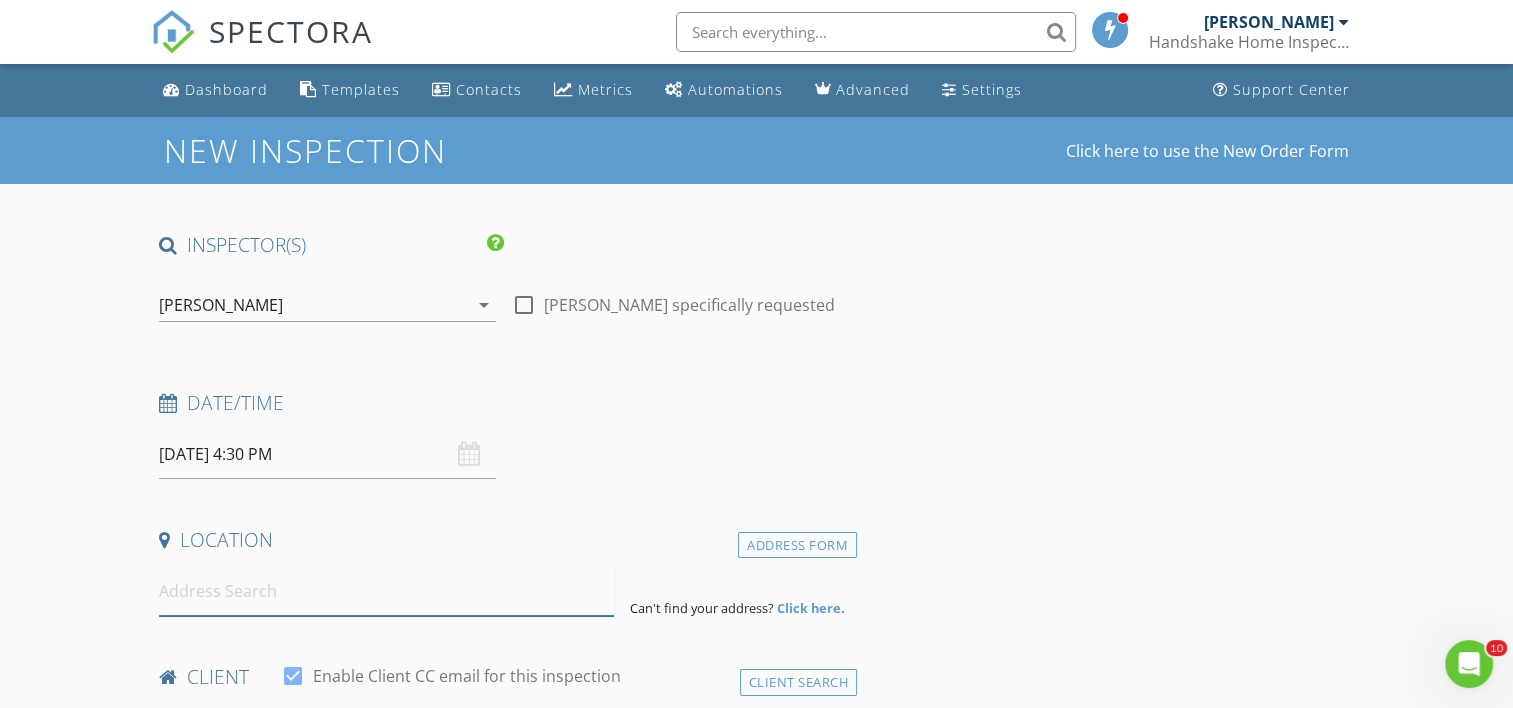 click at bounding box center [386, 591] 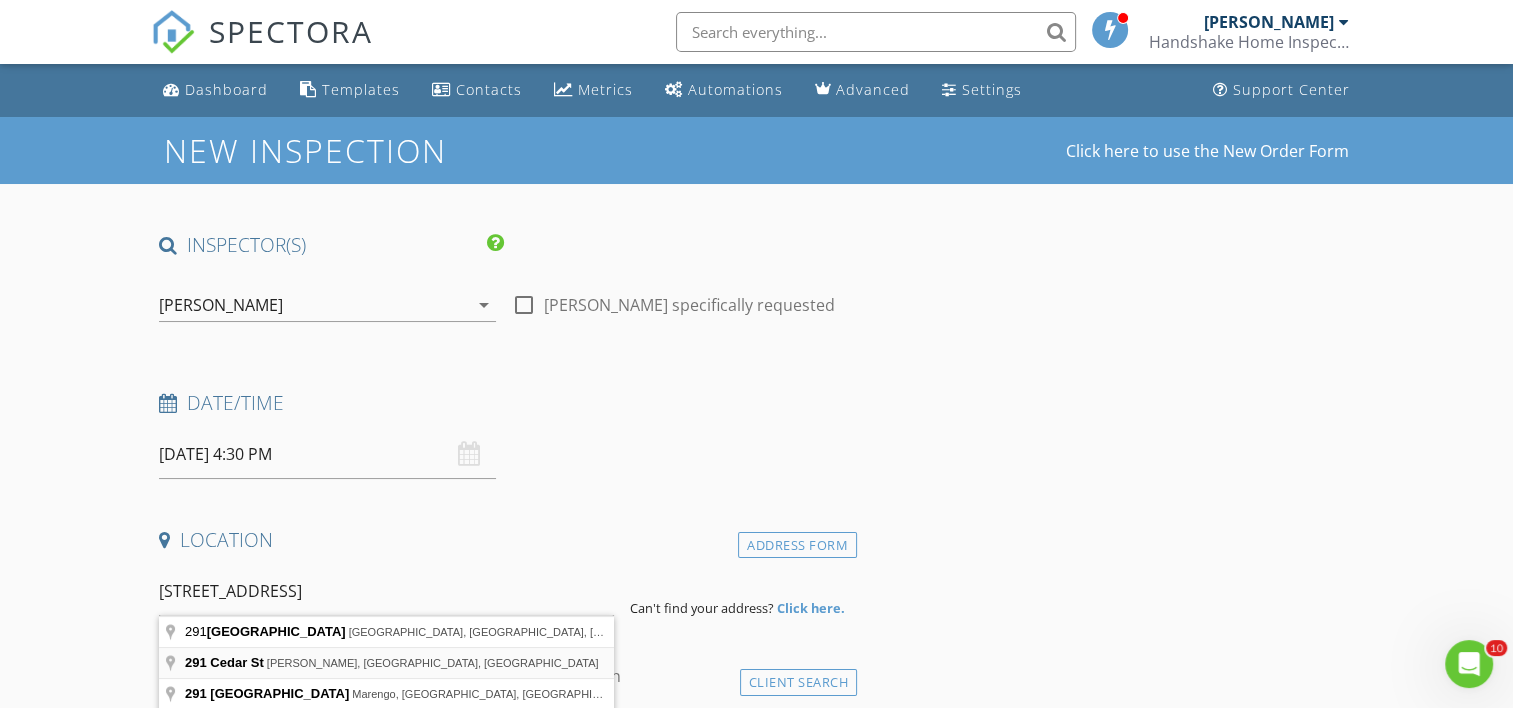 type on "291 Cedar St, Buckley, WA, USA" 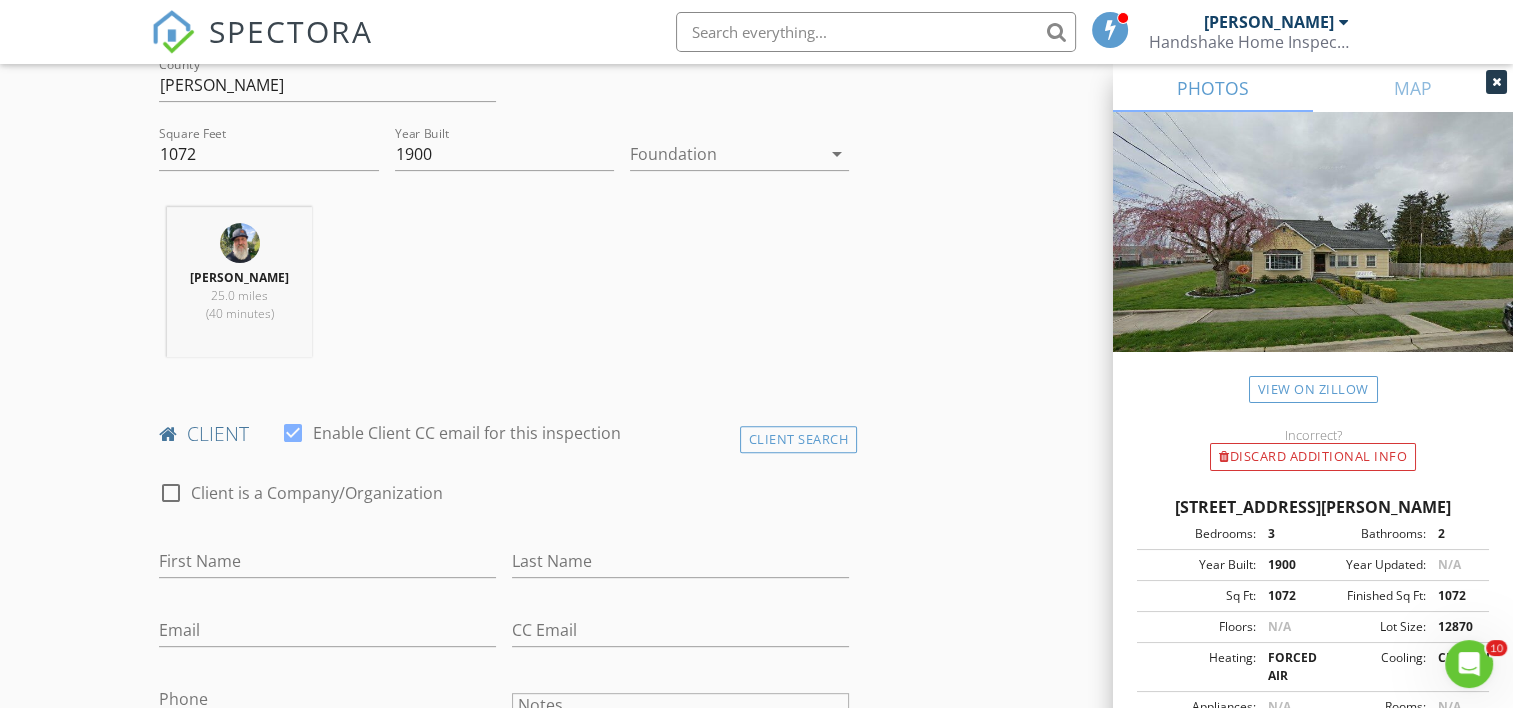 scroll, scrollTop: 654, scrollLeft: 0, axis: vertical 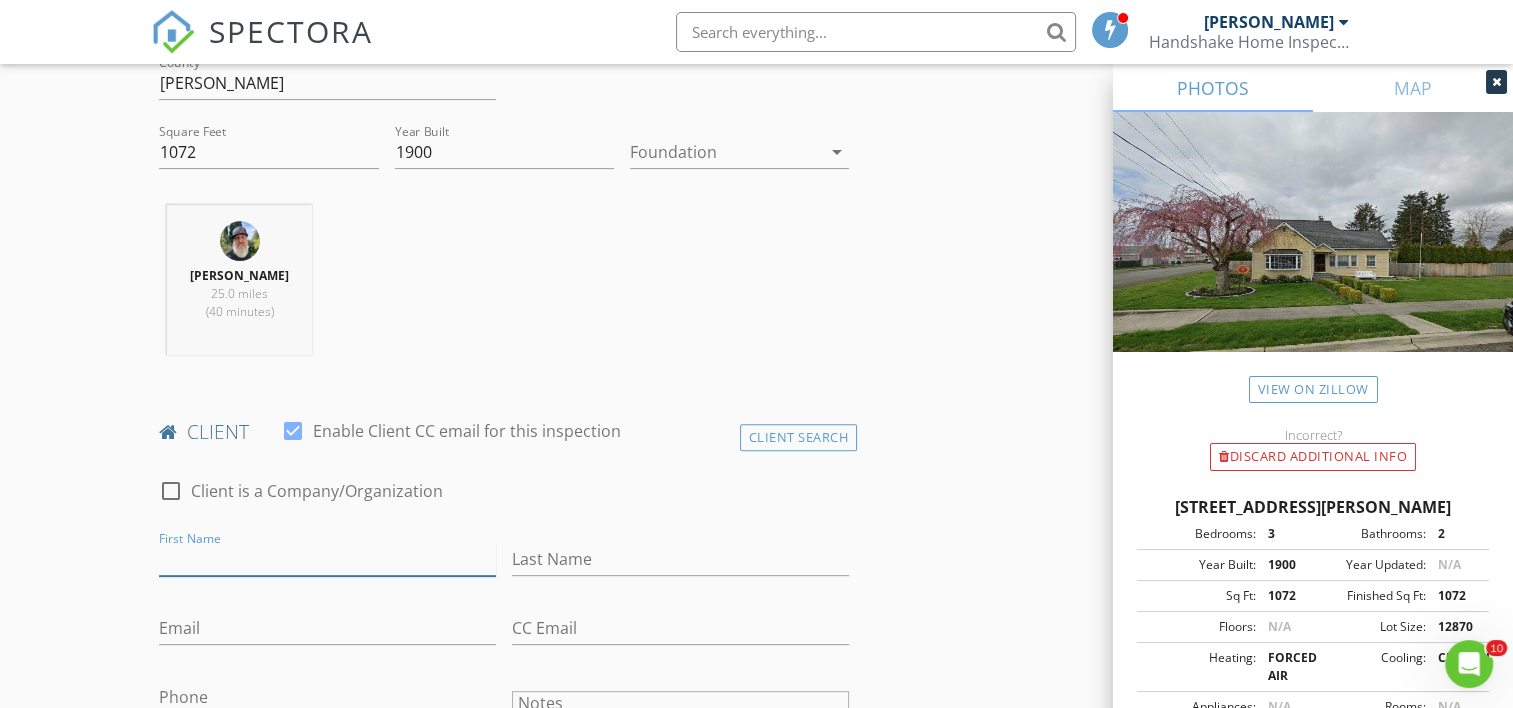 click on "First Name" at bounding box center (327, 559) 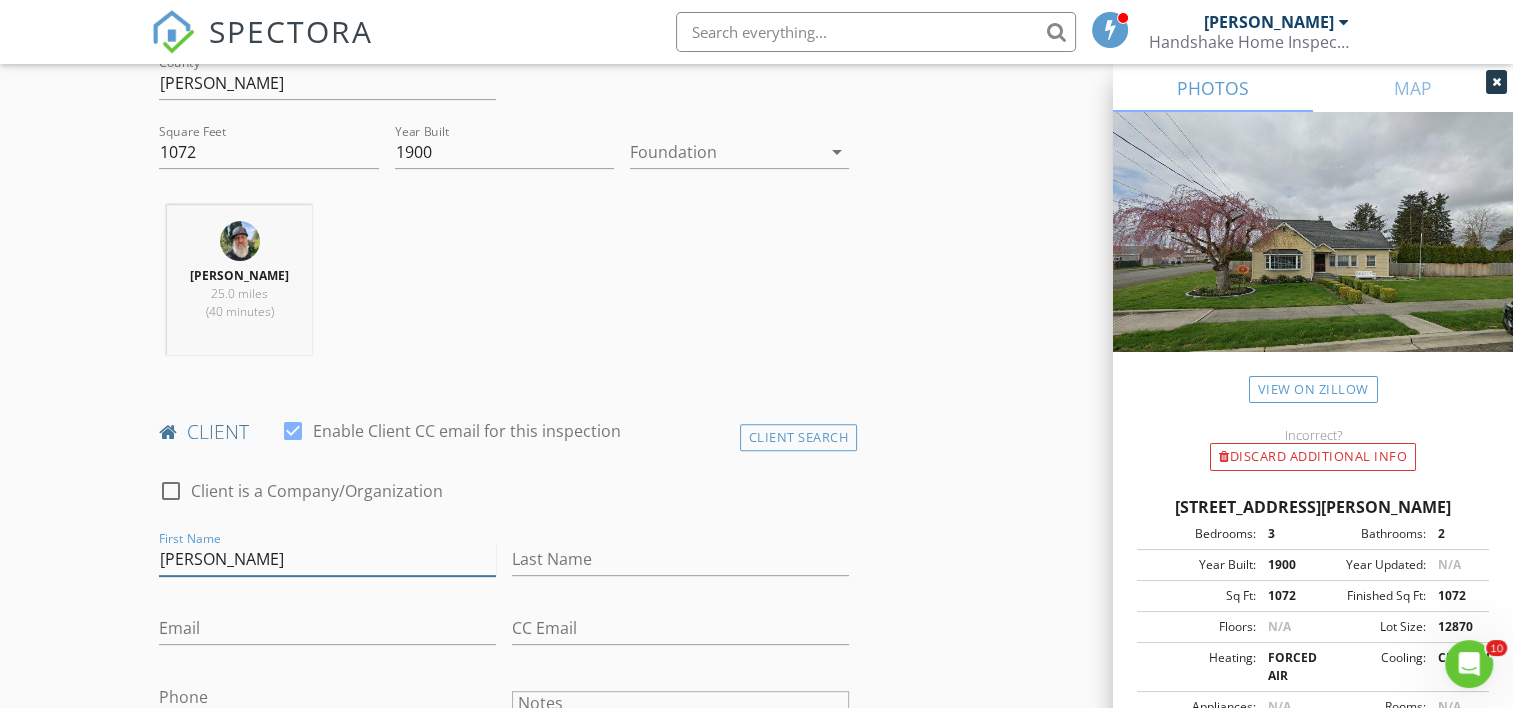 type on "Christel" 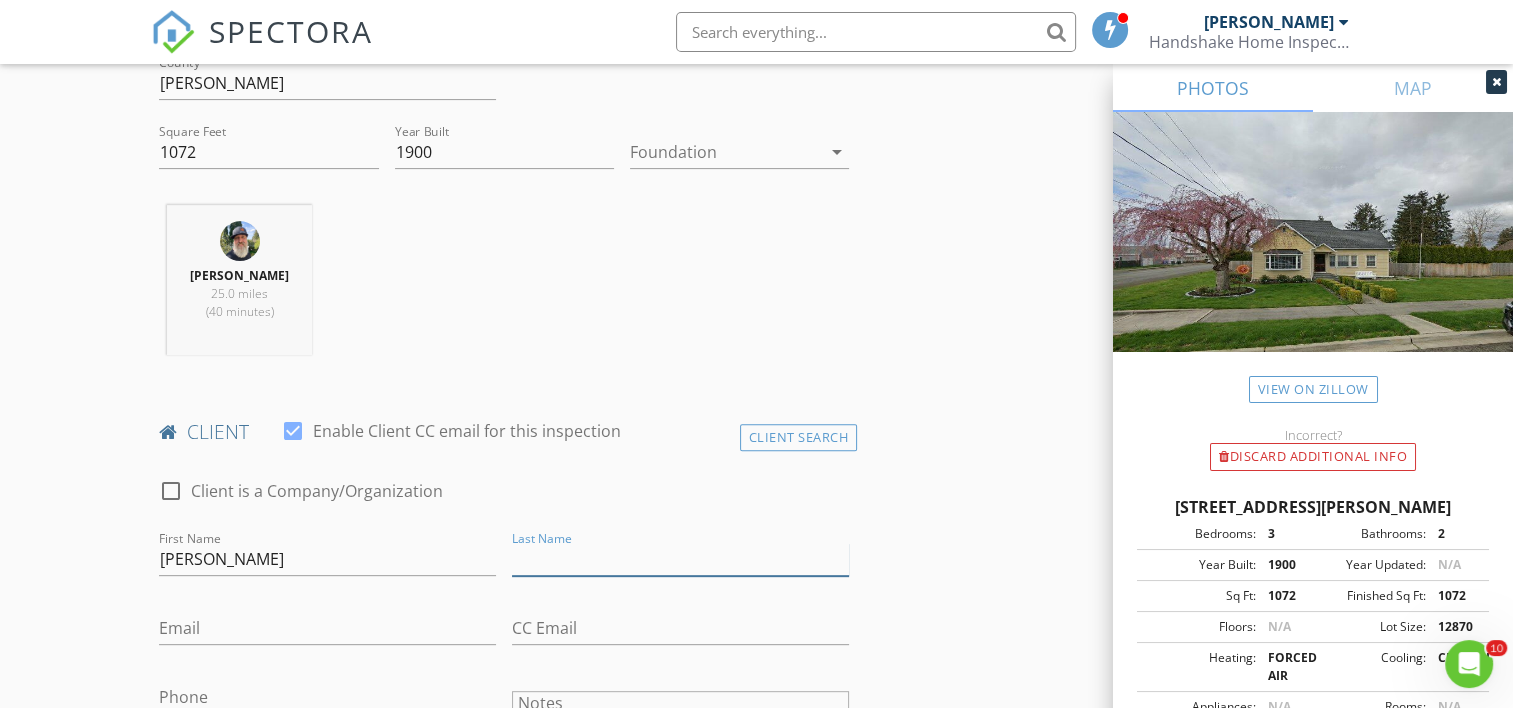 click on "Last Name" at bounding box center (680, 559) 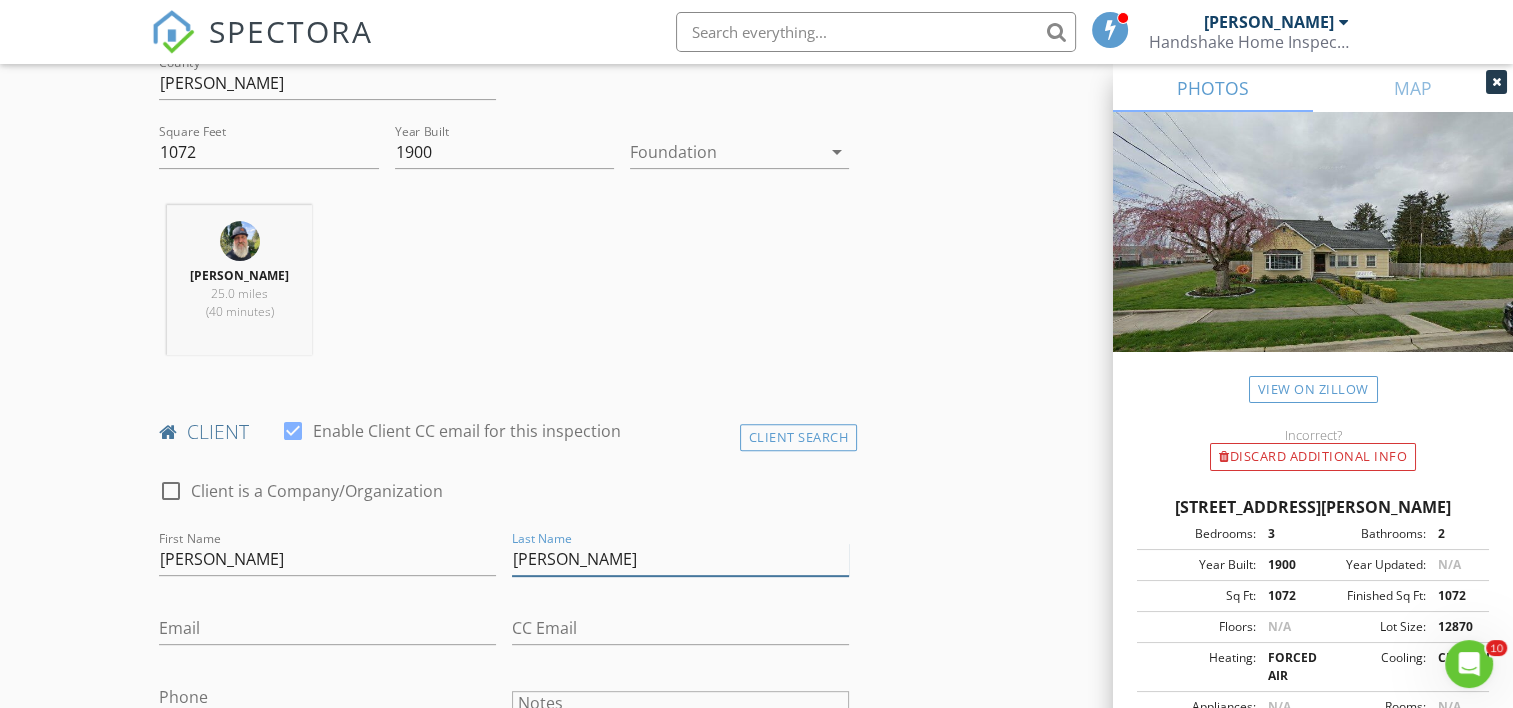 type on "[PERSON_NAME]" 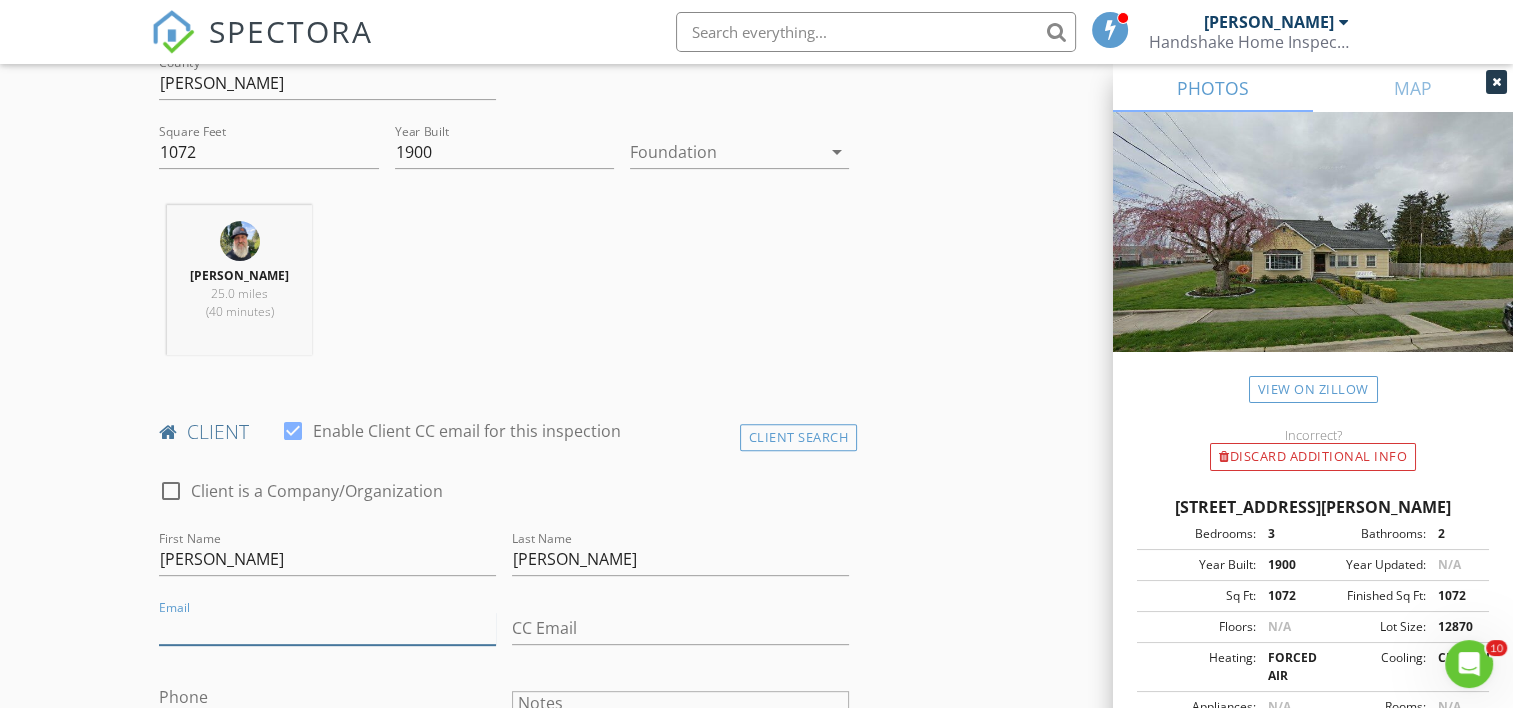 click on "Email" at bounding box center (327, 628) 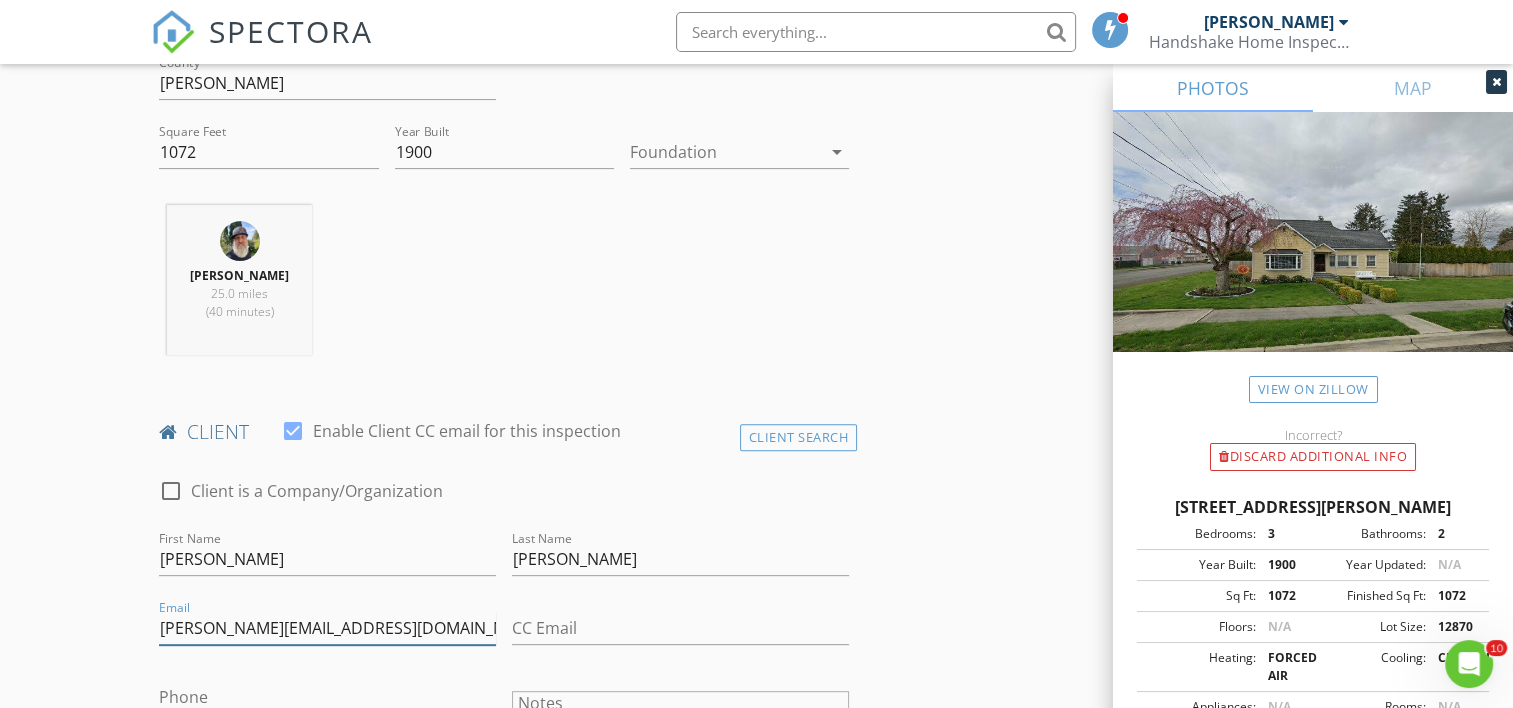 type on "[PERSON_NAME][EMAIL_ADDRESS][DOMAIN_NAME]" 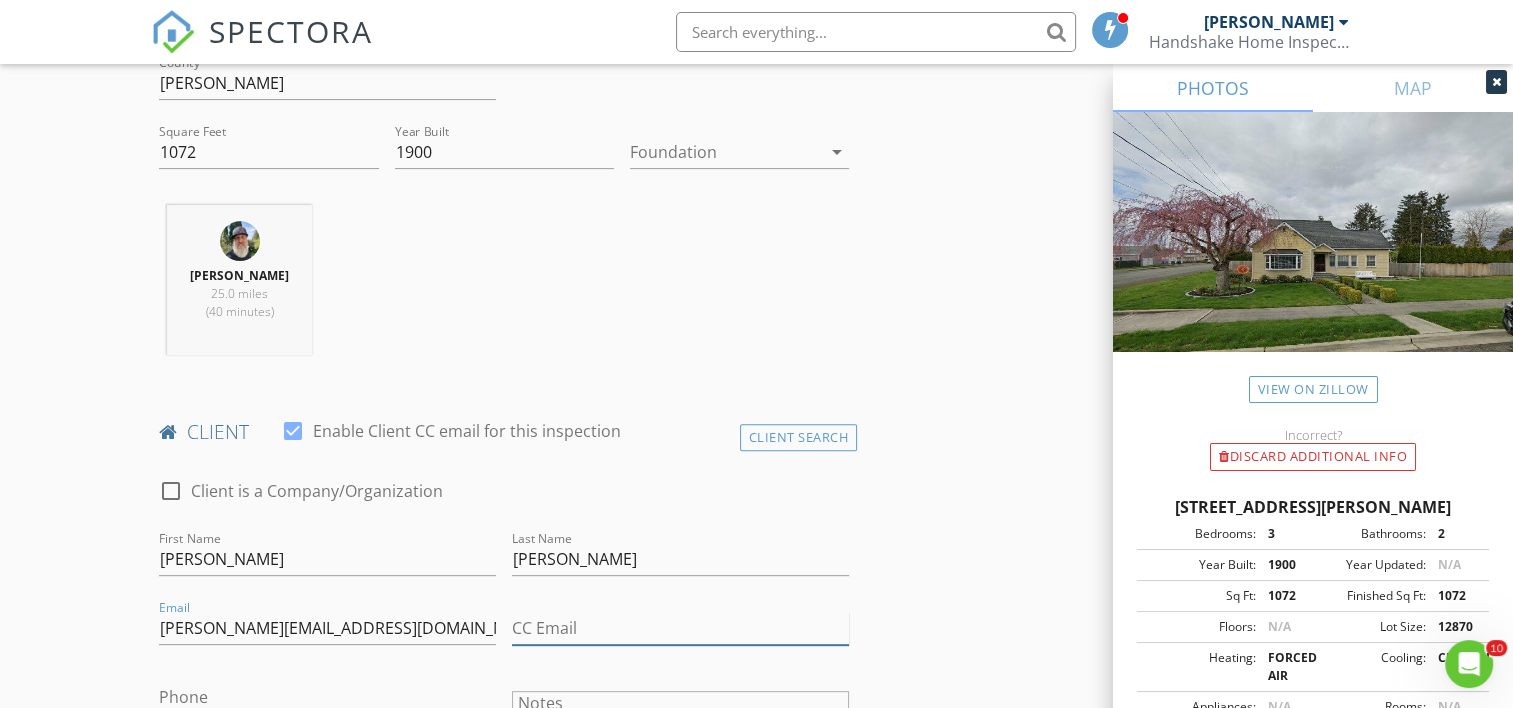 click on "CC Email" at bounding box center (680, 628) 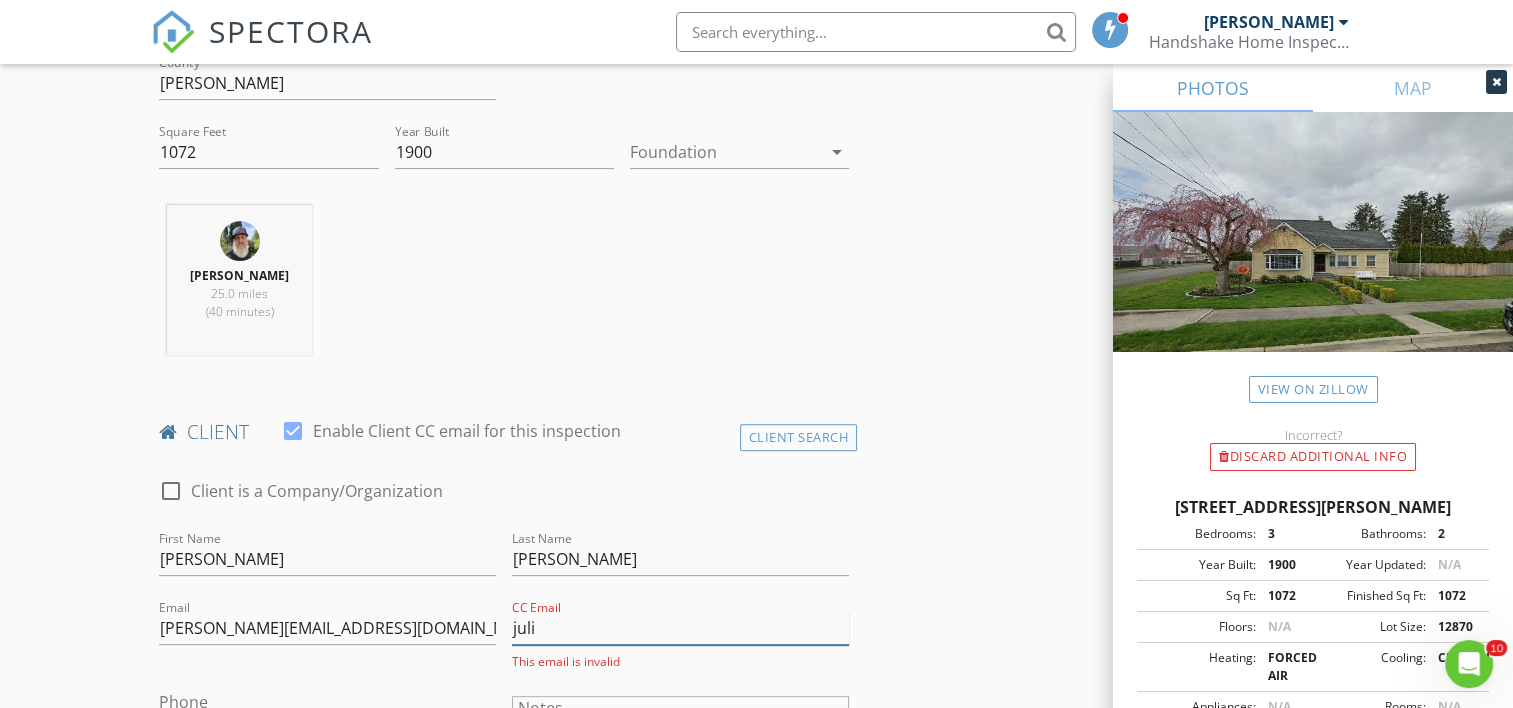 type on "juliannegibsonre@gmail.com" 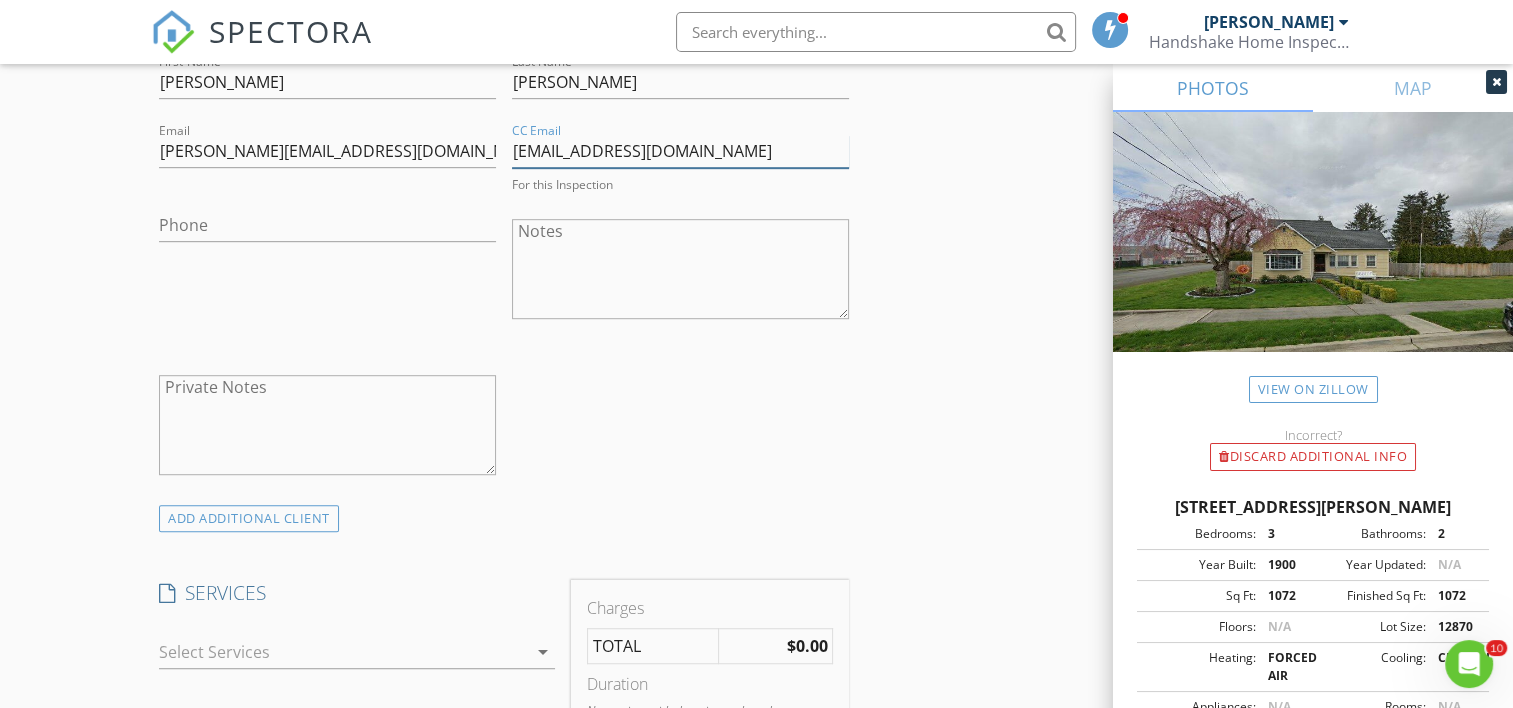 scroll, scrollTop: 1332, scrollLeft: 0, axis: vertical 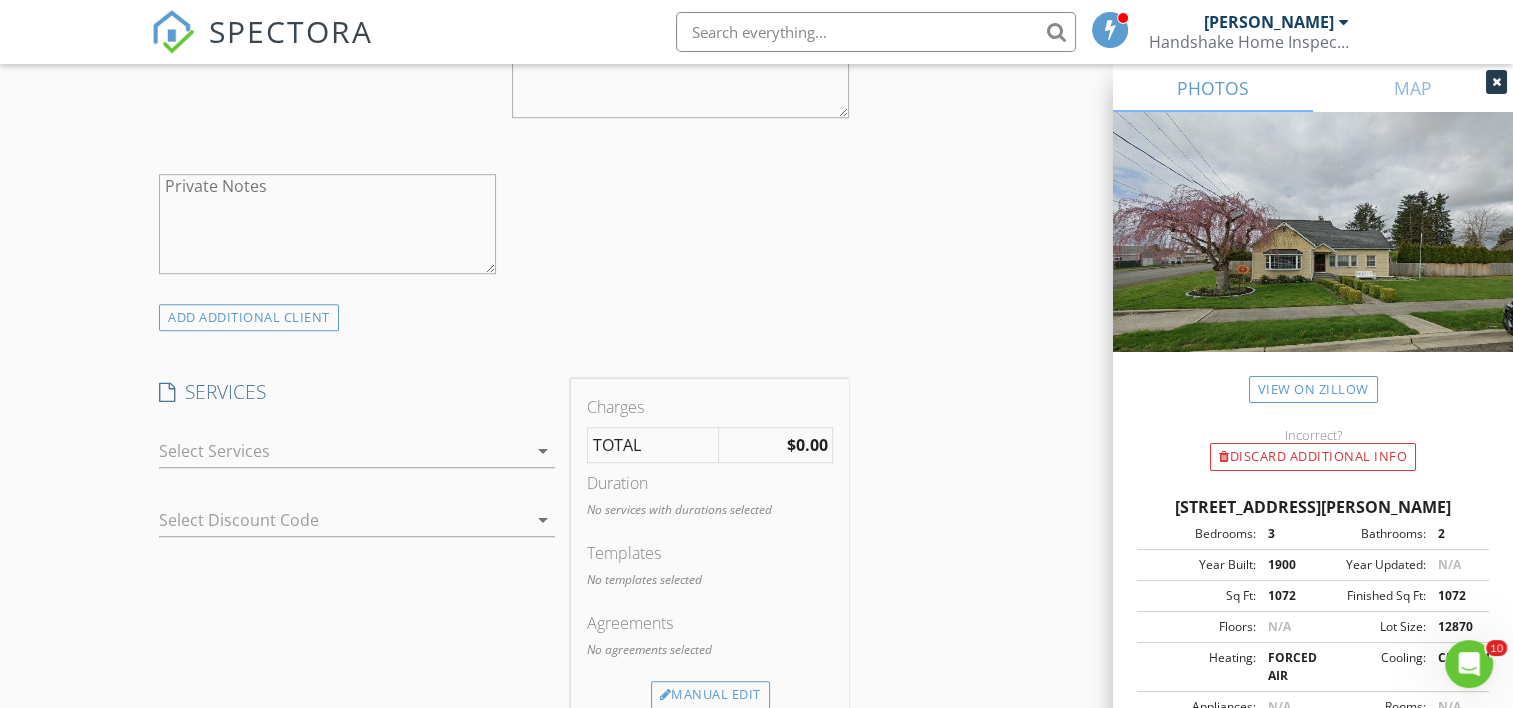click on "arrow_drop_down" at bounding box center [543, 451] 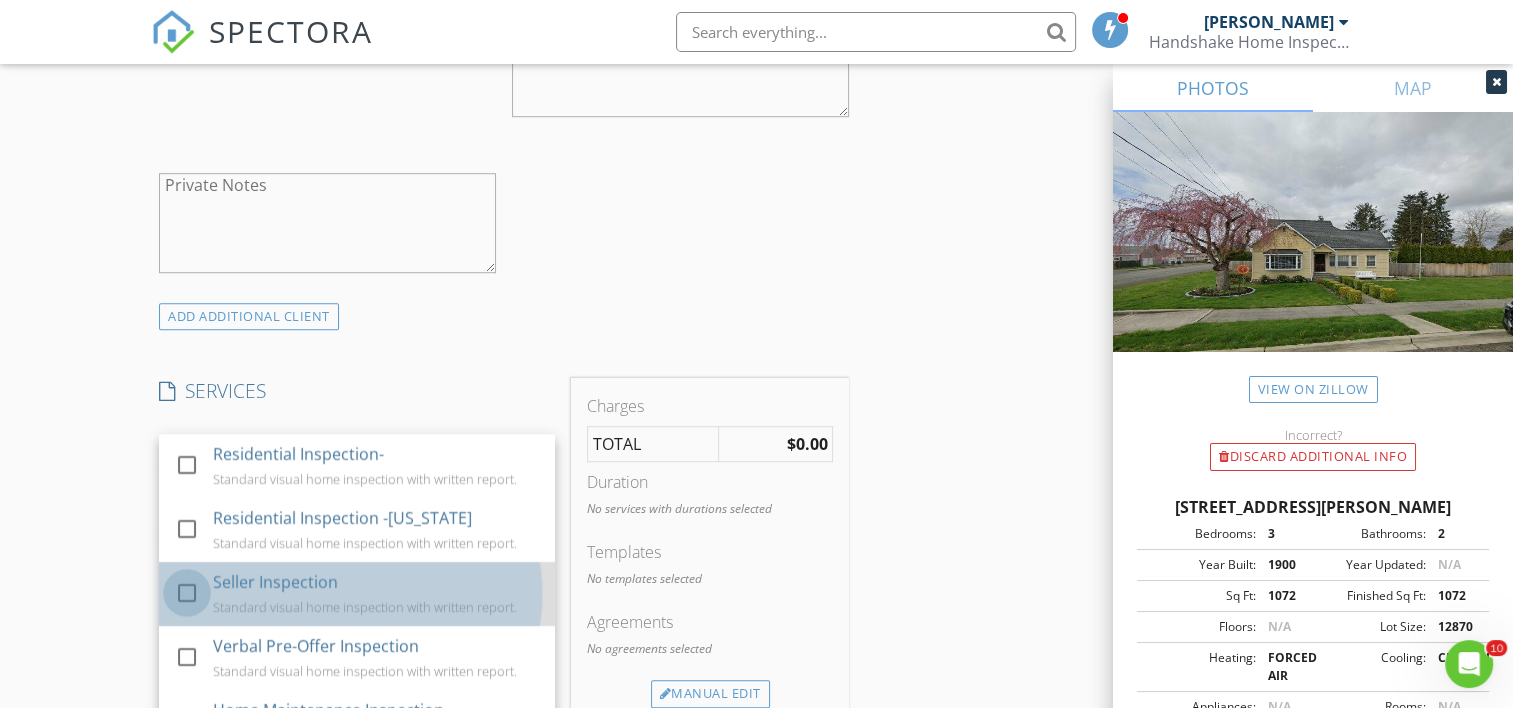 click at bounding box center (187, 593) 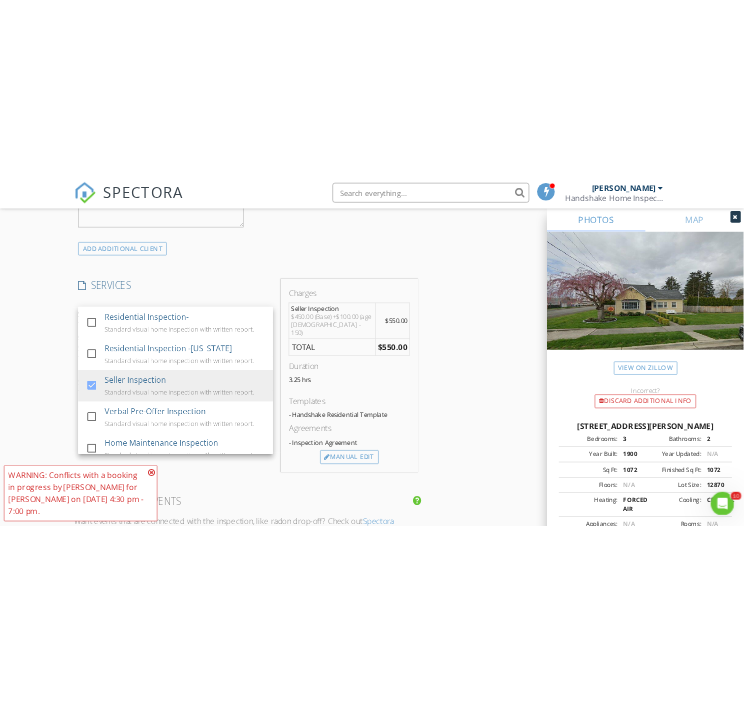 scroll, scrollTop: 1500, scrollLeft: 0, axis: vertical 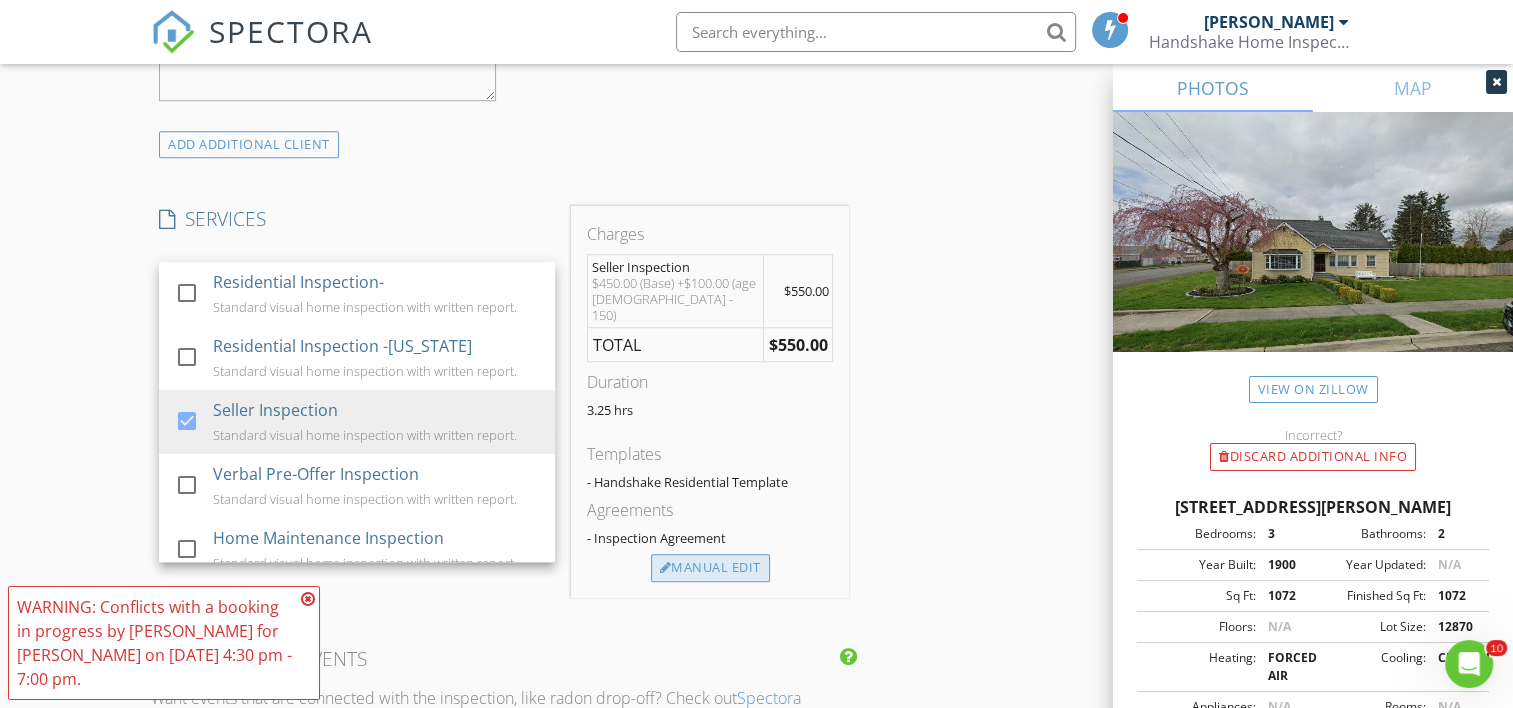 click on "Manual Edit" at bounding box center (710, 568) 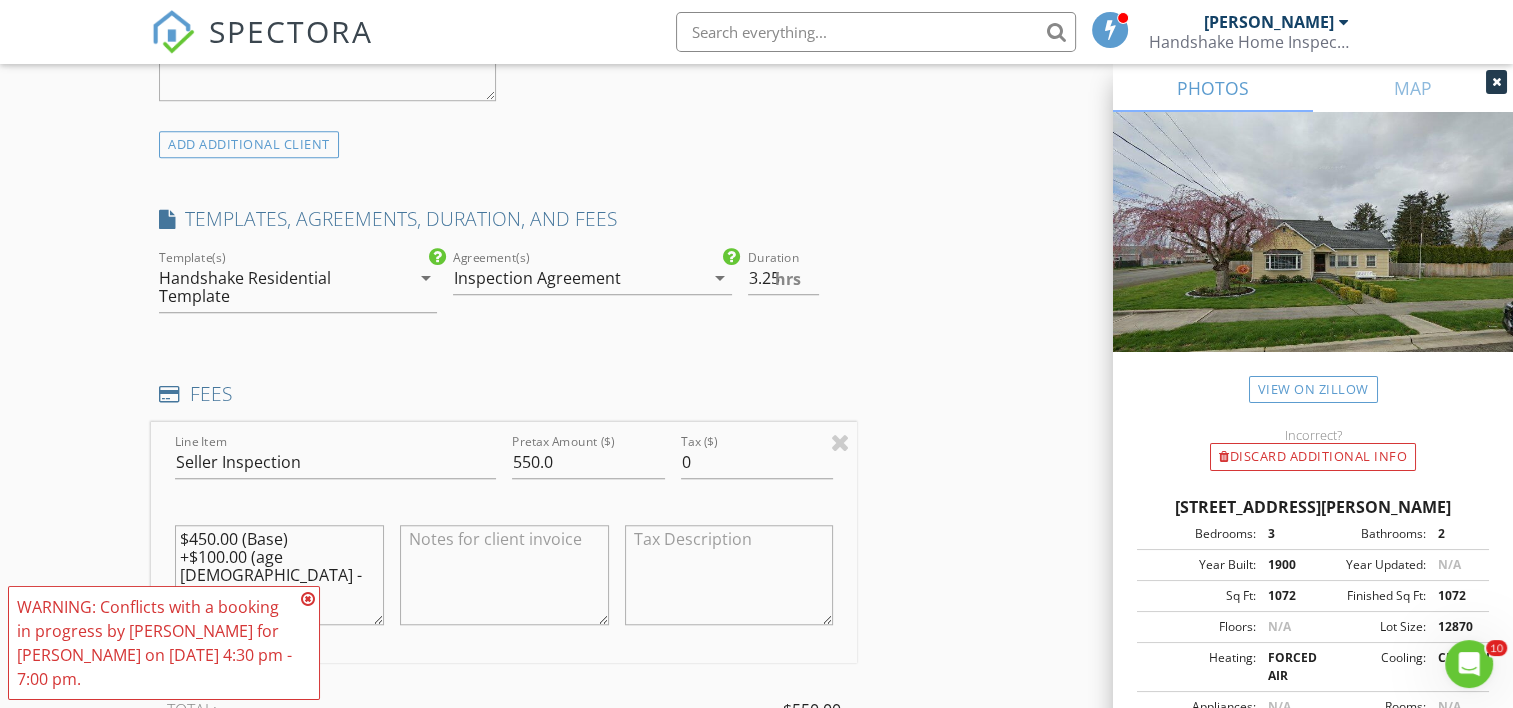 click on "$450.00 (Base)
+$100.00 (age 81 - 150)" at bounding box center (279, 575) 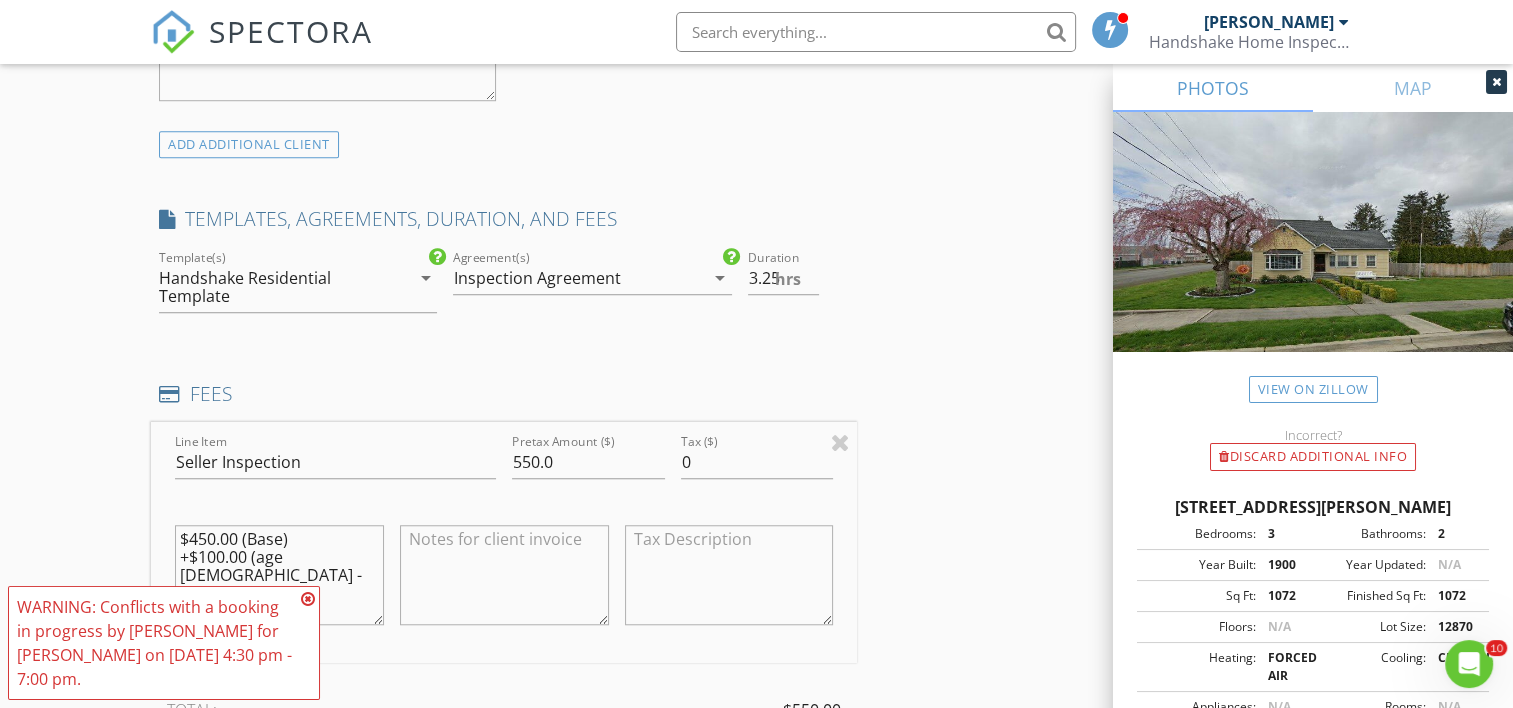 type on "$450.00 (Base)
+$100.00 (age [DEMOGRAPHIC_DATA] - 150)
-$25.00" 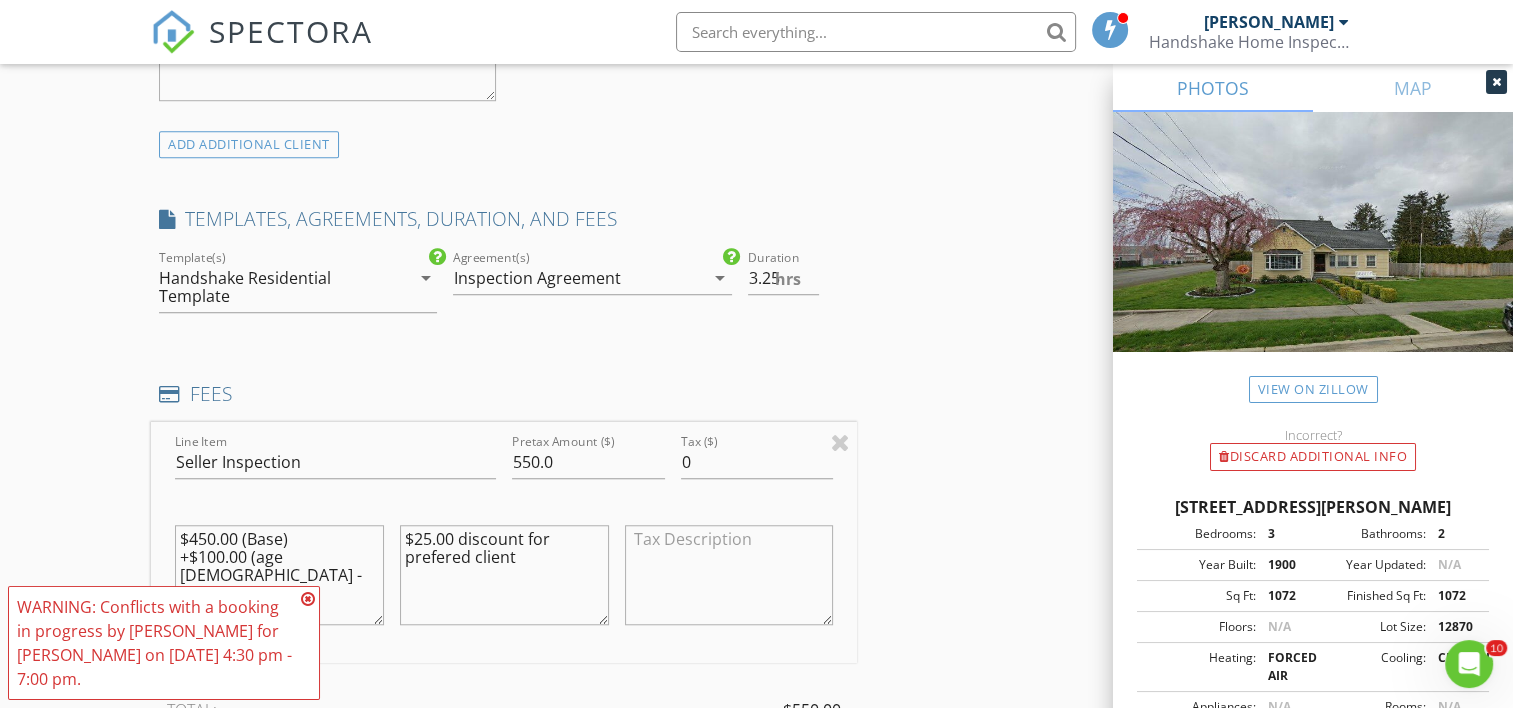 type on "$25.00 discount for prefered client" 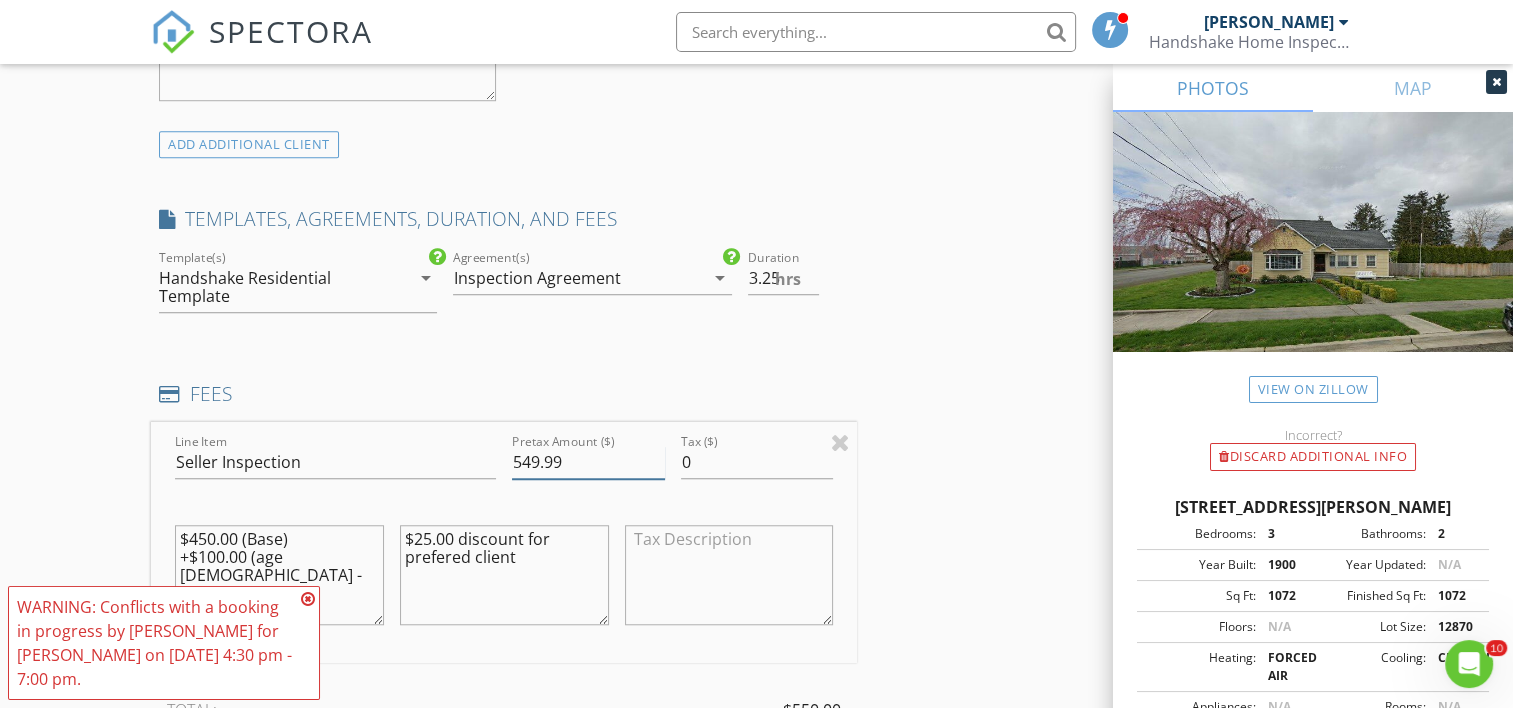 click on "549.99" at bounding box center [588, 462] 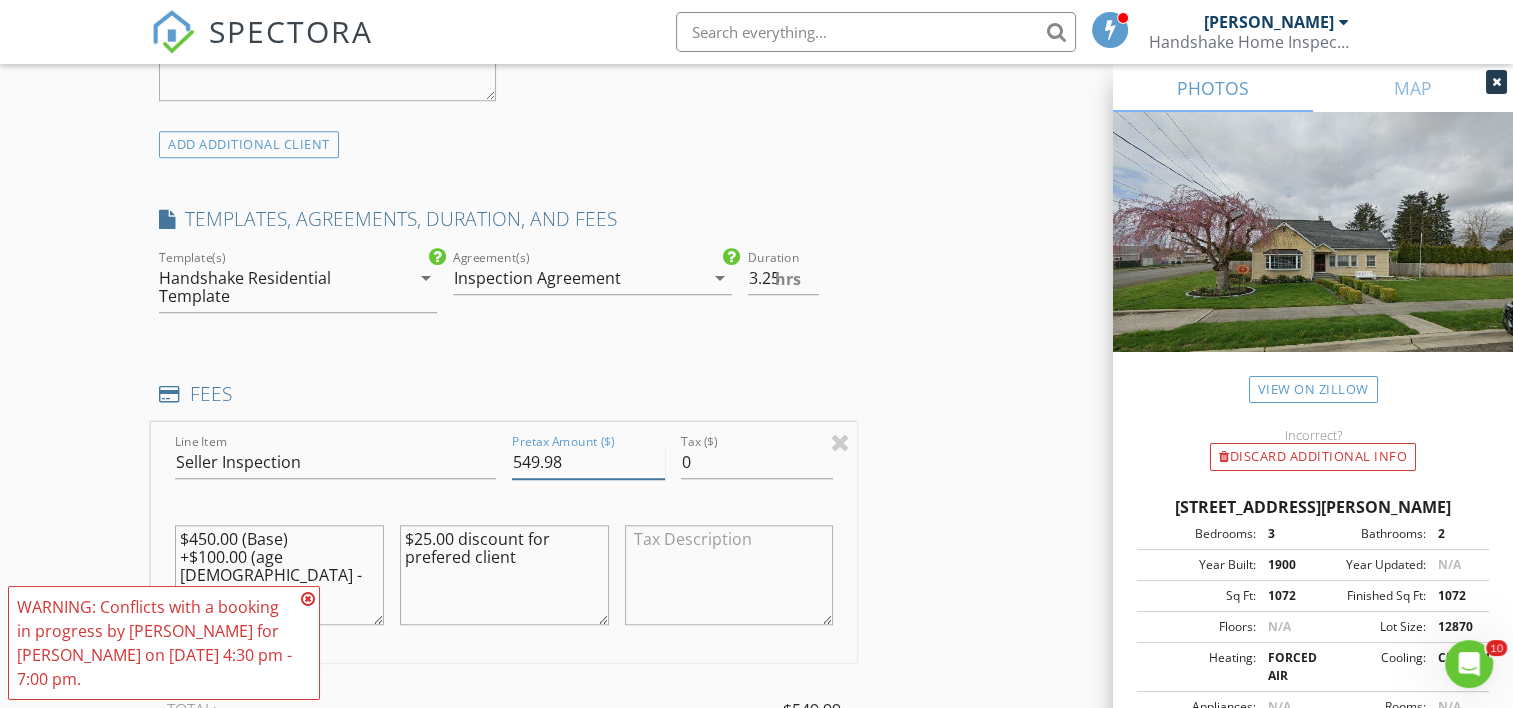 click on "549.98" at bounding box center (588, 462) 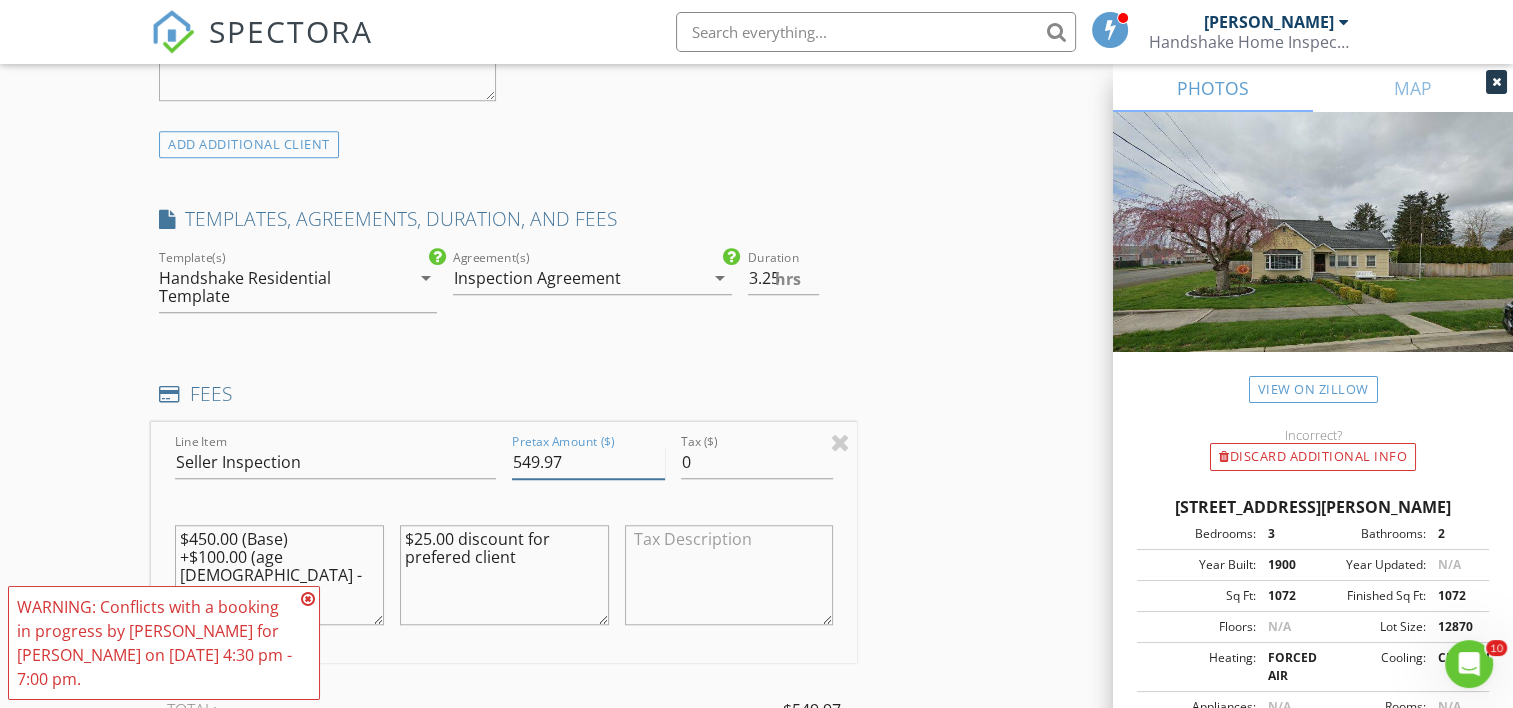 click on "549.97" at bounding box center [588, 462] 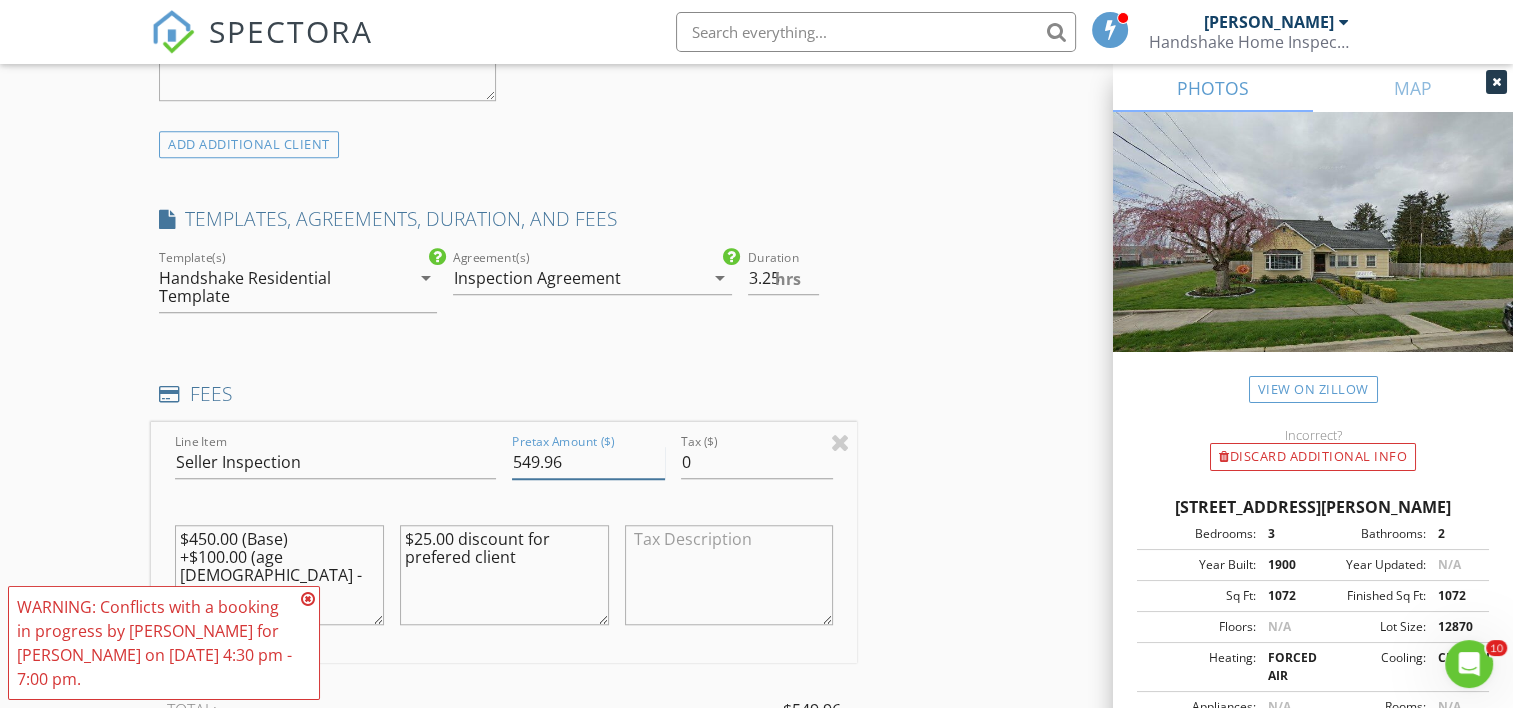 click on "549.96" at bounding box center [588, 462] 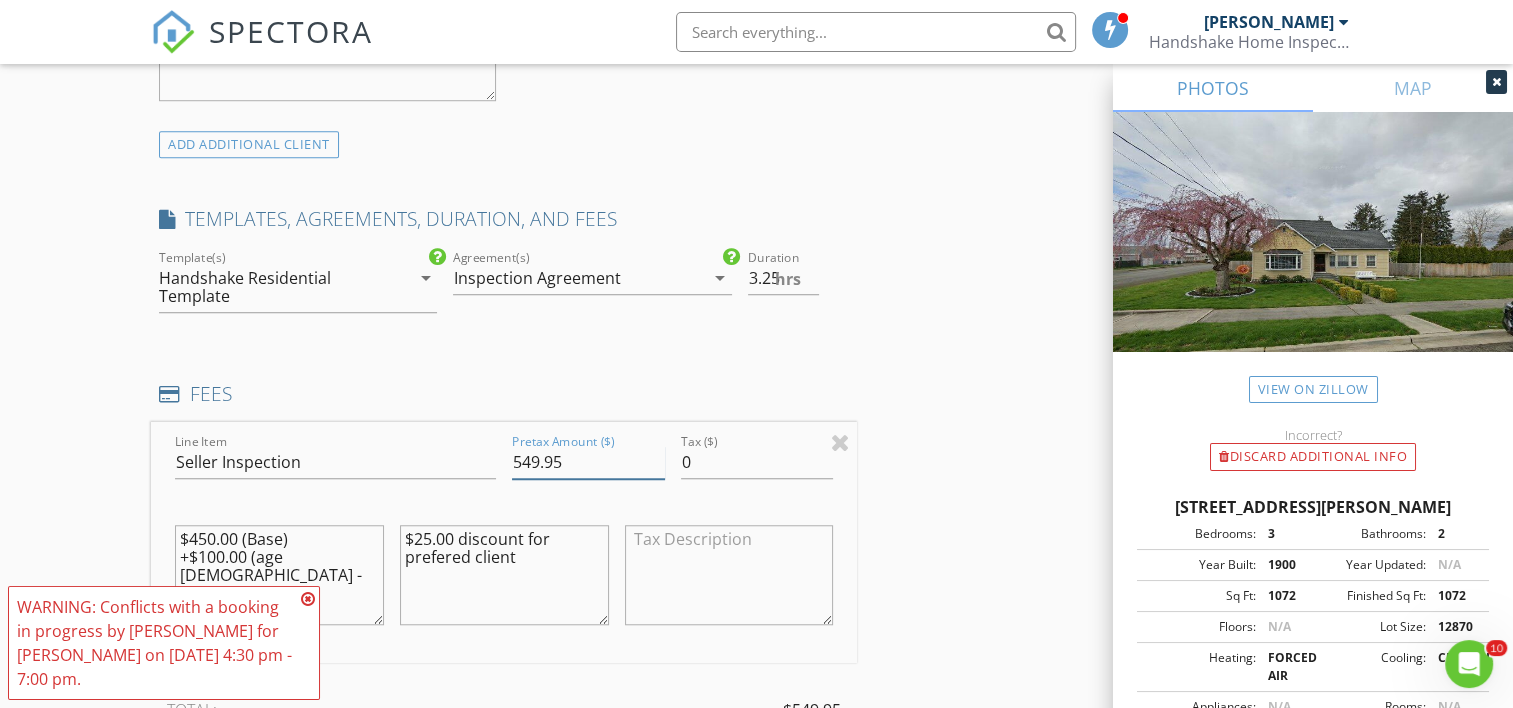click on "549.95" at bounding box center (588, 462) 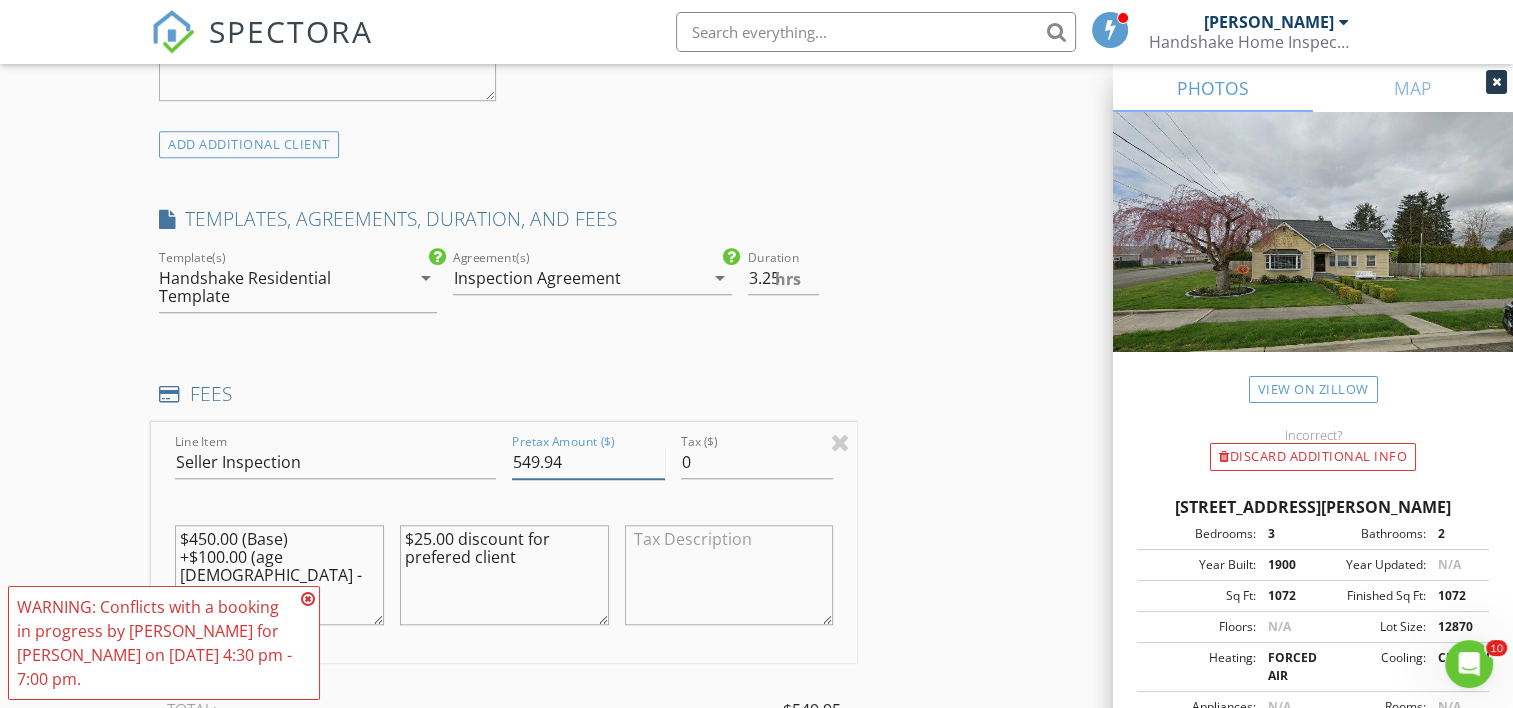 click on "549.94" at bounding box center [588, 462] 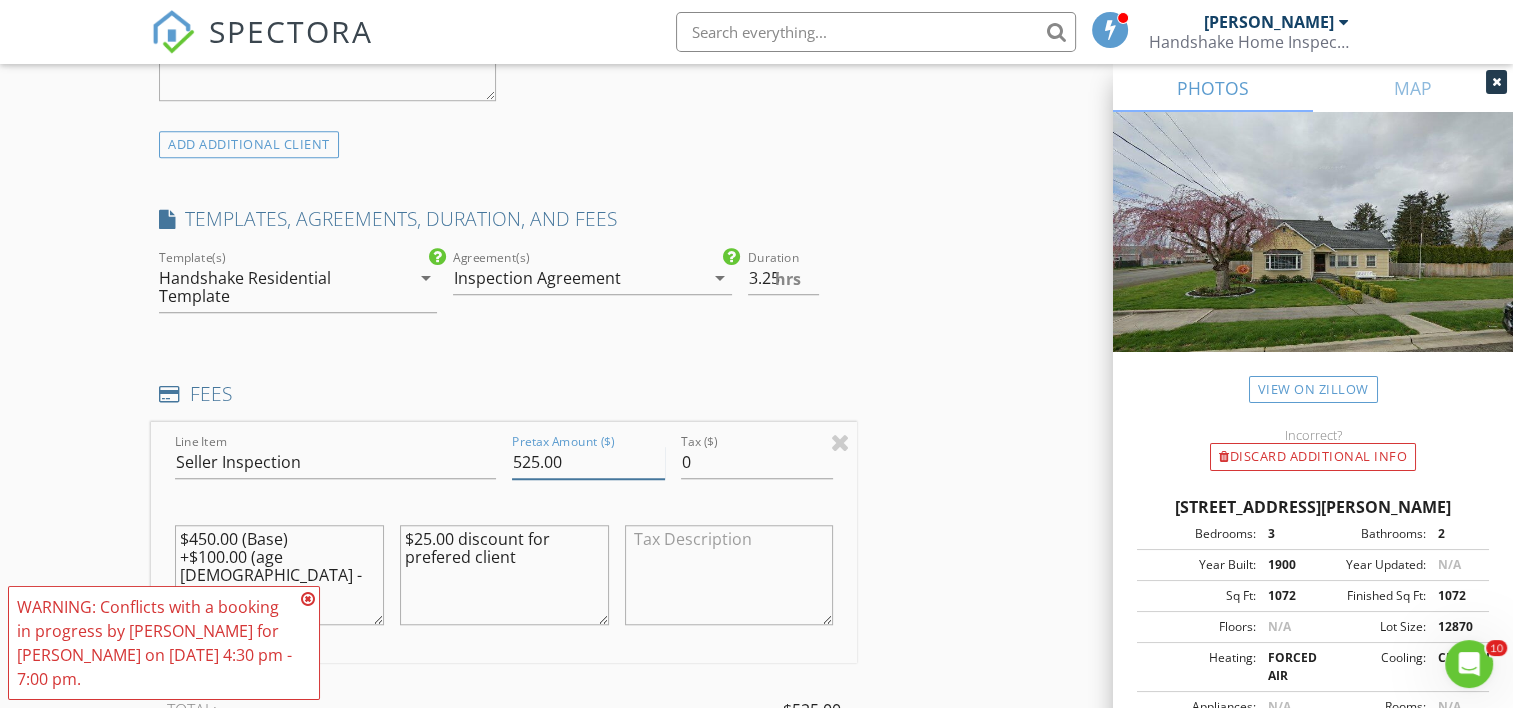 type on "525.00" 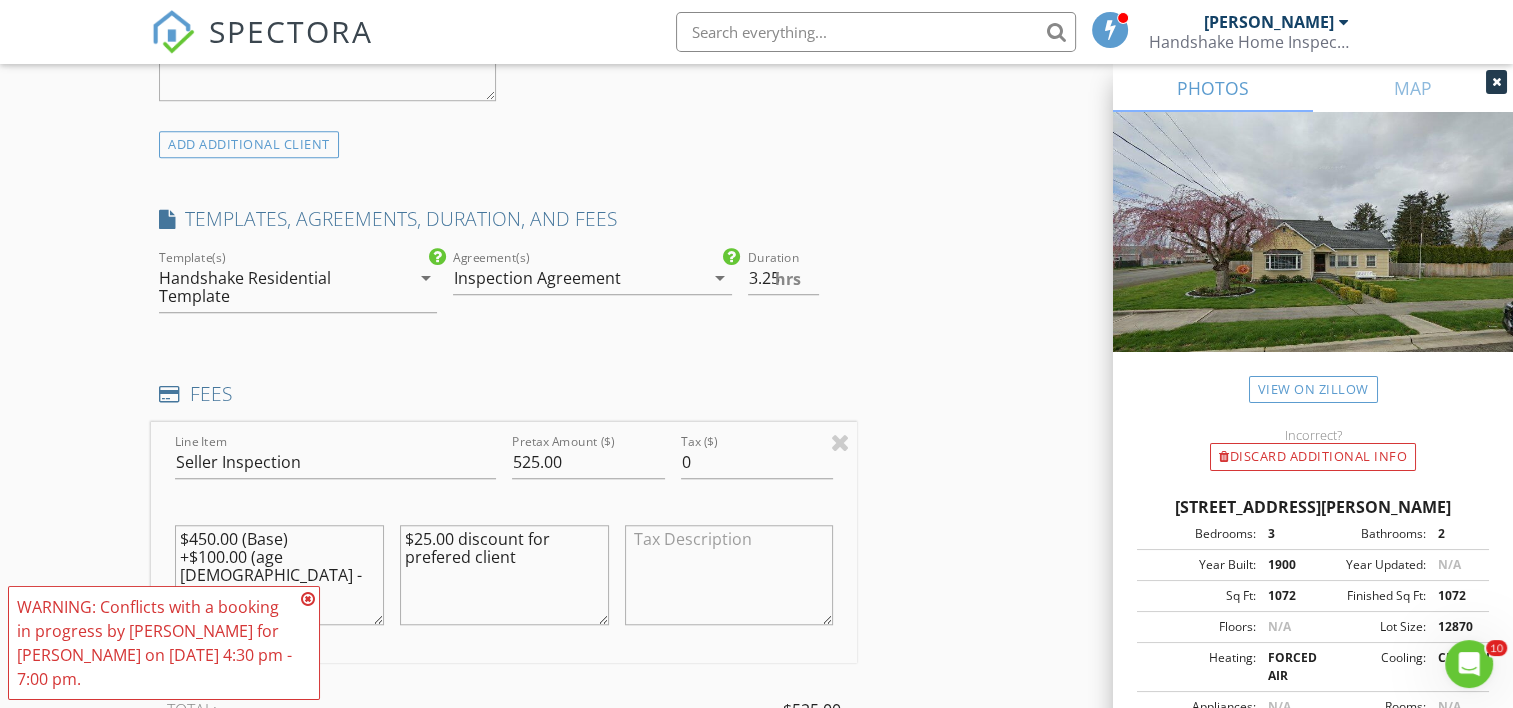 click at bounding box center (308, 599) 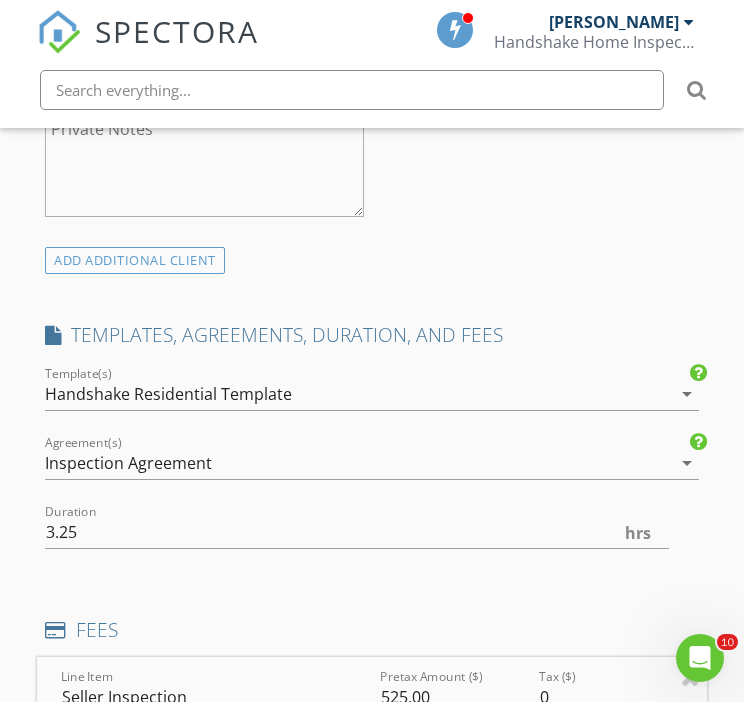 type on "$25.00 discount for preferred client" 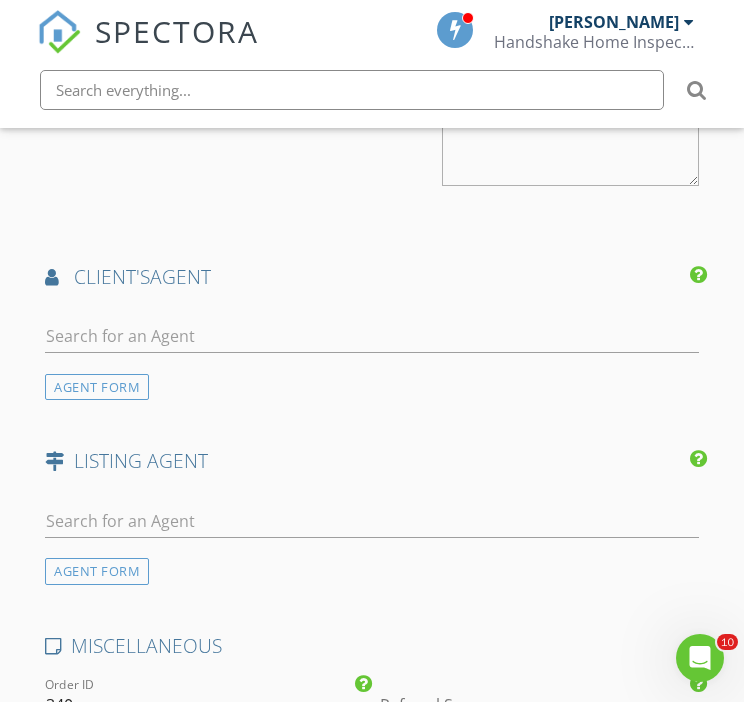 scroll, scrollTop: 2706, scrollLeft: 0, axis: vertical 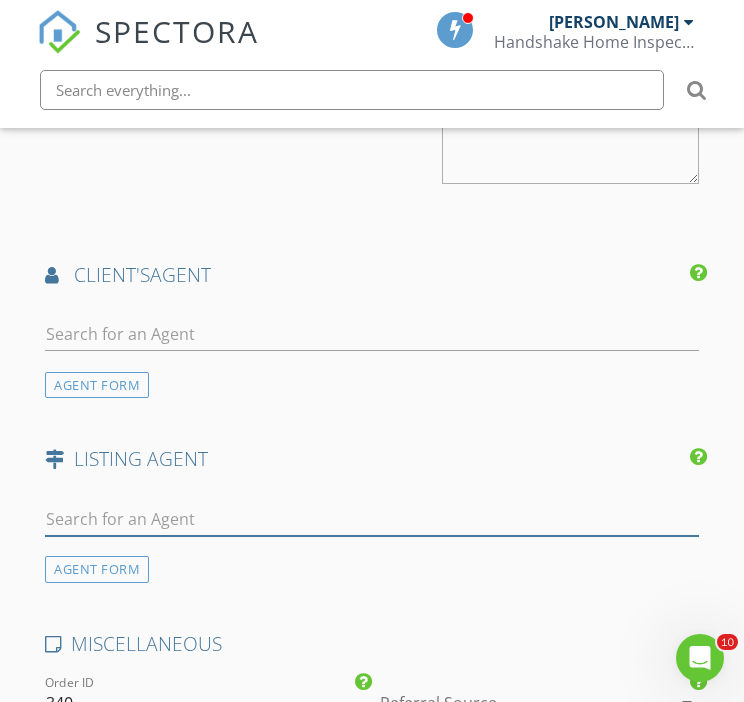 click at bounding box center [372, 519] 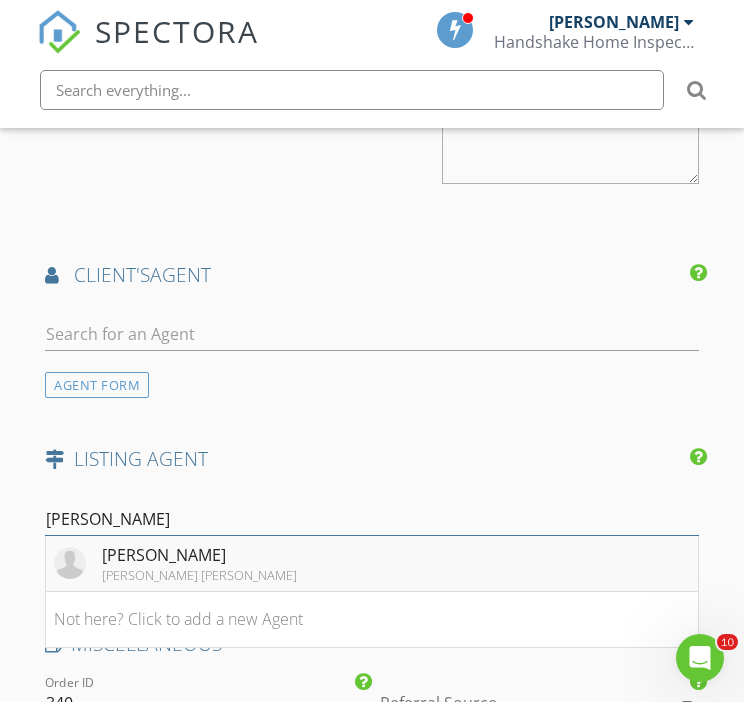 type on "christel" 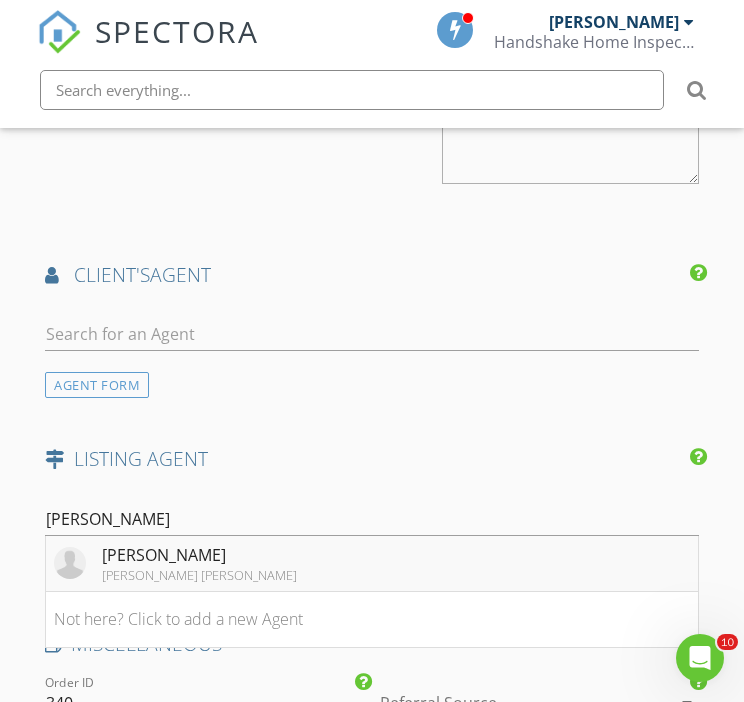 click on "[PERSON_NAME]" at bounding box center [199, 555] 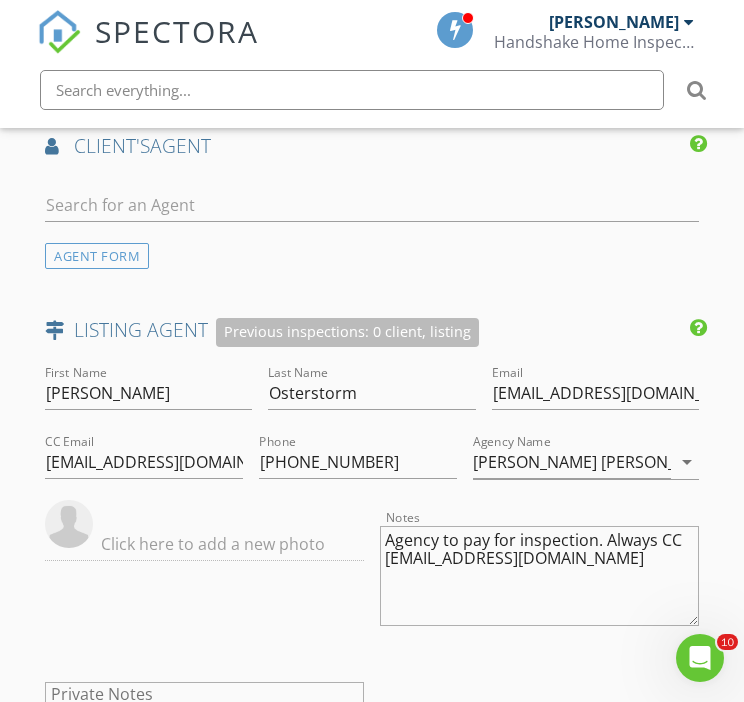 scroll, scrollTop: 2836, scrollLeft: 0, axis: vertical 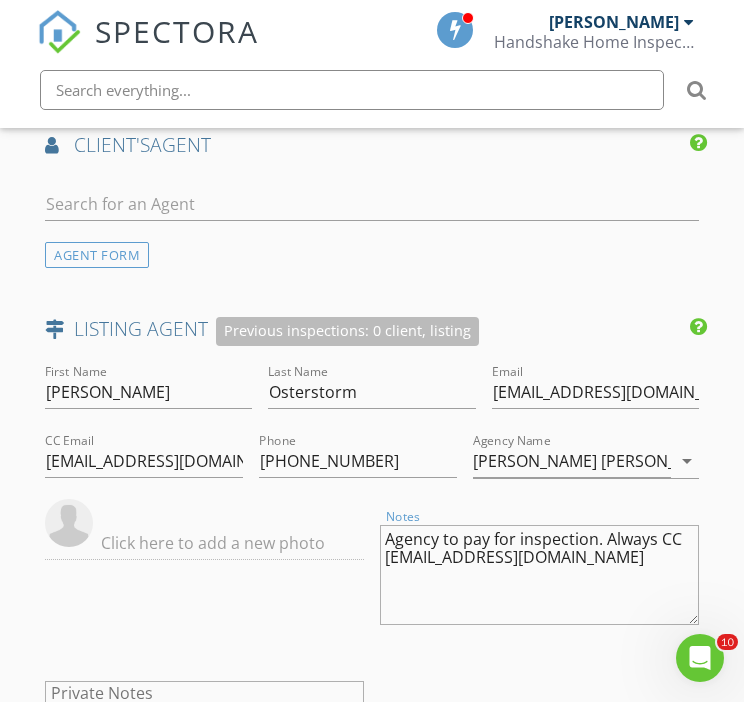 click on "Agency to pay for inspection. Always CC juiliannegibsonre@gmail.com" at bounding box center [539, 575] 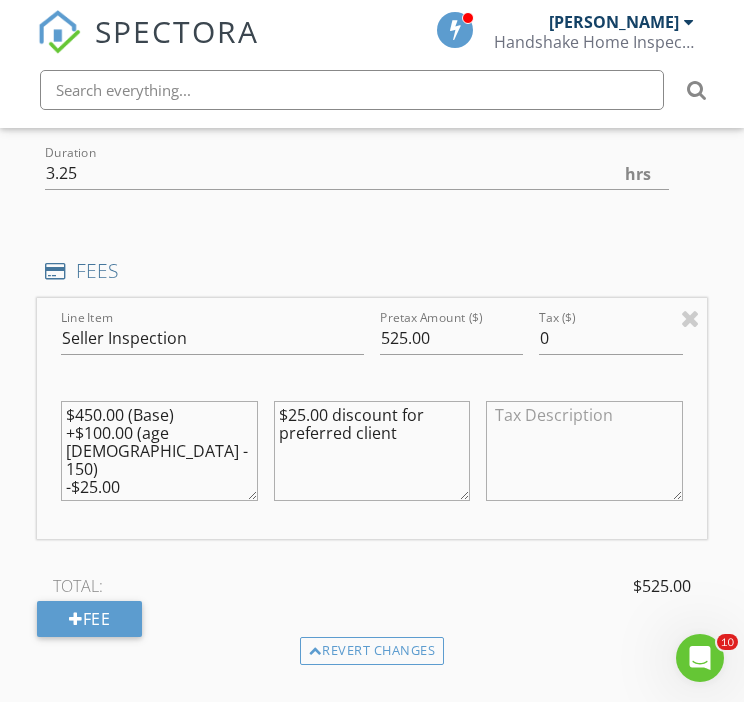 scroll, scrollTop: 1851, scrollLeft: 0, axis: vertical 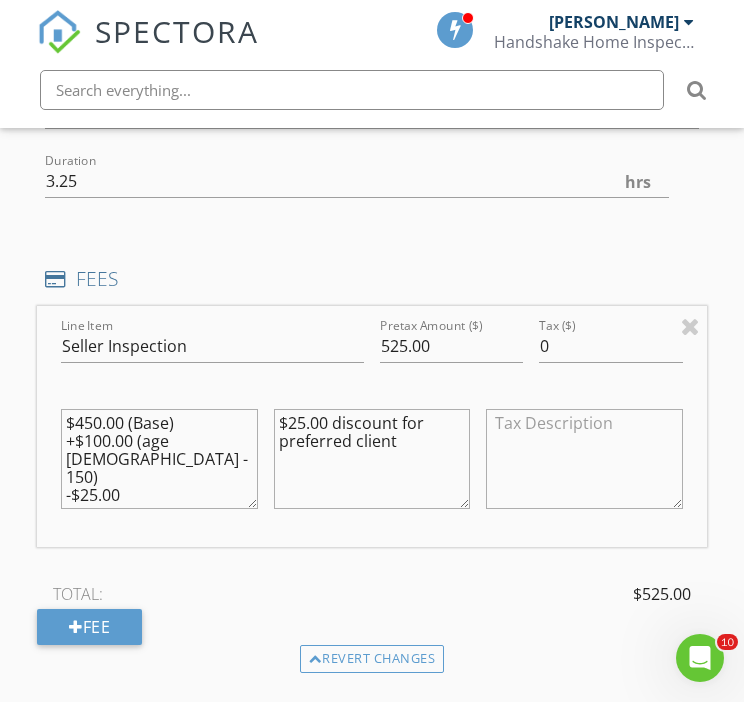 type on "Agency to pay for inspection. Always CC [EMAIL_ADDRESS][DOMAIN_NAME]" 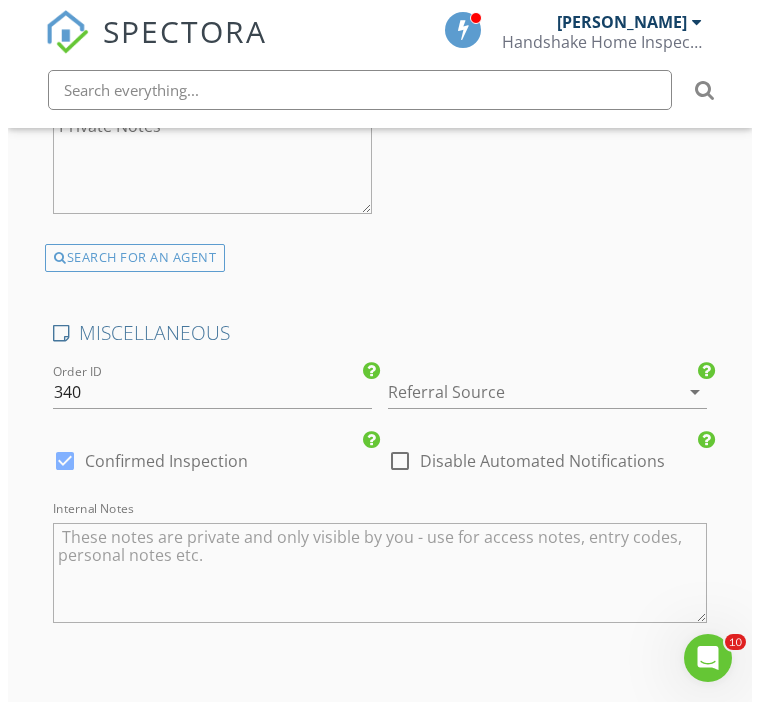 scroll, scrollTop: 3864, scrollLeft: 0, axis: vertical 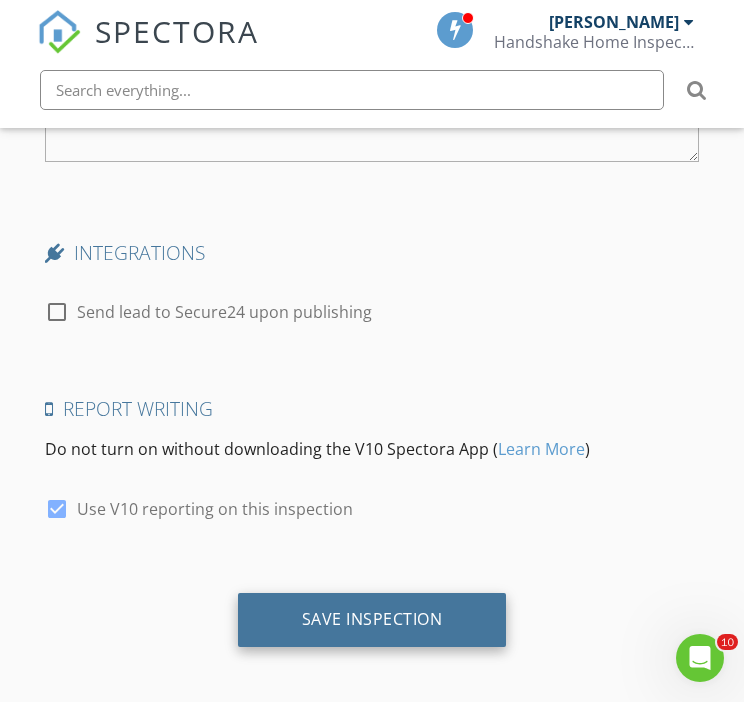 type on "$25.00 discount for preferred agent" 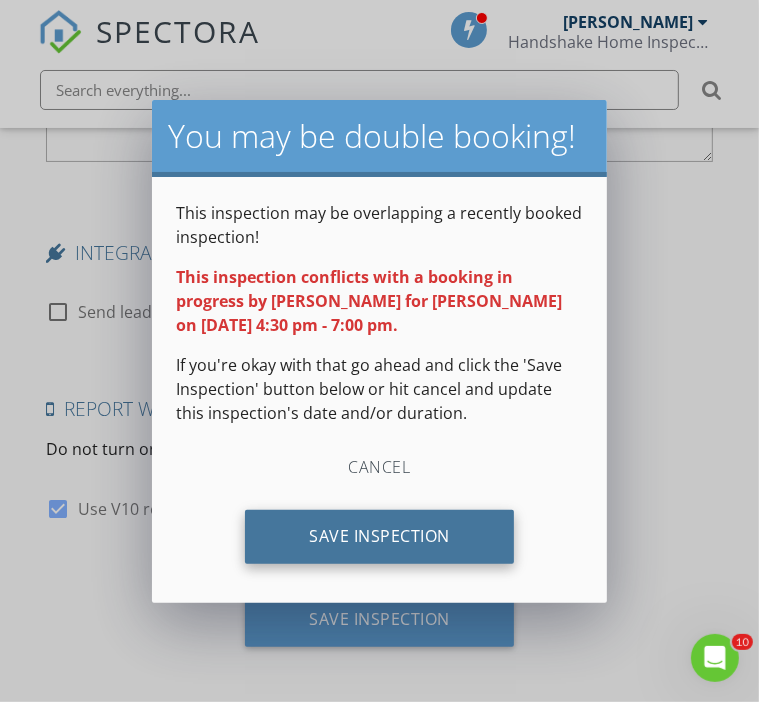 click on "Save Inspection" at bounding box center (379, 537) 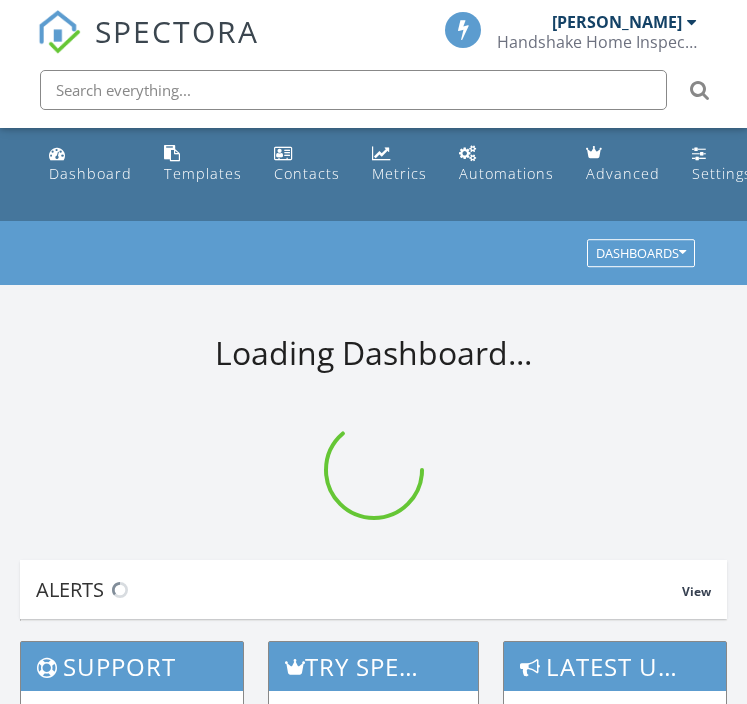 scroll, scrollTop: 0, scrollLeft: 0, axis: both 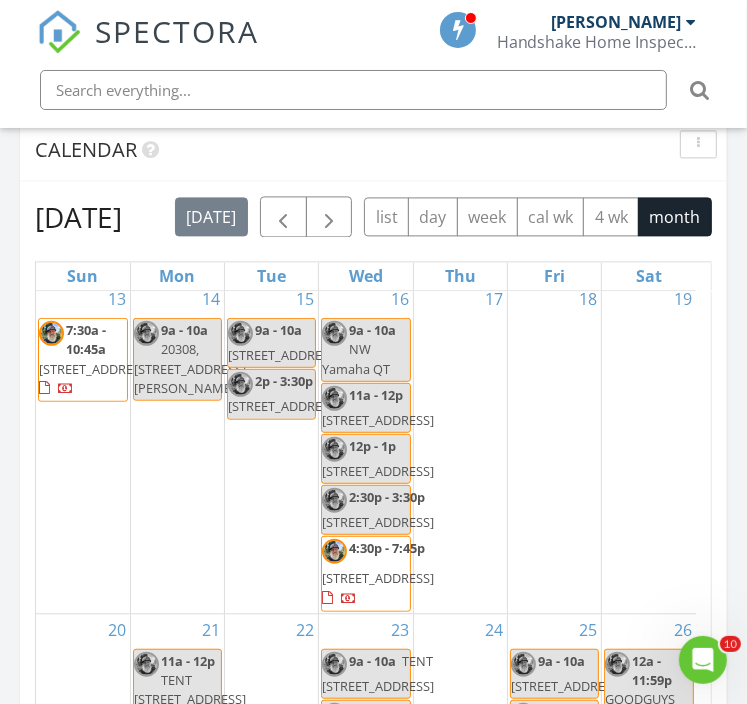 click on "[STREET_ADDRESS]" at bounding box center (378, 577) 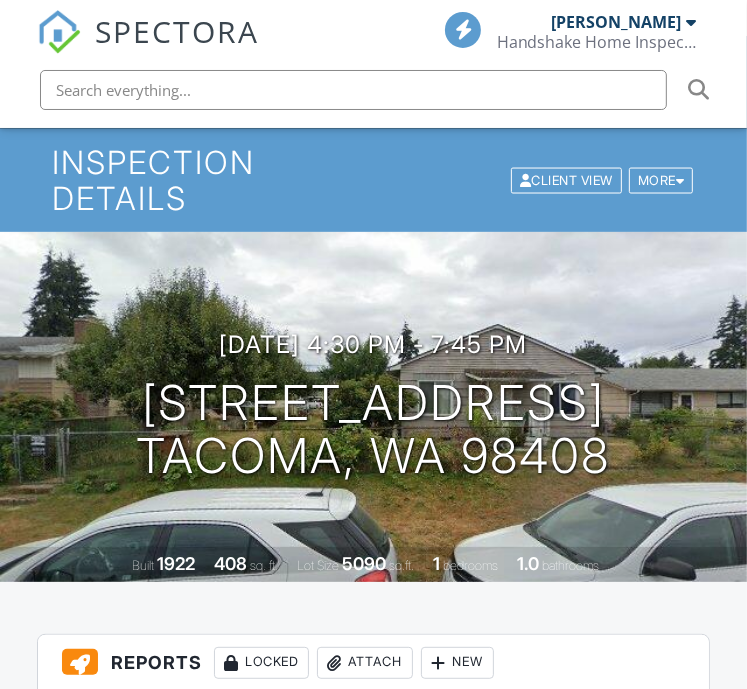 scroll, scrollTop: 726, scrollLeft: 0, axis: vertical 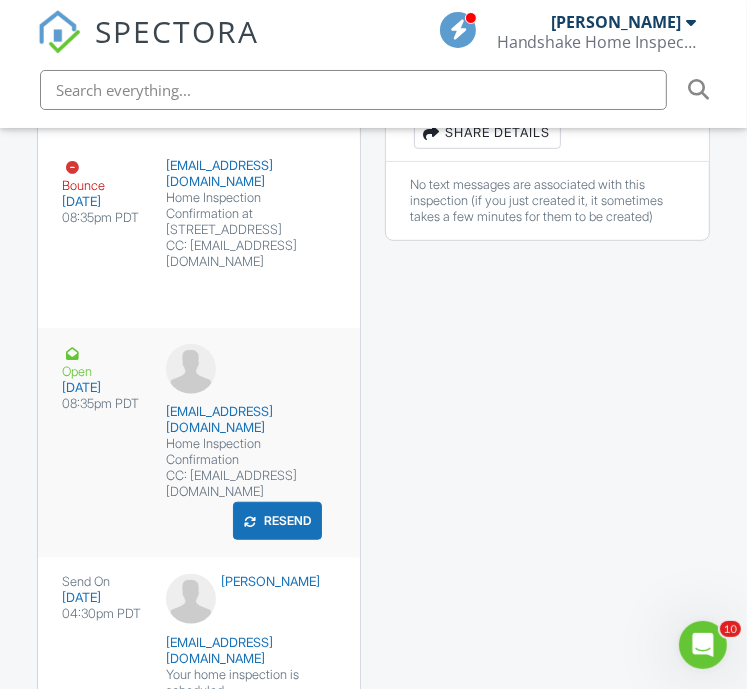 click on "Home Inspection Confirmation" at bounding box center [245, 452] 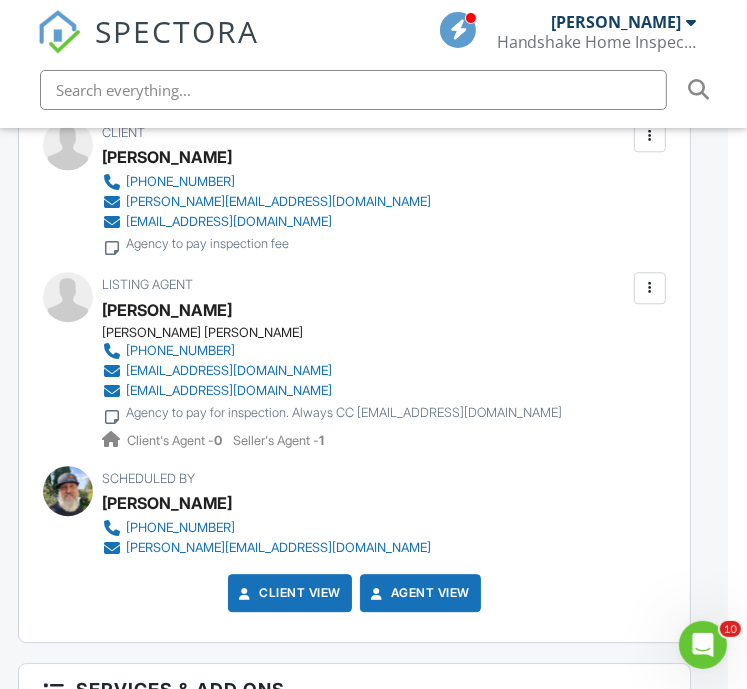 scroll, scrollTop: 2460, scrollLeft: 19, axis: both 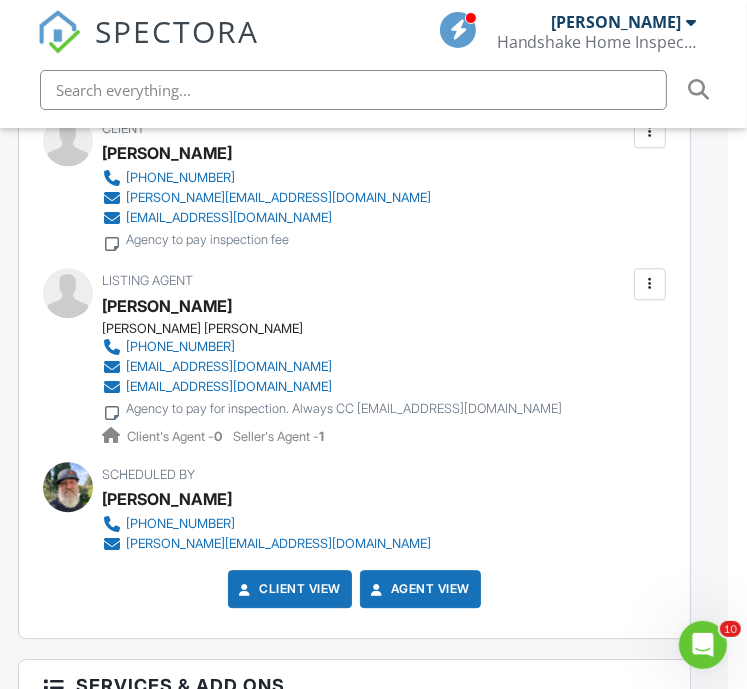 click on "Agency to pay inspection fee" at bounding box center [207, 240] 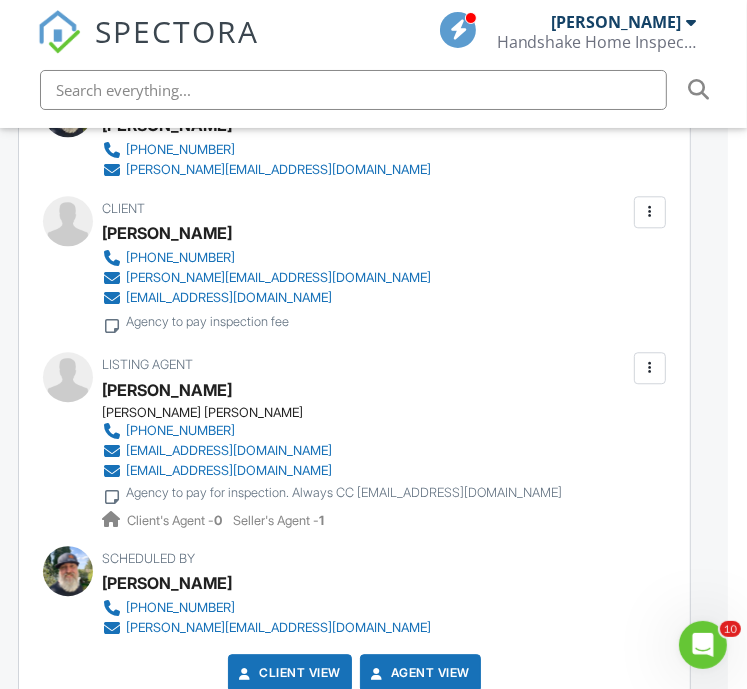 scroll, scrollTop: 2320, scrollLeft: 19, axis: both 